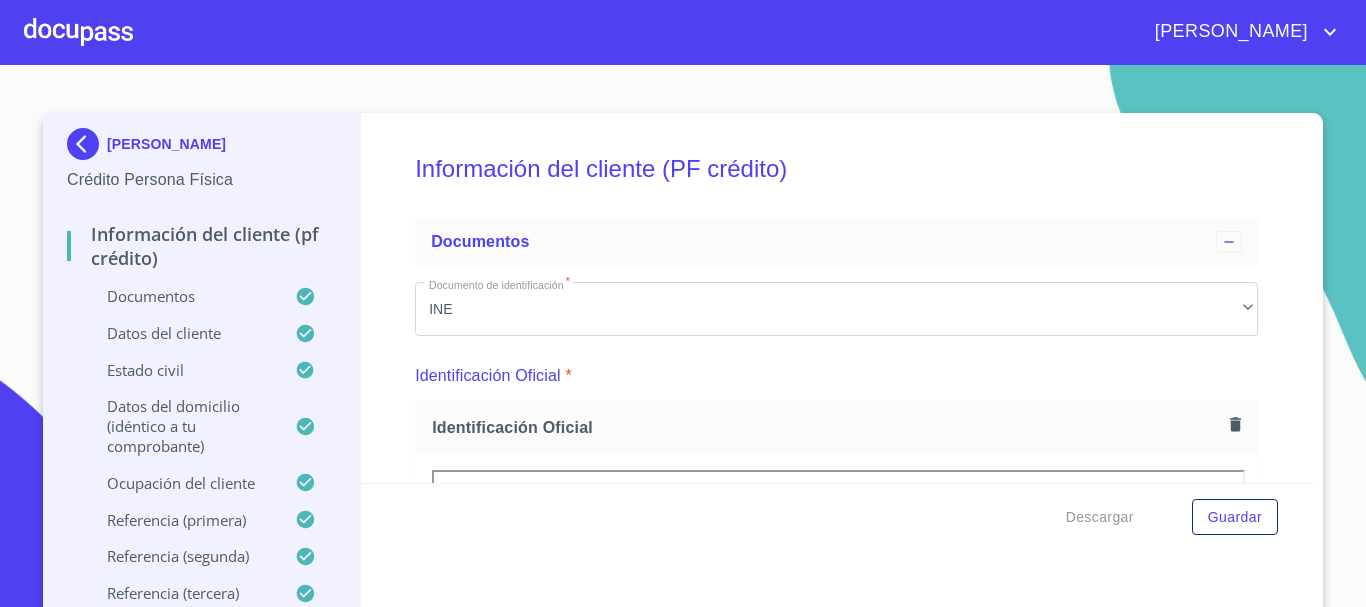 scroll, scrollTop: 0, scrollLeft: 0, axis: both 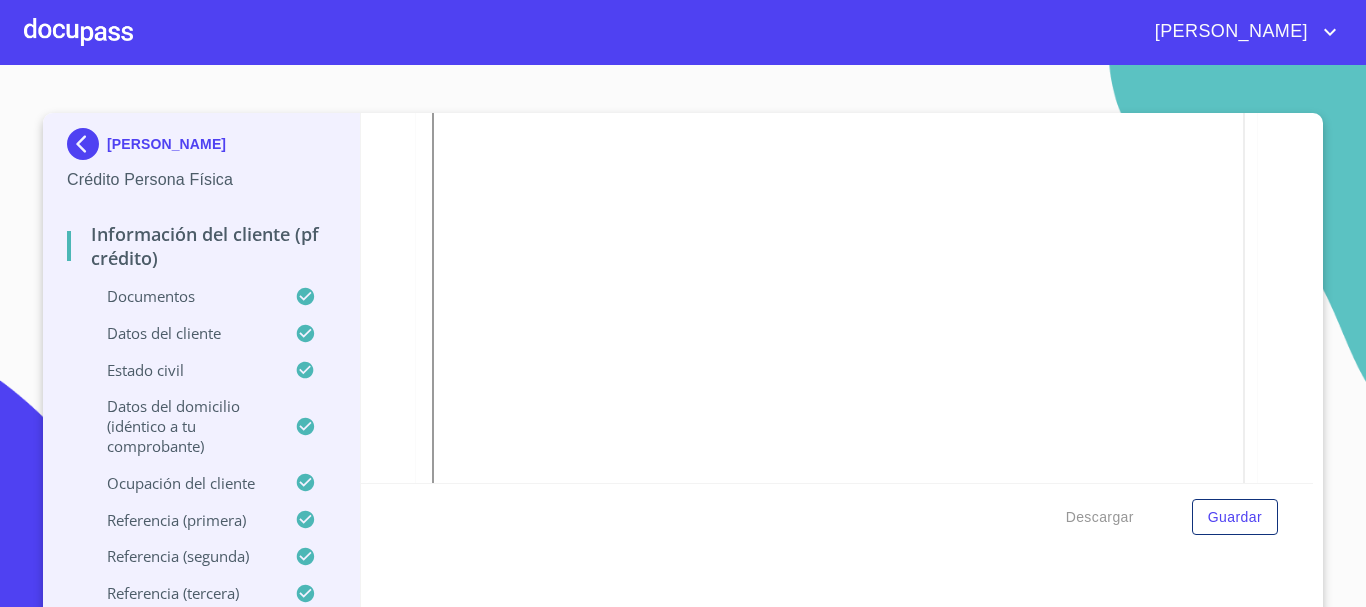 click at bounding box center (78, 32) 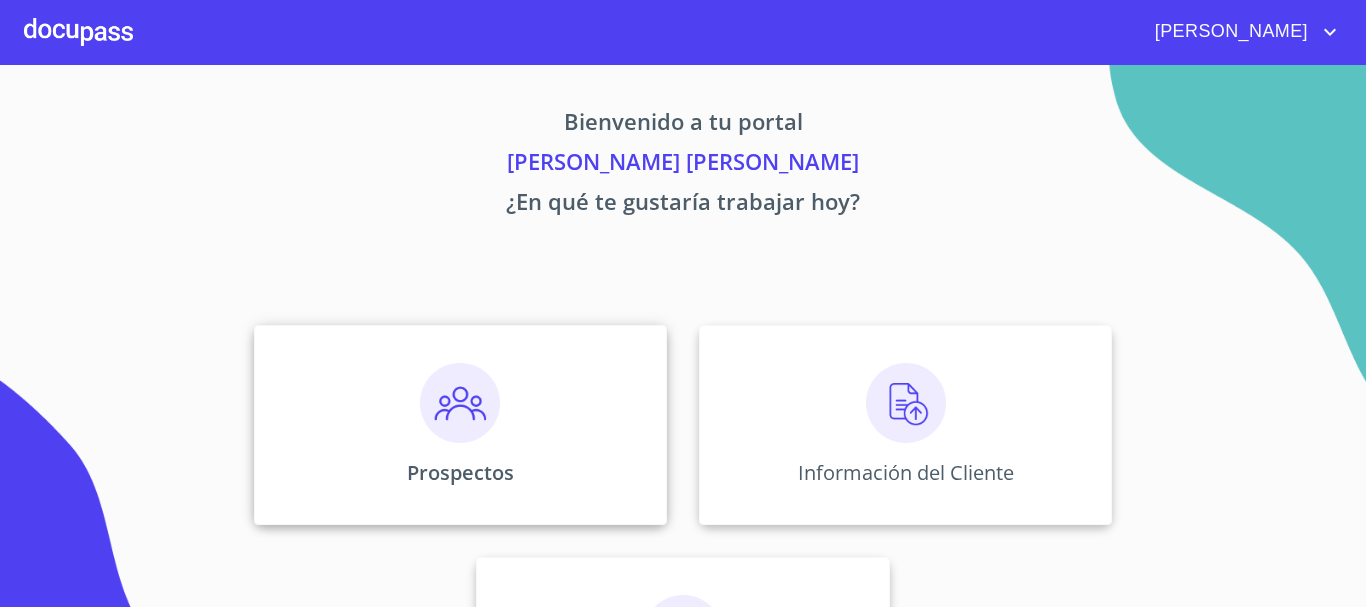 click at bounding box center [460, 403] 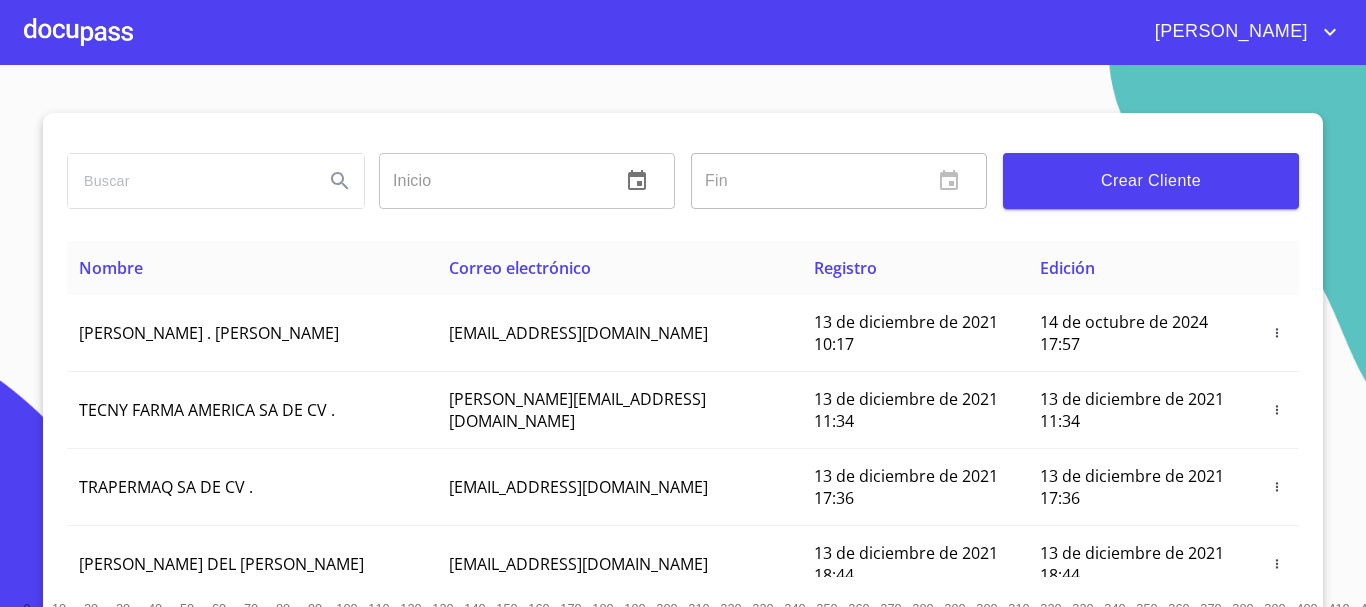 click on "Crear Cliente" at bounding box center (1151, 181) 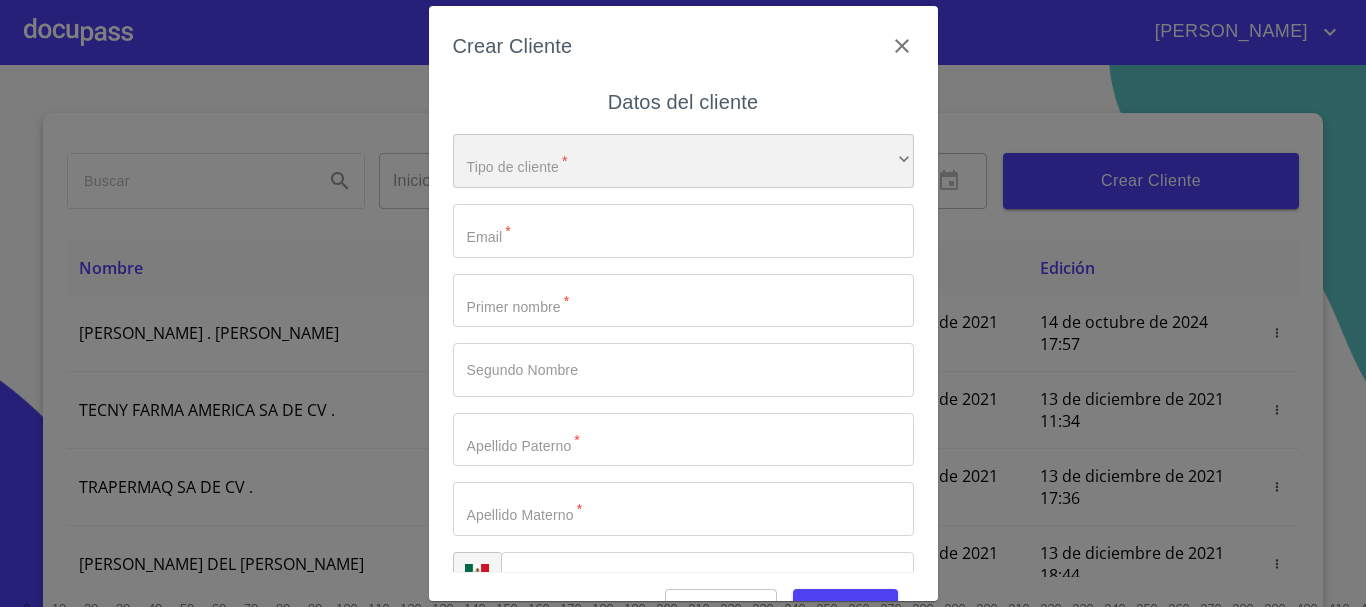 click on "​" at bounding box center [683, 161] 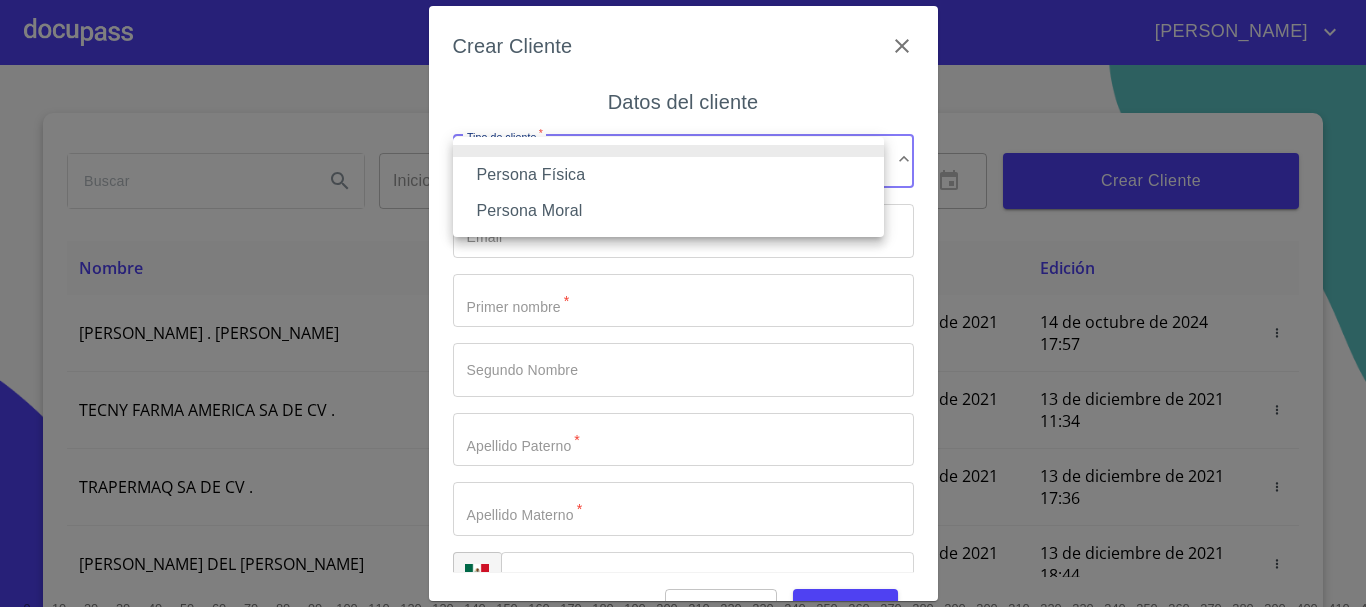 click on "Persona Moral" at bounding box center [668, 211] 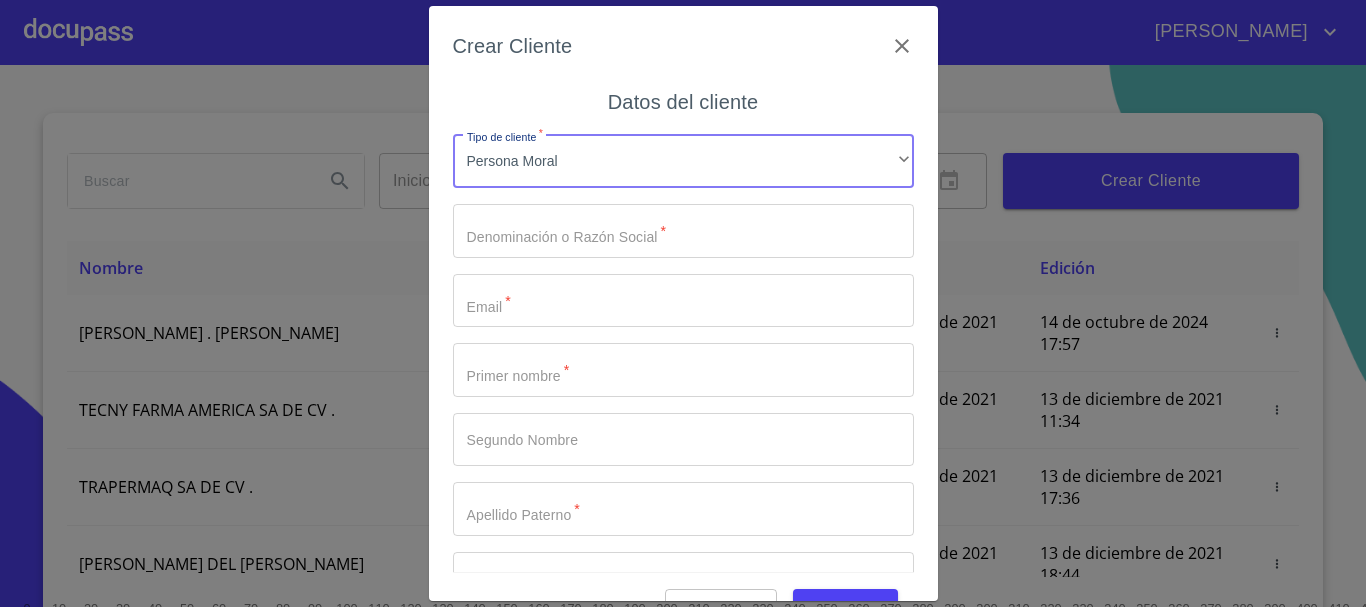click on "Tipo de cliente   *" at bounding box center (683, 231) 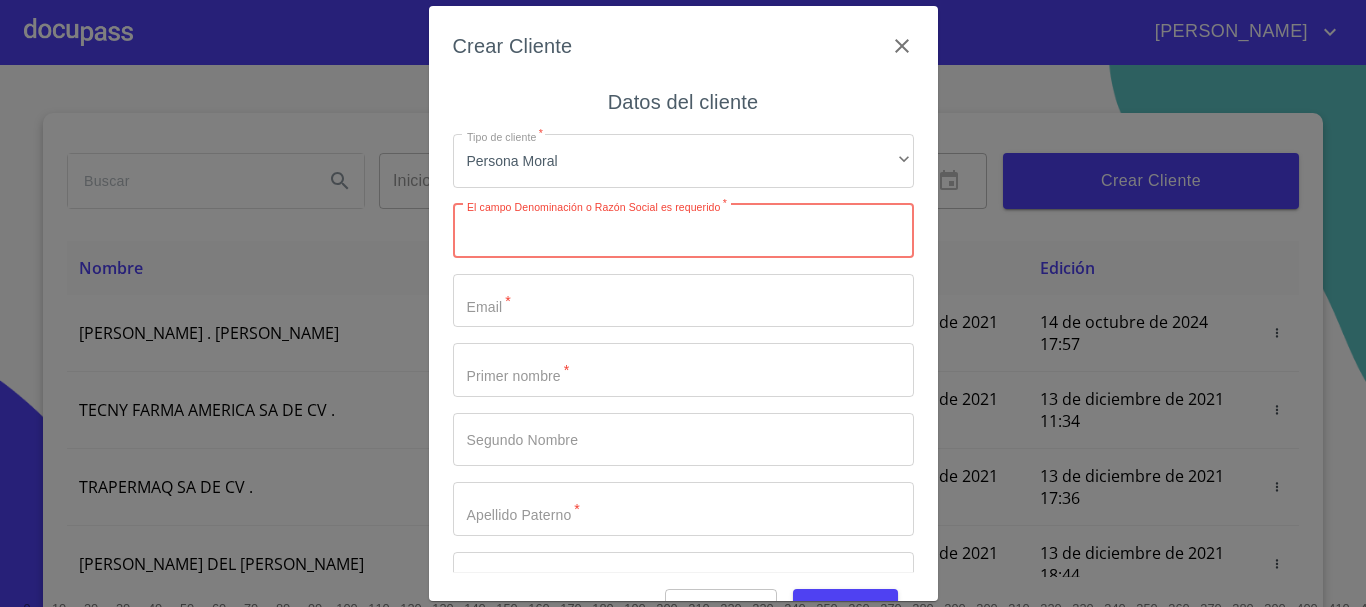 click on "Tipo de cliente   *" at bounding box center [683, 231] 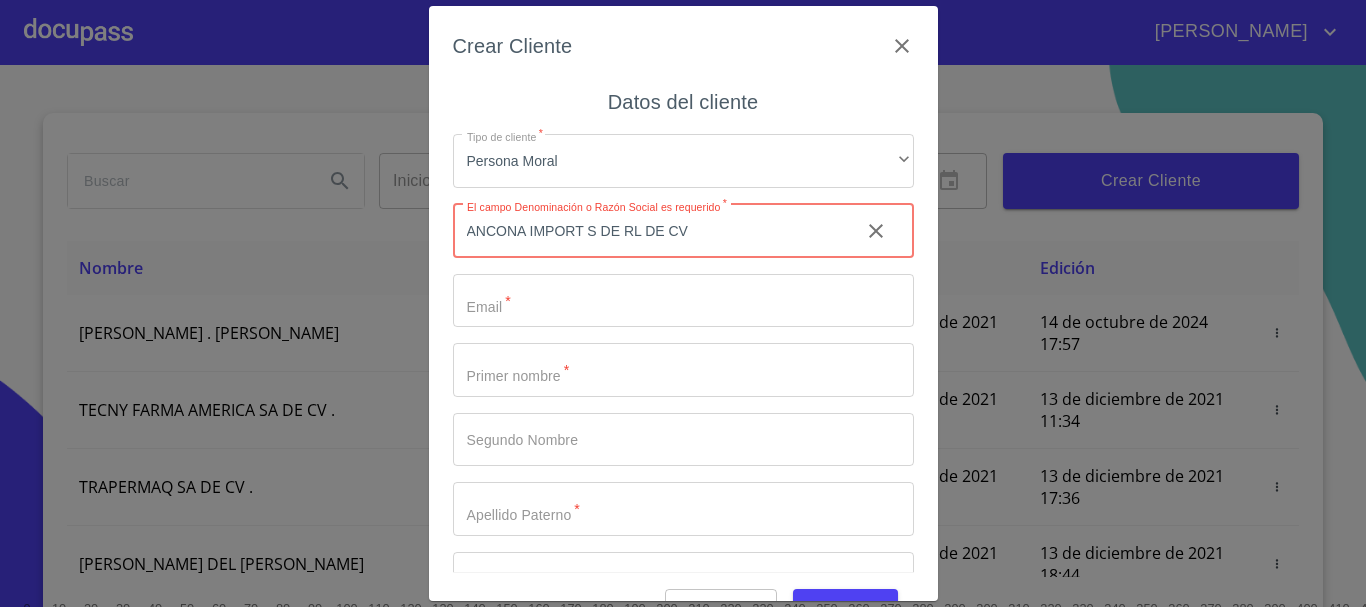 type on "ANCONA IMPORT S DE RL DE CV" 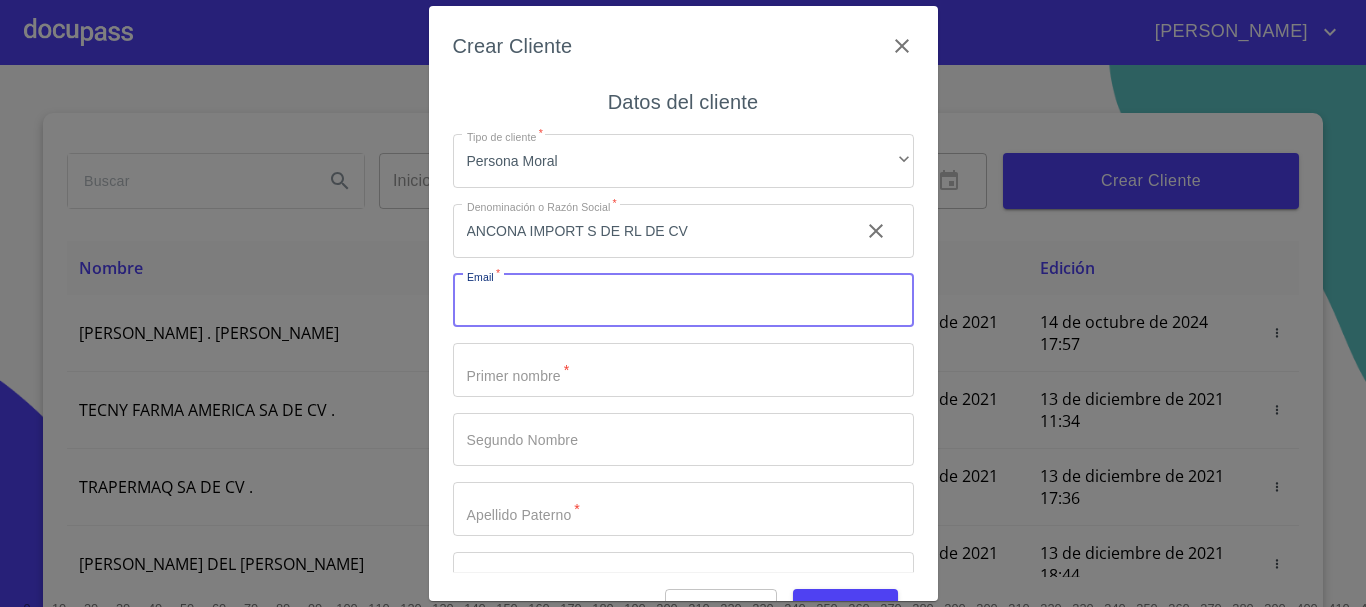 click on "Tipo de cliente   *" at bounding box center (683, 301) 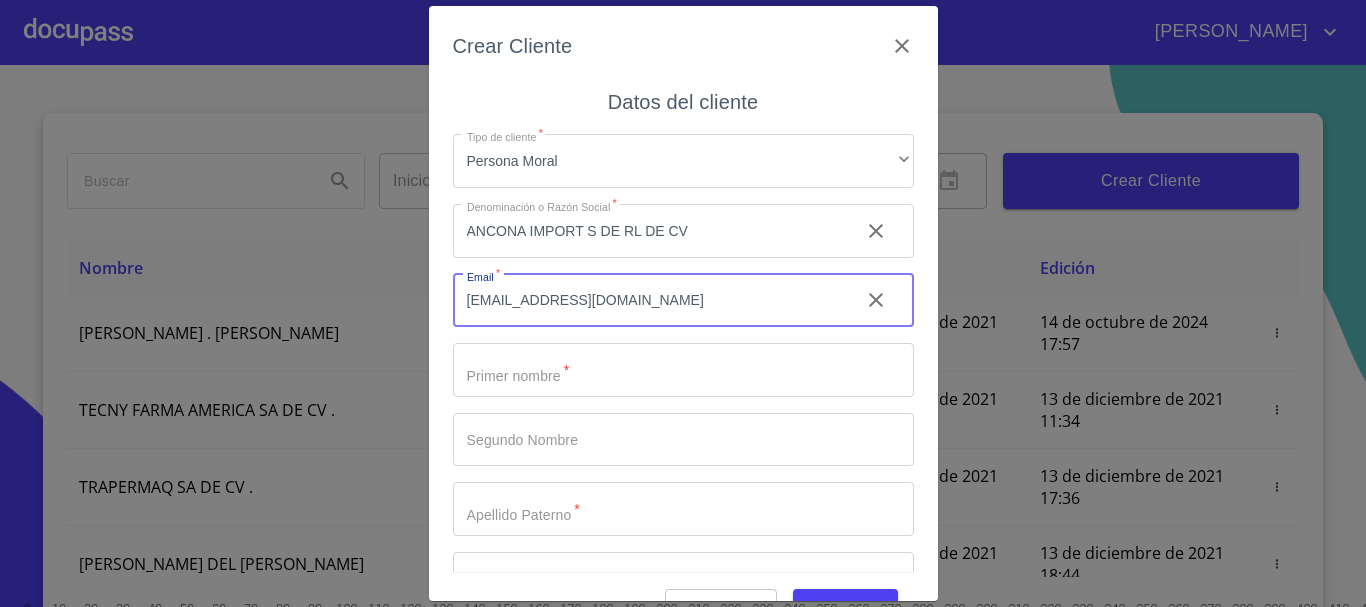 click on "[EMAIL_ADDRESS][DOMAIN_NAME]" at bounding box center (648, 301) 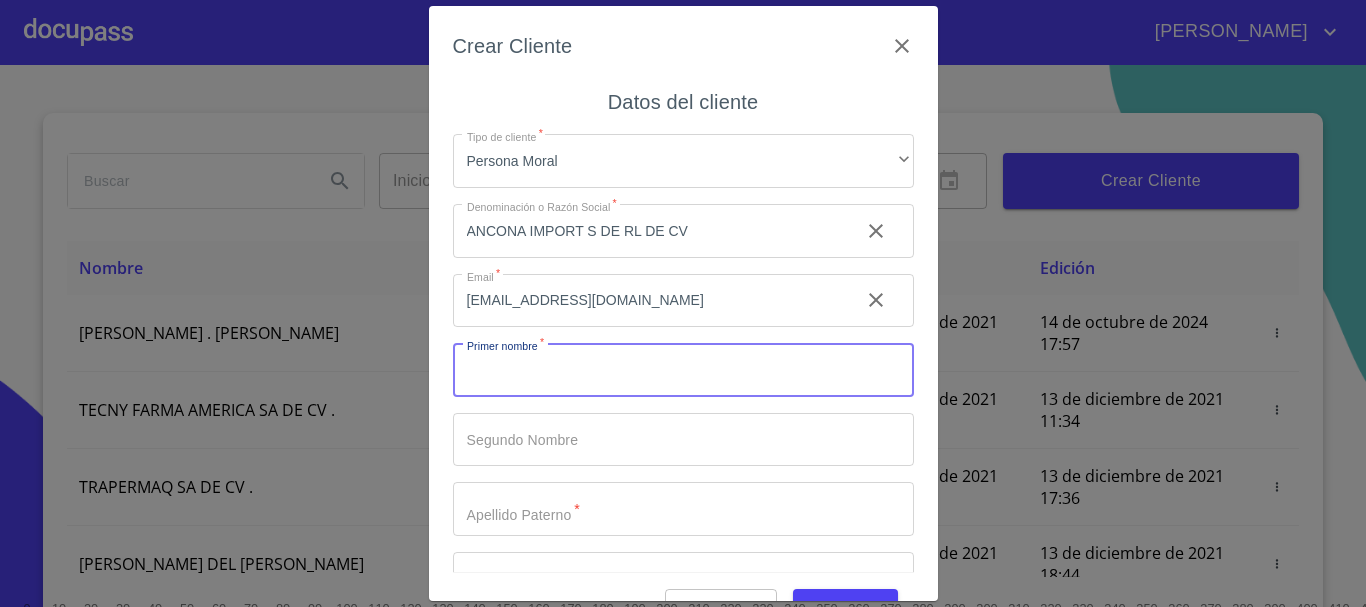 click on "Tipo de cliente   *" at bounding box center (683, 370) 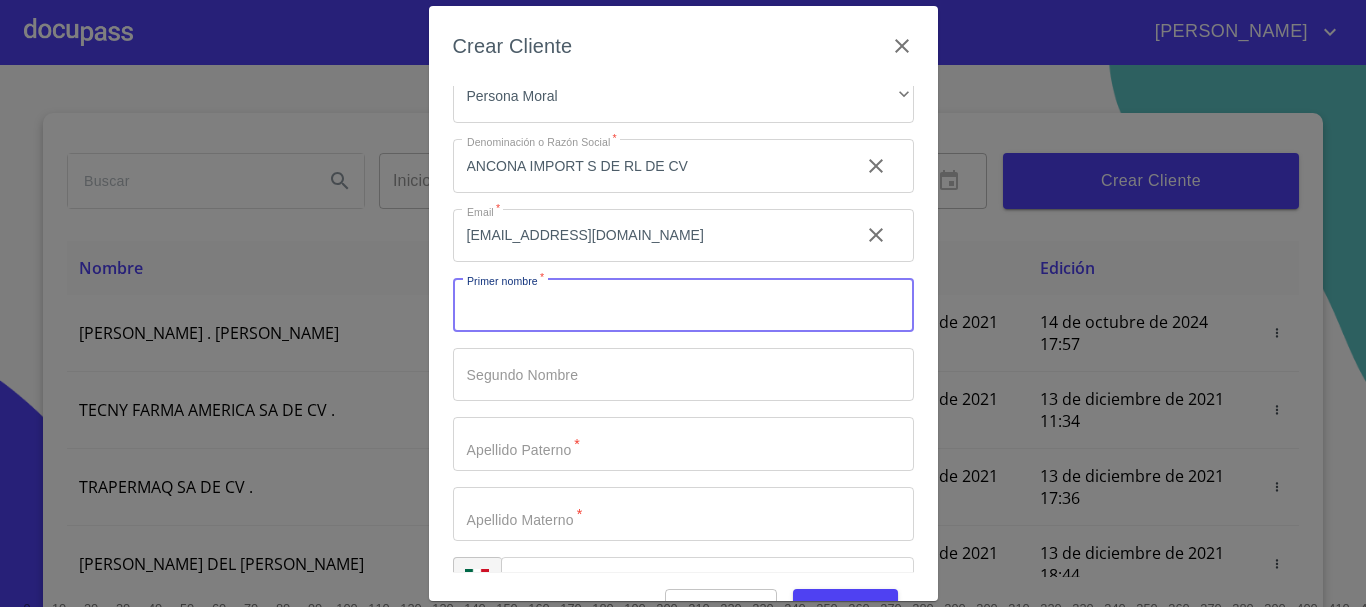 scroll, scrollTop: 100, scrollLeft: 0, axis: vertical 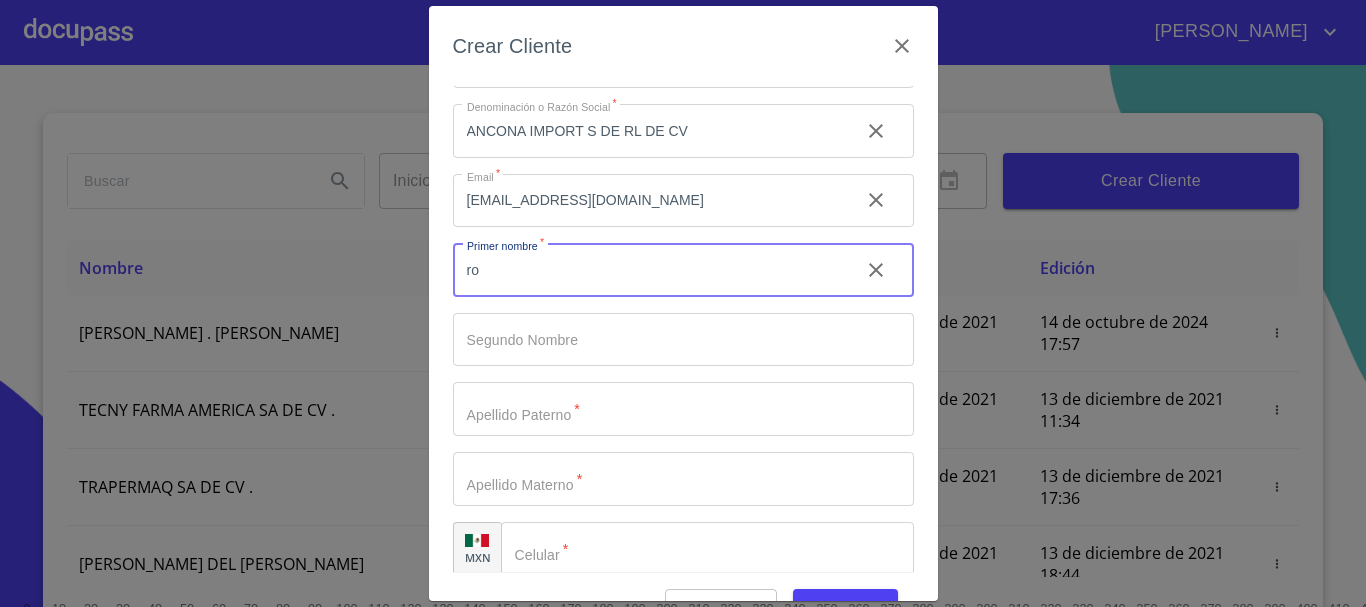 type on "r" 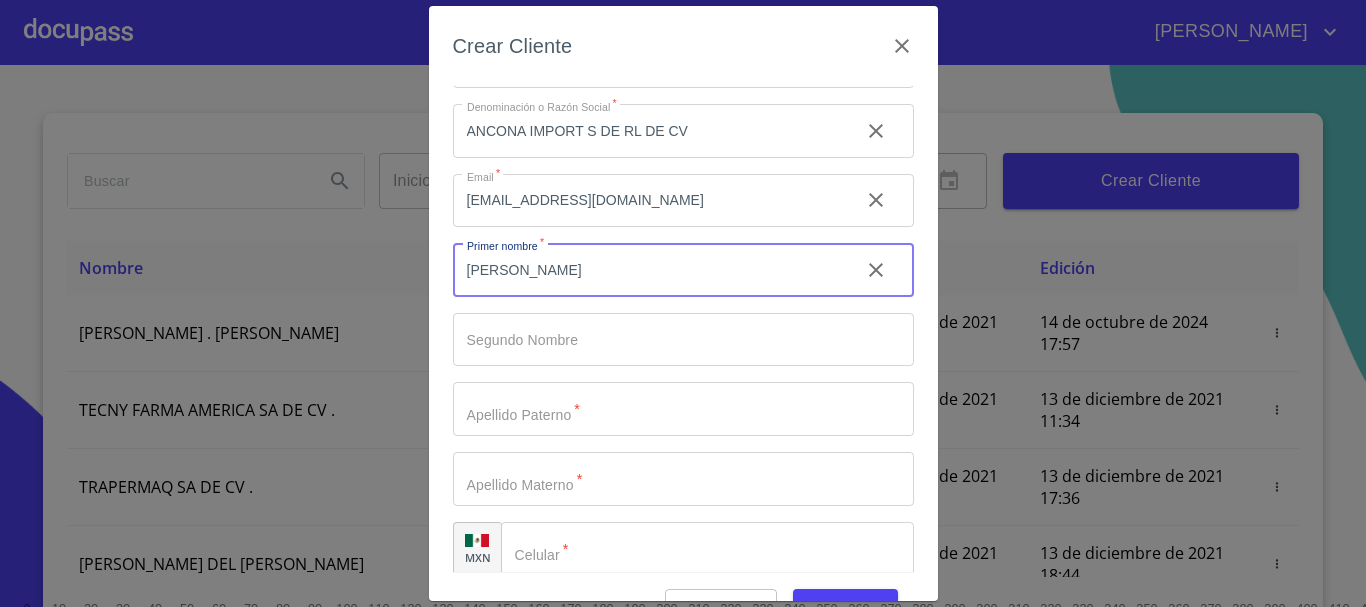 type on "[PERSON_NAME]" 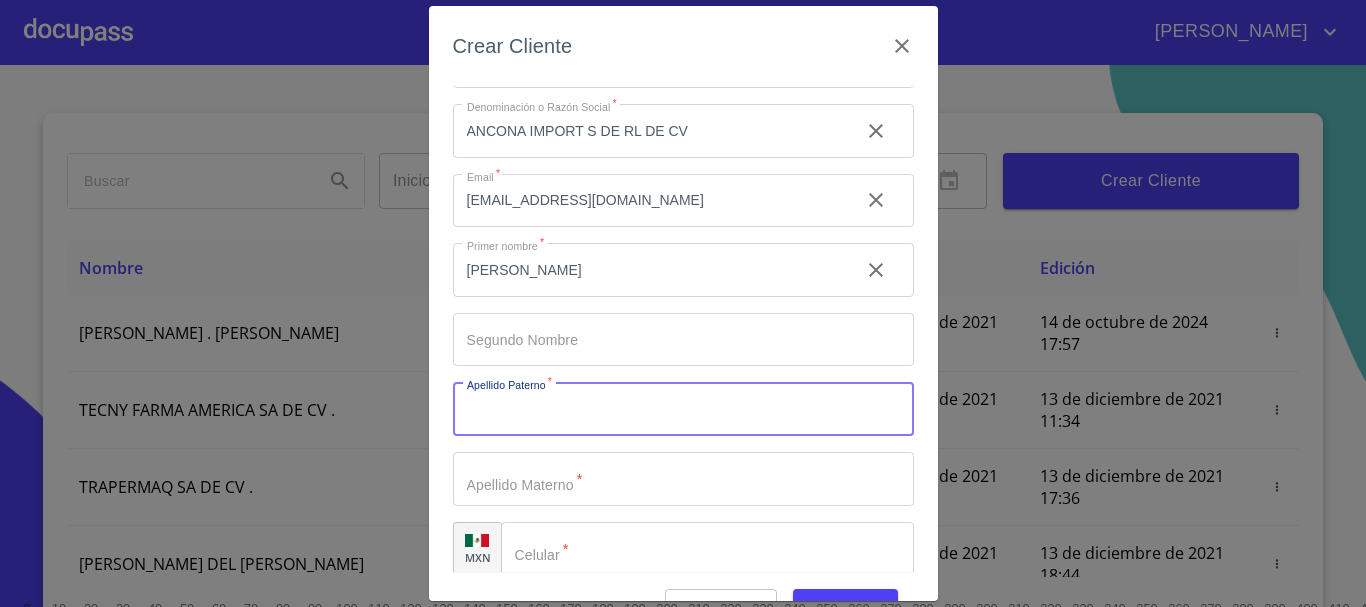 click on "Tipo de cliente   *" at bounding box center [683, 409] 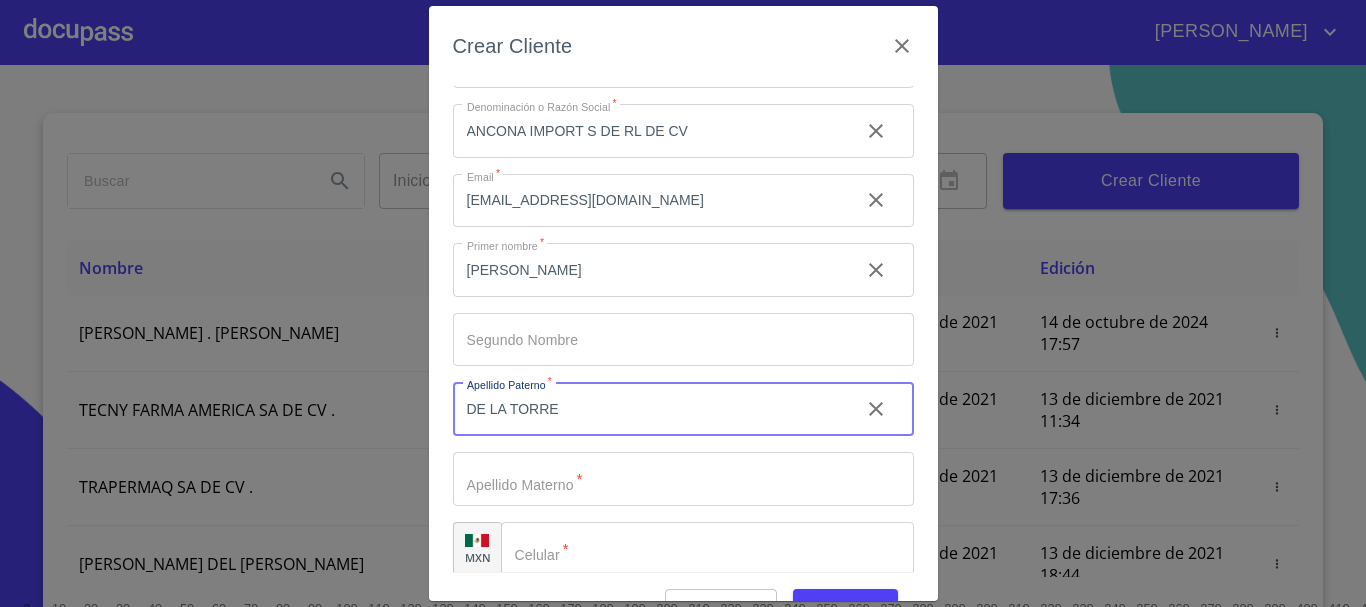 type on "DE LA TORRE" 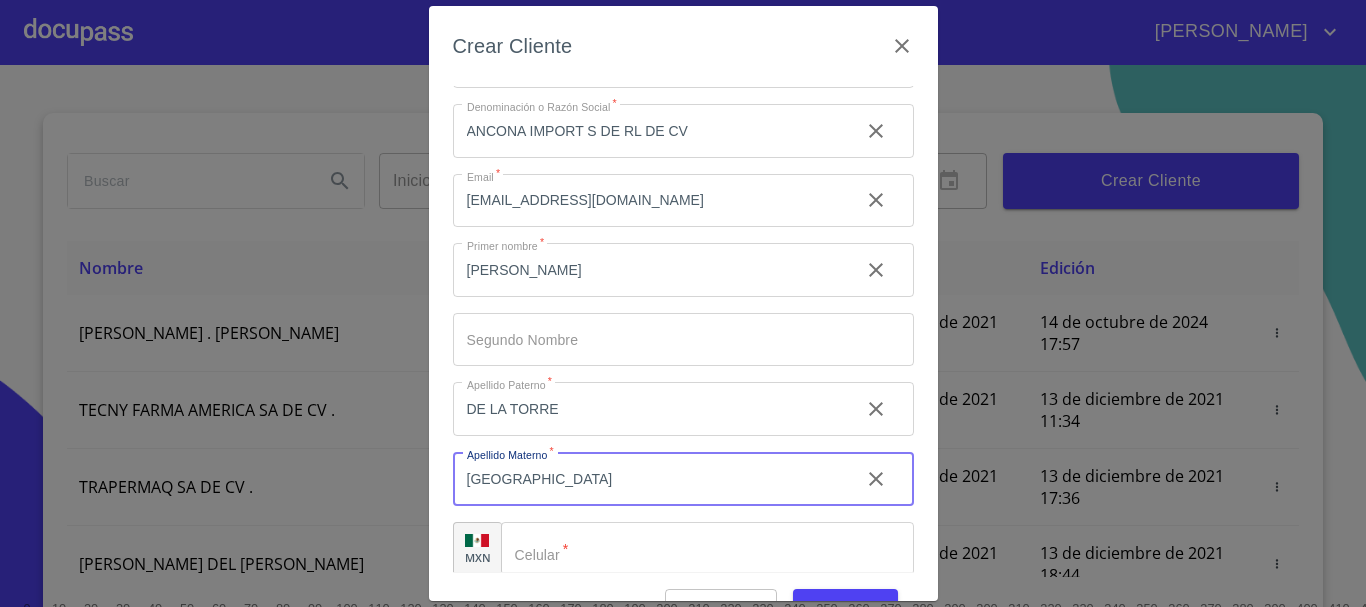 scroll, scrollTop: 119, scrollLeft: 0, axis: vertical 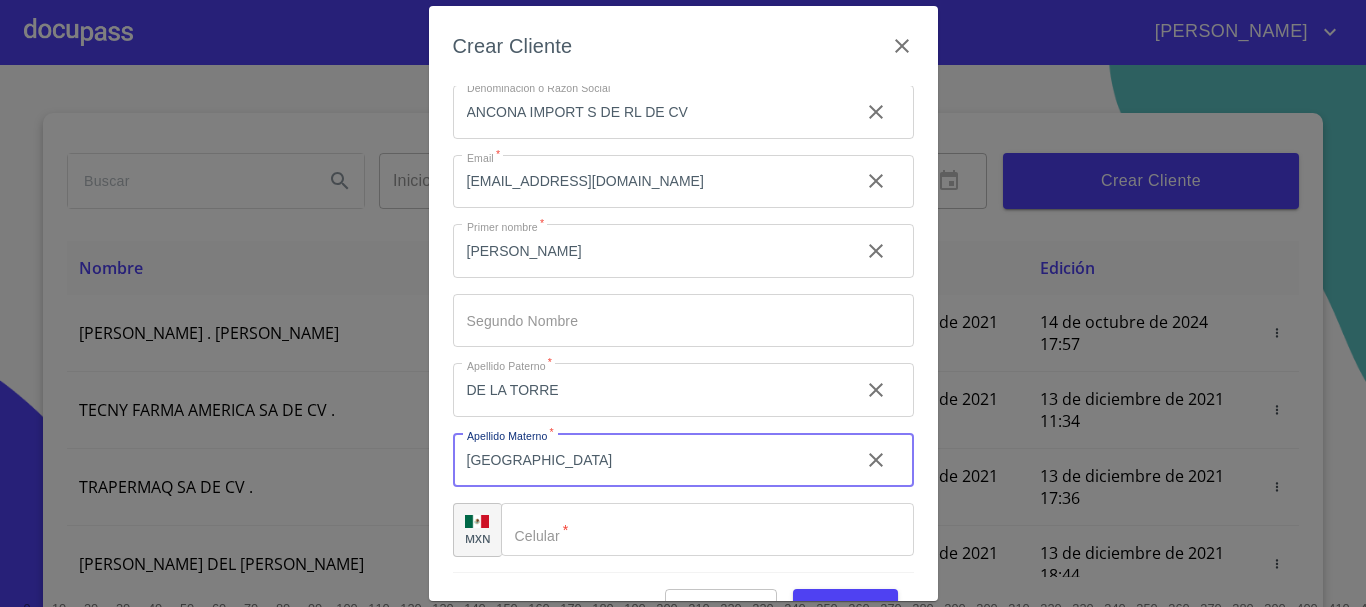 type on "[GEOGRAPHIC_DATA]" 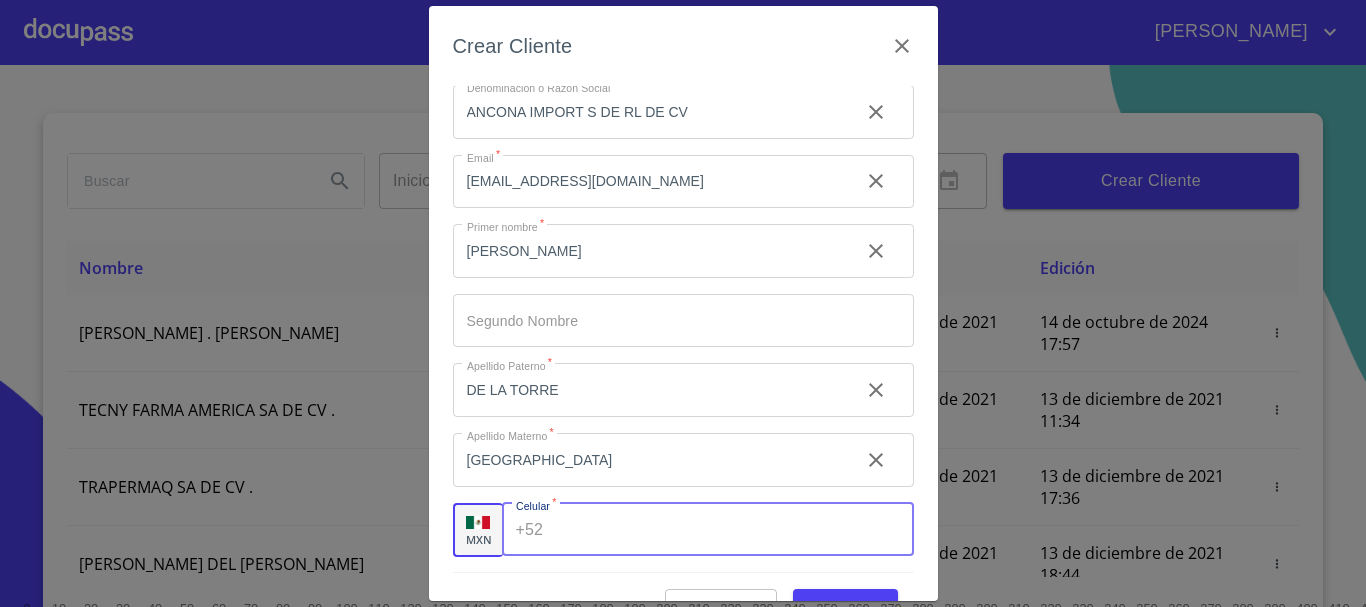 click on "Tipo de cliente   *" at bounding box center (732, 530) 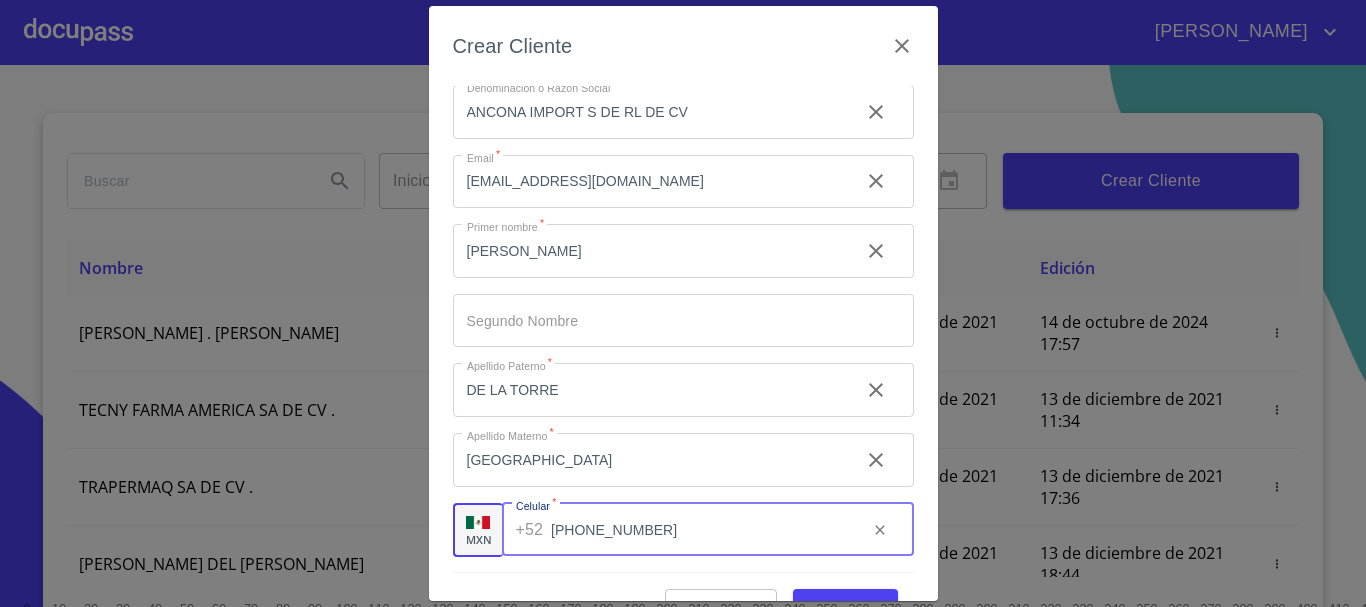 type on "[PHONE_NUMBER]" 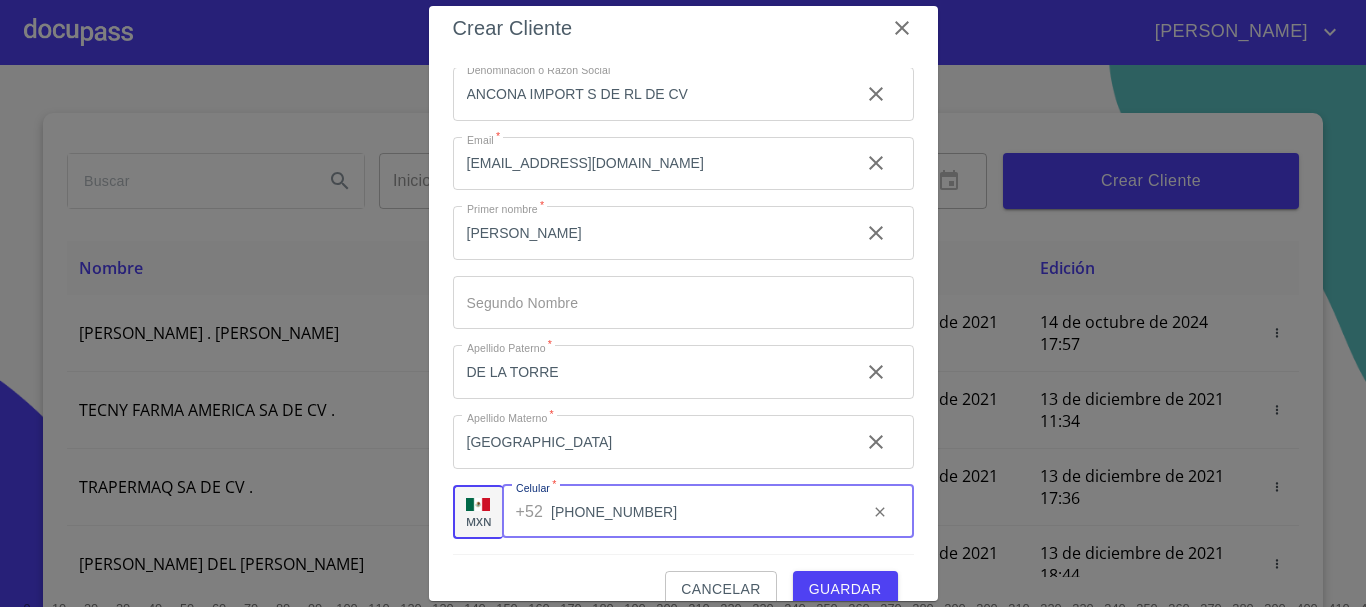 scroll, scrollTop: 48, scrollLeft: 0, axis: vertical 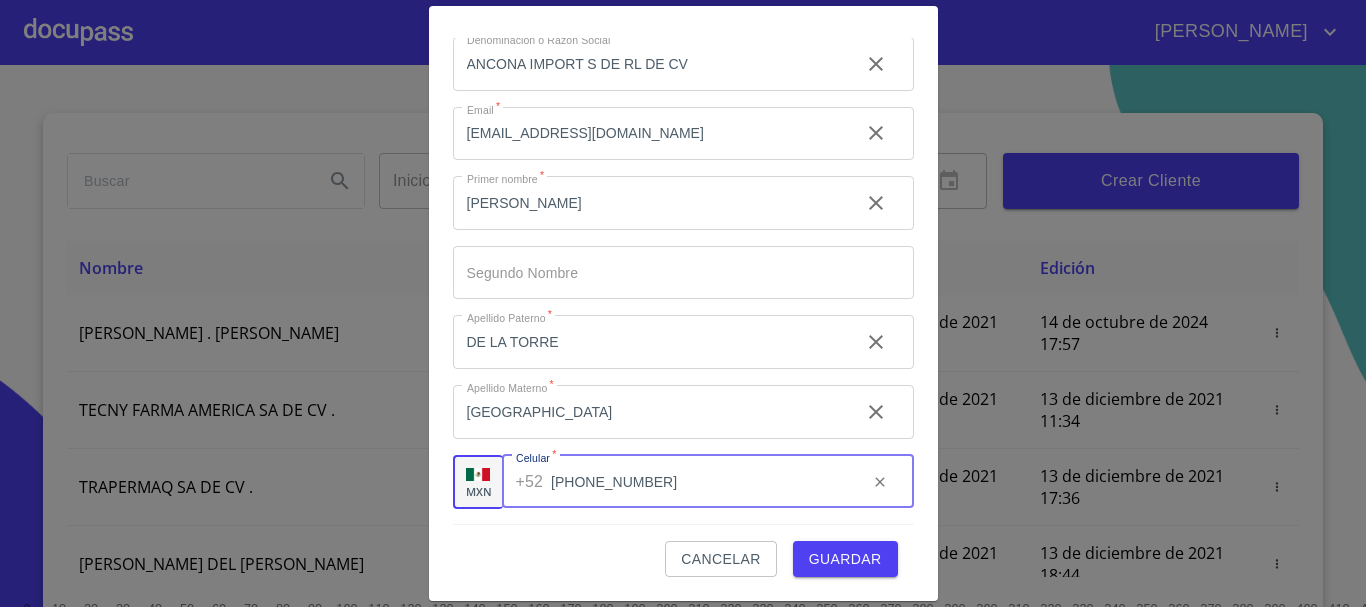 click on "Guardar" at bounding box center [845, 559] 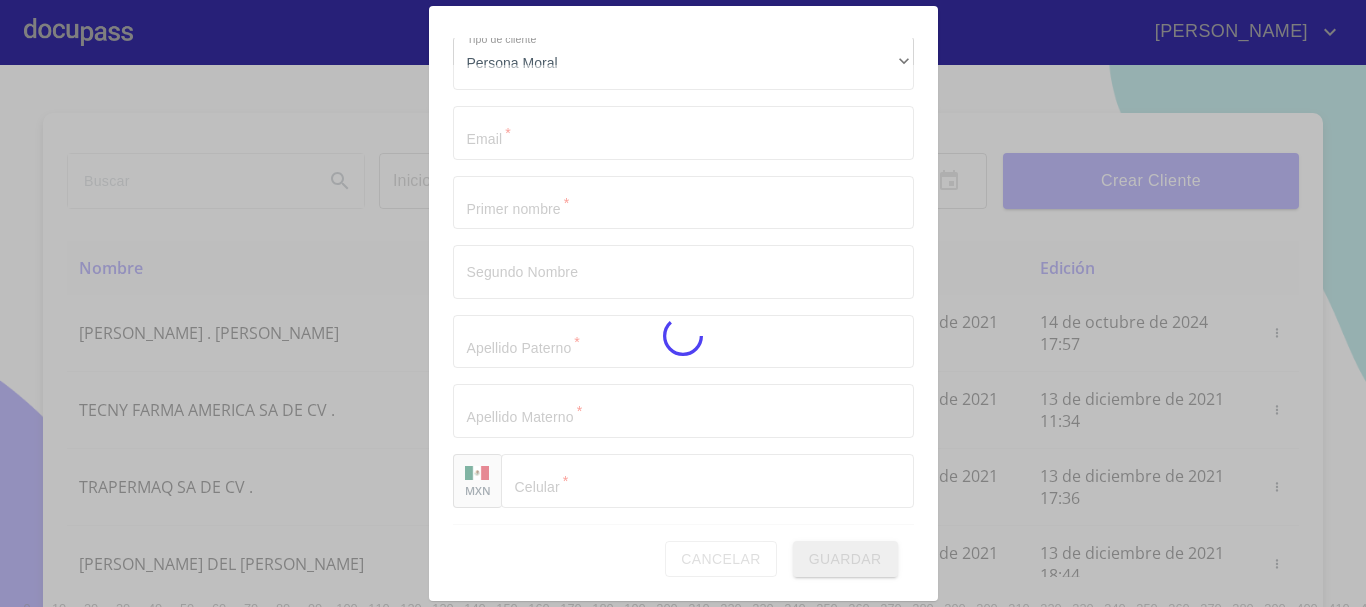 scroll, scrollTop: 50, scrollLeft: 0, axis: vertical 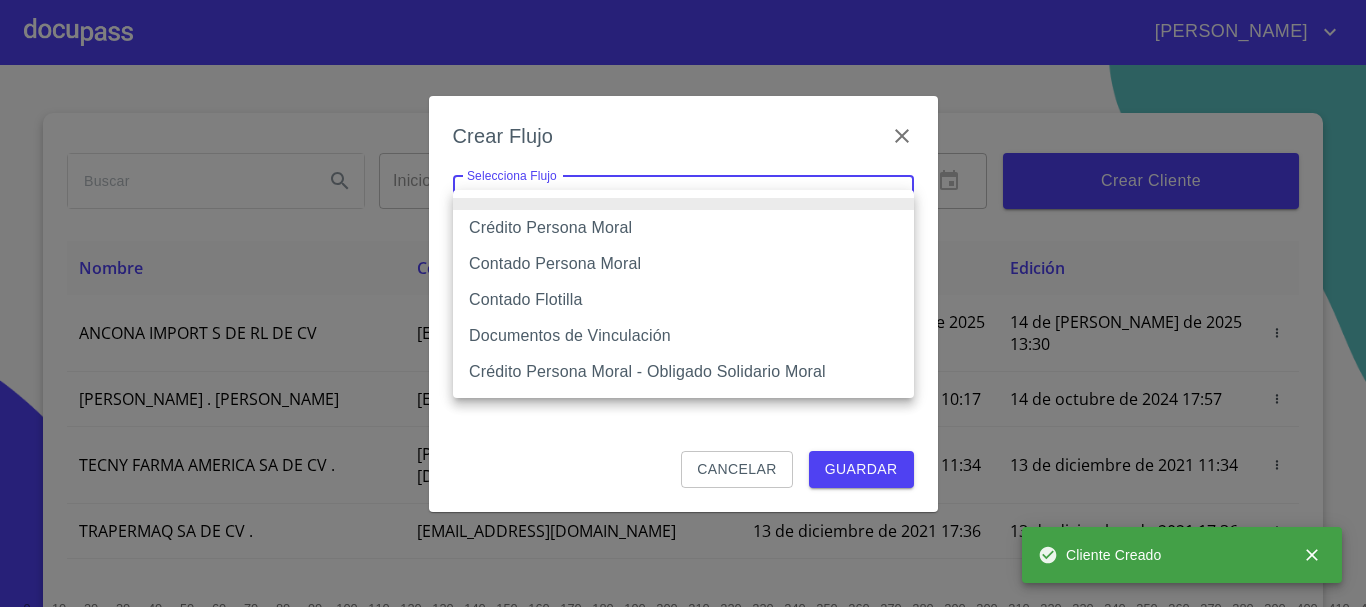 click on "[PERSON_NAME] ​ Fin ​ Crear Cliente Nombre   Correo electrónico   Registro   Edición     ANCONA IMPORT S DE RL DE CV [EMAIL_ADDRESS][DOMAIN_NAME] 14 de [PERSON_NAME] de 2025 13:30 14 de [PERSON_NAME] de 2025 13:30 ROMEO . [PERSON_NAME] [EMAIL_ADDRESS][DOMAIN_NAME] 13 de diciembre de 2021 10:17 14 de octubre de 2024 17:57 TECNY FARMA AMERICA  SA DE CV  . [PERSON_NAME][EMAIL_ADDRESS][DOMAIN_NAME] 13 de diciembre de 2021 11:34 13 de diciembre de 2021 11:34 TRAPERMAQ SA DE CV  . [EMAIL_ADDRESS][DOMAIN_NAME] 13 de diciembre de 2021 17:36 13 de diciembre de 2021 17:36 [PERSON_NAME] DEL [PERSON_NAME] [EMAIL_ADDRESS][DOMAIN_NAME] 13 de diciembre de 2021 18:44 13 de diciembre de 2021 18:44 [PERSON_NAME]  [PERSON_NAME]  [PERSON_NAME][EMAIL_ADDRESS][DOMAIN_NAME] 14 de diciembre de 2021 11:46 14 de diciembre de 2021 11:46 SOLUCION EN LIMPIEZA DE JOCOTEPEC SDRL DE CV . [EMAIL_ADDRESS][DOMAIN_NAME] 14 de diciembre de 2021 12:14 15 de diciembre de 2021 18:52 [PERSON_NAME] [PERSON_NAME] [EMAIL_ADDRESS][DOMAIN_NAME] 14 de diciembre de 2021 15:01 26 de abril de 2024 17:58 [PERSON_NAME] 1 2" at bounding box center [683, 303] 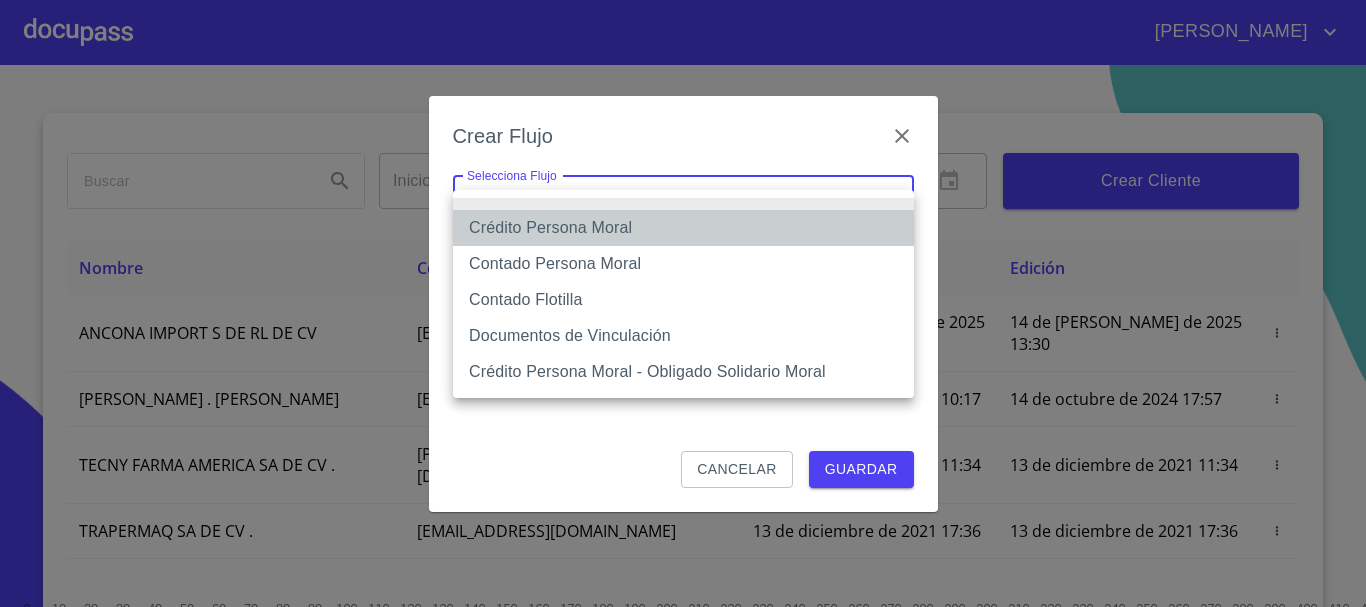 click on "Crédito Persona Moral" at bounding box center (683, 228) 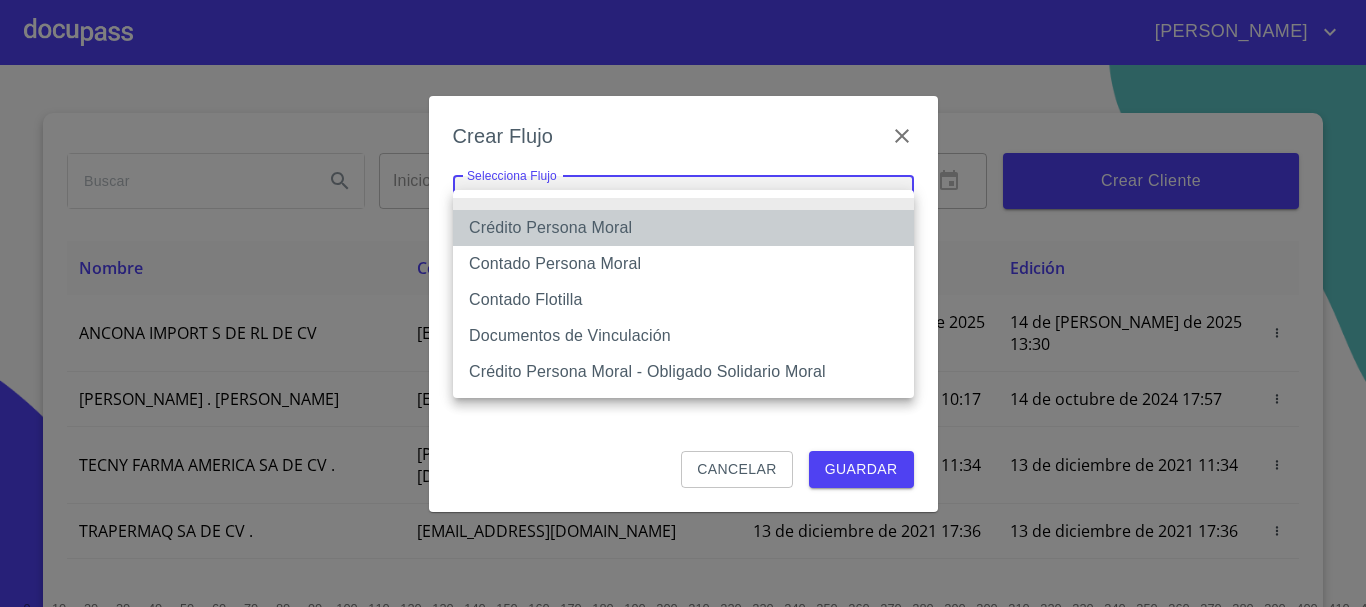 type on "61b135e99b8c202ad5a10319" 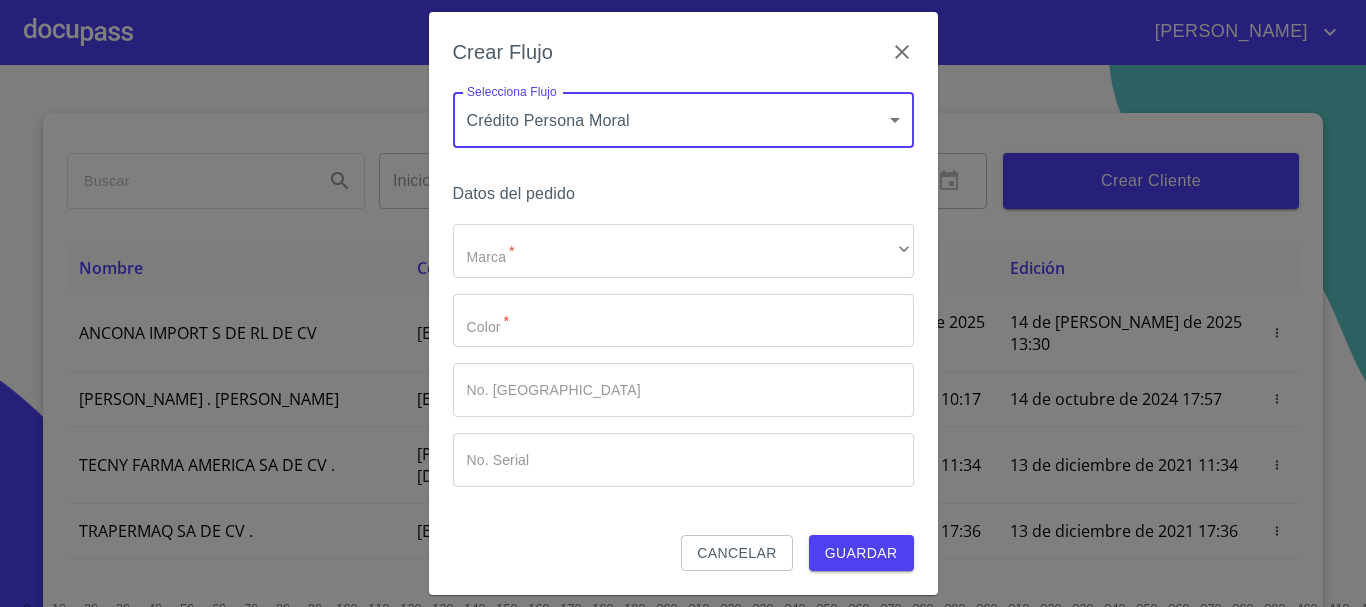 click on "[PERSON_NAME] ​ Fin ​ Crear Cliente Nombre   Correo electrónico   Registro   Edición     ANCONA IMPORT S DE RL DE CV [EMAIL_ADDRESS][DOMAIN_NAME] 14 de [PERSON_NAME] de 2025 13:30 14 de [PERSON_NAME] de 2025 13:30 ROMEO . [PERSON_NAME] [EMAIL_ADDRESS][DOMAIN_NAME] 13 de diciembre de 2021 10:17 14 de octubre de 2024 17:57 TECNY FARMA AMERICA  SA DE CV  . [PERSON_NAME][EMAIL_ADDRESS][DOMAIN_NAME] 13 de diciembre de 2021 11:34 13 de diciembre de 2021 11:34 TRAPERMAQ SA DE CV  . [EMAIL_ADDRESS][DOMAIN_NAME] 13 de diciembre de 2021 17:36 13 de diciembre de 2021 17:36 [PERSON_NAME] DEL [PERSON_NAME] [EMAIL_ADDRESS][DOMAIN_NAME] 13 de diciembre de 2021 18:44 13 de diciembre de 2021 18:44 [PERSON_NAME]  [PERSON_NAME]  [PERSON_NAME][EMAIL_ADDRESS][DOMAIN_NAME] 14 de diciembre de 2021 11:46 14 de diciembre de 2021 11:46 SOLUCION EN LIMPIEZA DE JOCOTEPEC SDRL DE CV . [EMAIL_ADDRESS][DOMAIN_NAME] 14 de diciembre de 2021 12:14 15 de diciembre de 2021 18:52 [PERSON_NAME] [PERSON_NAME] [EMAIL_ADDRESS][DOMAIN_NAME] 14 de diciembre de 2021 15:01 26 de abril de 2024 17:58 [PERSON_NAME] 1 2" at bounding box center (683, 303) 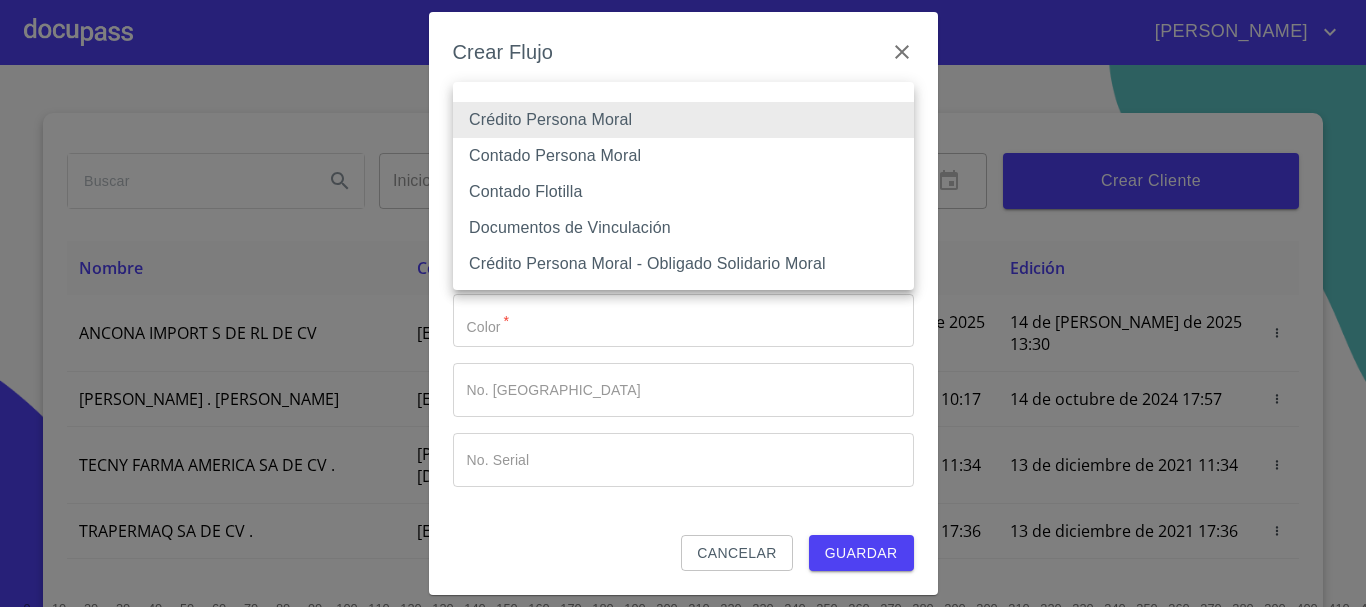 click at bounding box center [683, 96] 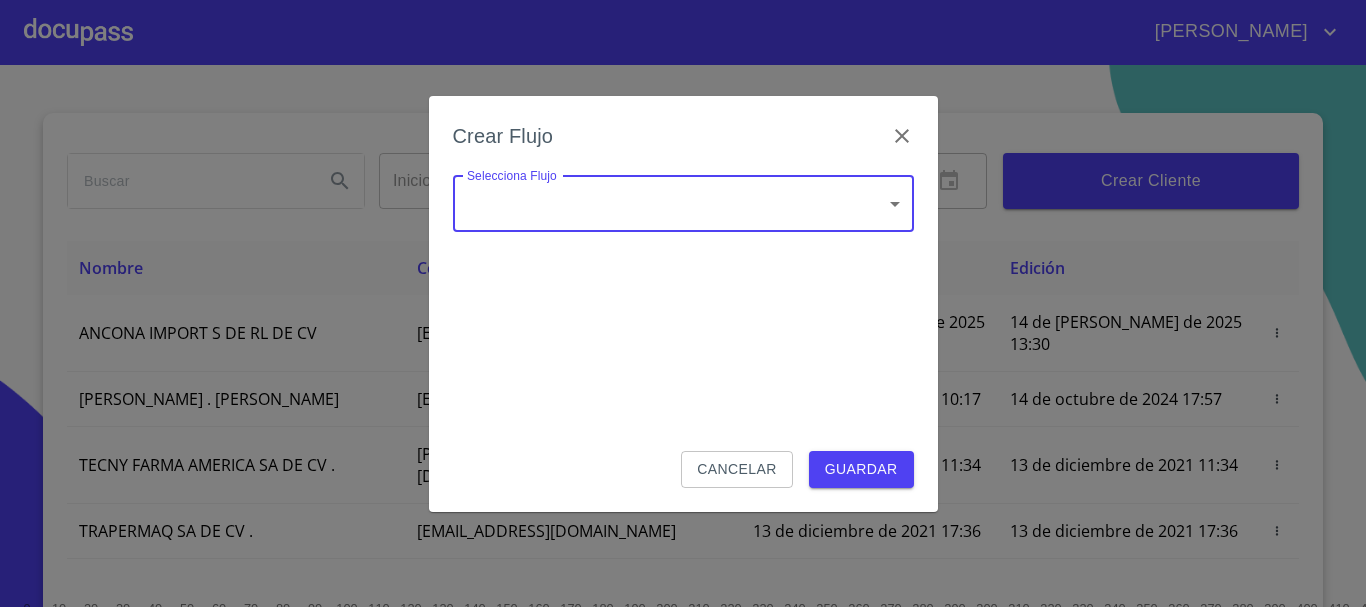 click on "[PERSON_NAME] ​ Fin ​ Crear Cliente Nombre   Correo electrónico   Registro   Edición     ANCONA IMPORT S DE RL DE CV [EMAIL_ADDRESS][DOMAIN_NAME] 14 de [PERSON_NAME] de 2025 13:30 14 de [PERSON_NAME] de 2025 13:30 ROMEO . [PERSON_NAME] [EMAIL_ADDRESS][DOMAIN_NAME] 13 de diciembre de 2021 10:17 14 de octubre de 2024 17:57 TECNY FARMA AMERICA  SA DE CV  . [PERSON_NAME][EMAIL_ADDRESS][DOMAIN_NAME] 13 de diciembre de 2021 11:34 13 de diciembre de 2021 11:34 TRAPERMAQ SA DE CV  . [EMAIL_ADDRESS][DOMAIN_NAME] 13 de diciembre de 2021 17:36 13 de diciembre de 2021 17:36 [PERSON_NAME] DEL [PERSON_NAME] [EMAIL_ADDRESS][DOMAIN_NAME] 13 de diciembre de 2021 18:44 13 de diciembre de 2021 18:44 [PERSON_NAME]  [PERSON_NAME]  [PERSON_NAME][EMAIL_ADDRESS][DOMAIN_NAME] 14 de diciembre de 2021 11:46 14 de diciembre de 2021 11:46 SOLUCION EN LIMPIEZA DE JOCOTEPEC SDRL DE CV . [EMAIL_ADDRESS][DOMAIN_NAME] 14 de diciembre de 2021 12:14 15 de diciembre de 2021 18:52 [PERSON_NAME] [PERSON_NAME] [EMAIL_ADDRESS][DOMAIN_NAME] 14 de diciembre de 2021 15:01 26 de abril de 2024 17:58 [PERSON_NAME] 1 2" at bounding box center (683, 303) 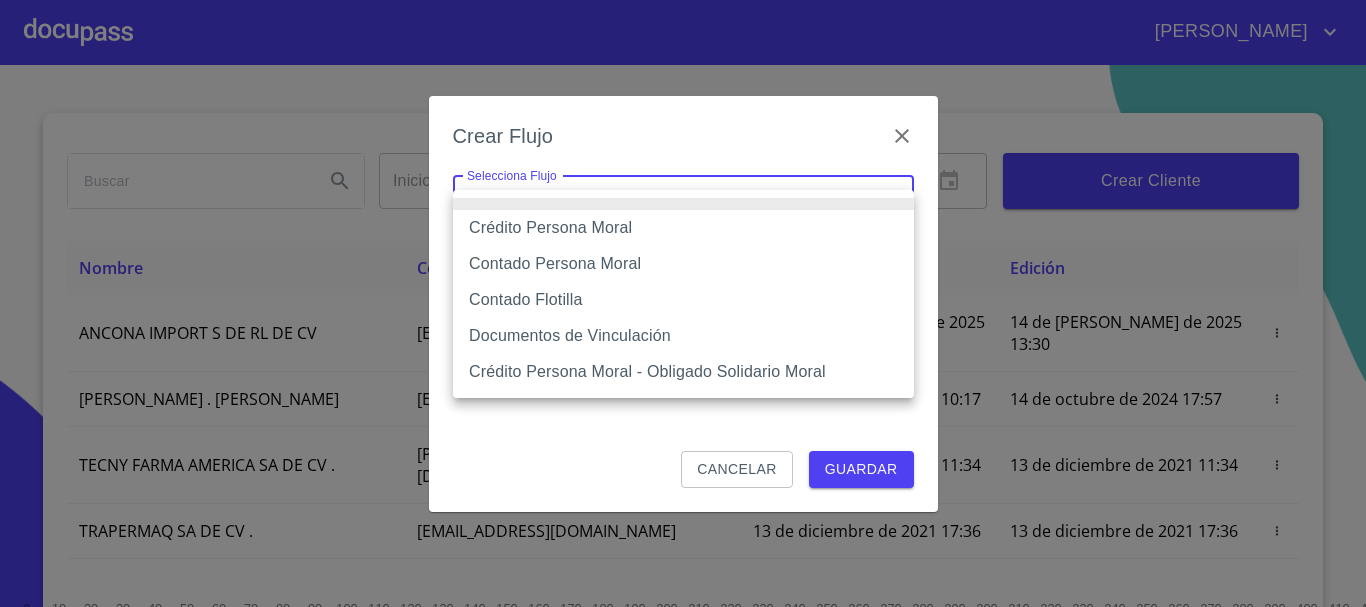 click on "Crédito Persona Moral" at bounding box center [683, 228] 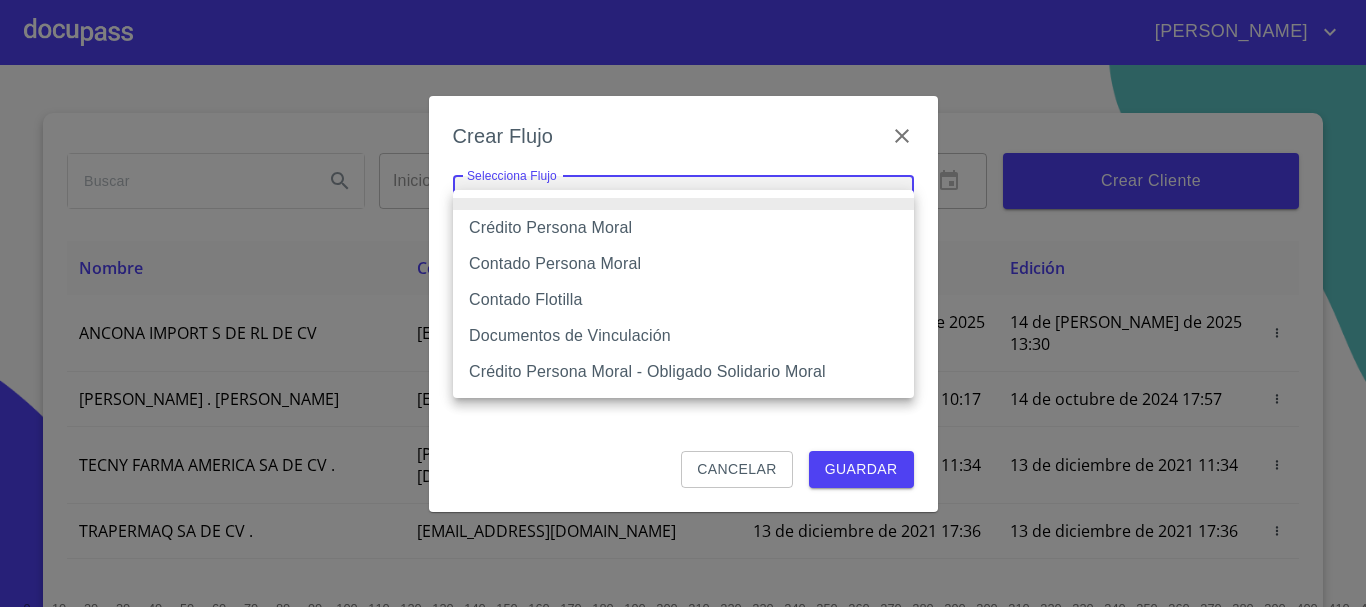 type on "61b135e99b8c202ad5a10319" 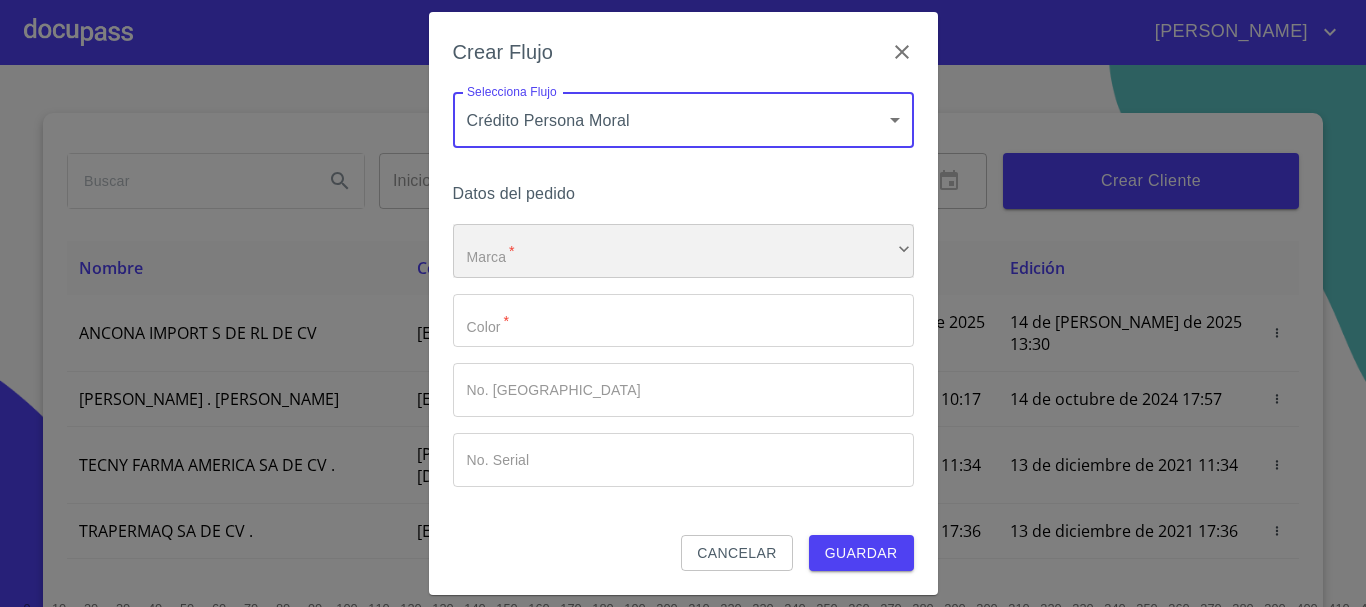 click on "​" at bounding box center (683, 251) 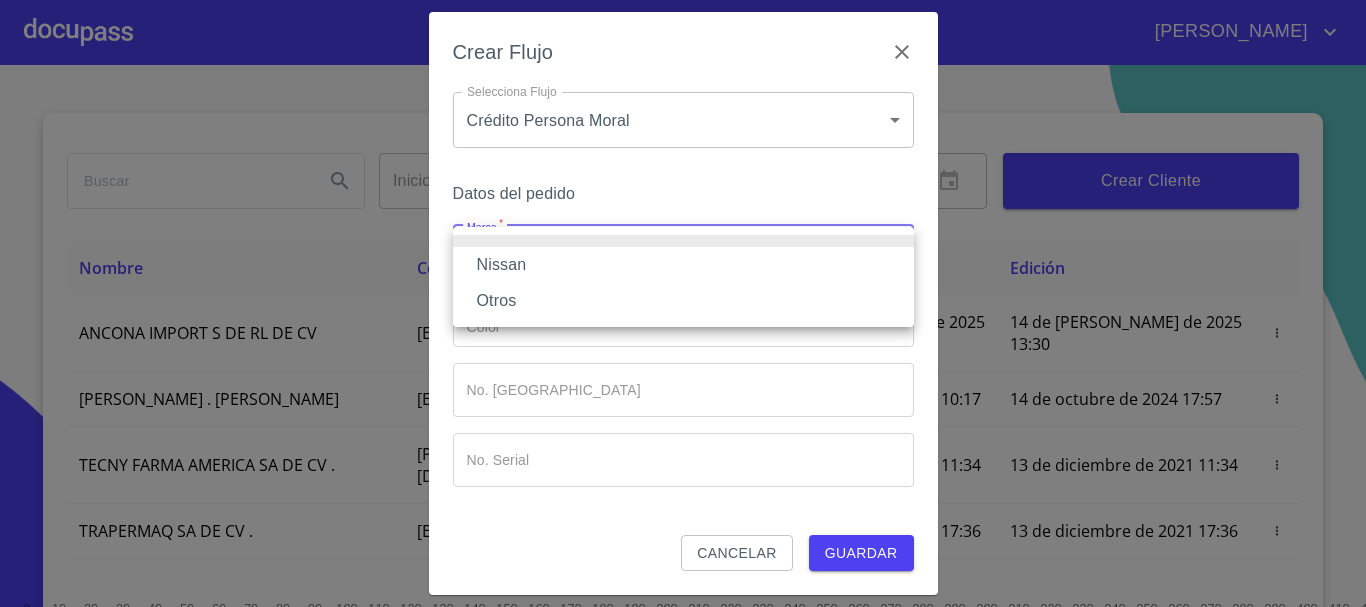 click on "Nissan" at bounding box center [683, 265] 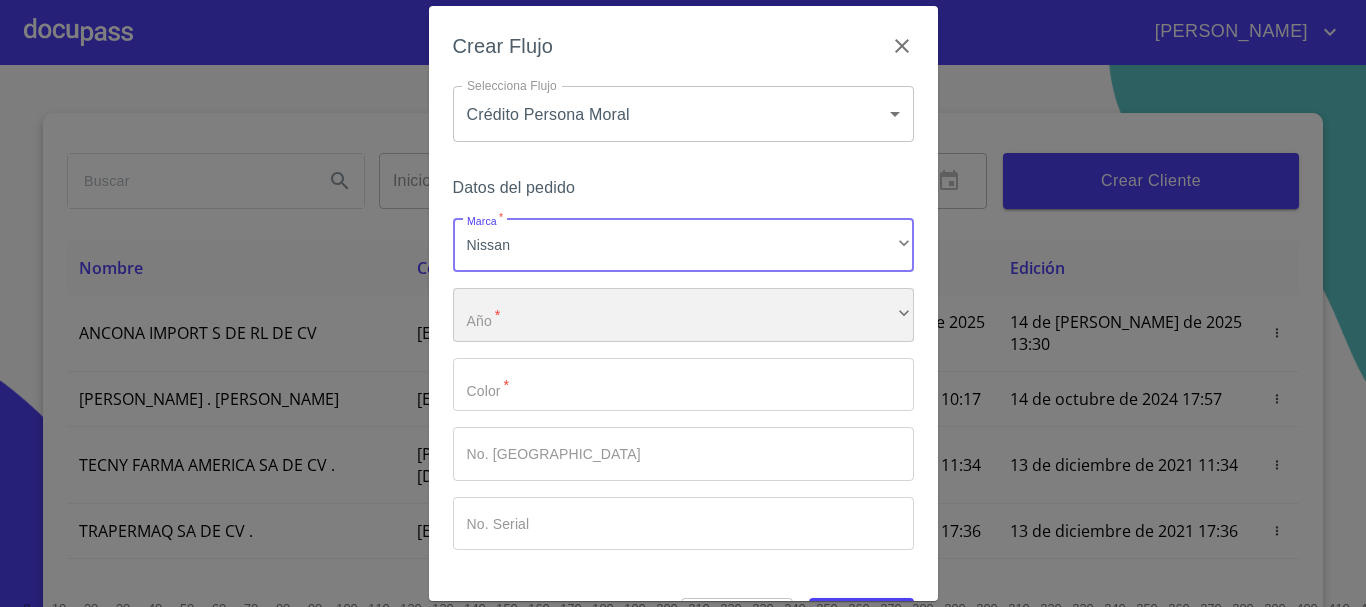 click on "​" at bounding box center [683, 315] 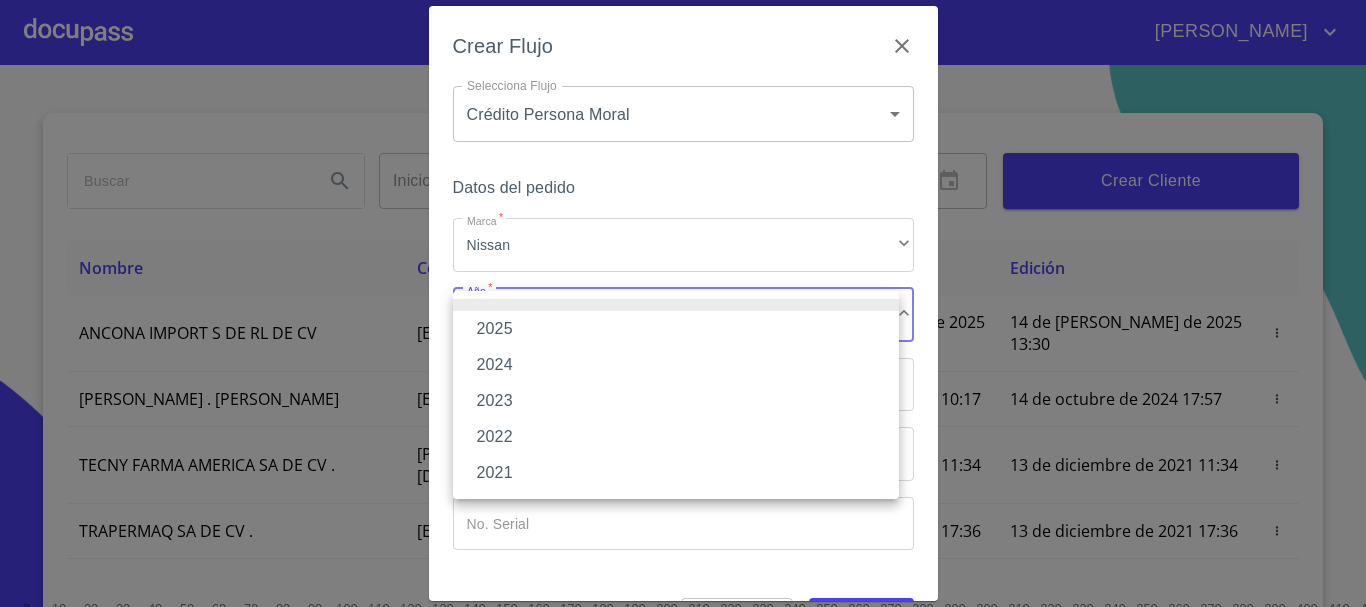 click on "2024" at bounding box center (676, 365) 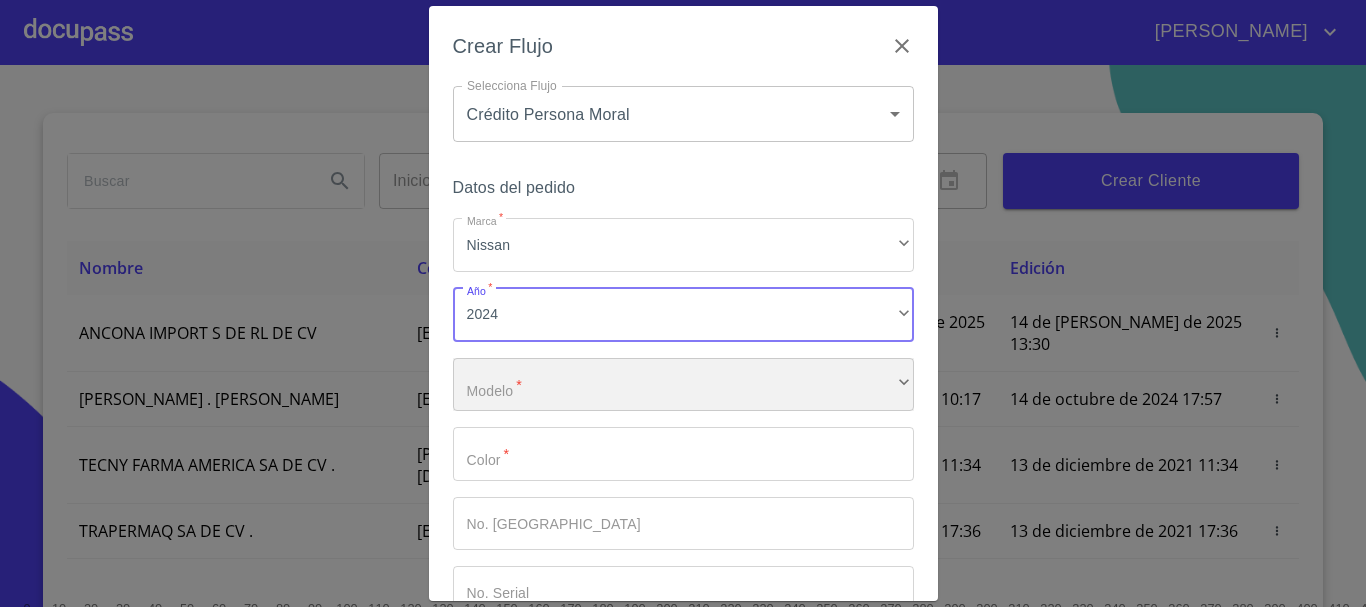 click on "​" at bounding box center [683, 385] 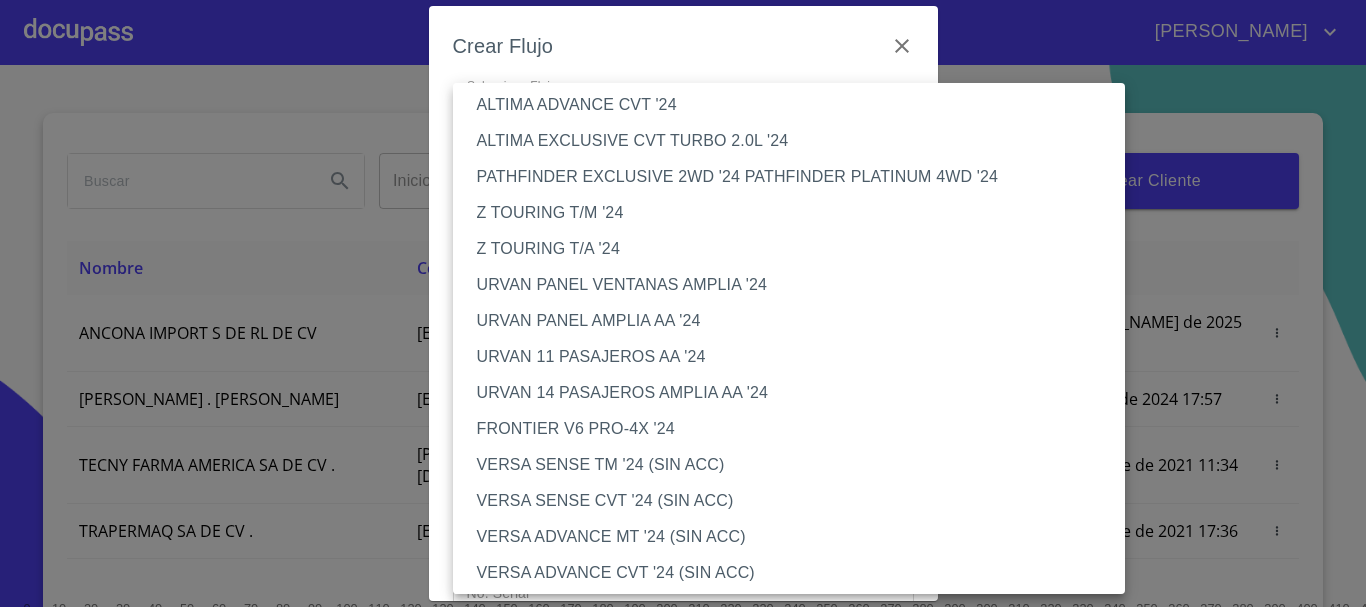type 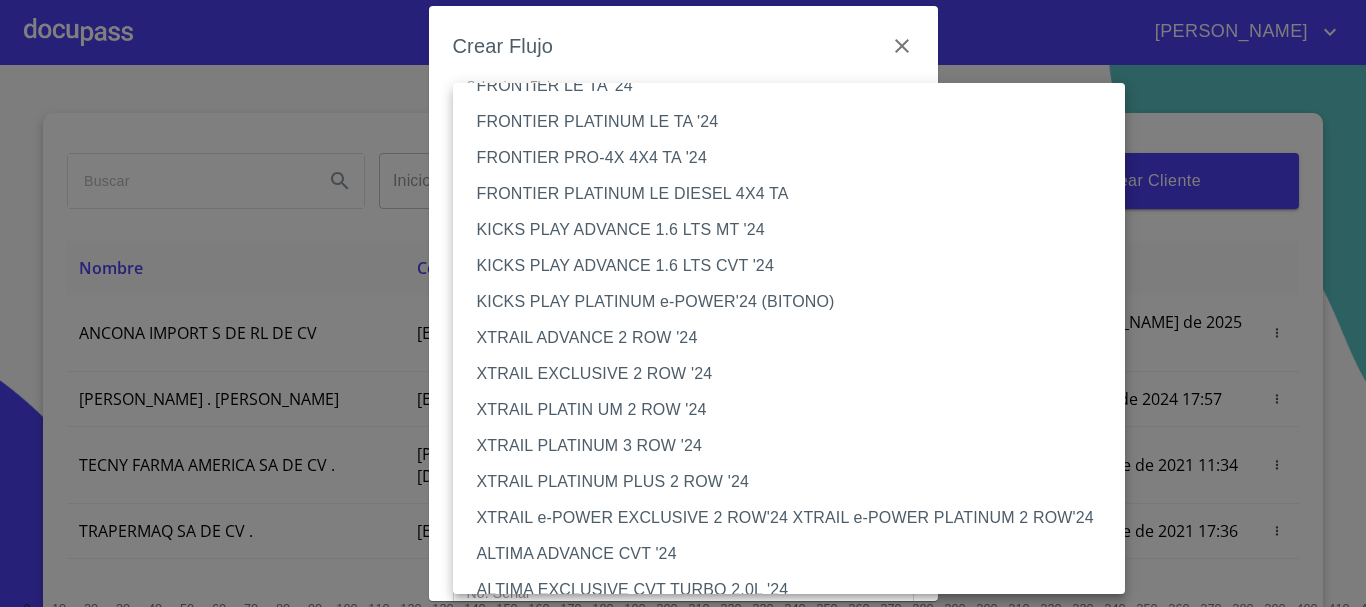 type 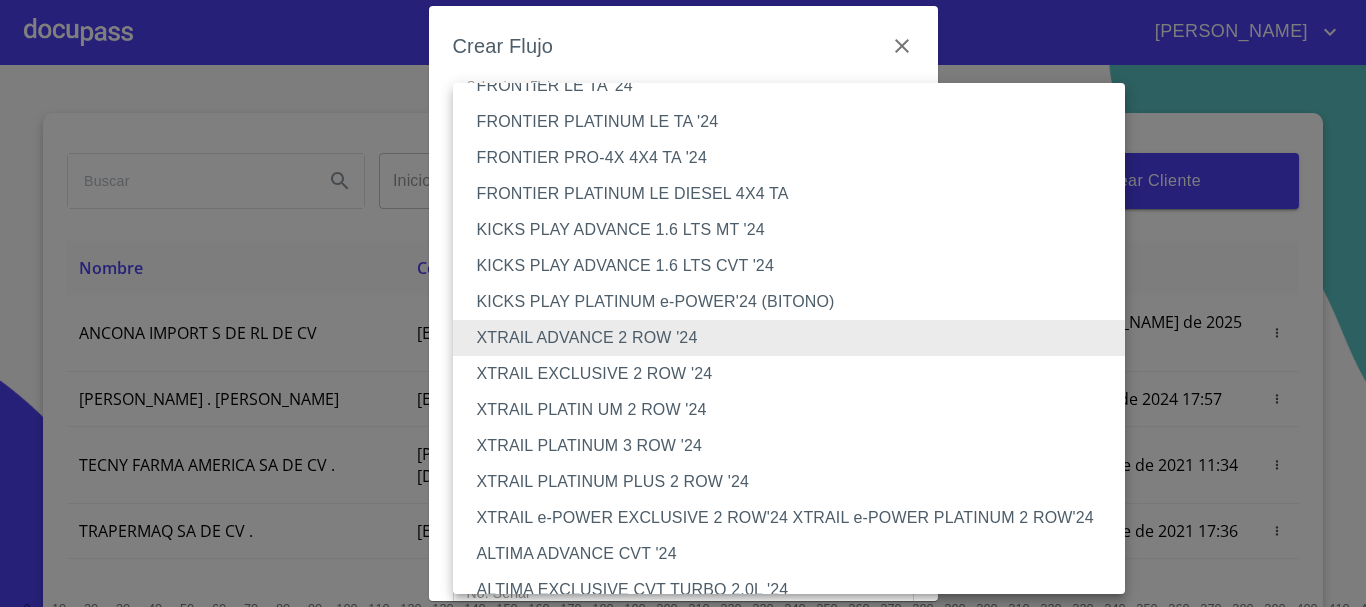 click on "XTRAIL EXCLUSIVE 2 ROW '24" at bounding box center (796, 374) 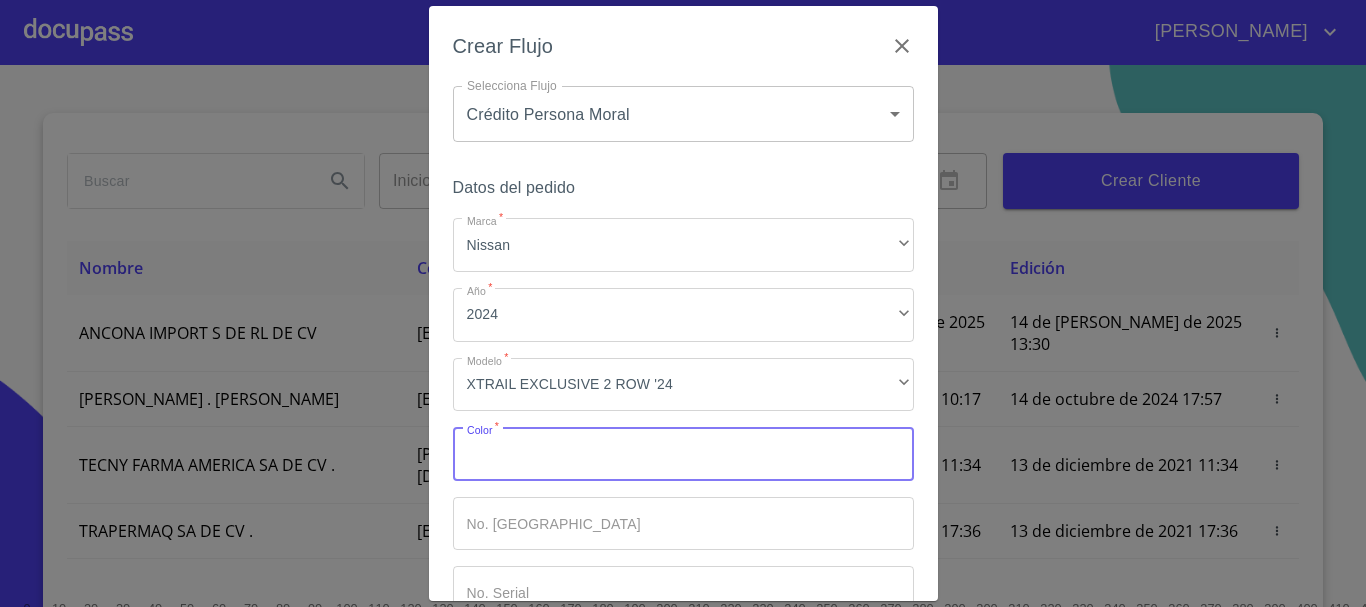 click on "Marca   *" at bounding box center (683, 454) 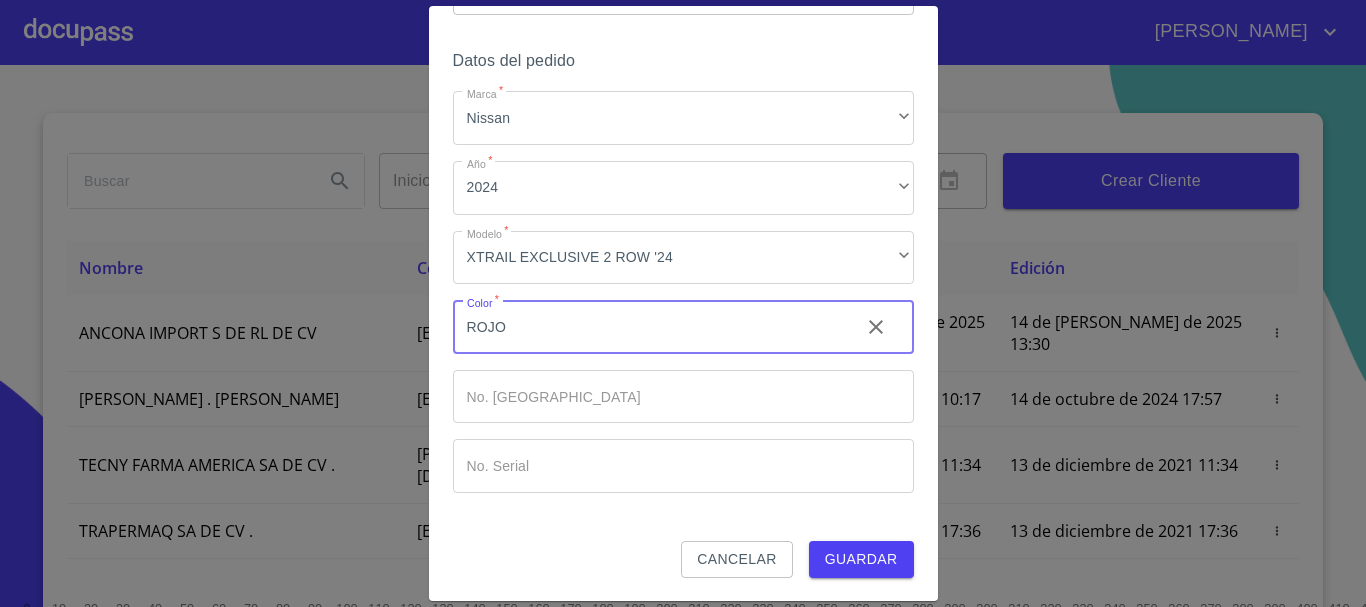 scroll, scrollTop: 128, scrollLeft: 0, axis: vertical 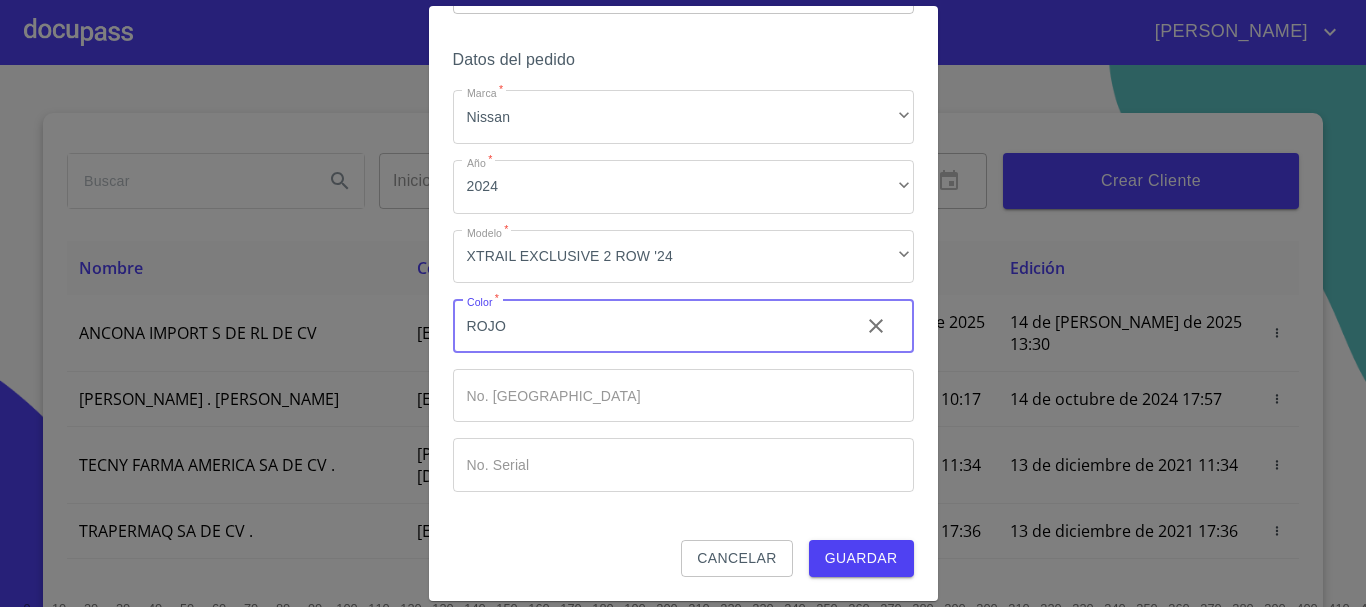 type on "ROJO" 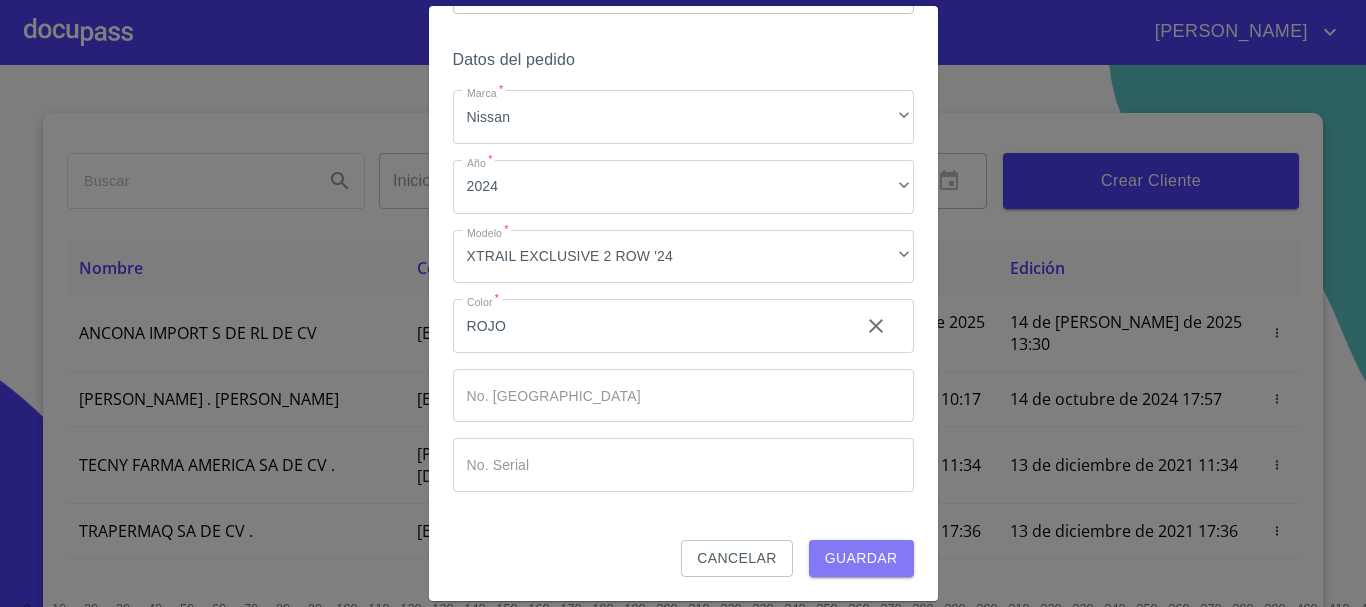 click on "Guardar" at bounding box center [861, 558] 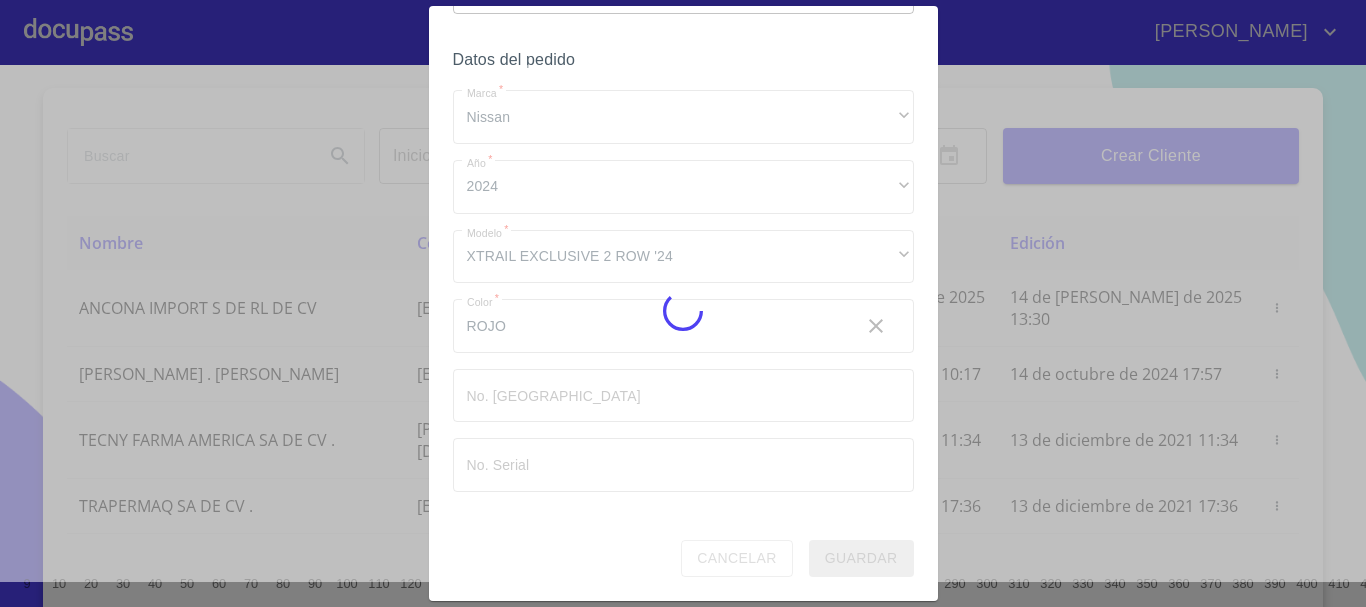 scroll, scrollTop: 49, scrollLeft: 0, axis: vertical 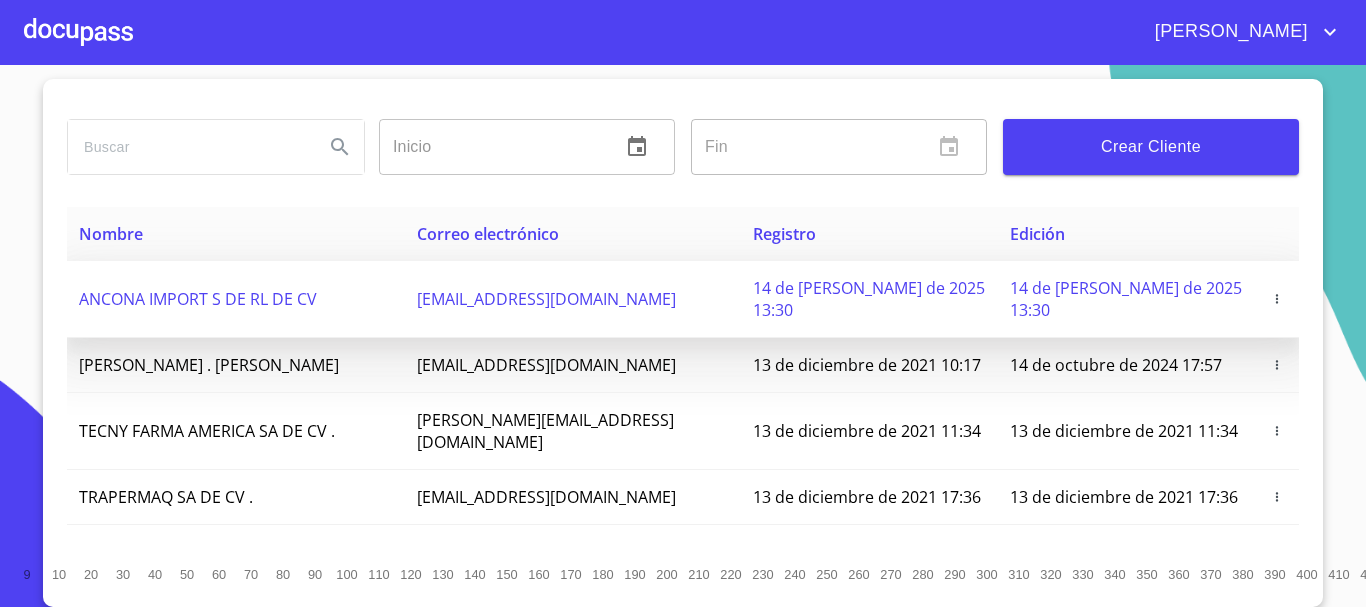 click on "ANCONA IMPORT S DE RL DE CV" at bounding box center (236, 299) 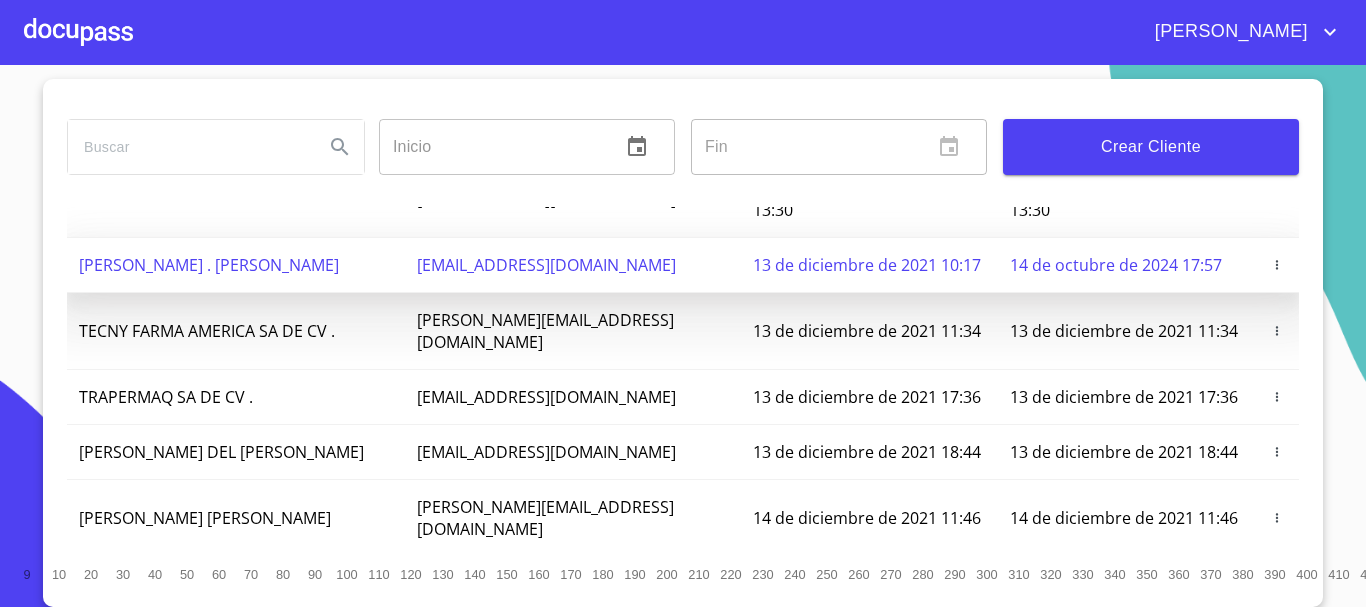 scroll, scrollTop: 0, scrollLeft: 0, axis: both 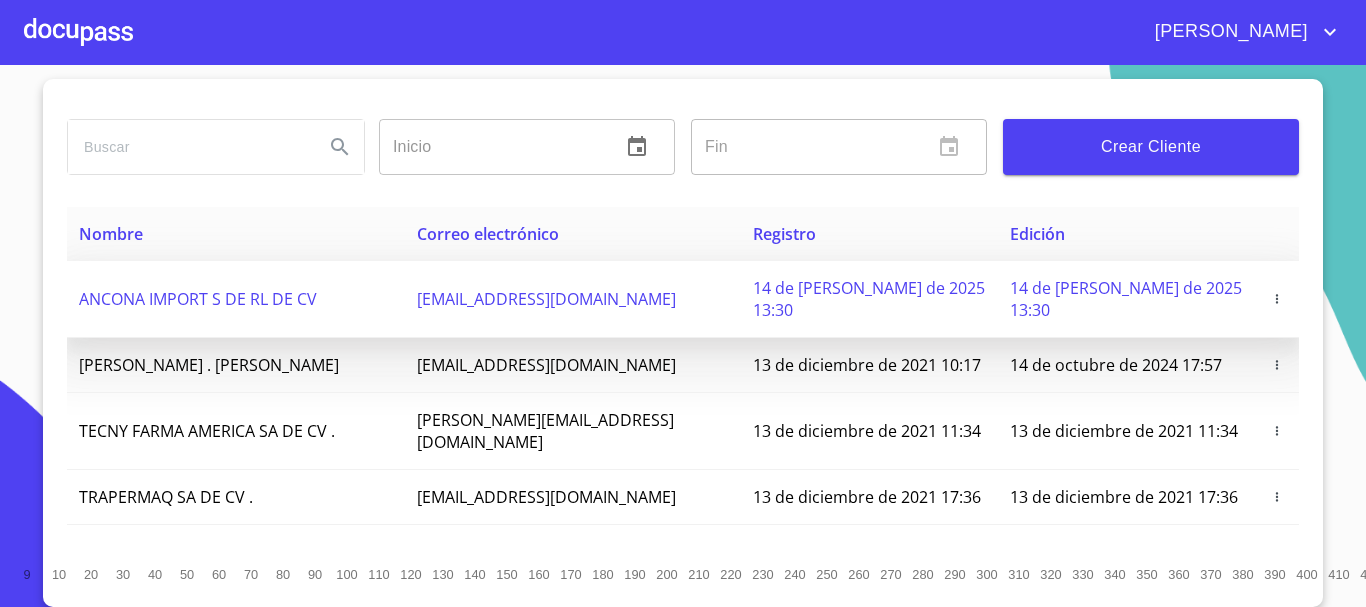 click on "ANCONA IMPORT S DE RL DE CV" at bounding box center [236, 299] 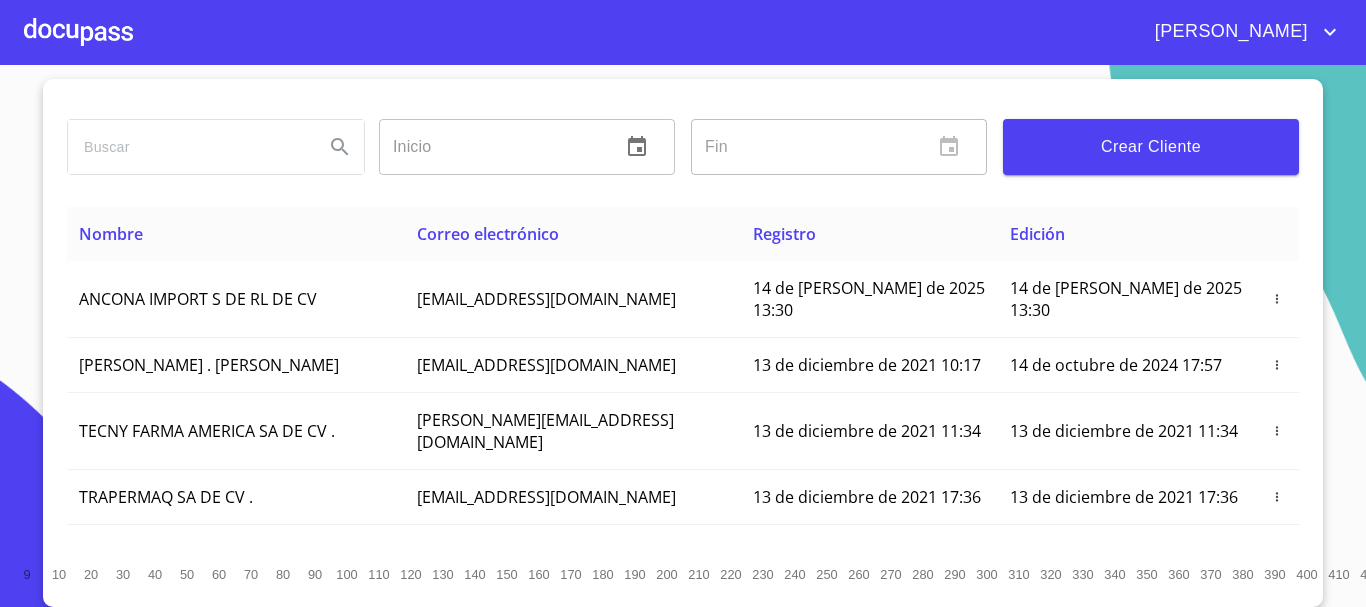 click at bounding box center (78, 32) 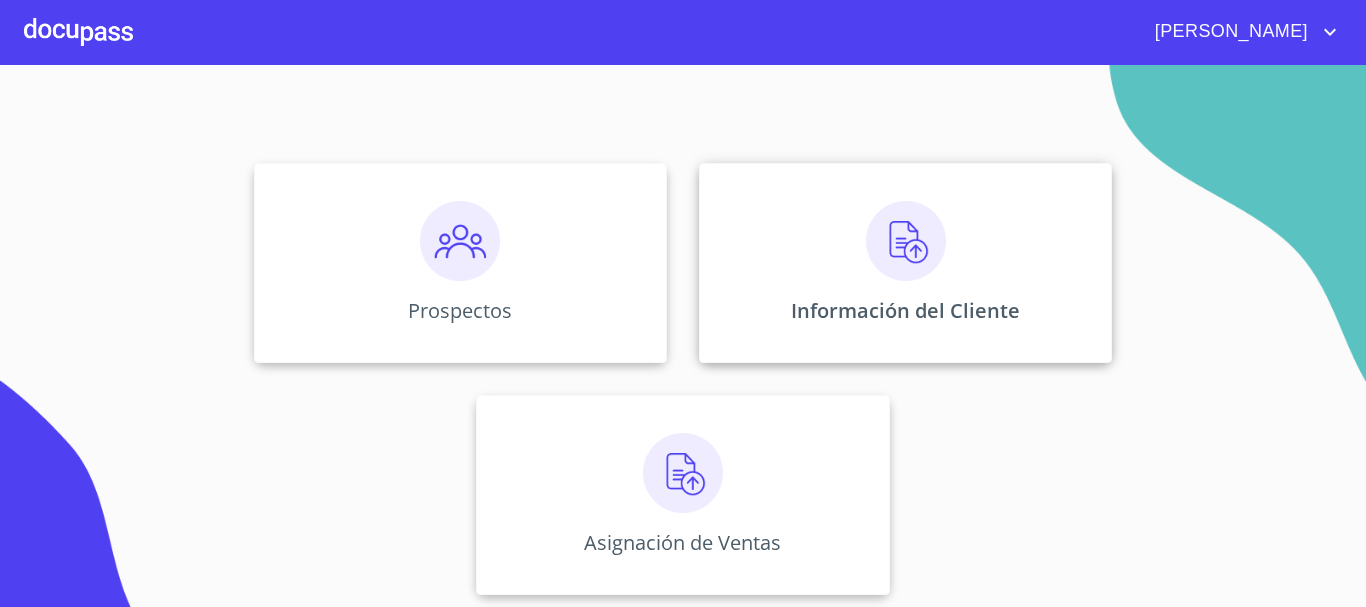 scroll, scrollTop: 166, scrollLeft: 0, axis: vertical 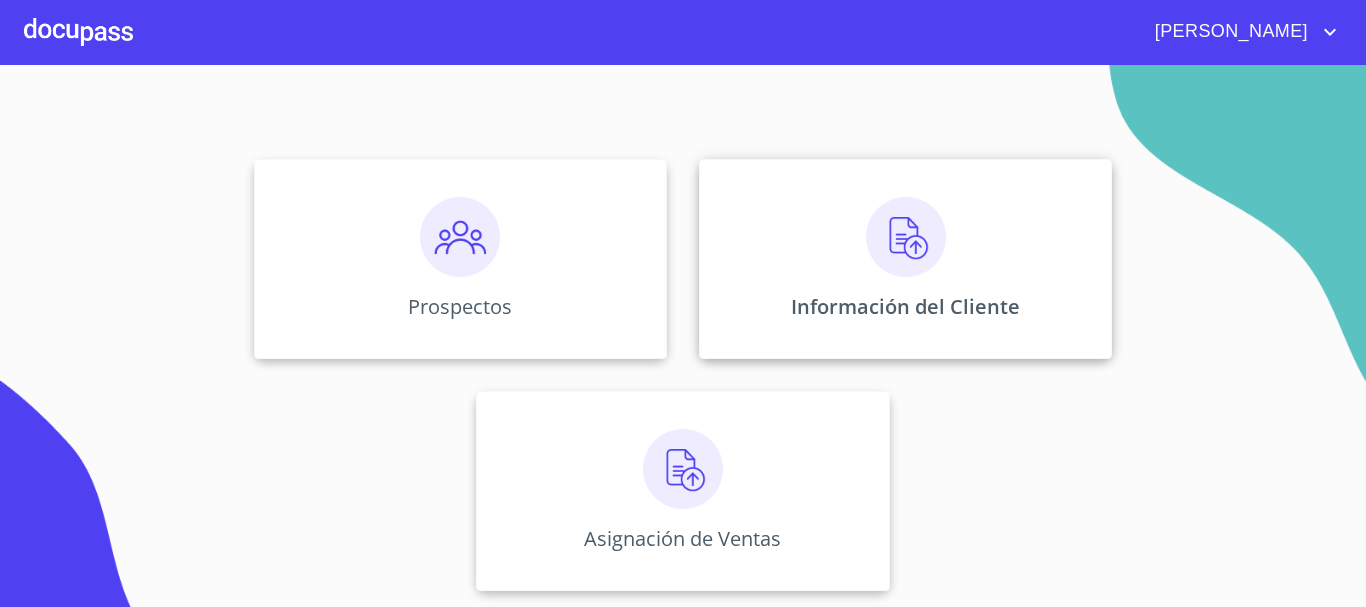 click at bounding box center [906, 237] 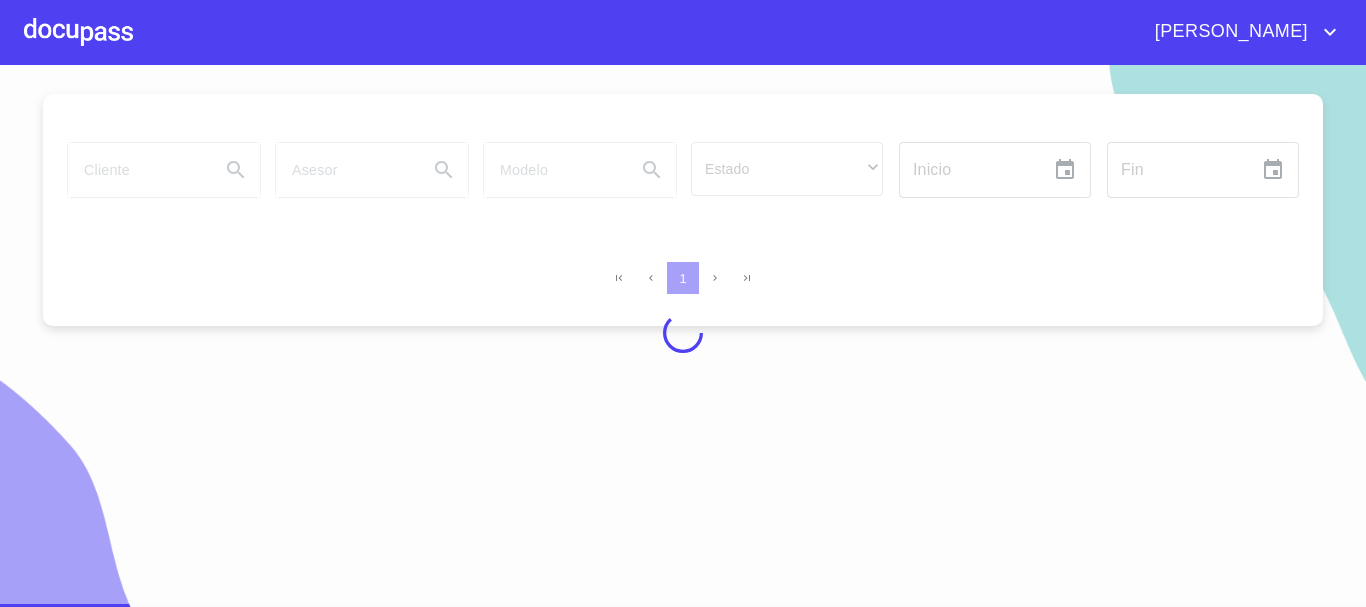 scroll, scrollTop: 24, scrollLeft: 0, axis: vertical 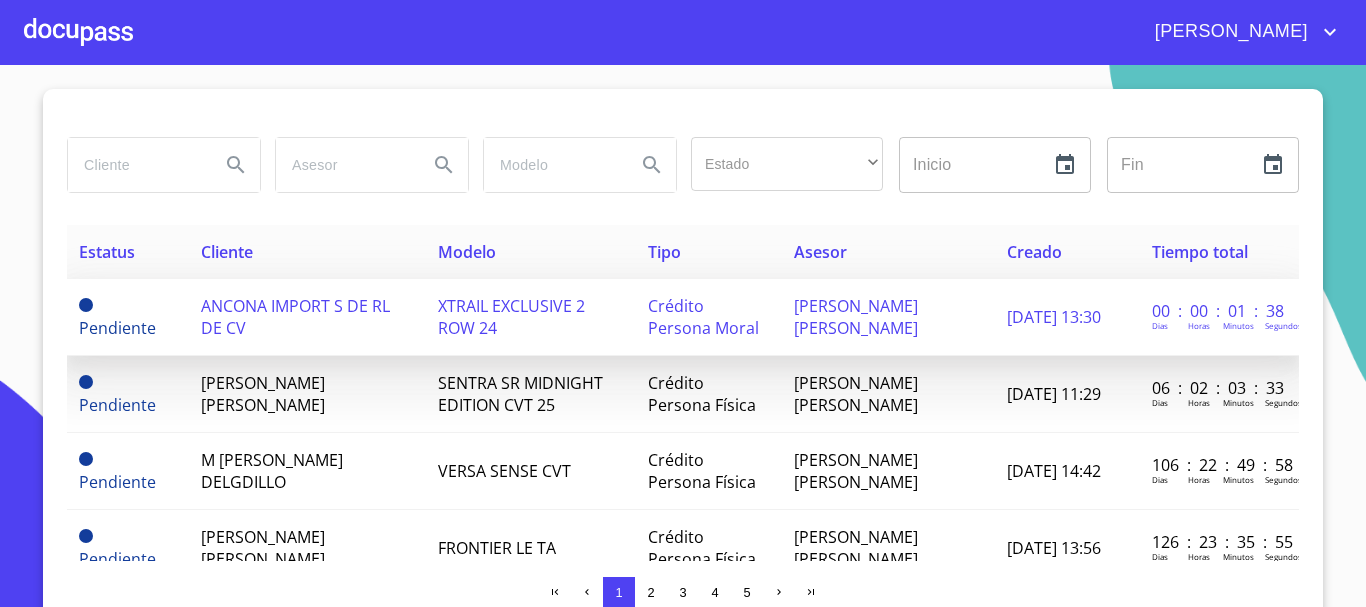 click on "ANCONA IMPORT S DE RL DE CV" at bounding box center (295, 317) 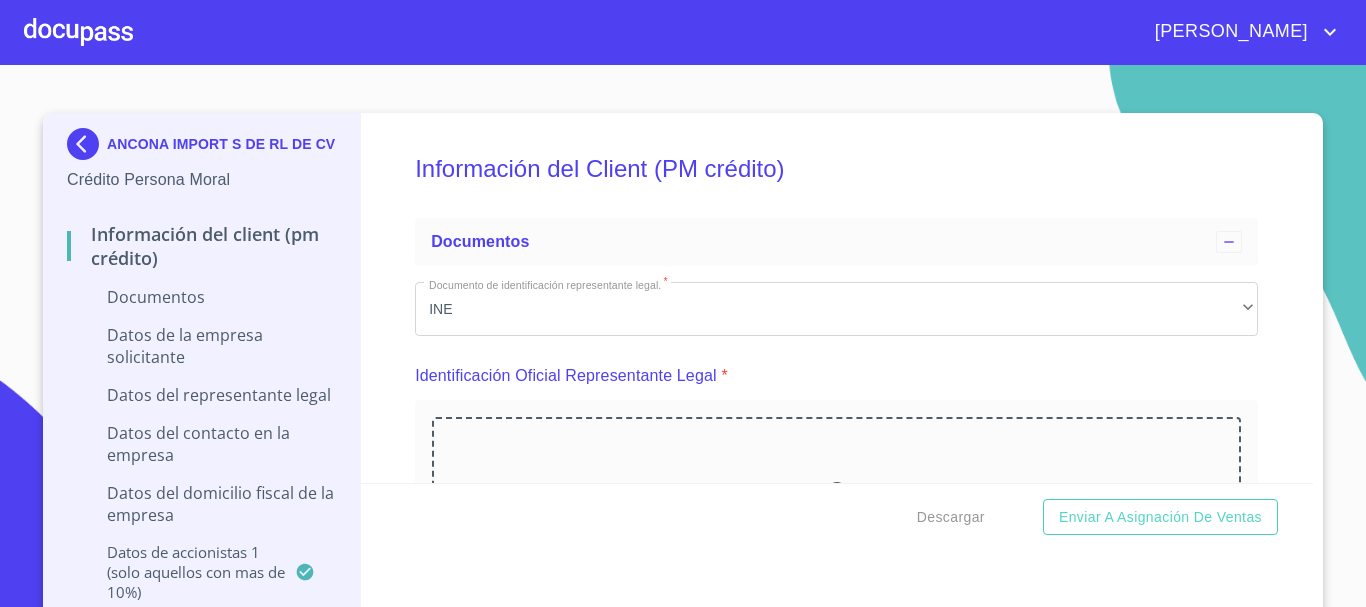 scroll, scrollTop: 1800, scrollLeft: 0, axis: vertical 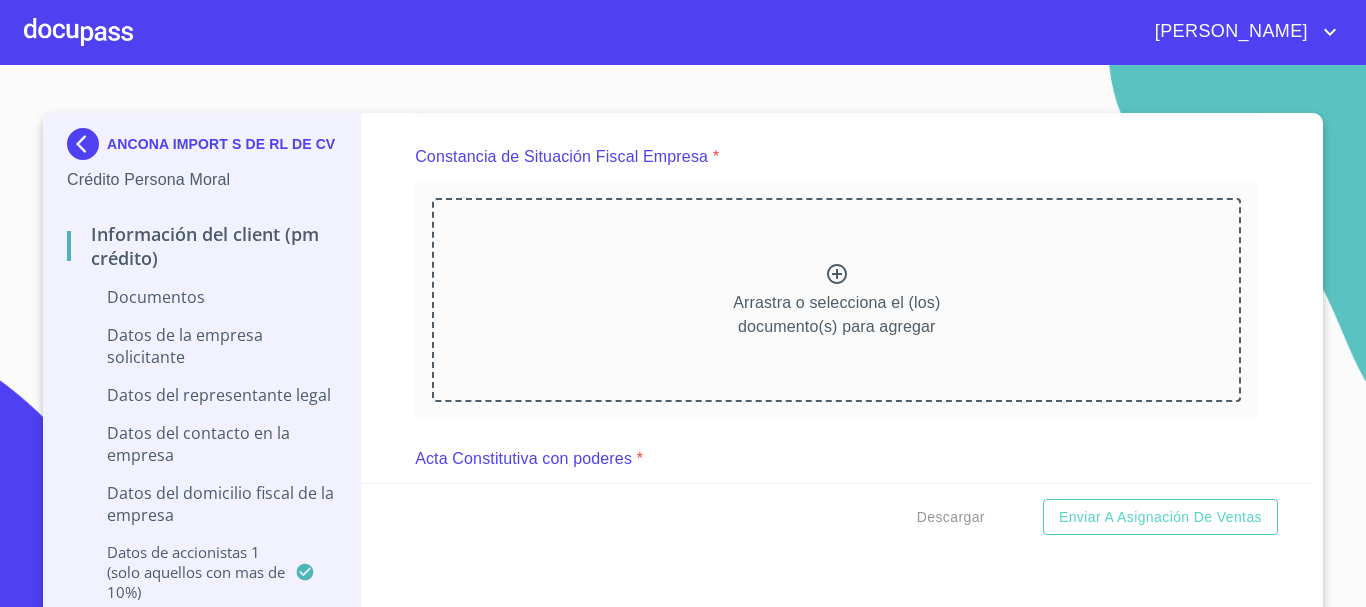 click on "Arrastra o selecciona el (los) documento(s) para agregar" at bounding box center (836, 300) 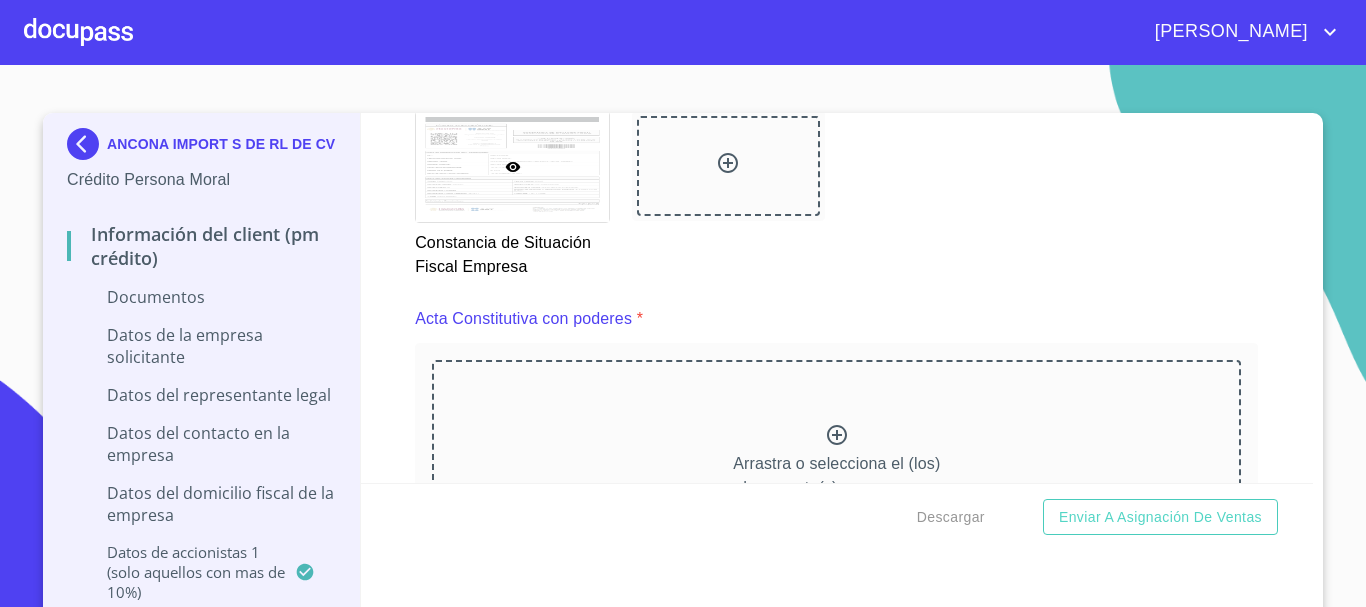 scroll, scrollTop: 2700, scrollLeft: 0, axis: vertical 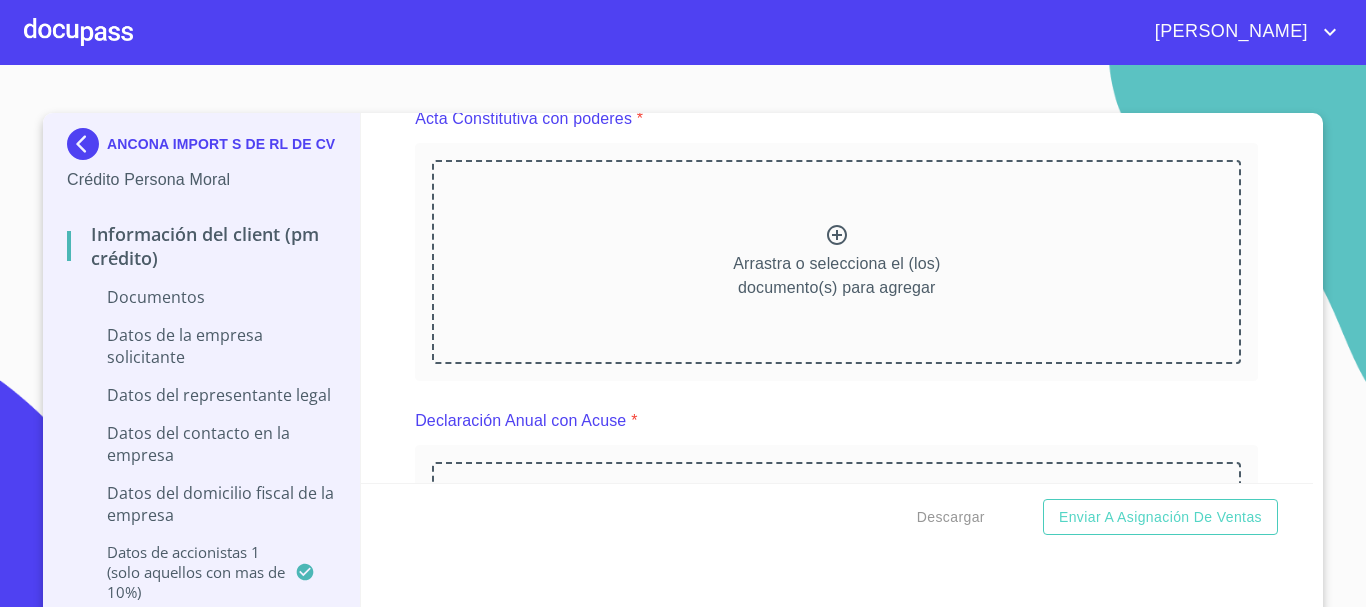 click on "Arrastra o selecciona el (los) documento(s) para agregar" at bounding box center [836, 262] 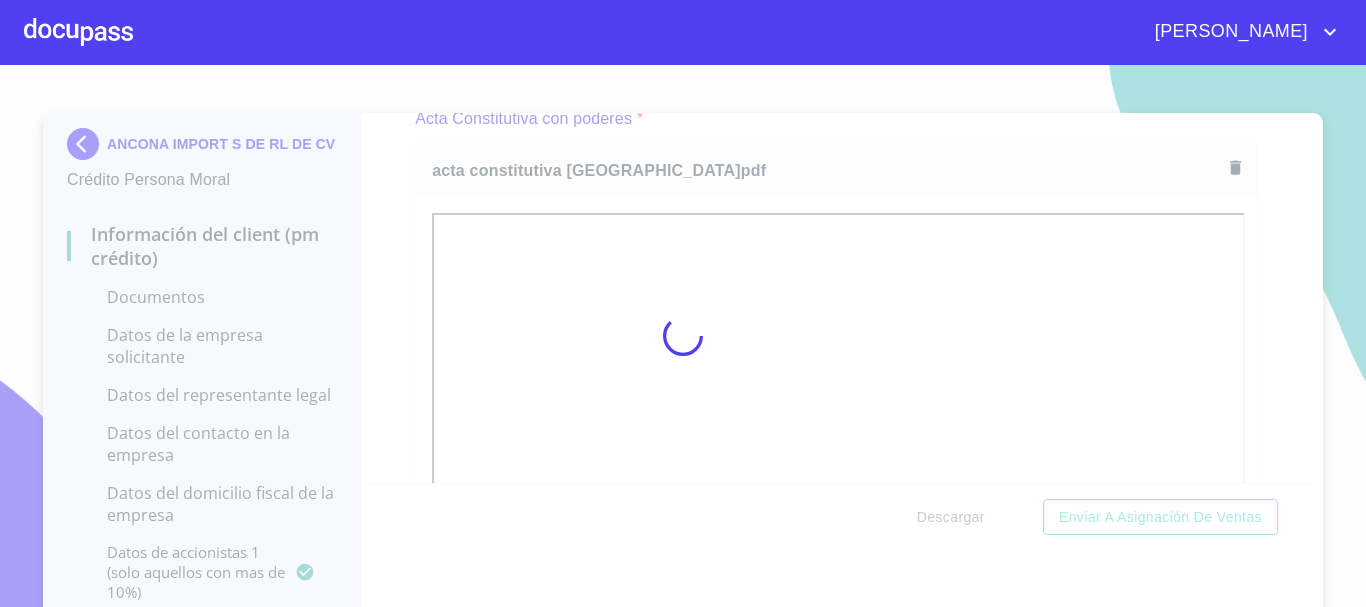 scroll, scrollTop: 22, scrollLeft: 0, axis: vertical 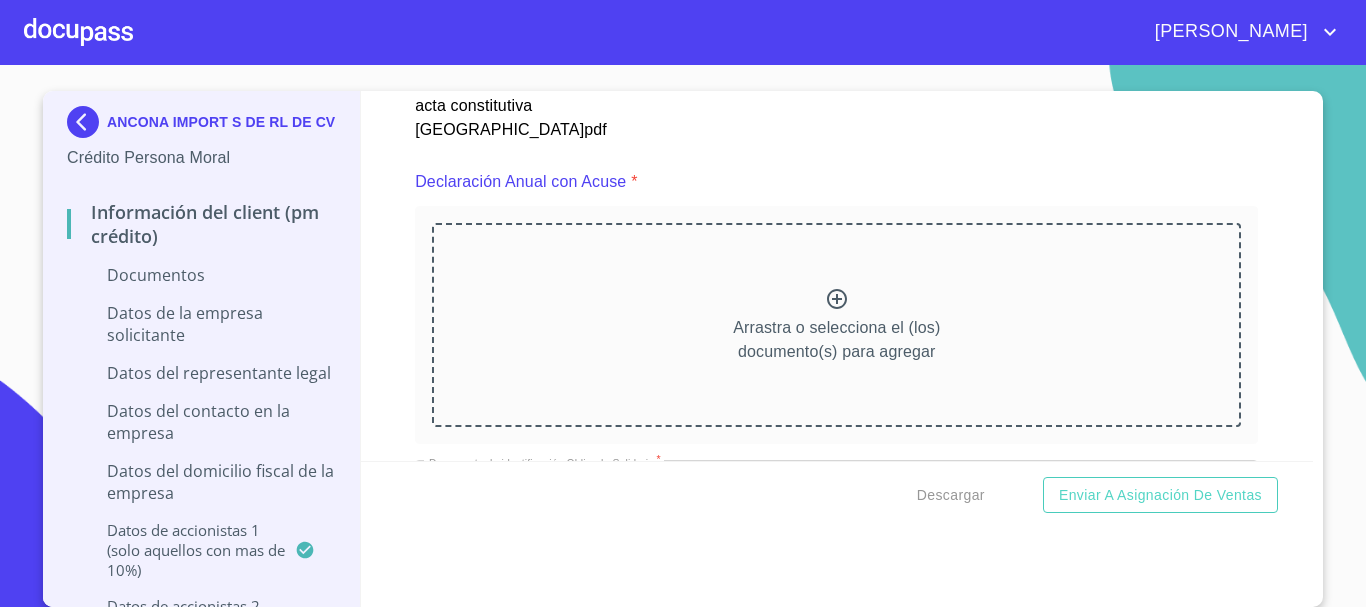 click 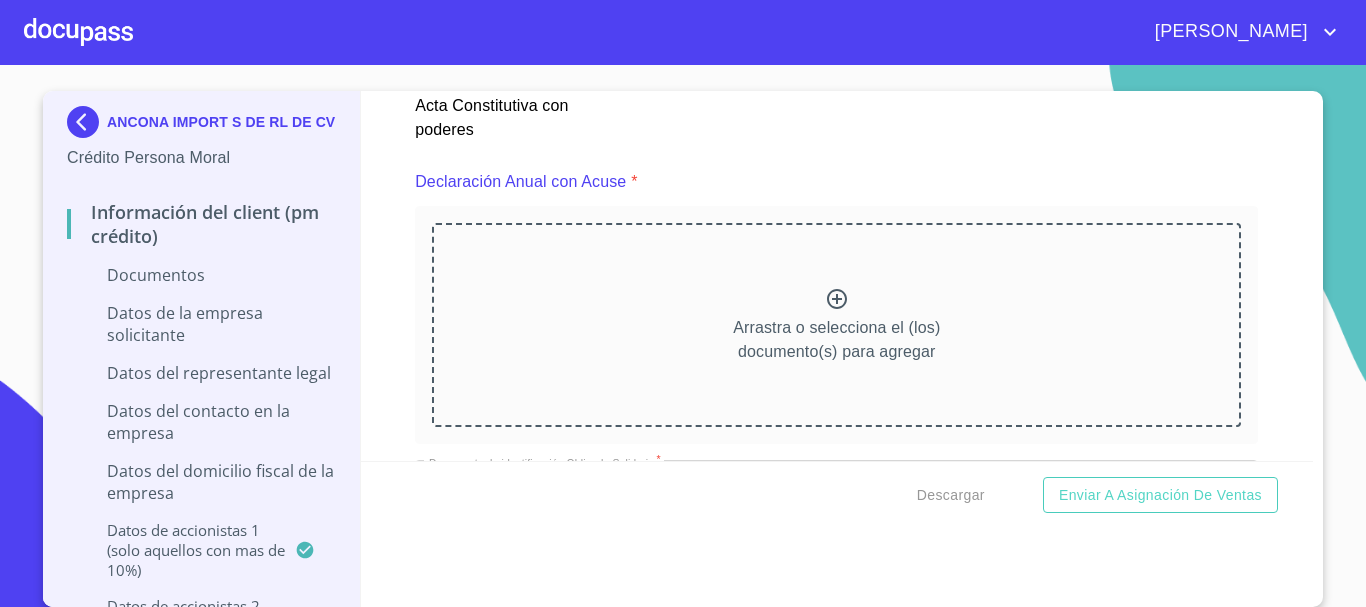 scroll, scrollTop: 2858, scrollLeft: 0, axis: vertical 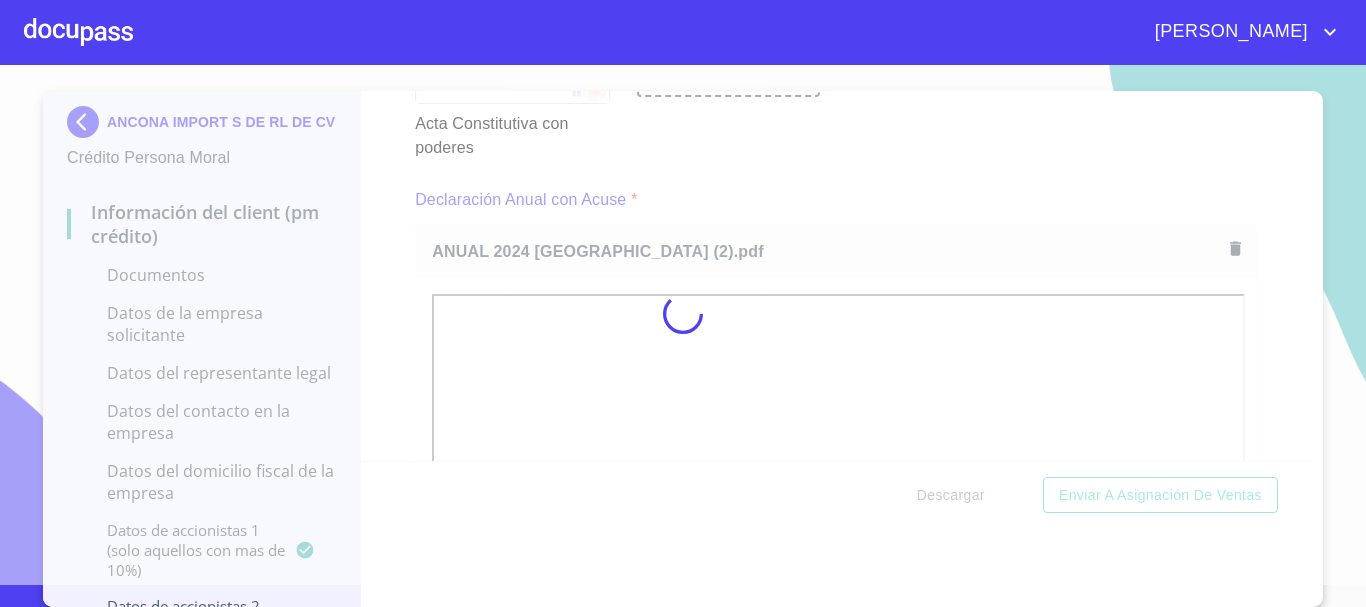 click at bounding box center (683, 314) 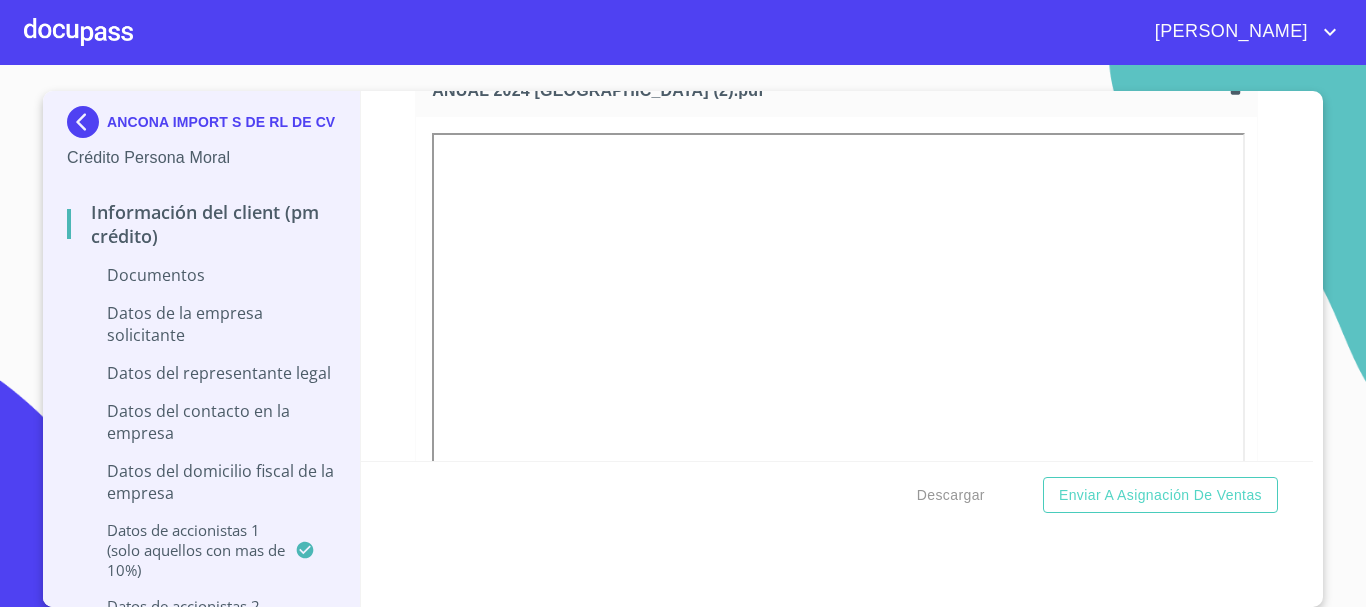 scroll, scrollTop: 3655, scrollLeft: 0, axis: vertical 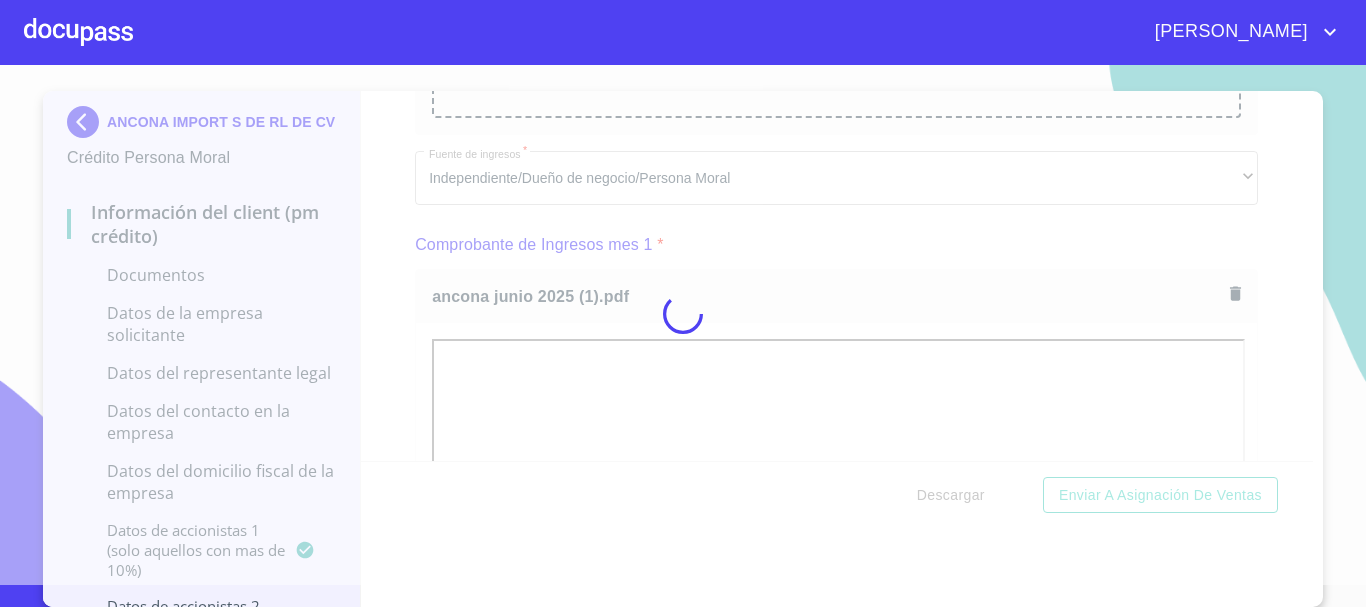 click at bounding box center (683, 314) 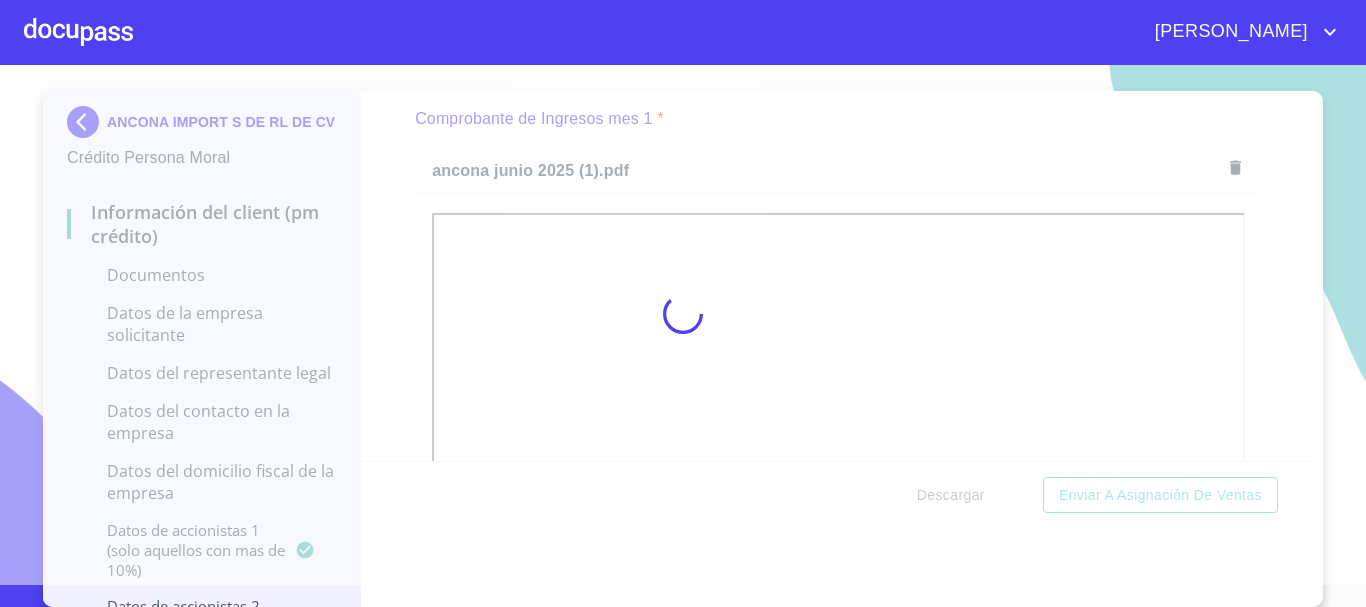 click at bounding box center (683, 314) 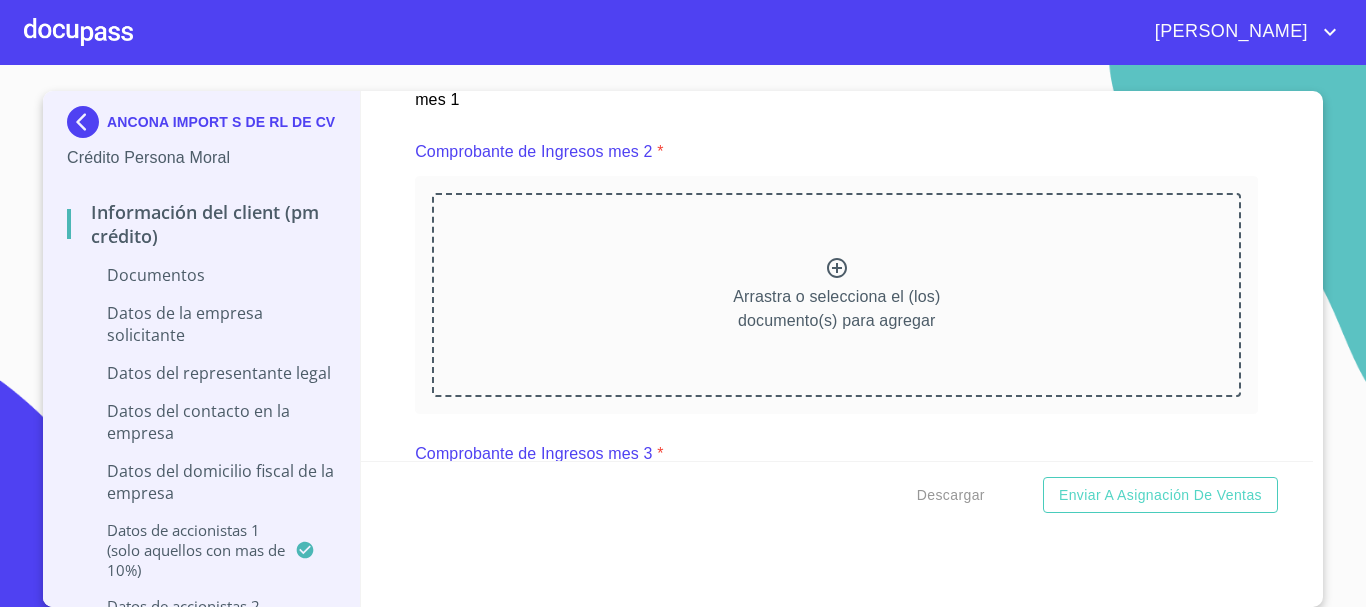 scroll, scrollTop: 1751, scrollLeft: 0, axis: vertical 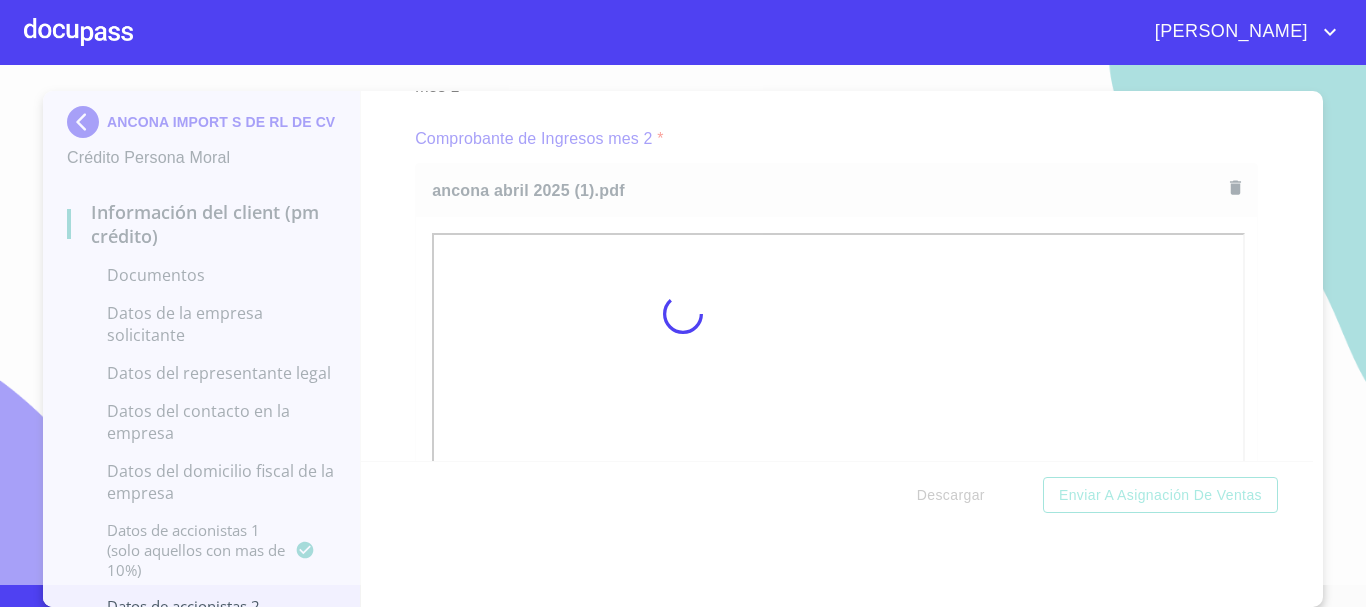 drag, startPoint x: 397, startPoint y: 307, endPoint x: 413, endPoint y: 318, distance: 19.416489 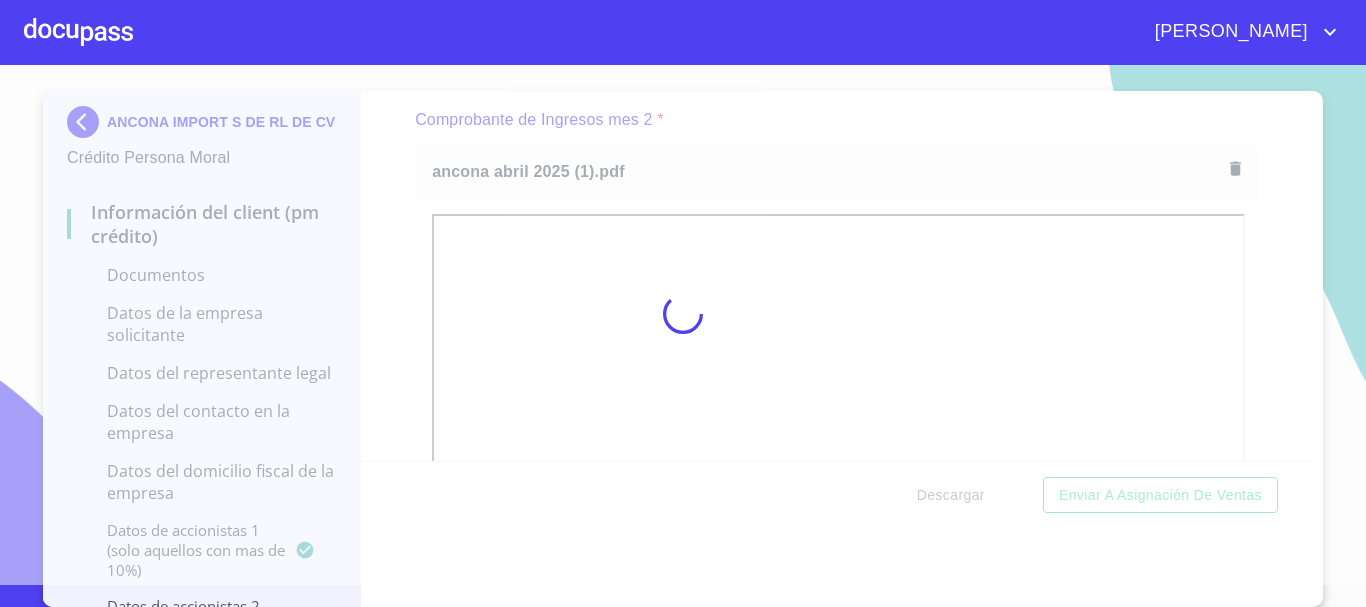 click at bounding box center [683, 314] 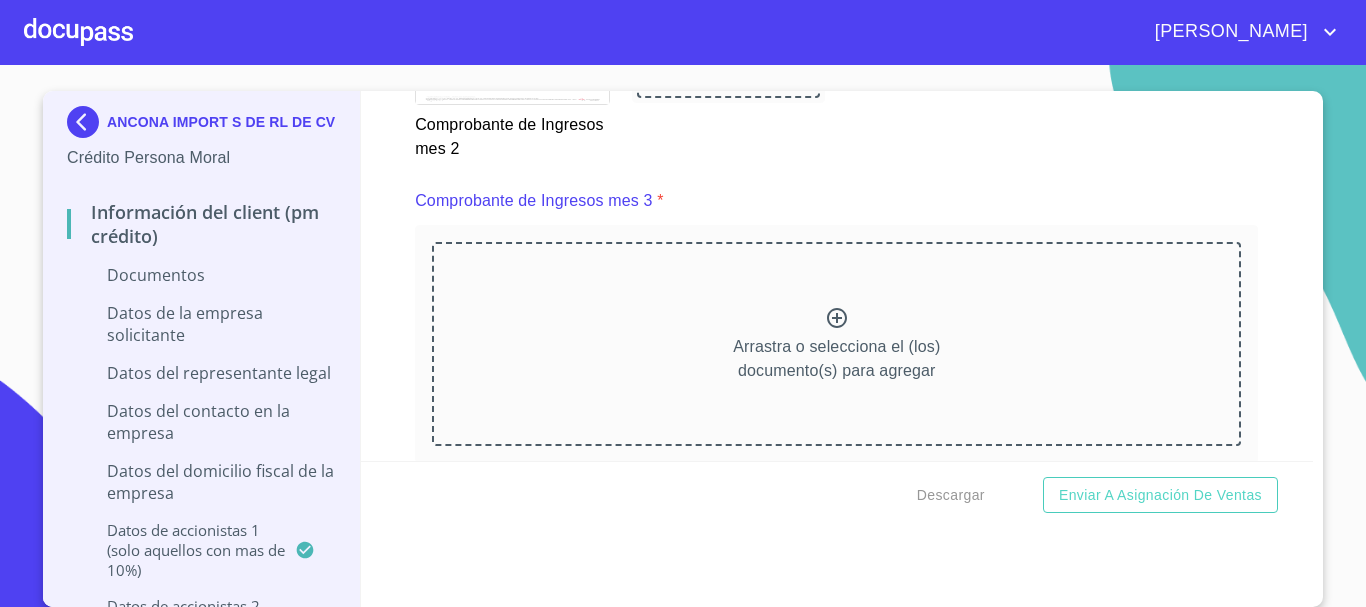scroll, scrollTop: 2551, scrollLeft: 0, axis: vertical 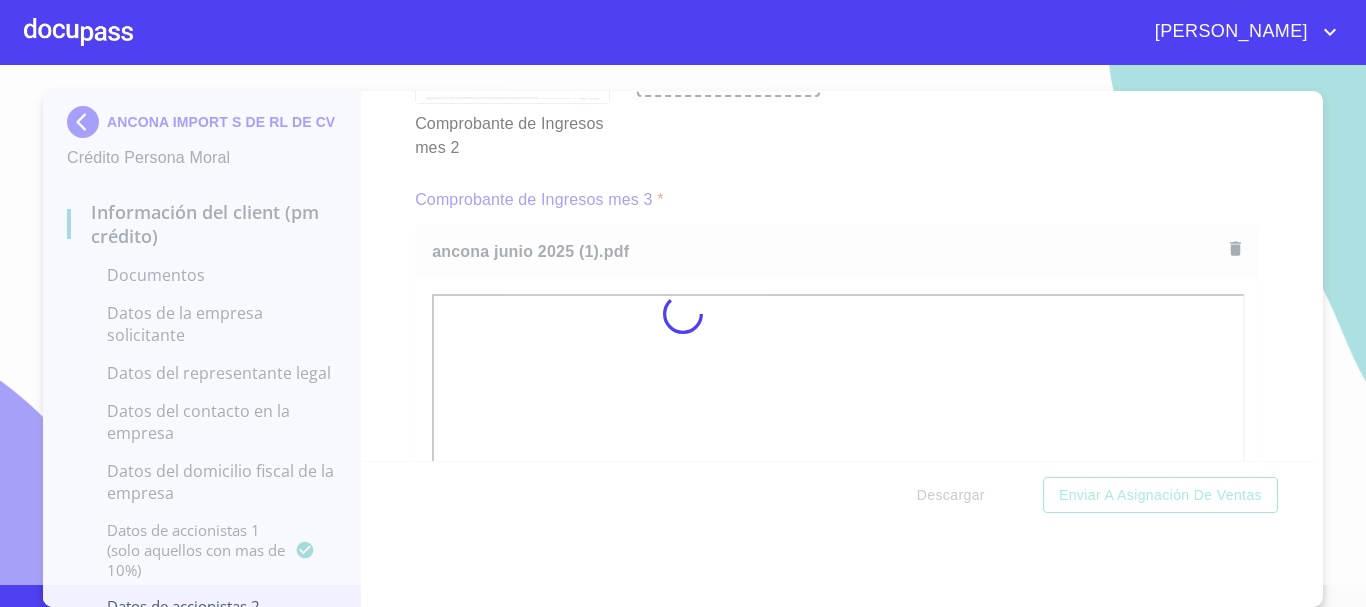 click at bounding box center [683, 314] 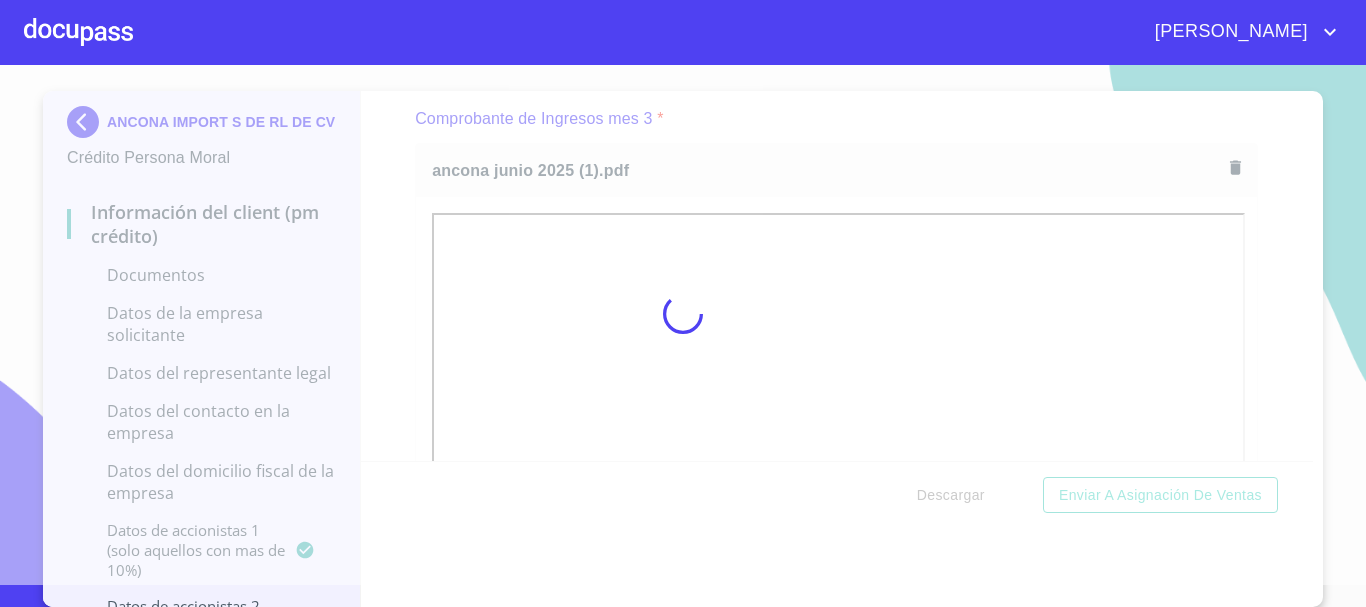 click at bounding box center (683, 314) 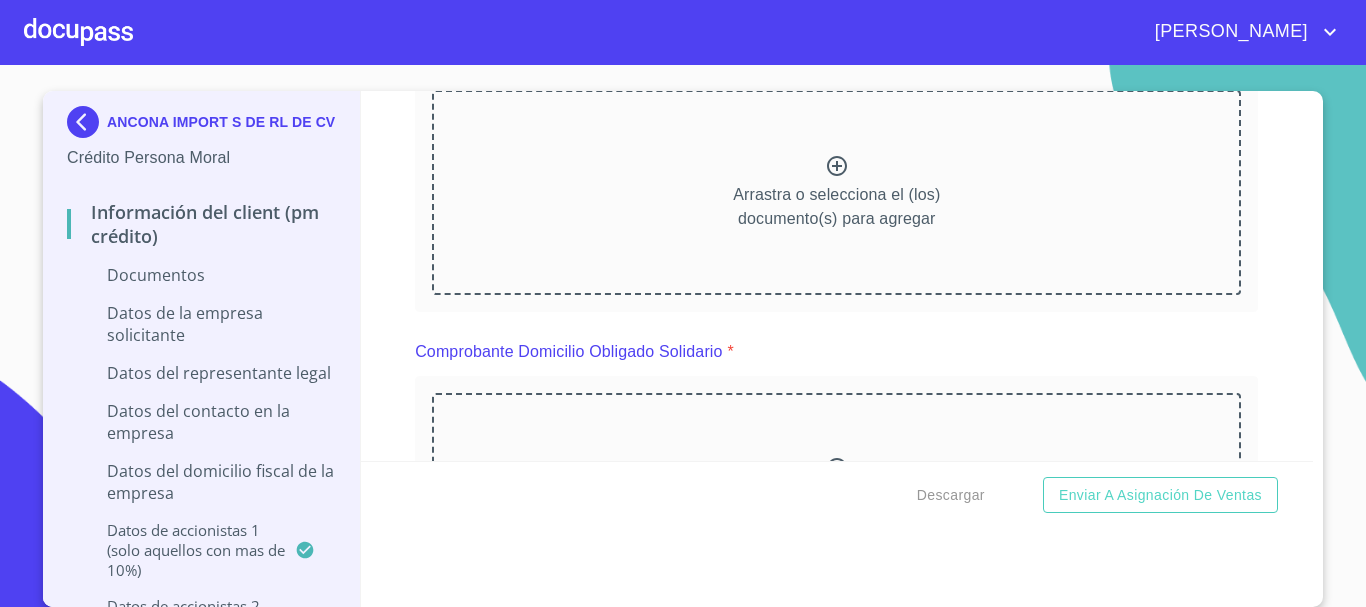 scroll, scrollTop: 6118, scrollLeft: 0, axis: vertical 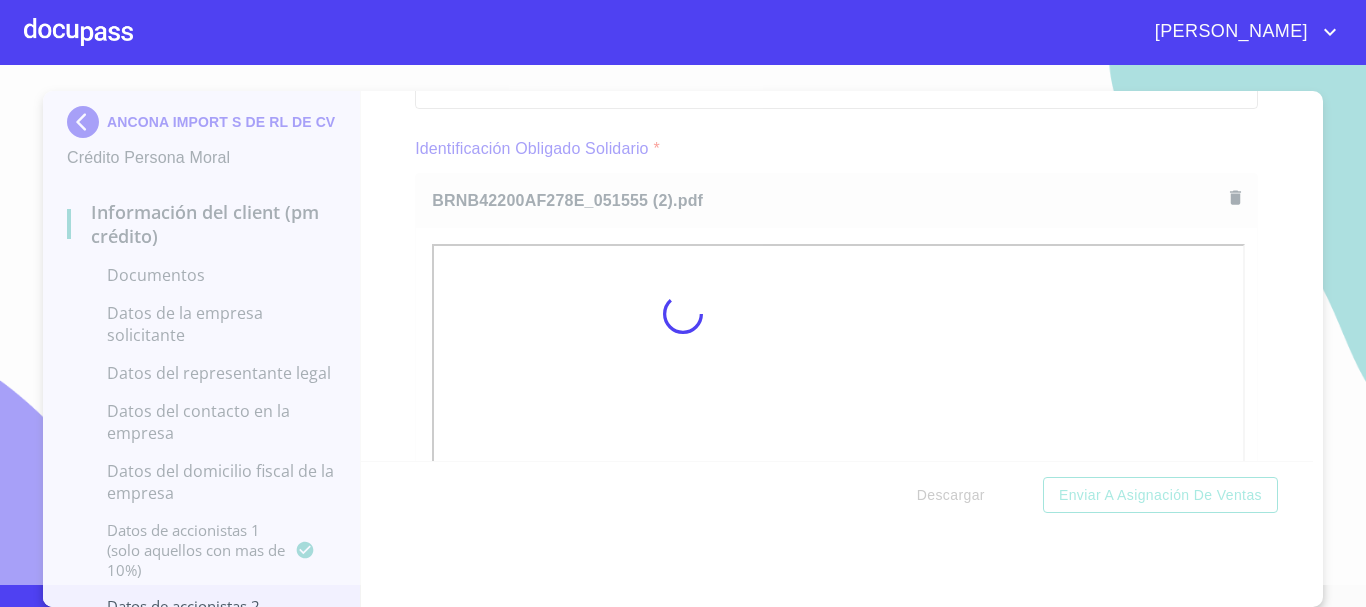 click at bounding box center (683, 314) 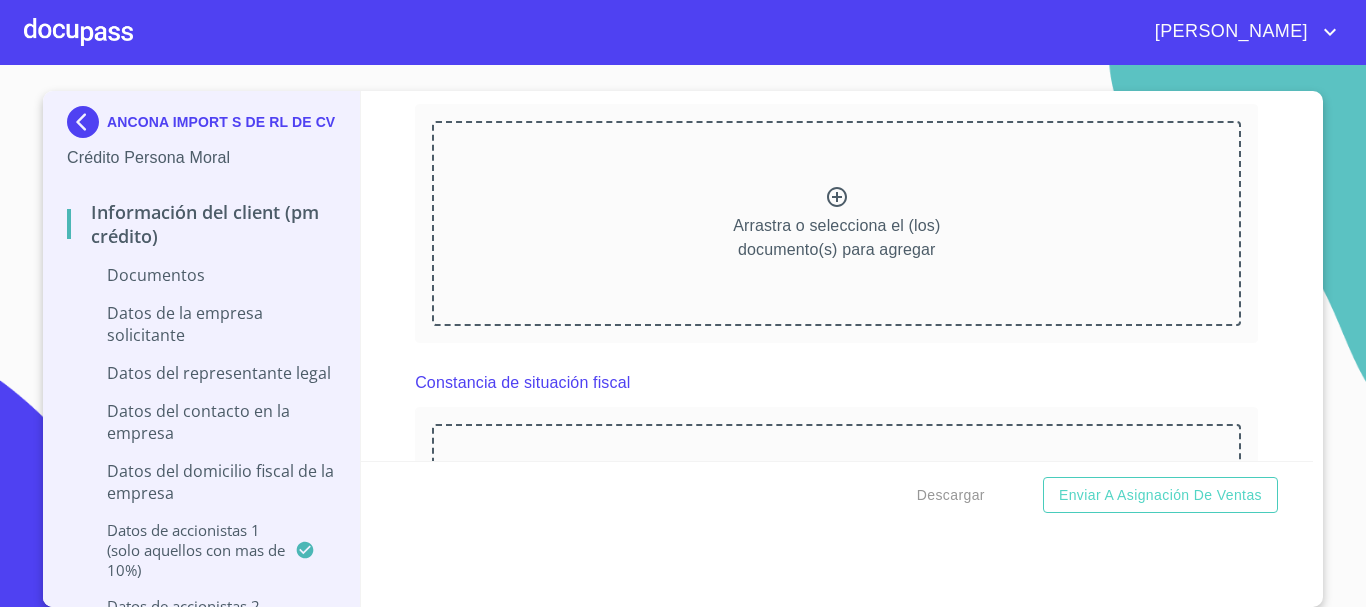 scroll, scrollTop: 7660, scrollLeft: 0, axis: vertical 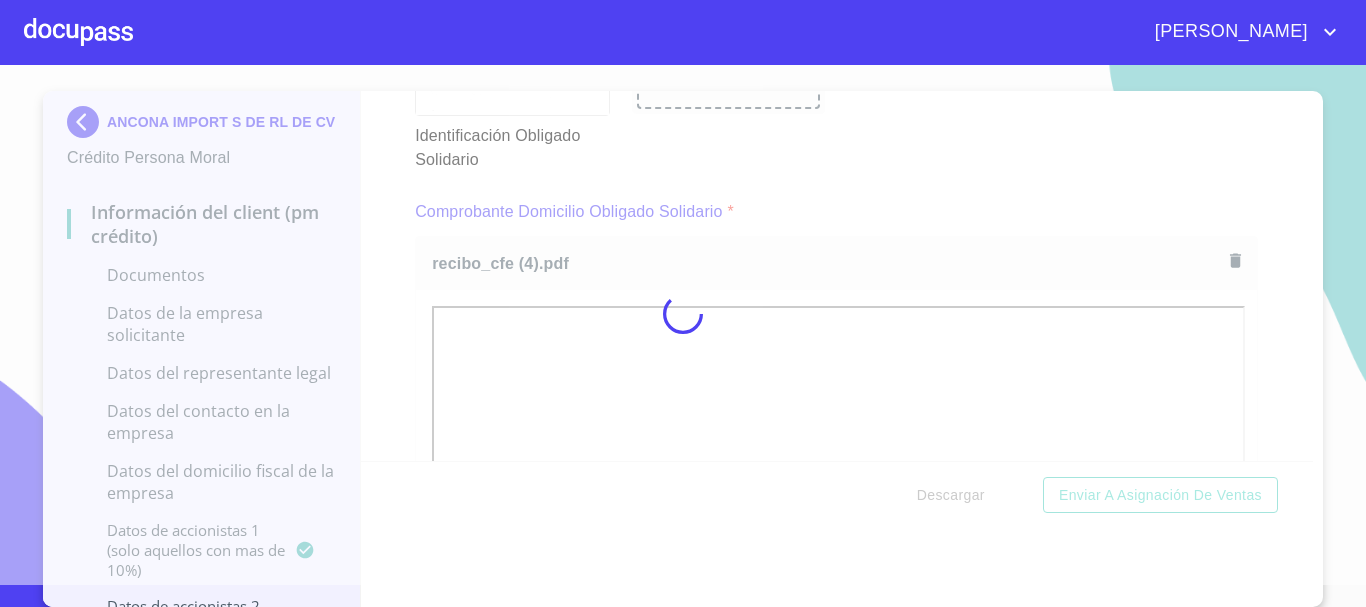 click at bounding box center (683, 314) 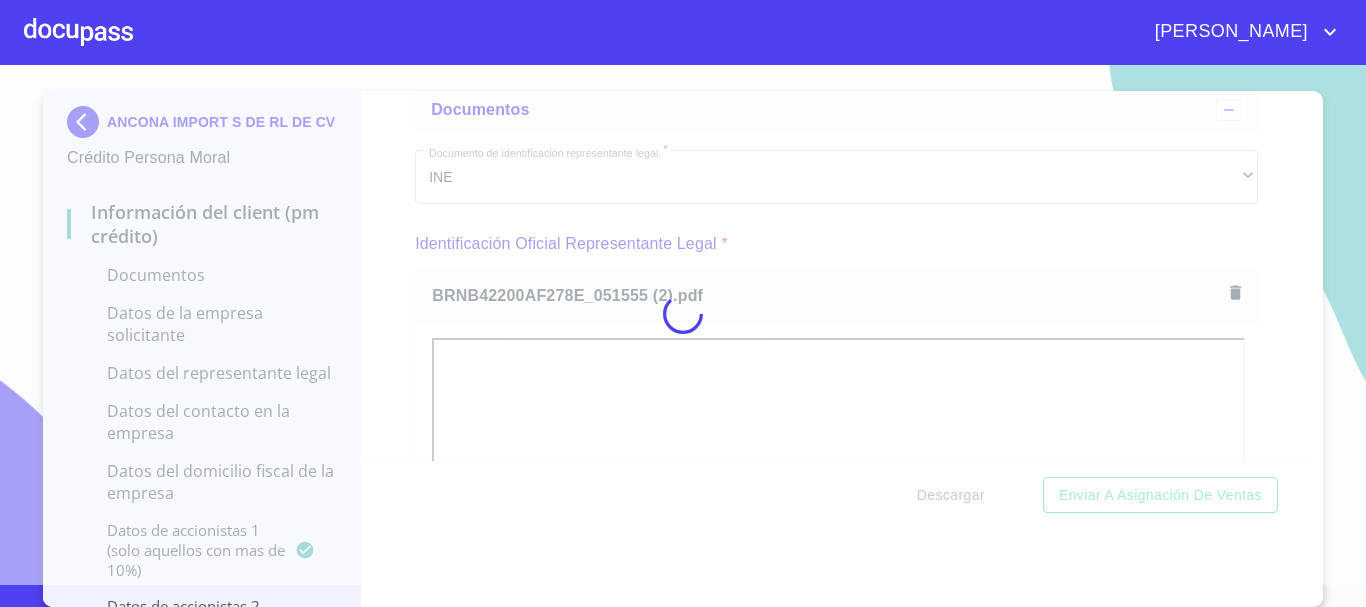 scroll, scrollTop: 234, scrollLeft: 0, axis: vertical 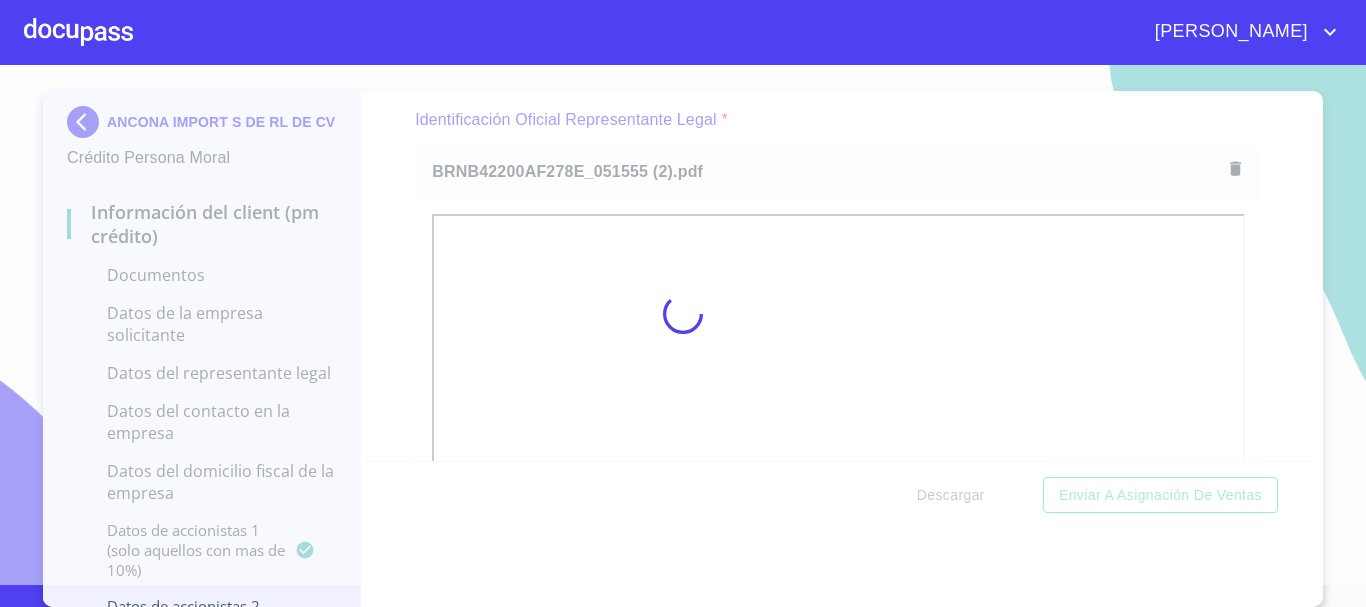 click at bounding box center [683, 314] 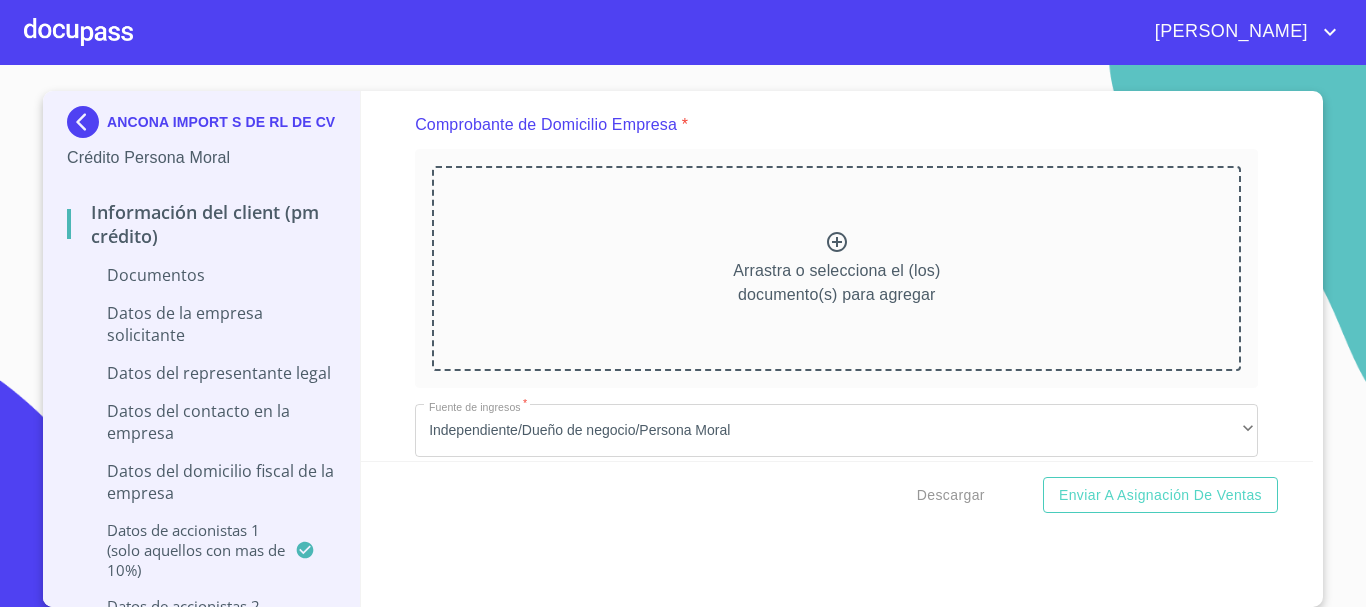 scroll, scrollTop: 415, scrollLeft: 0, axis: vertical 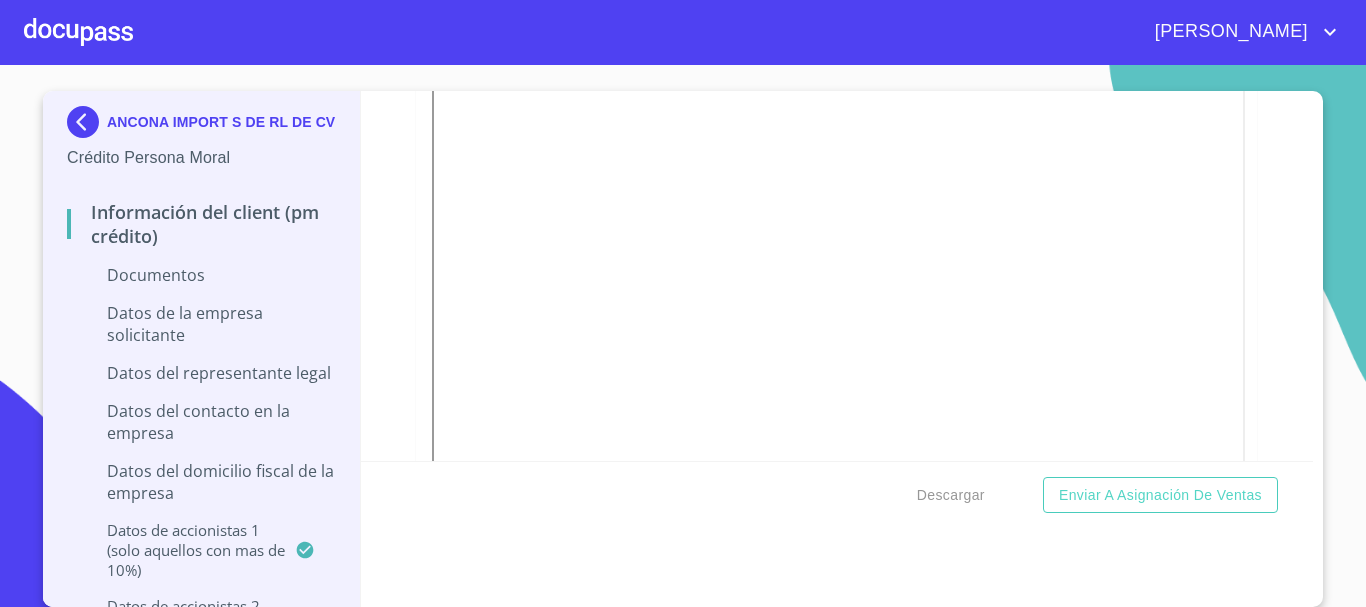 click on "Información del Client (PM crédito)   Documentos Documento de identificación representante legal.   * INE ​ Identificación Oficial Representante Legal * Identificación Oficial Representante Legal Identificación Oficial Representante Legal Comprobante de Domicilio Empresa * Arrastra o selecciona el (los) documento(s) para agregar Fuente de ingresos   * Independiente/Dueño de negocio/Persona Moral ​ Comprobante de Ingresos mes 1 * Comprobante de Ingresos mes 1 Comprobante de Ingresos mes 1 Comprobante de Ingresos mes 2 * Comprobante de Ingresos mes 2 Comprobante de Ingresos mes 2 Comprobante de Ingresos mes 3 * Comprobante de Ingresos mes 3 Comprobante de Ingresos mes 3 Constancia de Situación Fiscal Empresa * Constancia de Situación Fiscal Empresa Constancia de Situación Fiscal Empresa Acta Constitutiva con poderes * Acta Constitutiva con poderes Acta Constitutiva con poderes Declaración Anual con Acuse * Declaración Anual con Acuse Declaración Anual con Acuse   * INE ​ * * * *   * *" at bounding box center (837, 276) 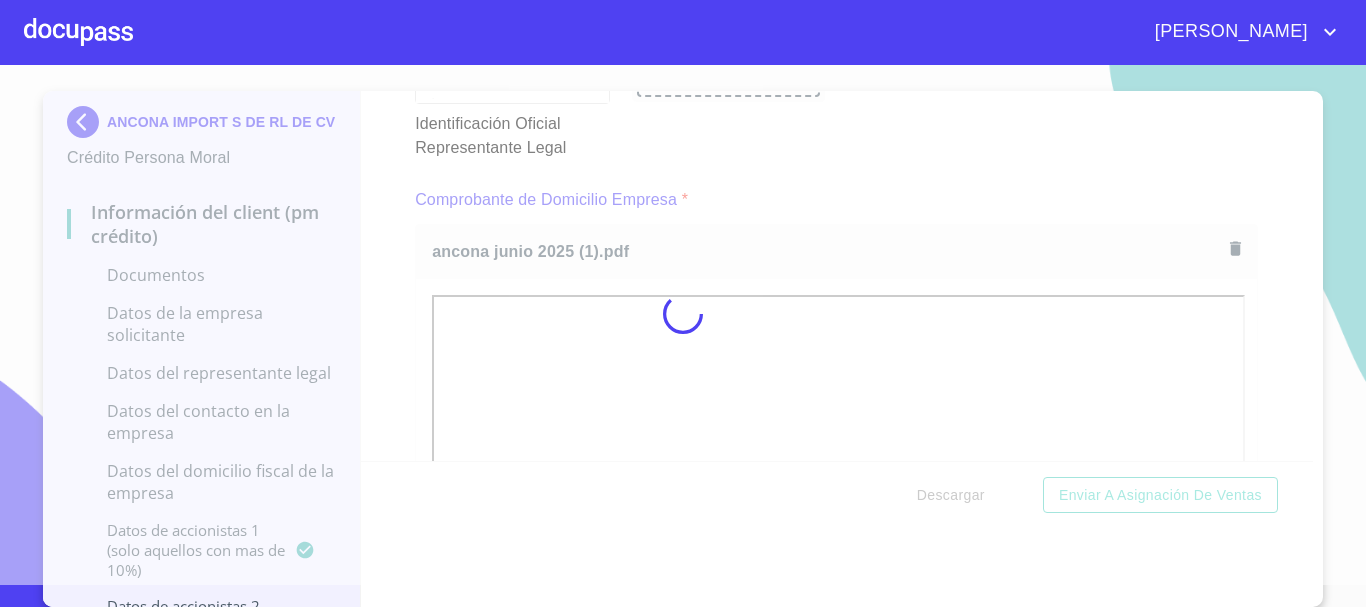scroll, scrollTop: 1096, scrollLeft: 0, axis: vertical 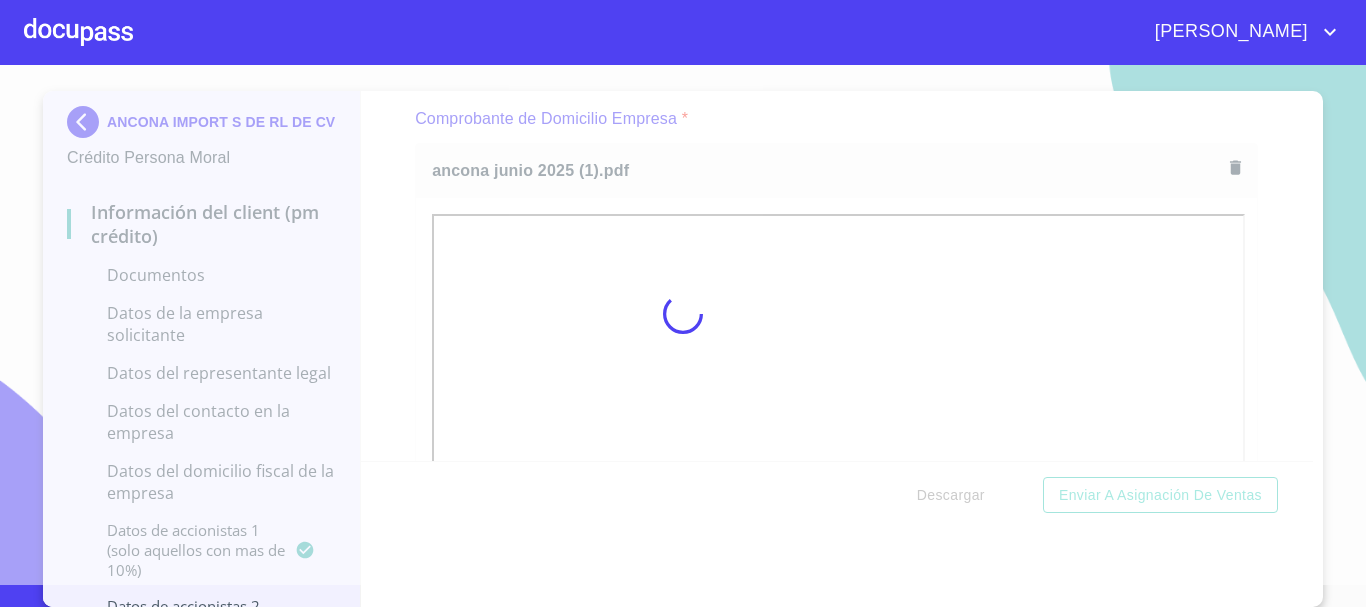 click at bounding box center [683, 314] 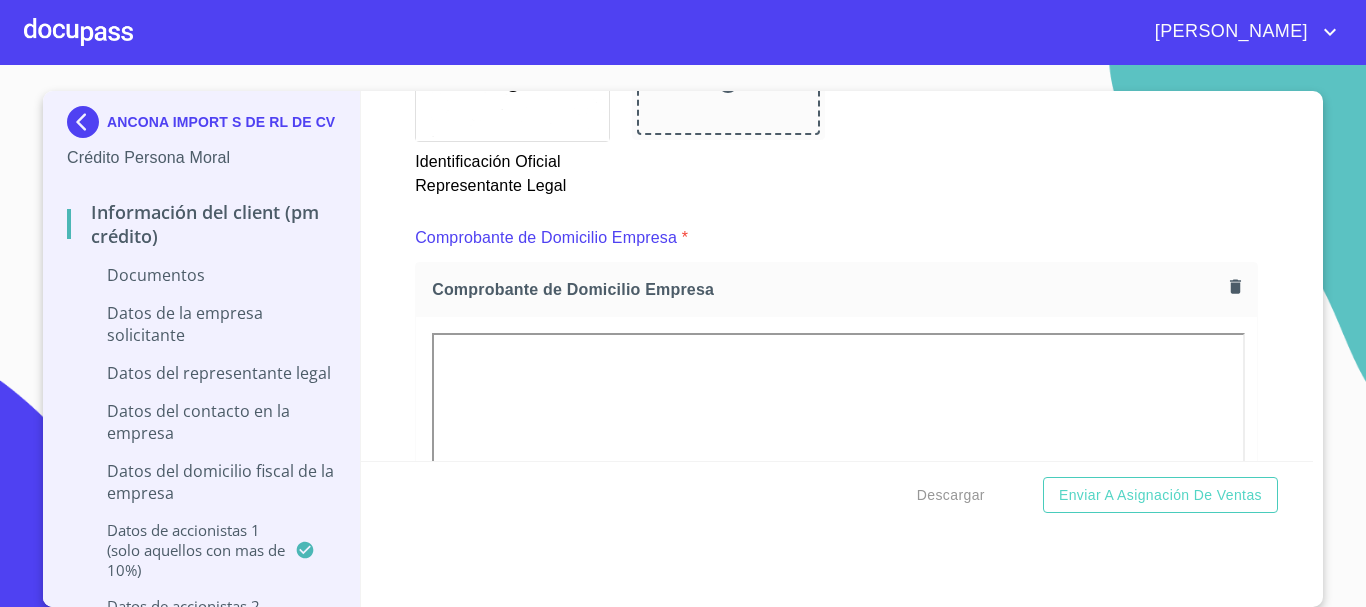 scroll, scrollTop: 1196, scrollLeft: 0, axis: vertical 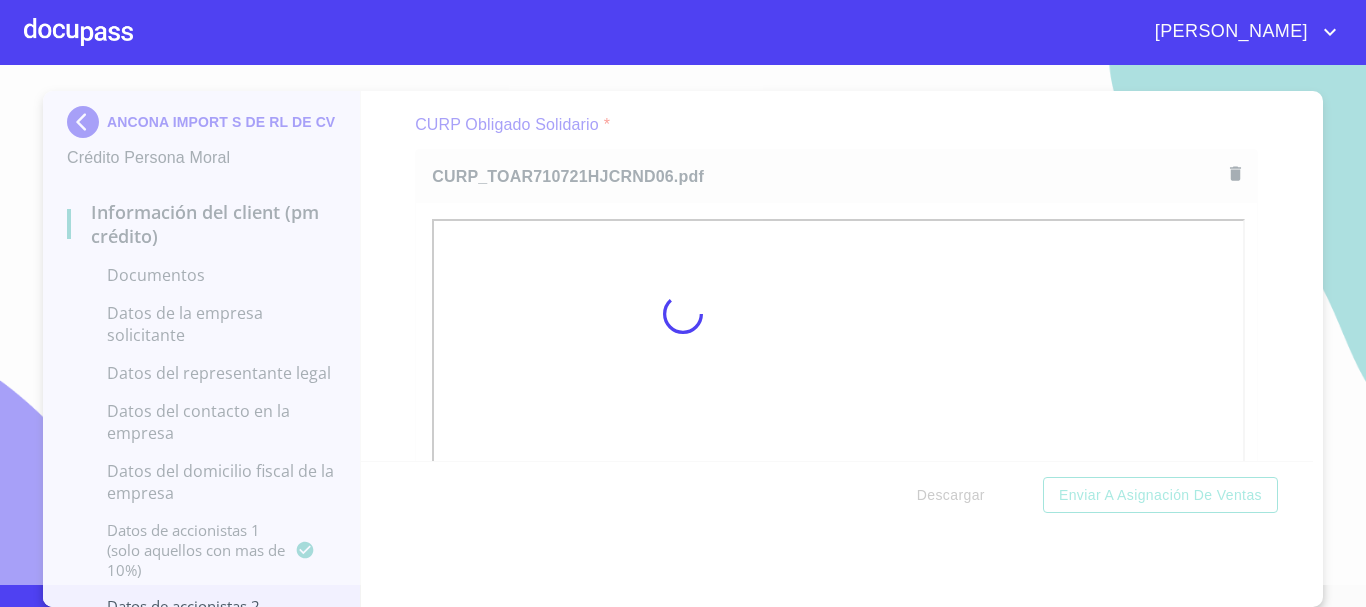click at bounding box center [683, 314] 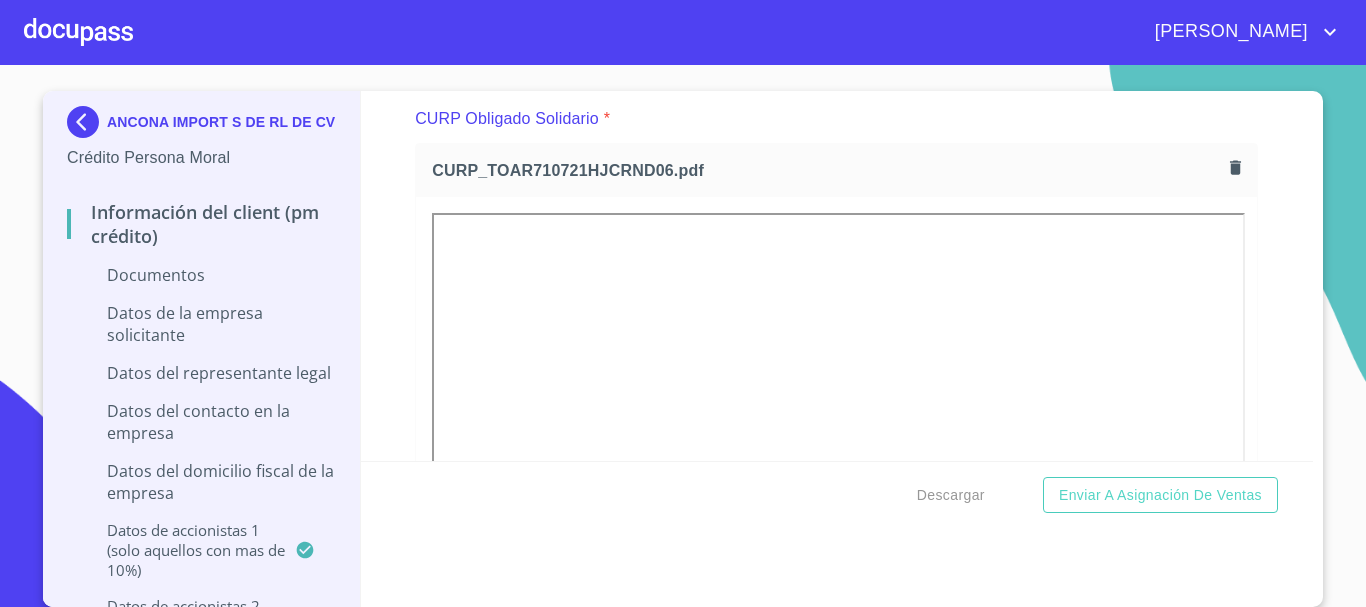 scroll, scrollTop: 9030, scrollLeft: 0, axis: vertical 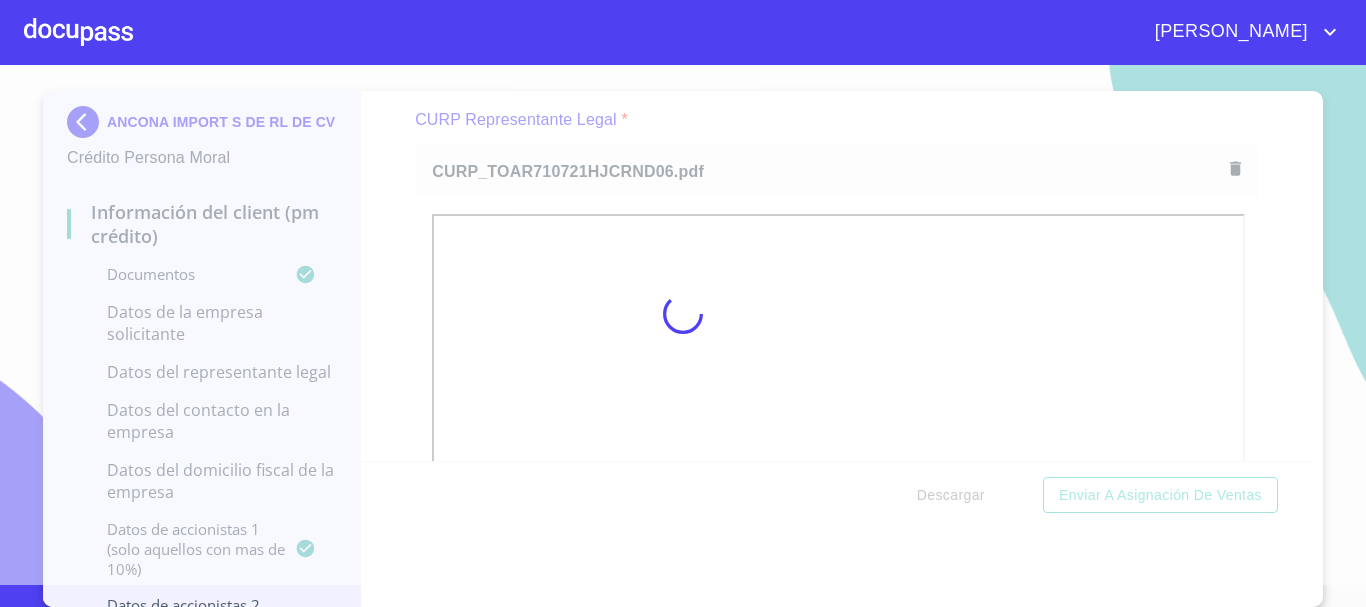 drag, startPoint x: 373, startPoint y: 234, endPoint x: 394, endPoint y: 270, distance: 41.677334 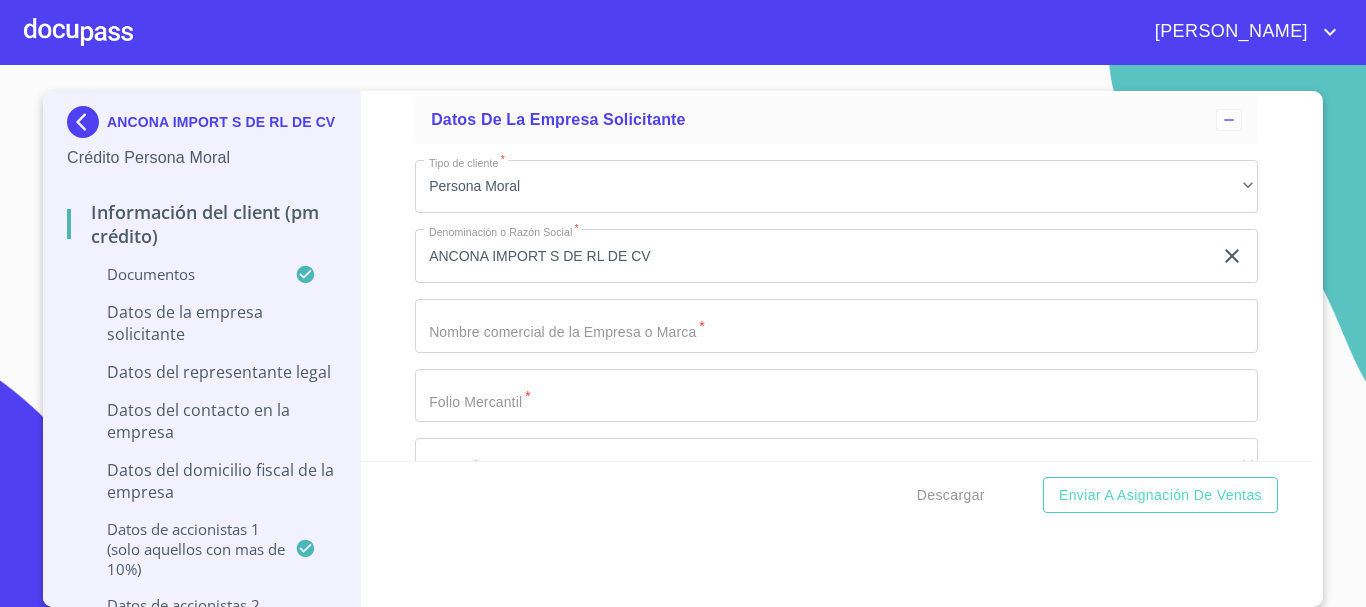 scroll, scrollTop: 11620, scrollLeft: 0, axis: vertical 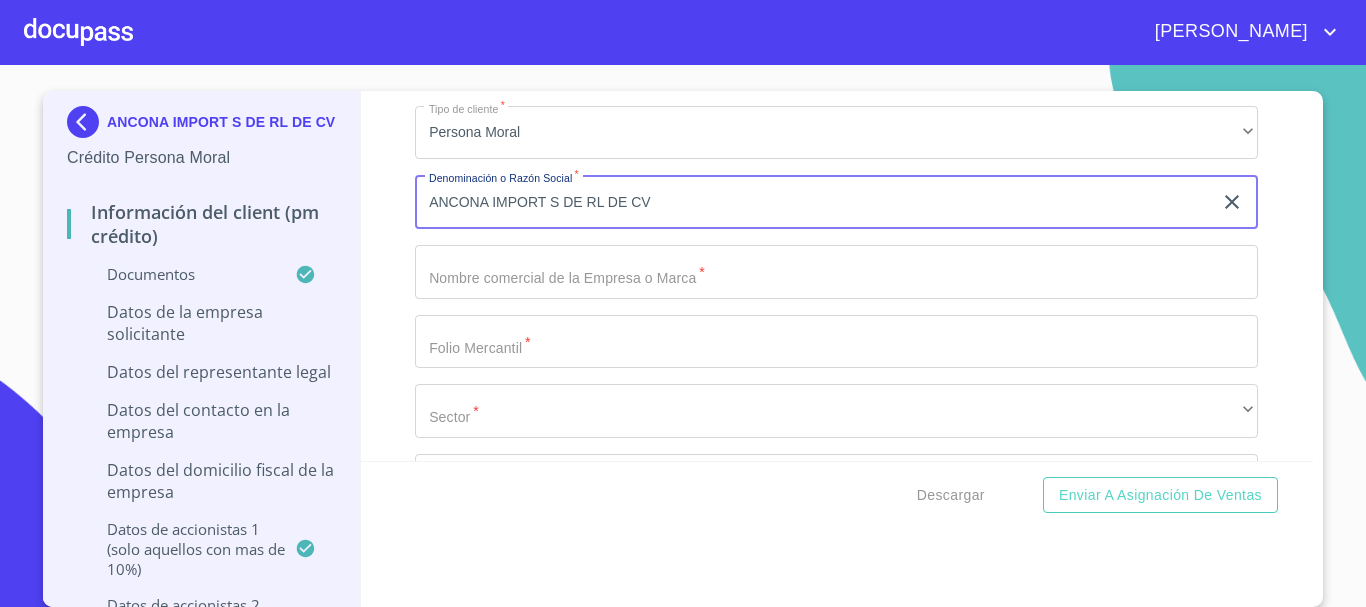drag, startPoint x: 675, startPoint y: 209, endPoint x: 385, endPoint y: 198, distance: 290.20856 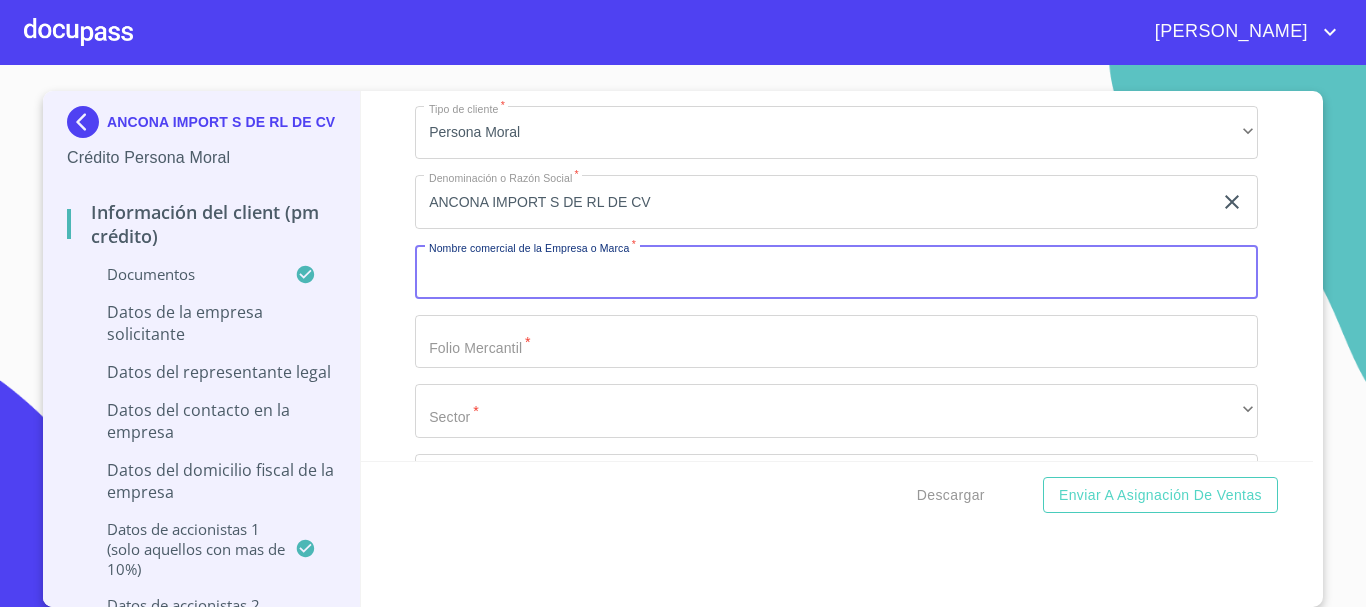 paste on "ANCONA IMPORT S DE RL DE CV" 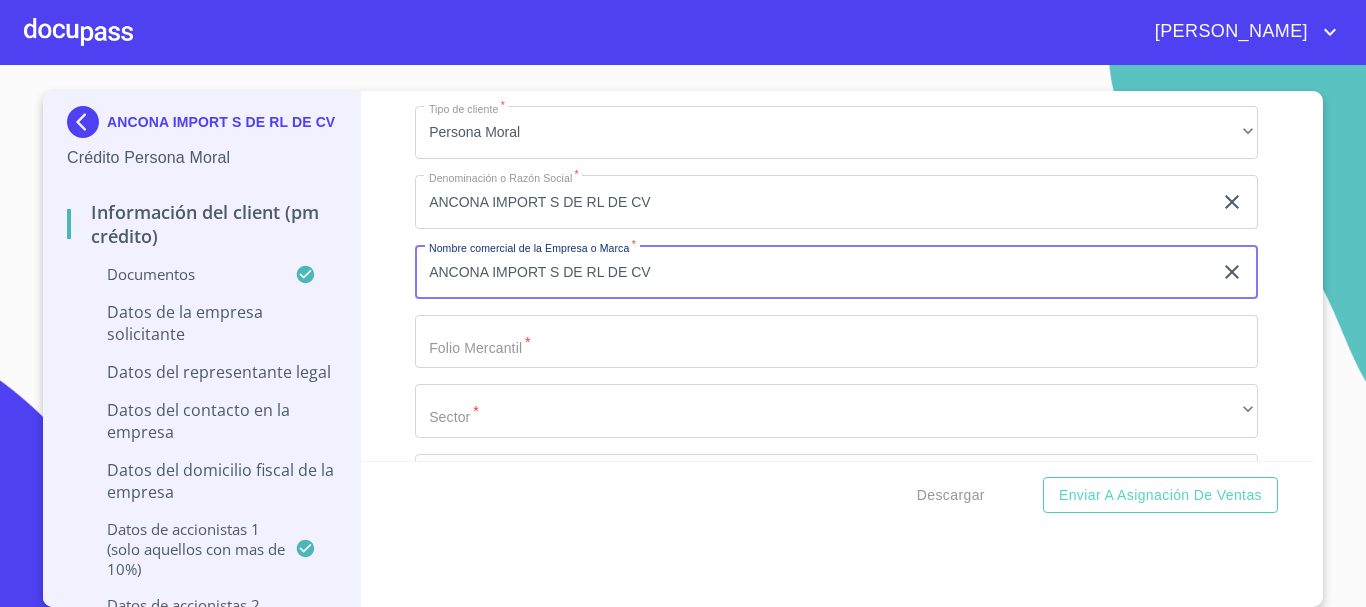 type on "ANCONA IMPORT S DE RL DE CV" 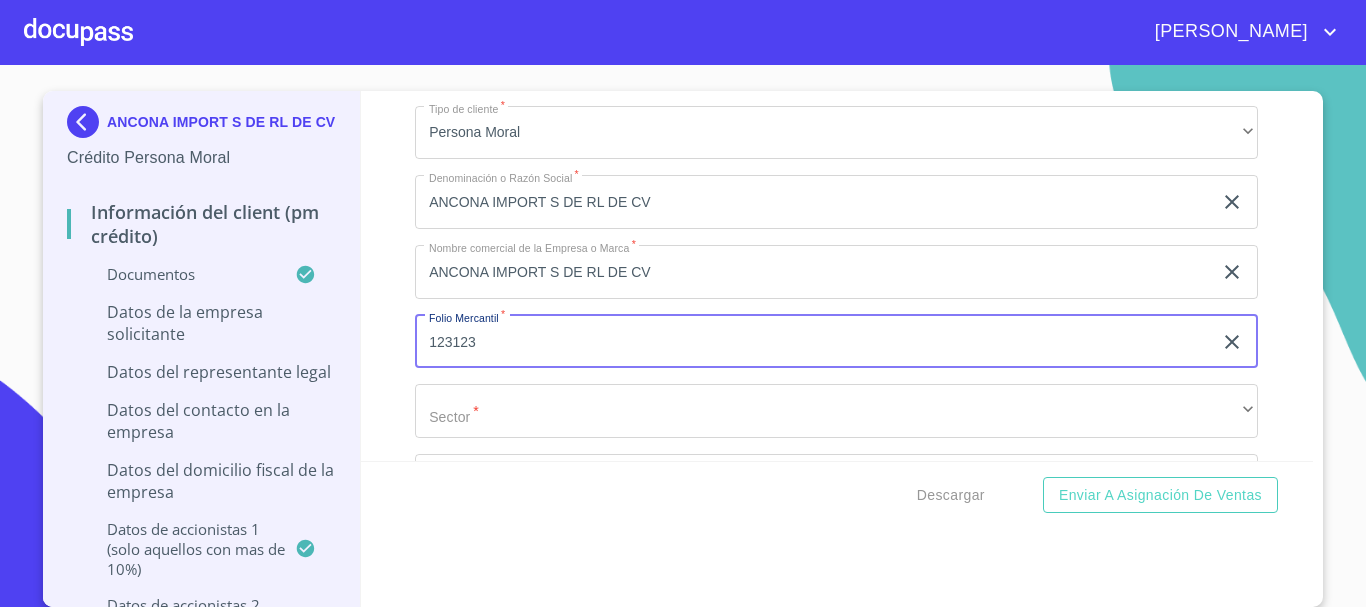 type on "123123" 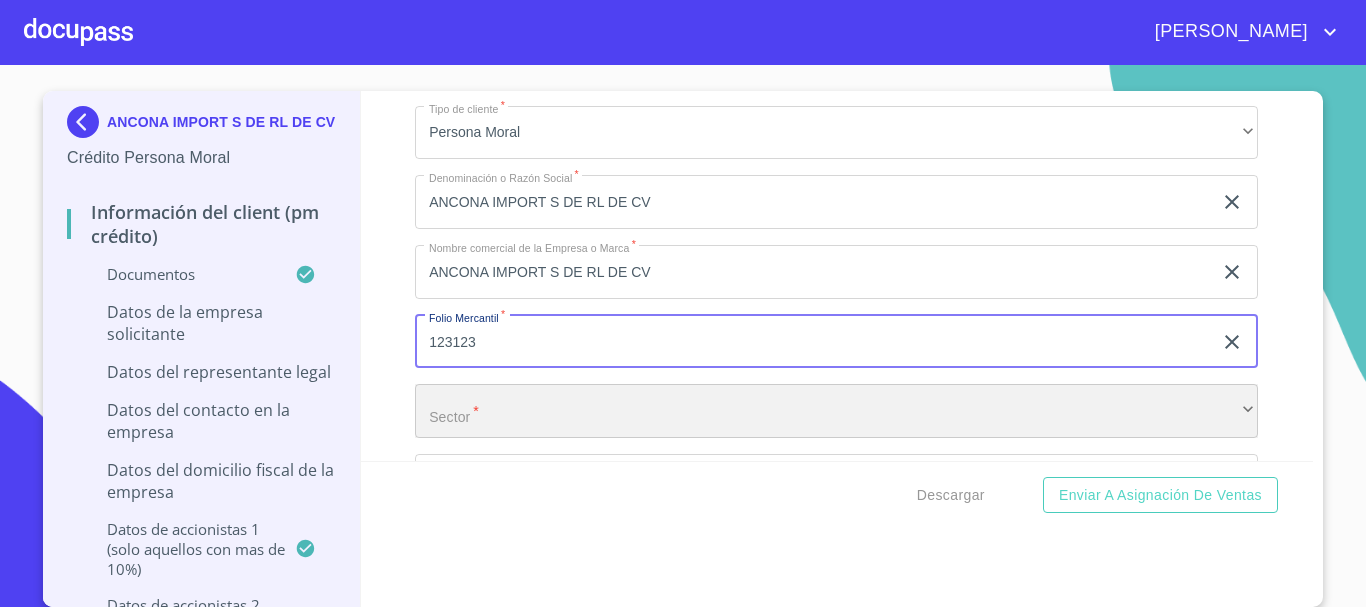 click on "​" at bounding box center (836, 411) 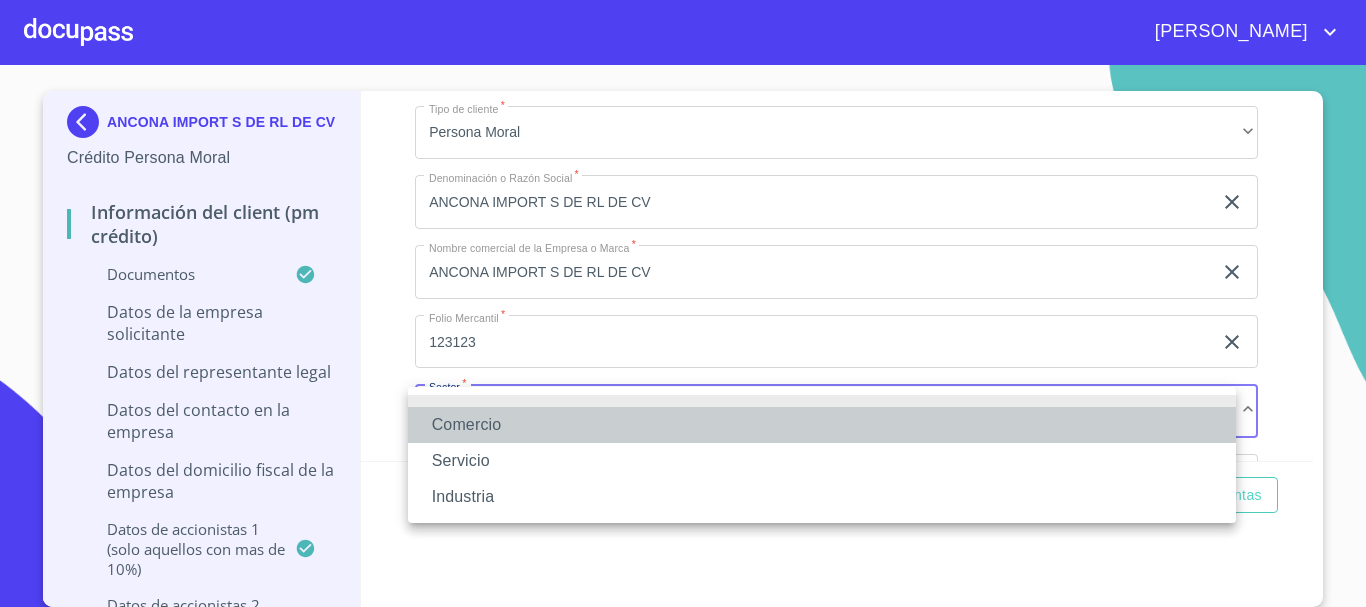 click on "Comercio" at bounding box center [822, 425] 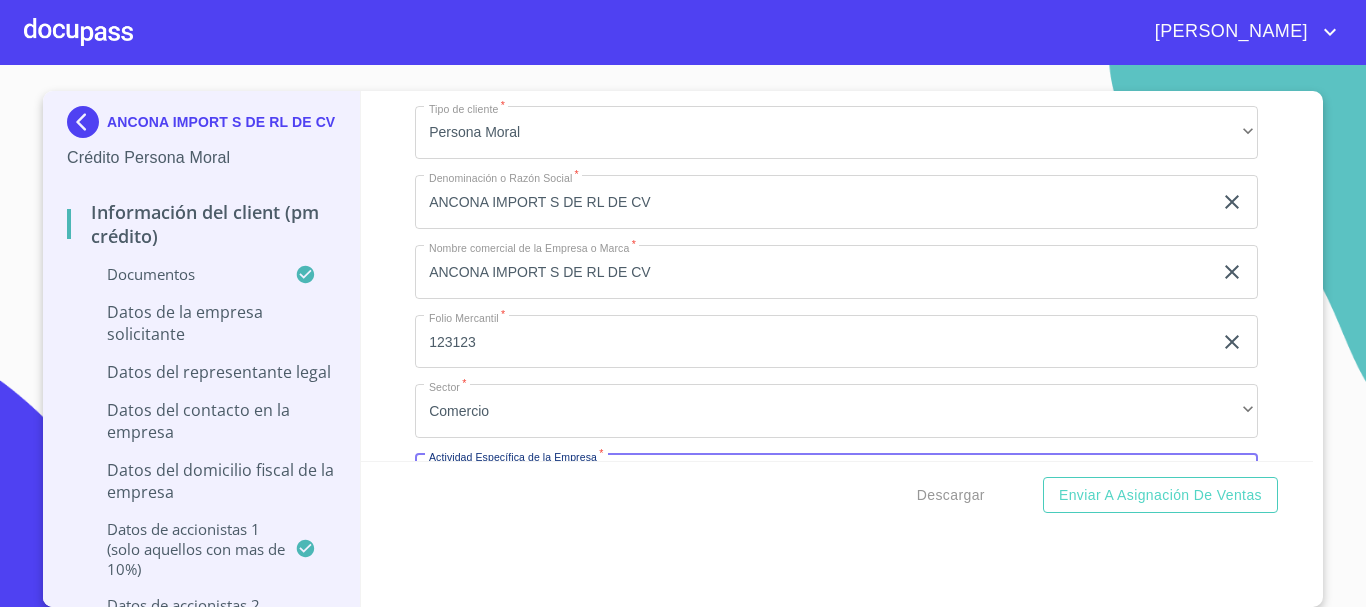 scroll, scrollTop: 11820, scrollLeft: 0, axis: vertical 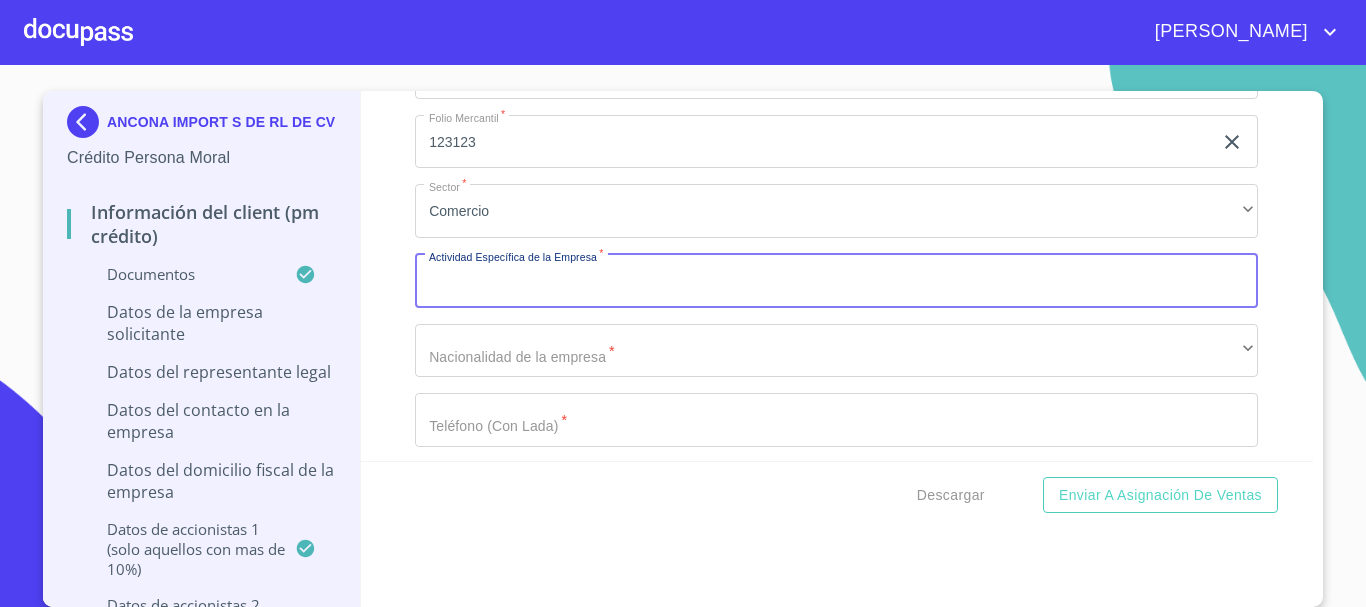 click on "Documento de identificación representante legal.   *" at bounding box center (836, 281) 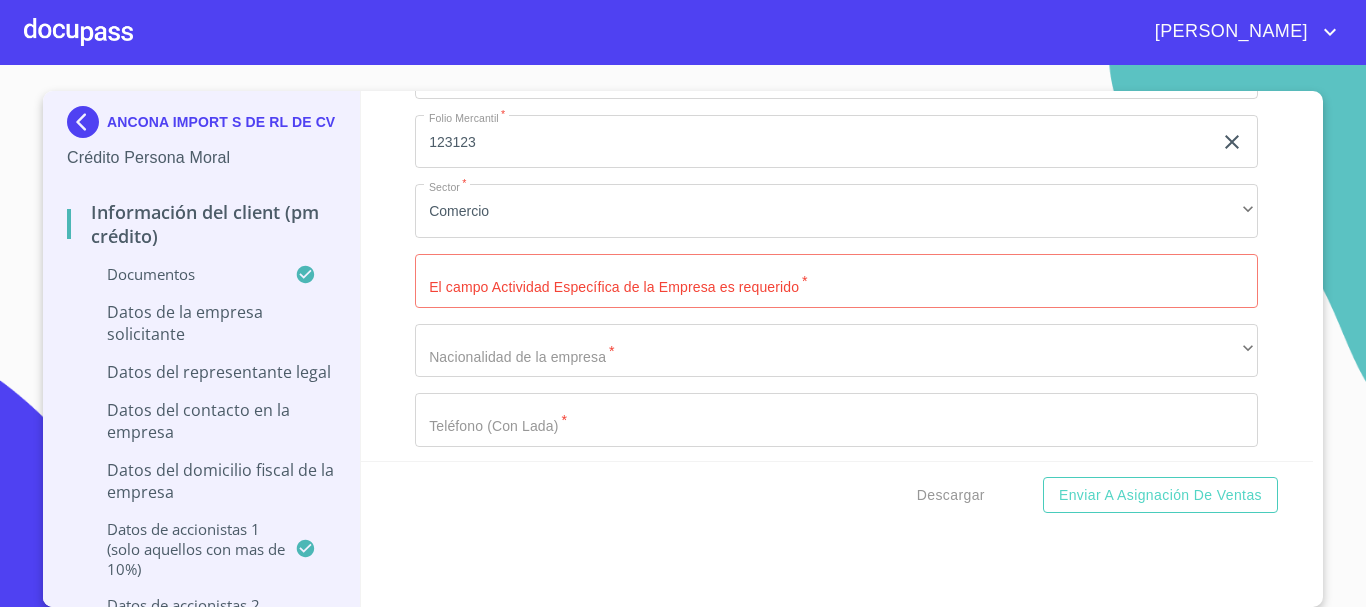 click on "Información del Client (PM crédito)   Documentos Documento de identificación representante legal.   * INE ​ Identificación Oficial Representante Legal * Identificación Oficial Representante Legal Identificación Oficial Representante Legal Comprobante de Domicilio Empresa * Comprobante de Domicilio Empresa Comprobante de Domicilio Empresa Fuente de ingresos   * Independiente/Dueño de negocio/Persona Moral ​ Comprobante de Ingresos mes 1 * Comprobante de Ingresos mes 1 Comprobante de Ingresos mes 1 Comprobante de Ingresos mes 2 * Comprobante de Ingresos mes 2 Comprobante de Ingresos mes 2 Comprobante de Ingresos mes 3 * Comprobante de Ingresos mes 3 Comprobante de Ingresos mes 3 Constancia de Situación Fiscal Empresa * Constancia de Situación Fiscal Empresa Constancia de Situación Fiscal Empresa Acta Constitutiva con poderes * Acta Constitutiva con poderes Acta Constitutiva con poderes Declaración Anual con Acuse * Declaración Anual con Acuse Declaración Anual con Acuse   * INE ​ * * *" at bounding box center (837, 276) 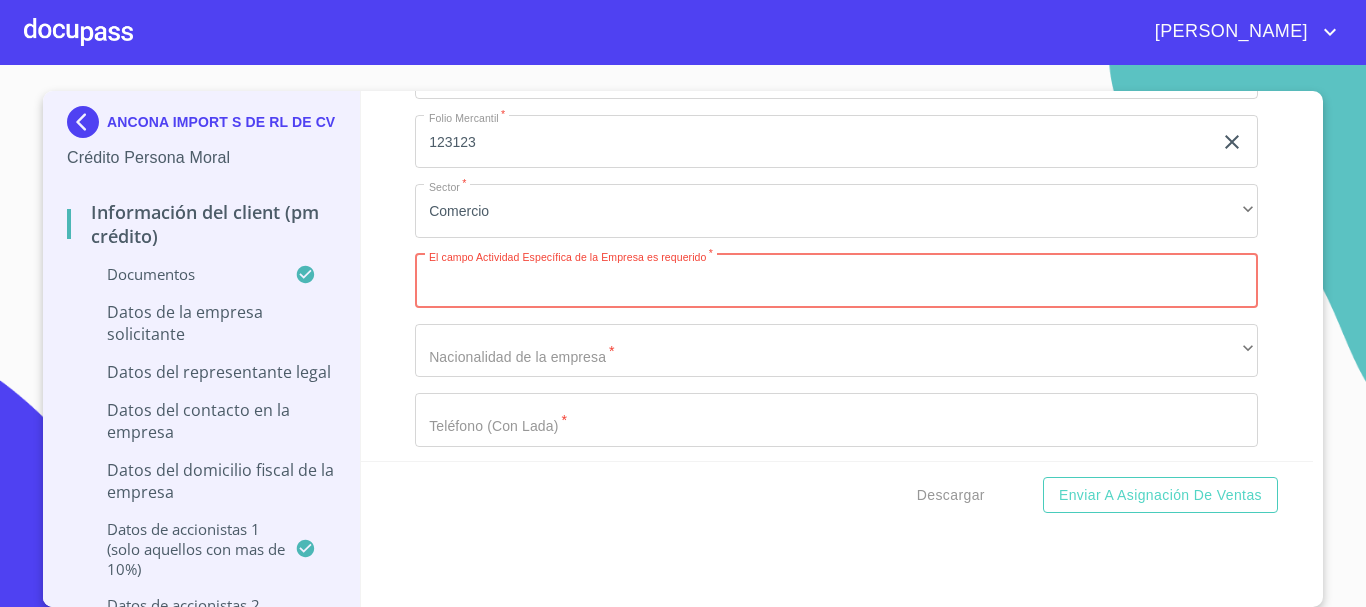 click on "Documento de identificación representante legal.   *" at bounding box center [836, 281] 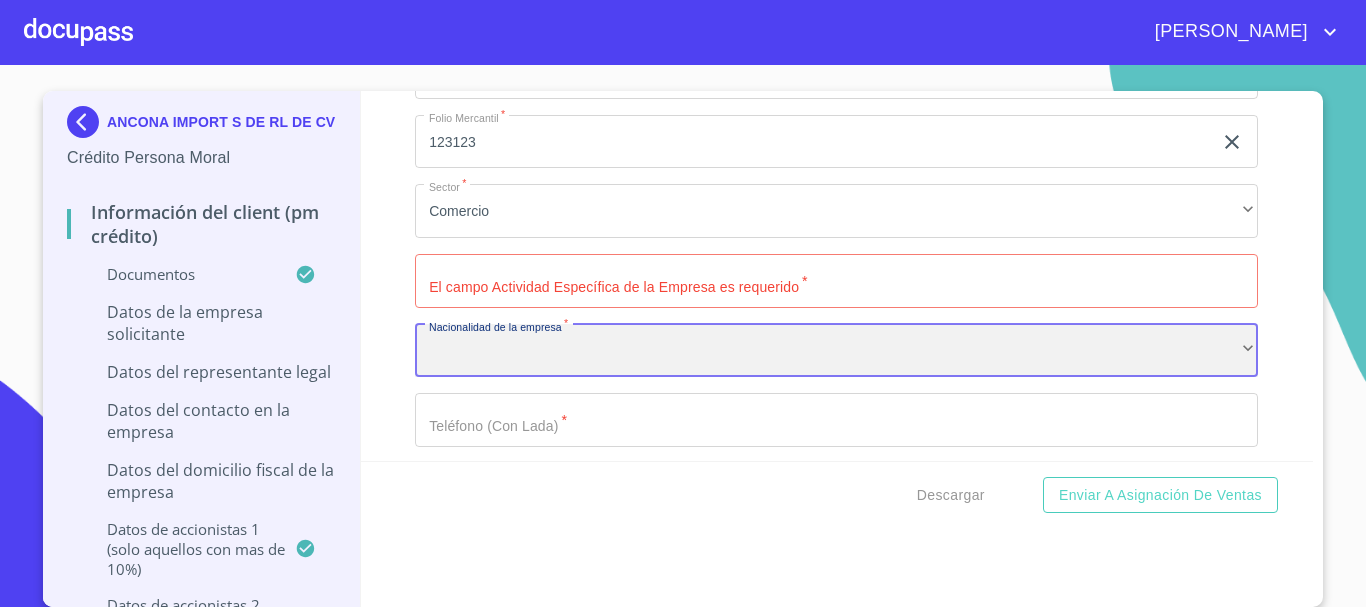 click on "​" at bounding box center (836, 351) 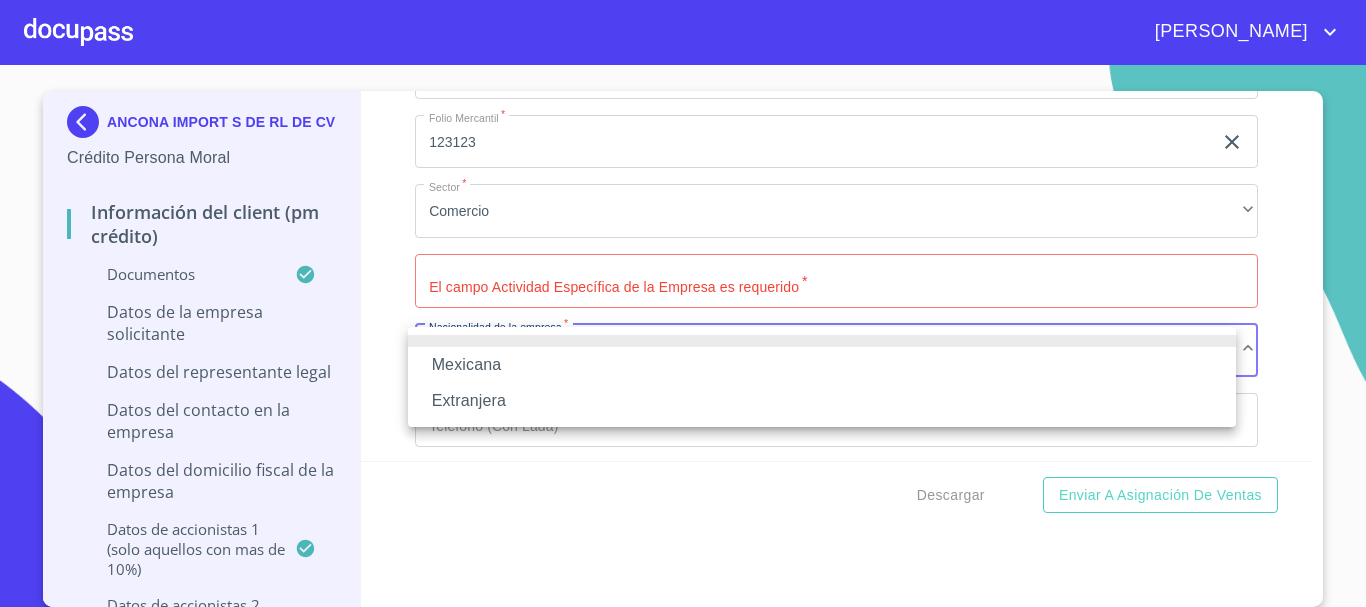 click on "Mexicana" at bounding box center [822, 365] 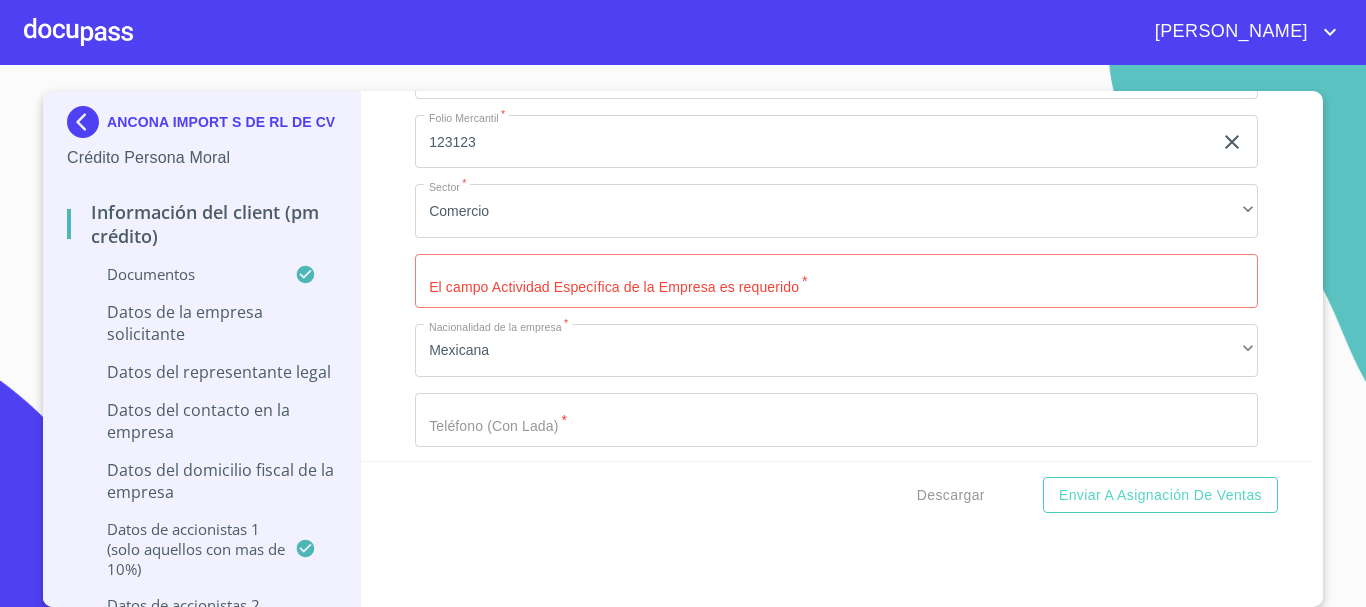 click on "Información del Client (PM crédito)   Documentos Documento de identificación representante legal.   * INE ​ Identificación Oficial Representante Legal * Identificación Oficial Representante Legal Identificación Oficial Representante Legal Comprobante de Domicilio Empresa * Comprobante de Domicilio Empresa Comprobante de Domicilio Empresa Fuente de ingresos   * Independiente/Dueño de negocio/Persona Moral ​ Comprobante de Ingresos mes 1 * Comprobante de Ingresos mes 1 Comprobante de Ingresos mes 1 Comprobante de Ingresos mes 2 * Comprobante de Ingresos mes 2 Comprobante de Ingresos mes 2 Comprobante de Ingresos mes 3 * Comprobante de Ingresos mes 3 Comprobante de Ingresos mes 3 Constancia de Situación Fiscal Empresa * Constancia de Situación Fiscal Empresa Constancia de Situación Fiscal Empresa Acta Constitutiva con poderes * Acta Constitutiva con poderes Acta Constitutiva con poderes Declaración Anual con Acuse * Declaración Anual con Acuse Declaración Anual con Acuse   * INE ​ * * *" at bounding box center [837, 276] 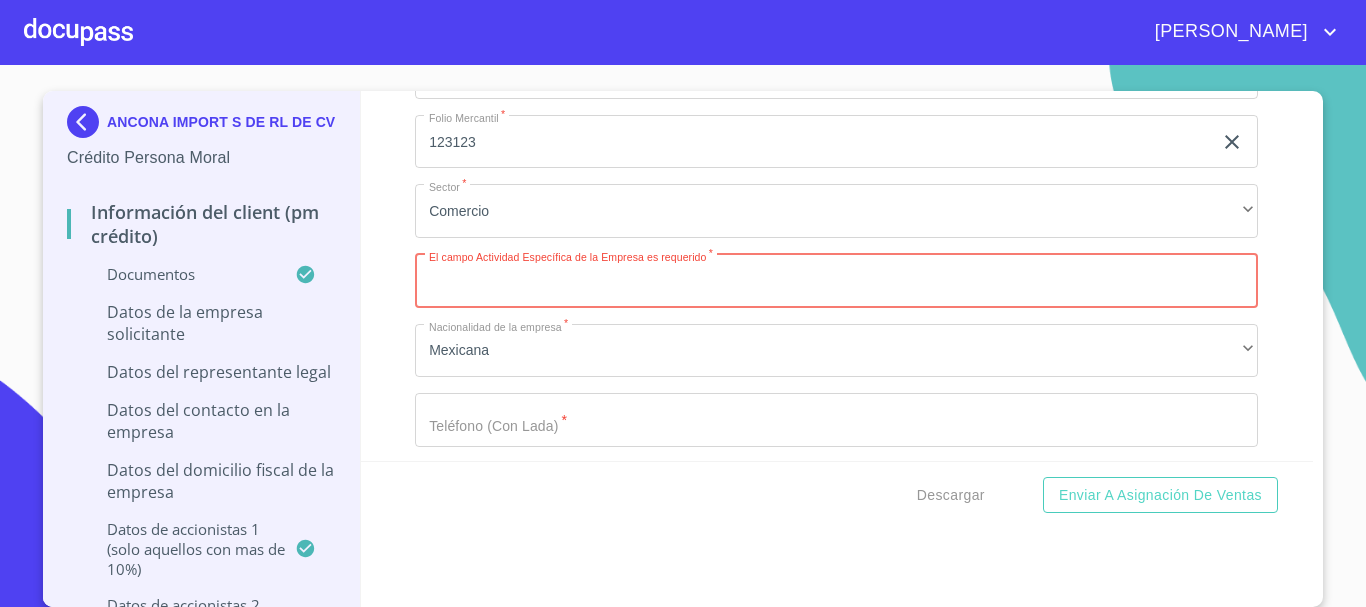 paste on "venta de alimentos al por mayor" 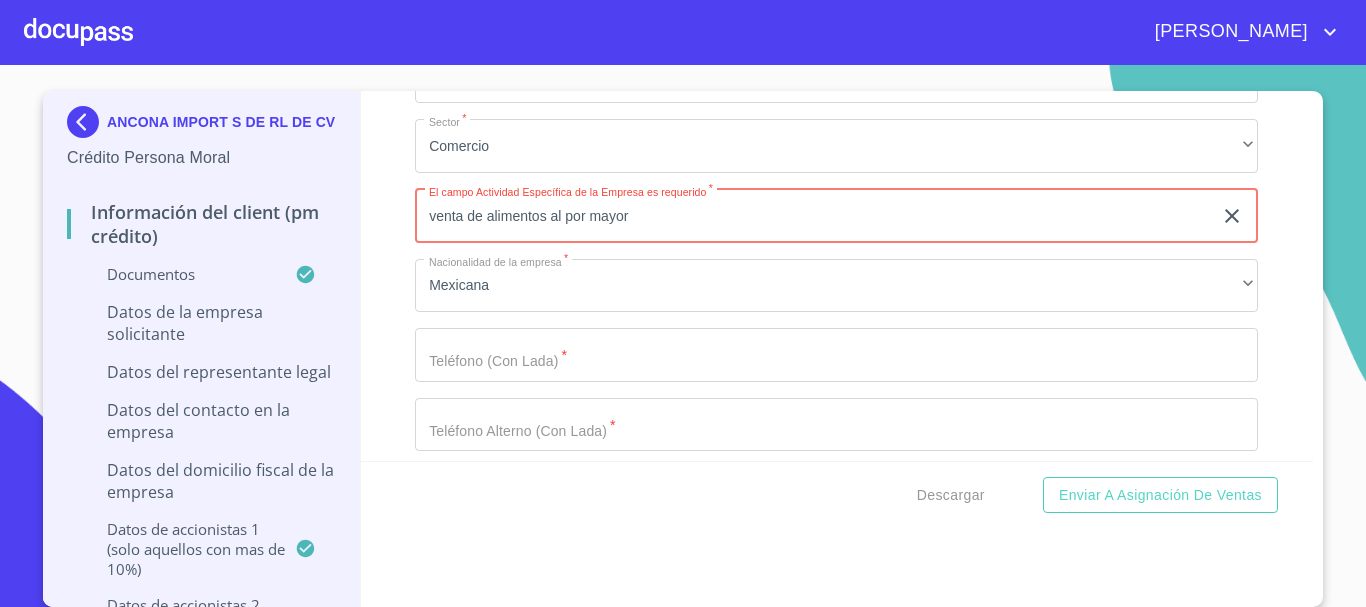 scroll, scrollTop: 11920, scrollLeft: 0, axis: vertical 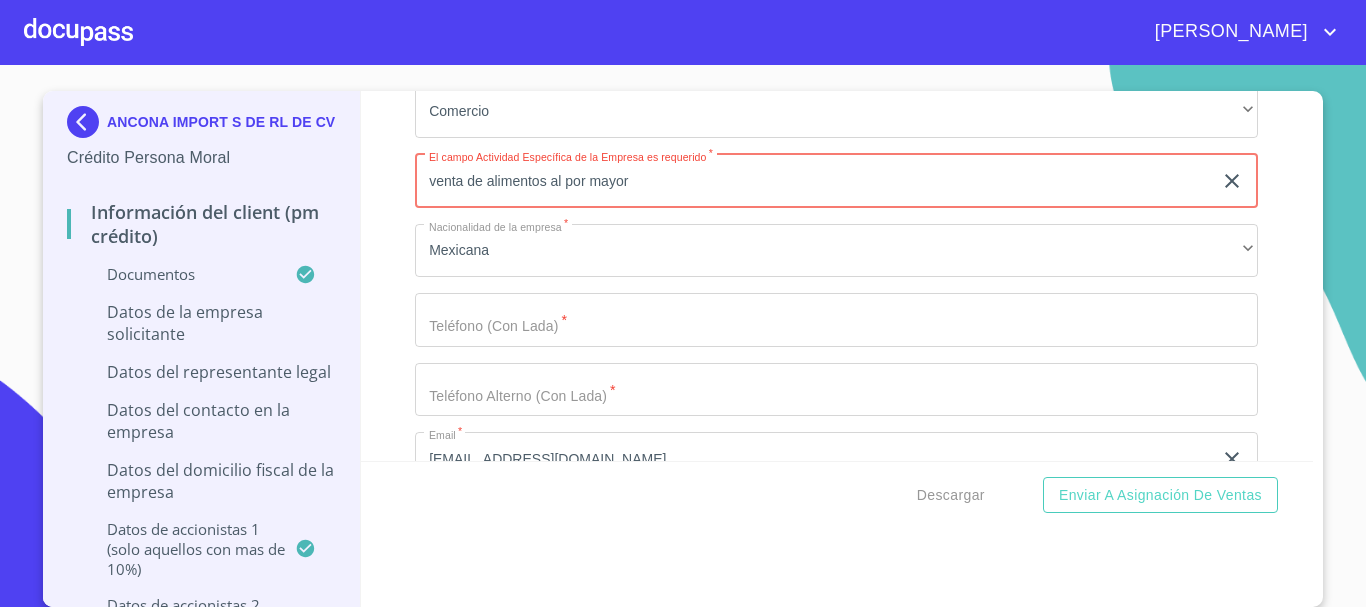 type on "venta de alimentos al por mayor" 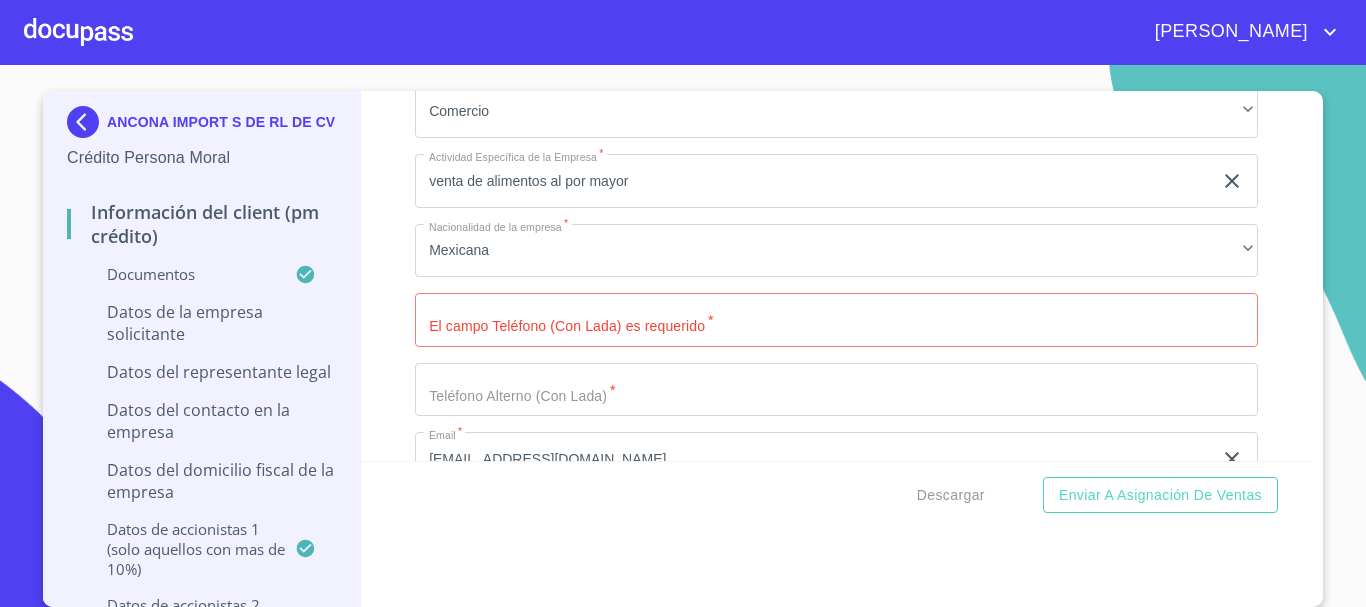 click on "Información del Client (PM crédito)   Documentos Documento de identificación representante legal.   * INE ​ Identificación Oficial Representante Legal * Identificación Oficial Representante Legal Identificación Oficial Representante Legal Comprobante de Domicilio Empresa * Comprobante de Domicilio Empresa Comprobante de Domicilio Empresa Fuente de ingresos   * Independiente/Dueño de negocio/Persona Moral ​ Comprobante de Ingresos mes 1 * Comprobante de Ingresos mes 1 Comprobante de Ingresos mes 1 Comprobante de Ingresos mes 2 * Comprobante de Ingresos mes 2 Comprobante de Ingresos mes 2 Comprobante de Ingresos mes 3 * Comprobante de Ingresos mes 3 Comprobante de Ingresos mes 3 Constancia de Situación Fiscal Empresa * Constancia de Situación Fiscal Empresa Constancia de Situación Fiscal Empresa Acta Constitutiva con poderes * Acta Constitutiva con poderes Acta Constitutiva con poderes Declaración Anual con Acuse * Declaración Anual con Acuse Declaración Anual con Acuse   * INE ​ * * *" at bounding box center [837, 276] 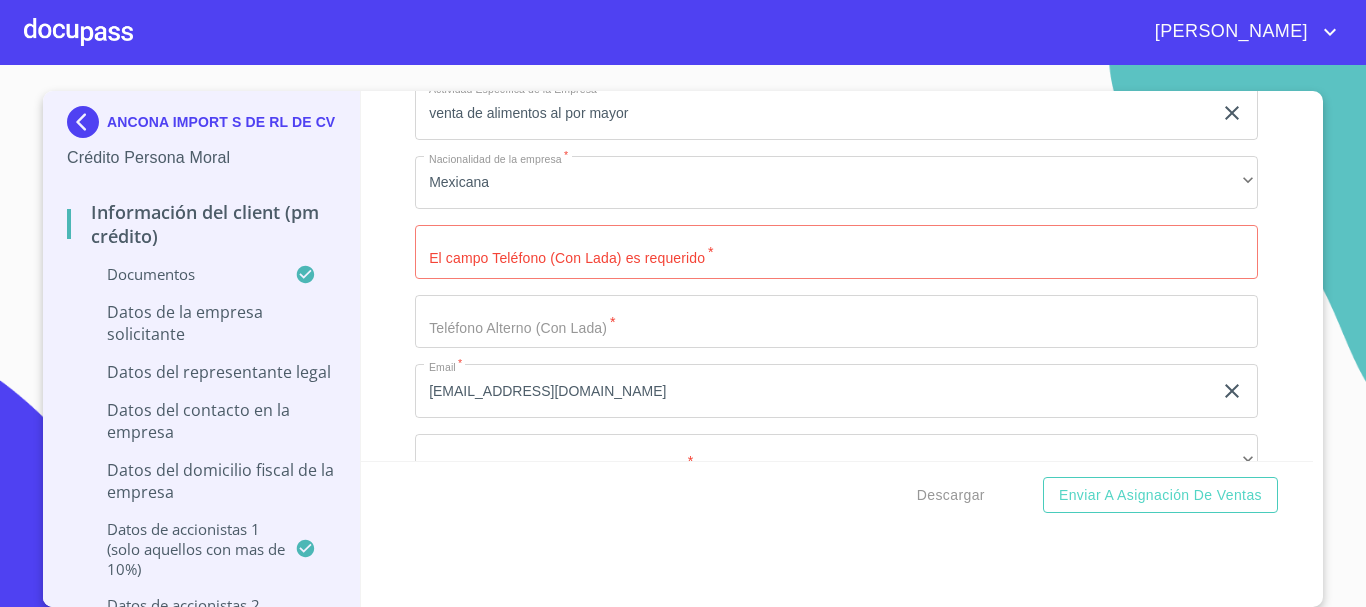 scroll, scrollTop: 12020, scrollLeft: 0, axis: vertical 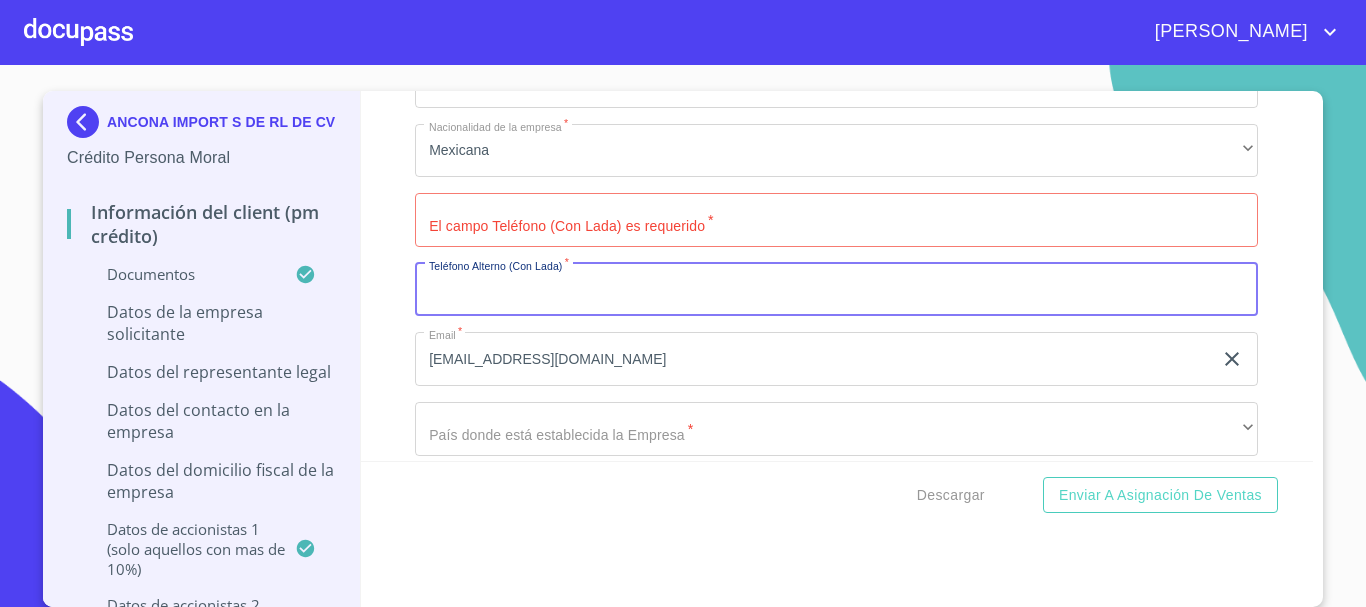 click on "Documento de identificación representante legal.   *" at bounding box center (836, 290) 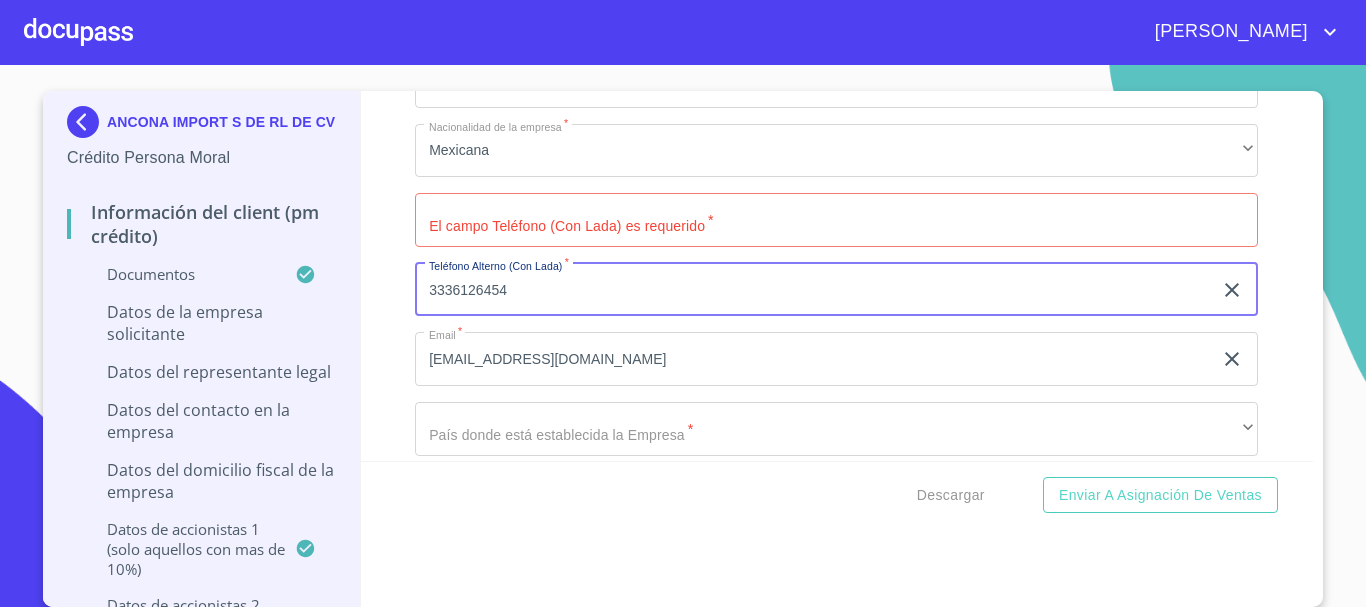 scroll, scrollTop: 12120, scrollLeft: 0, axis: vertical 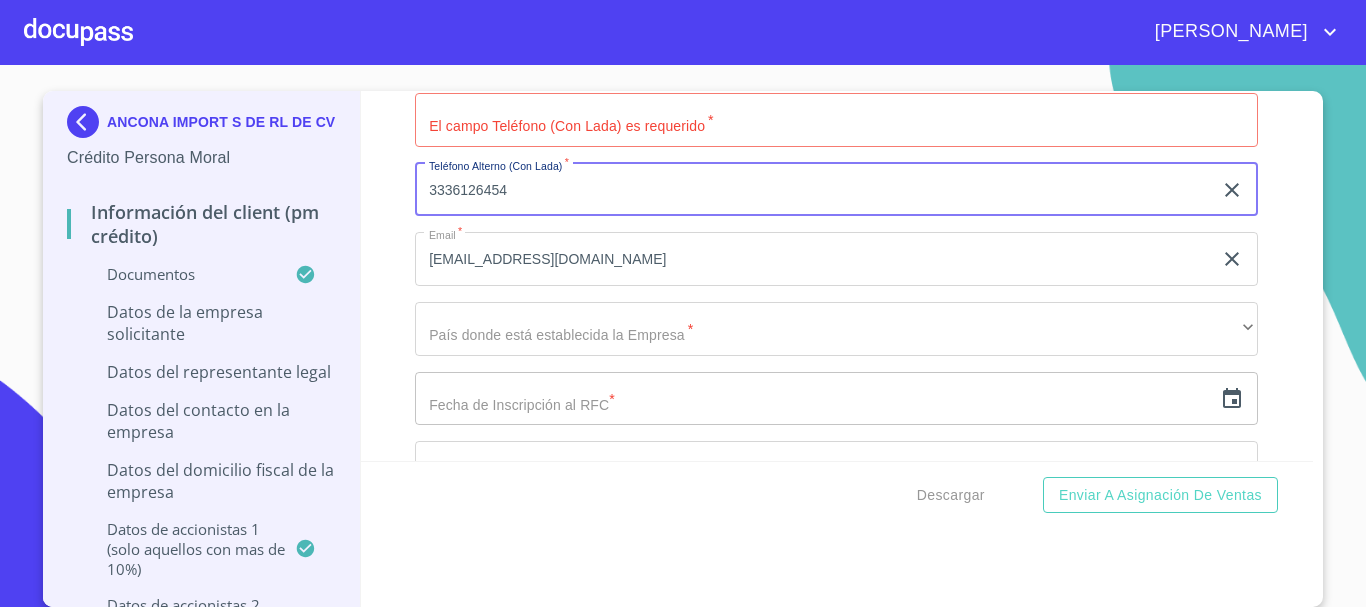 type on "3336126454" 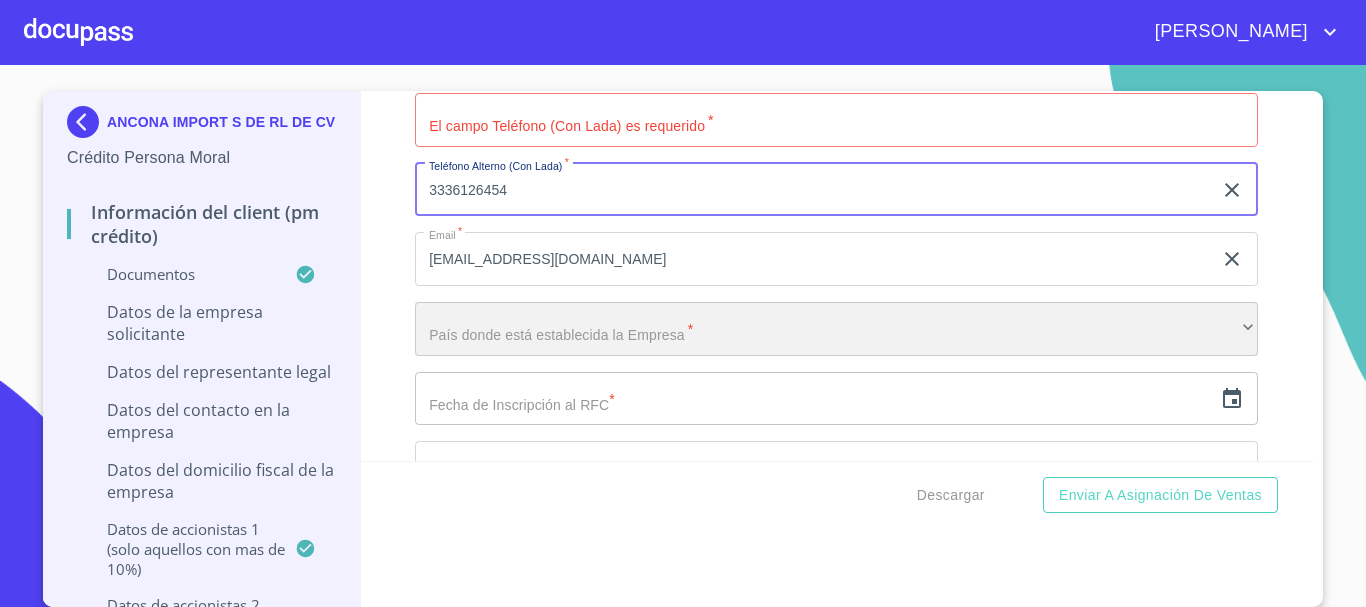 click on "​" at bounding box center [836, 329] 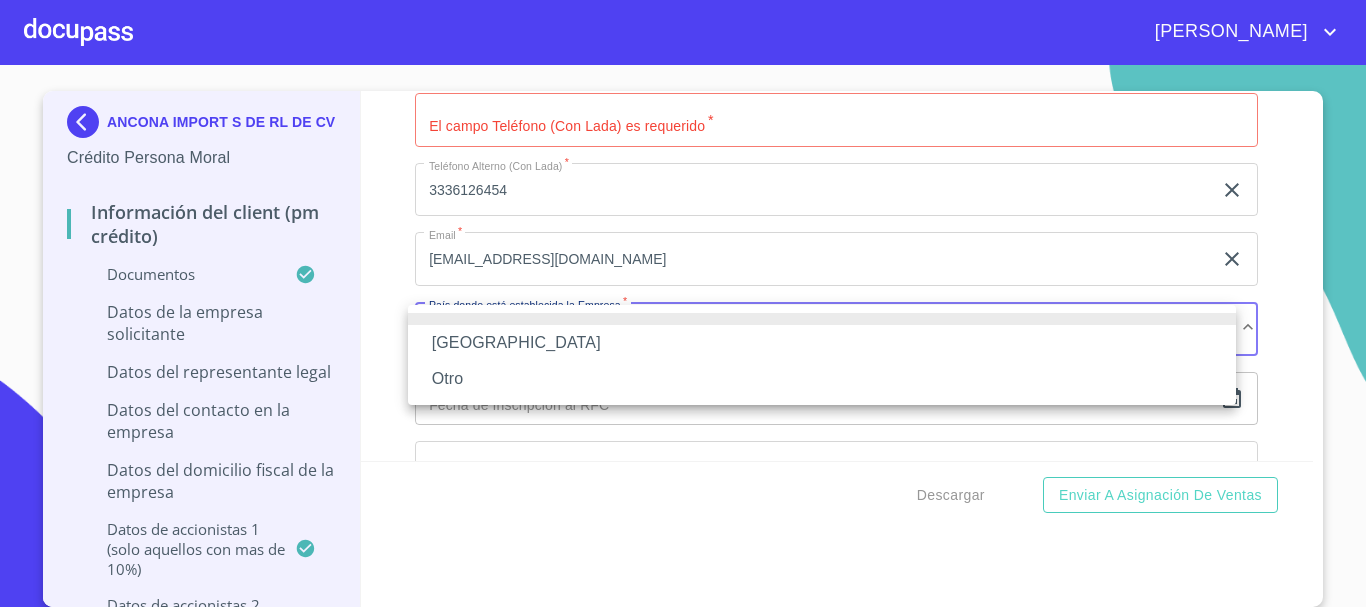 click on "[GEOGRAPHIC_DATA]" at bounding box center [822, 343] 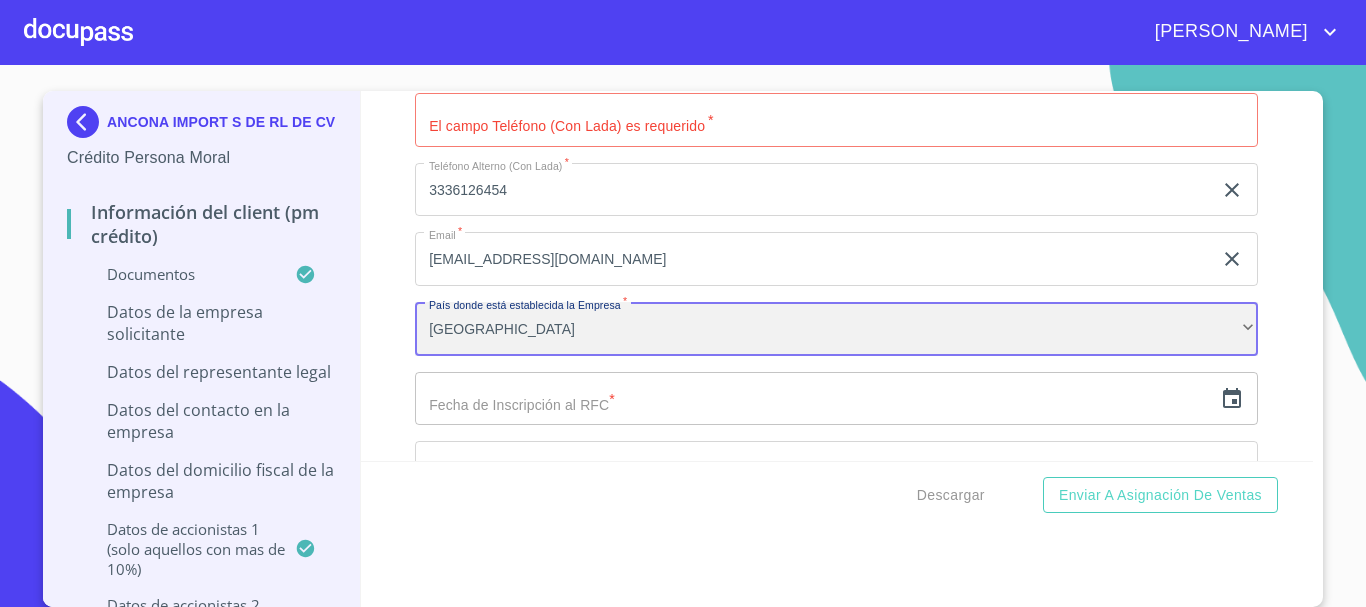 scroll, scrollTop: 12220, scrollLeft: 0, axis: vertical 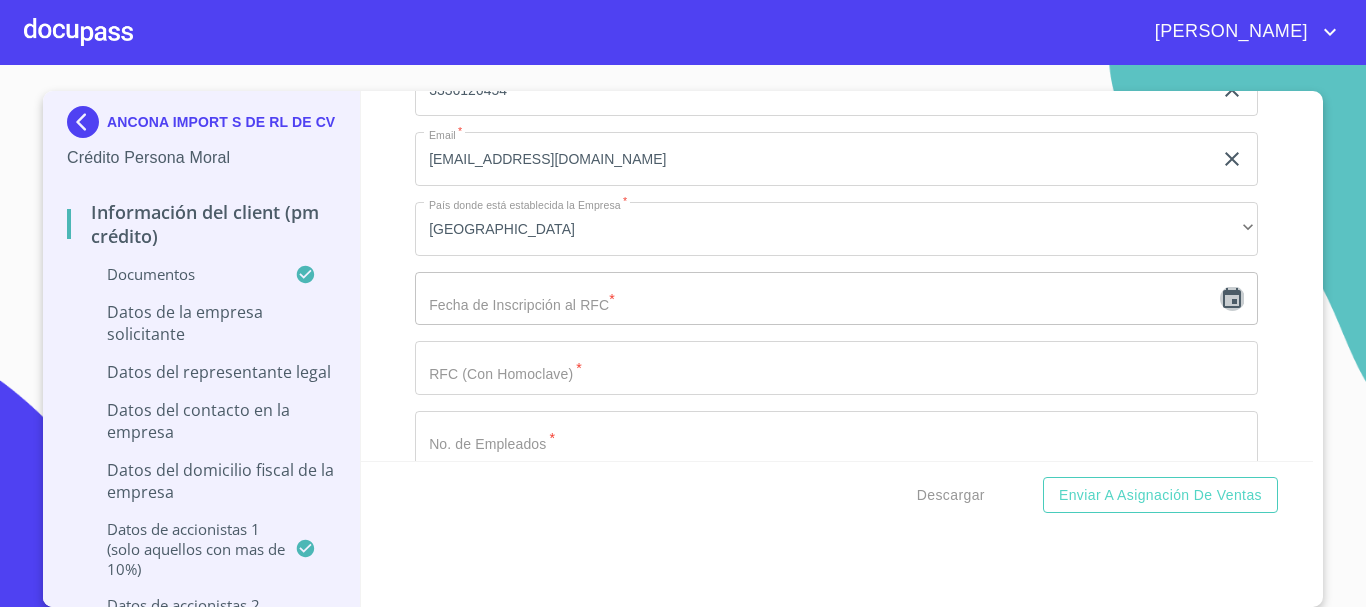 click 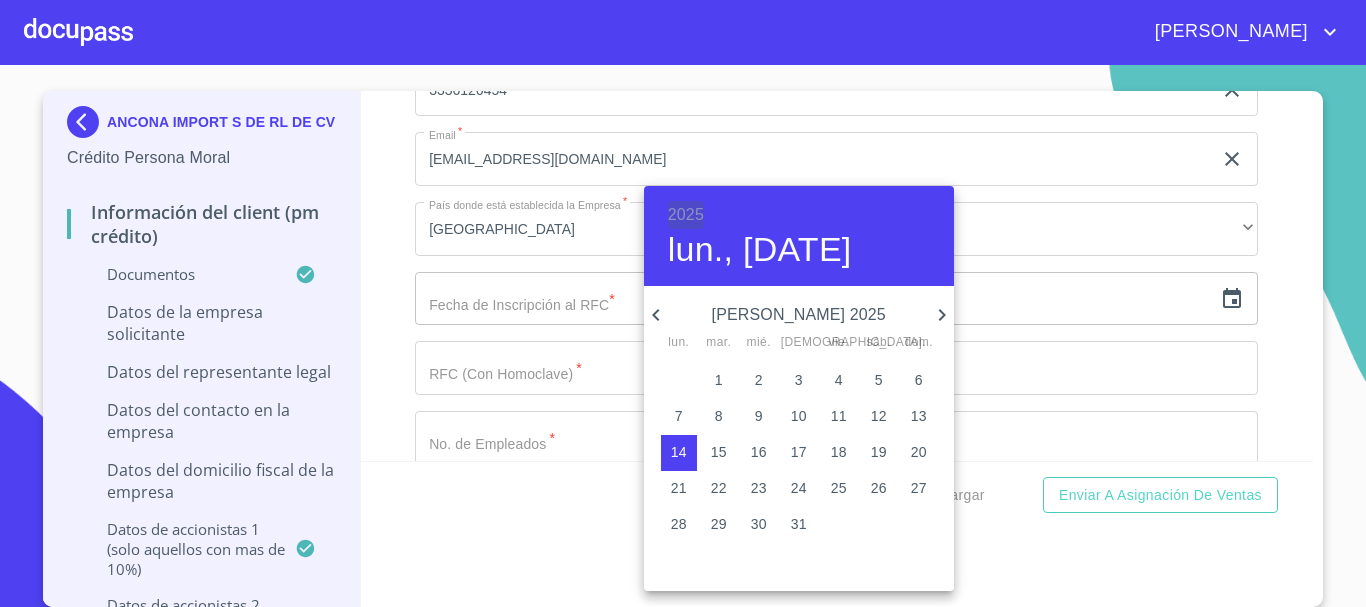 click on "2025" at bounding box center (686, 215) 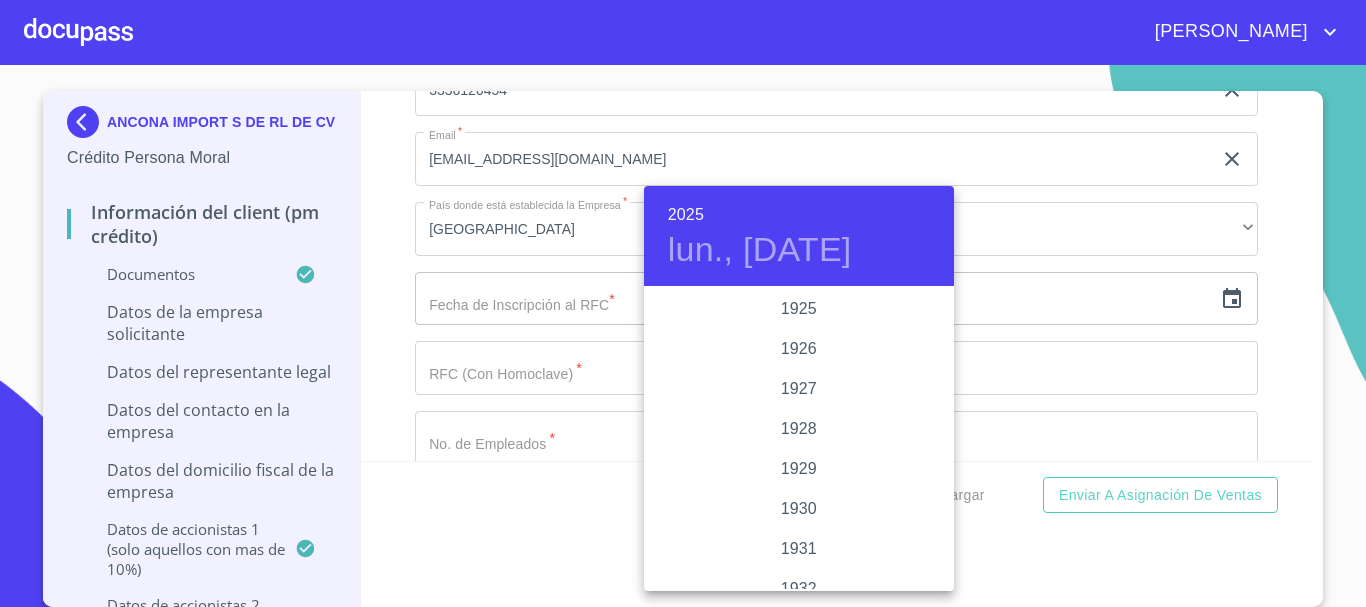 scroll, scrollTop: 3880, scrollLeft: 0, axis: vertical 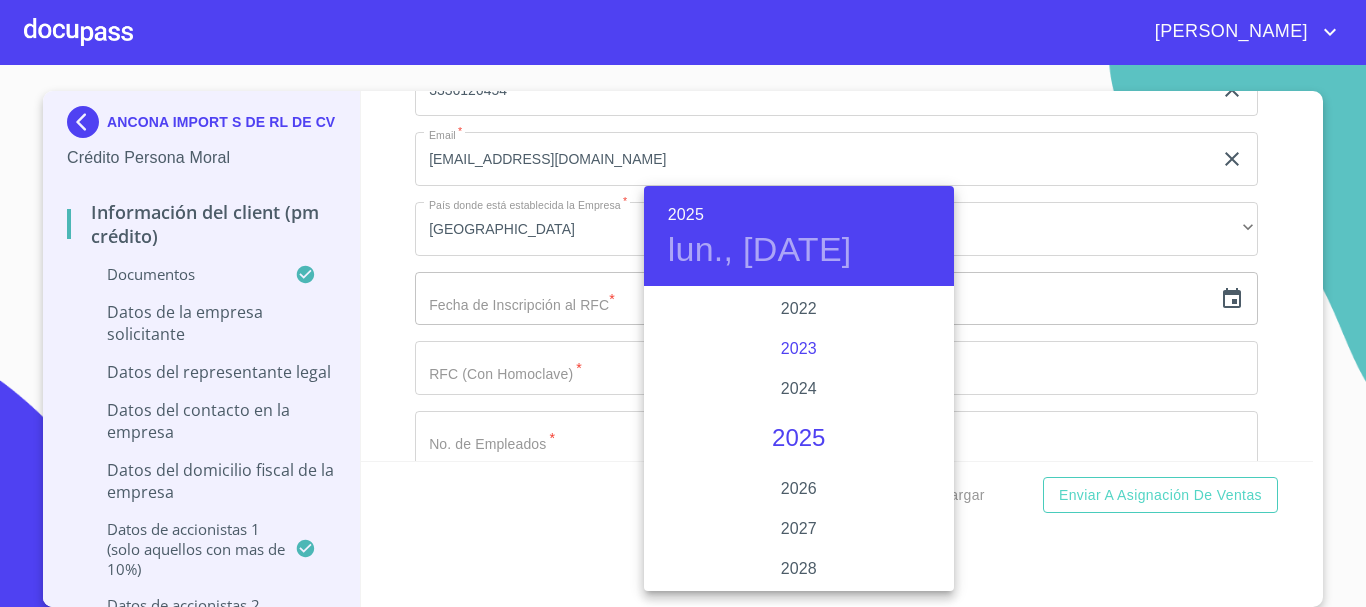 click on "2023" at bounding box center [799, 349] 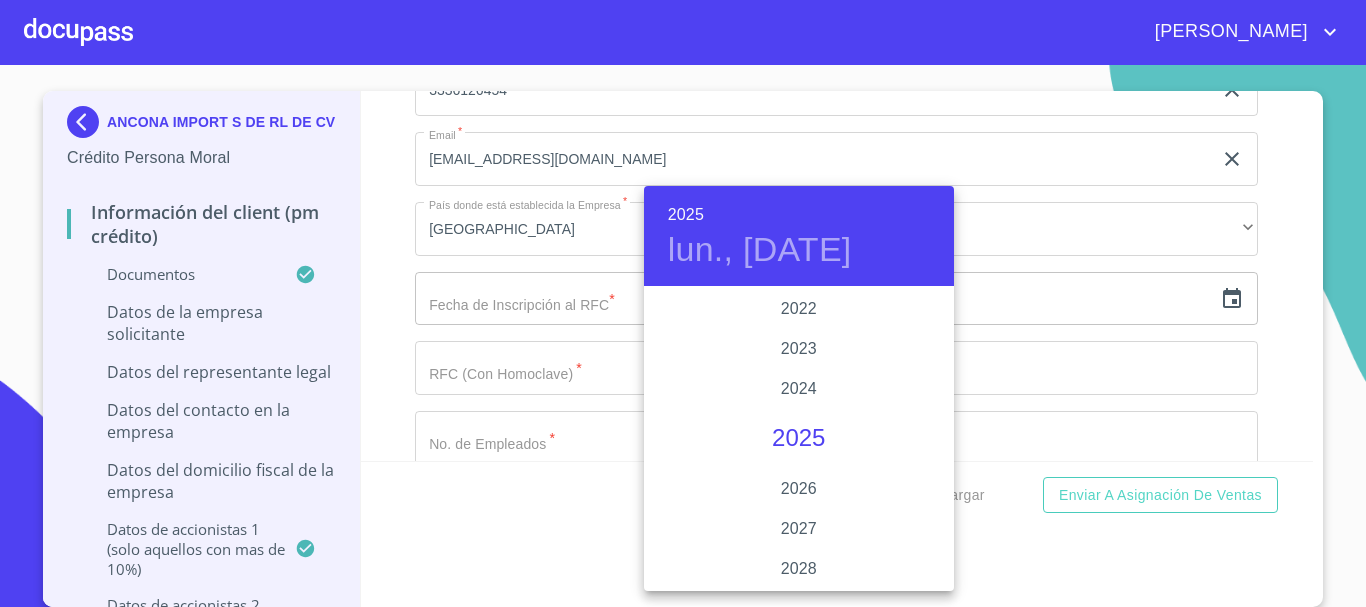 type on "14 de [DATE]. de 2023" 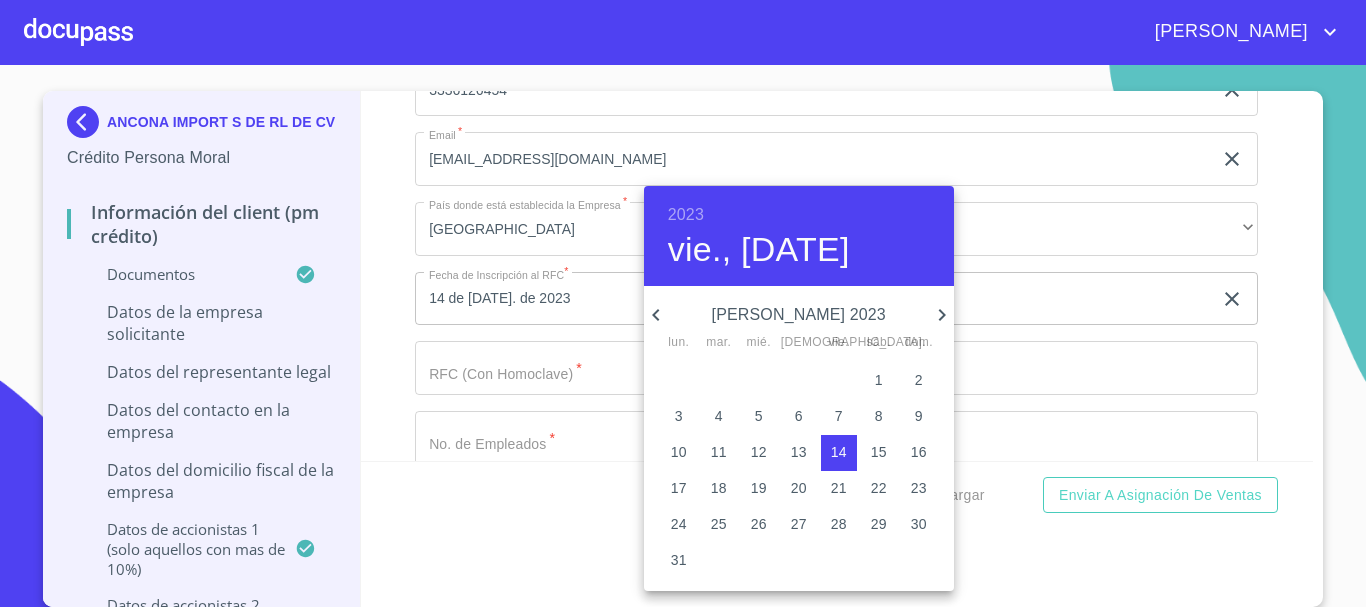 click at bounding box center [683, 303] 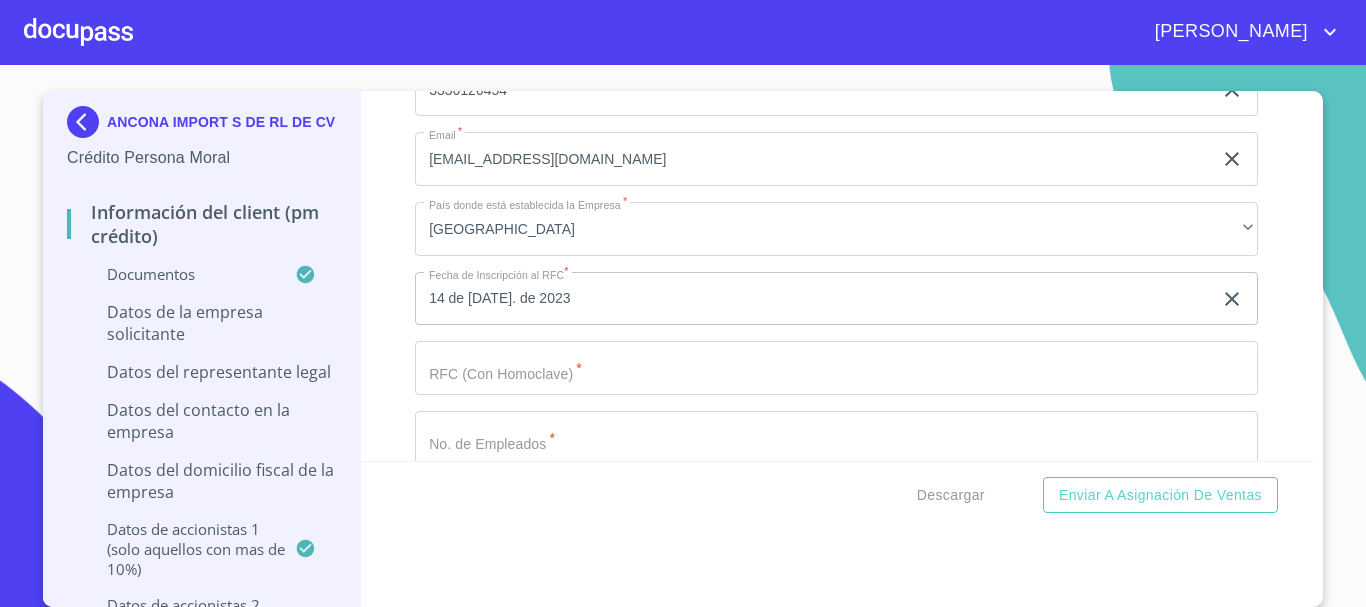 click on "14 de [DATE]. de 2023" at bounding box center (817, 299) 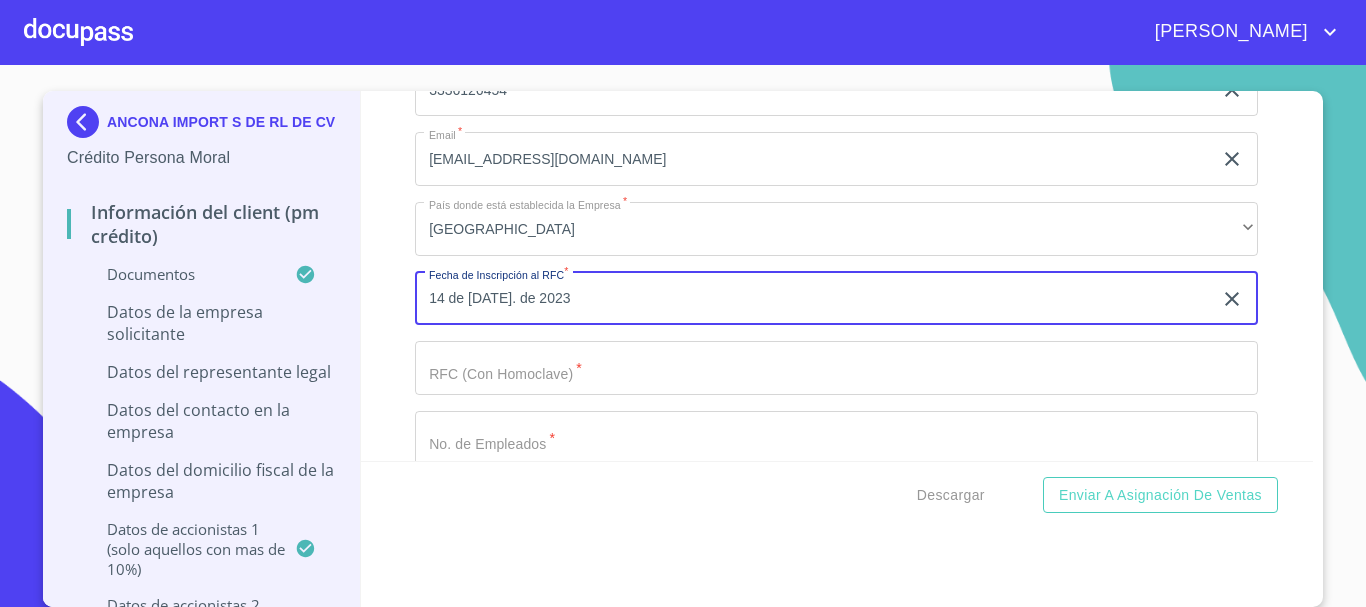 click 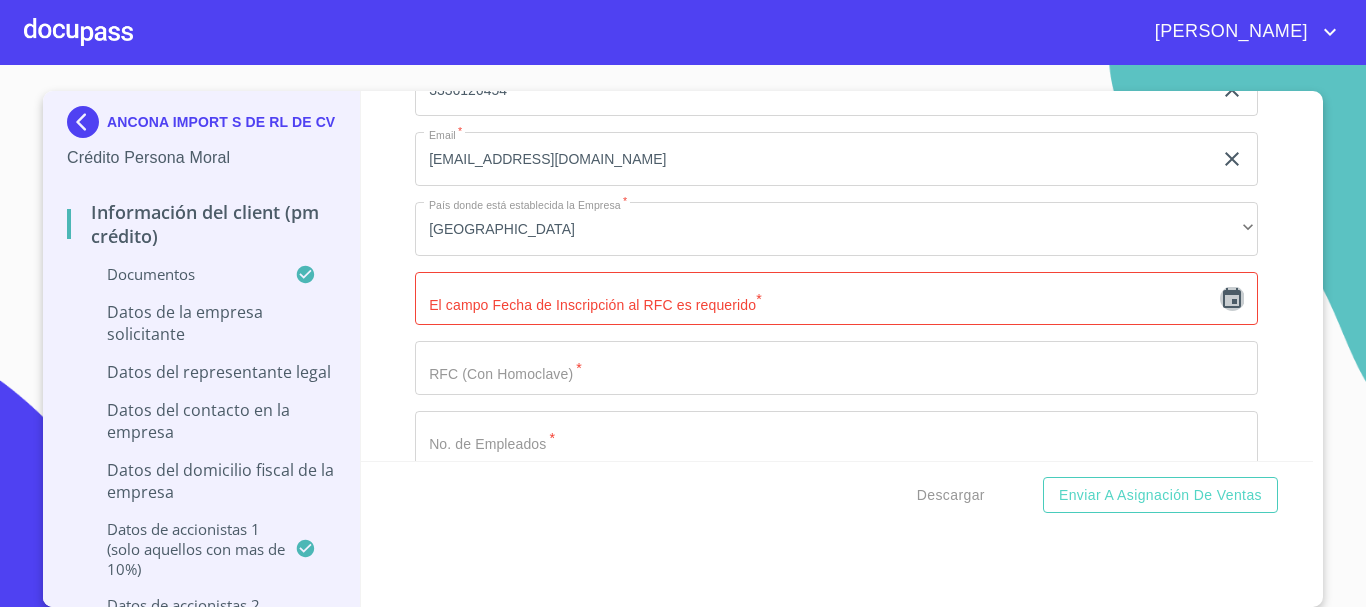 click 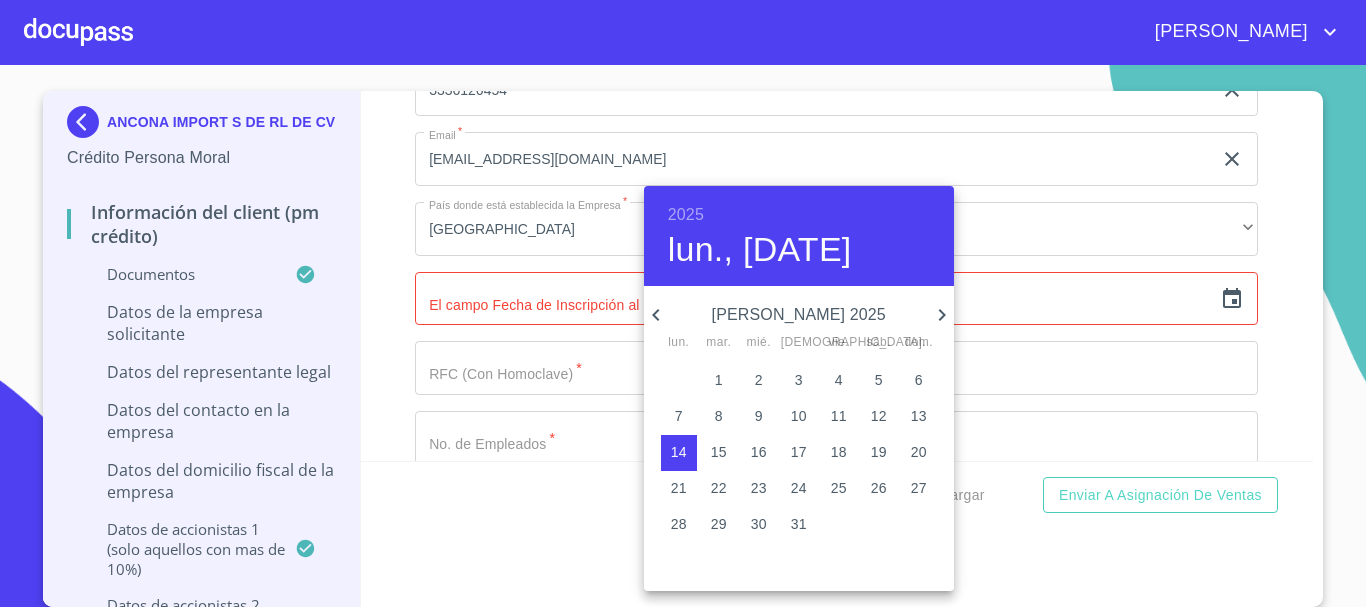 click on "2025" at bounding box center (686, 215) 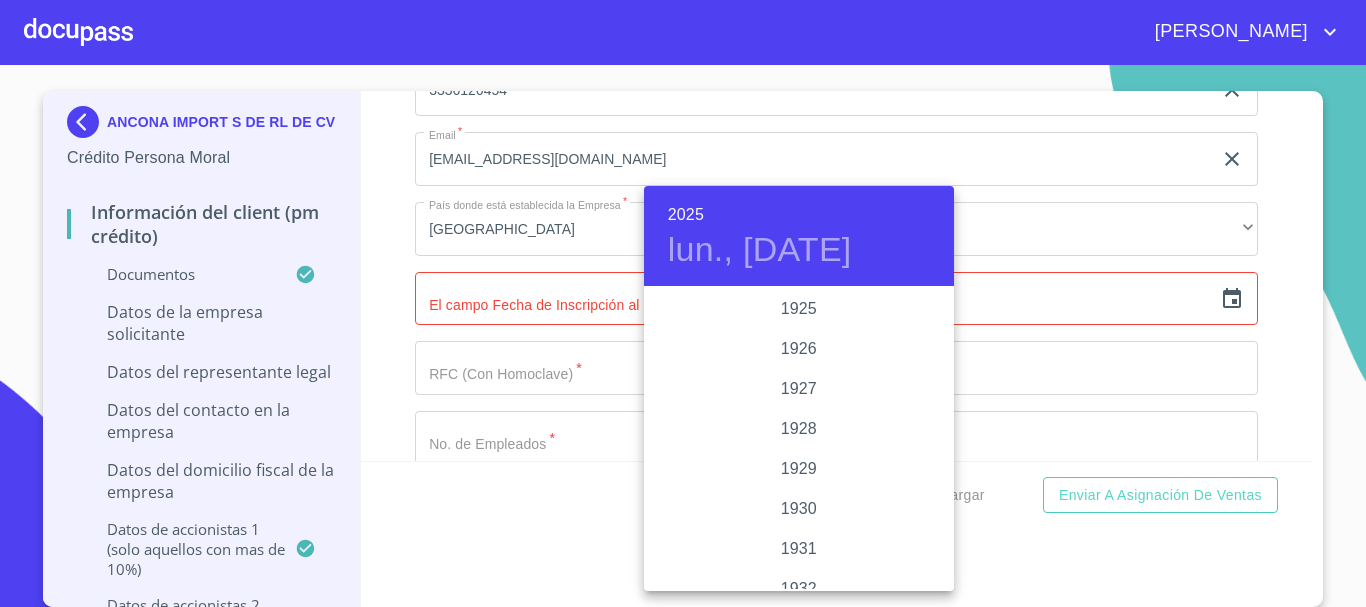 scroll, scrollTop: 3880, scrollLeft: 0, axis: vertical 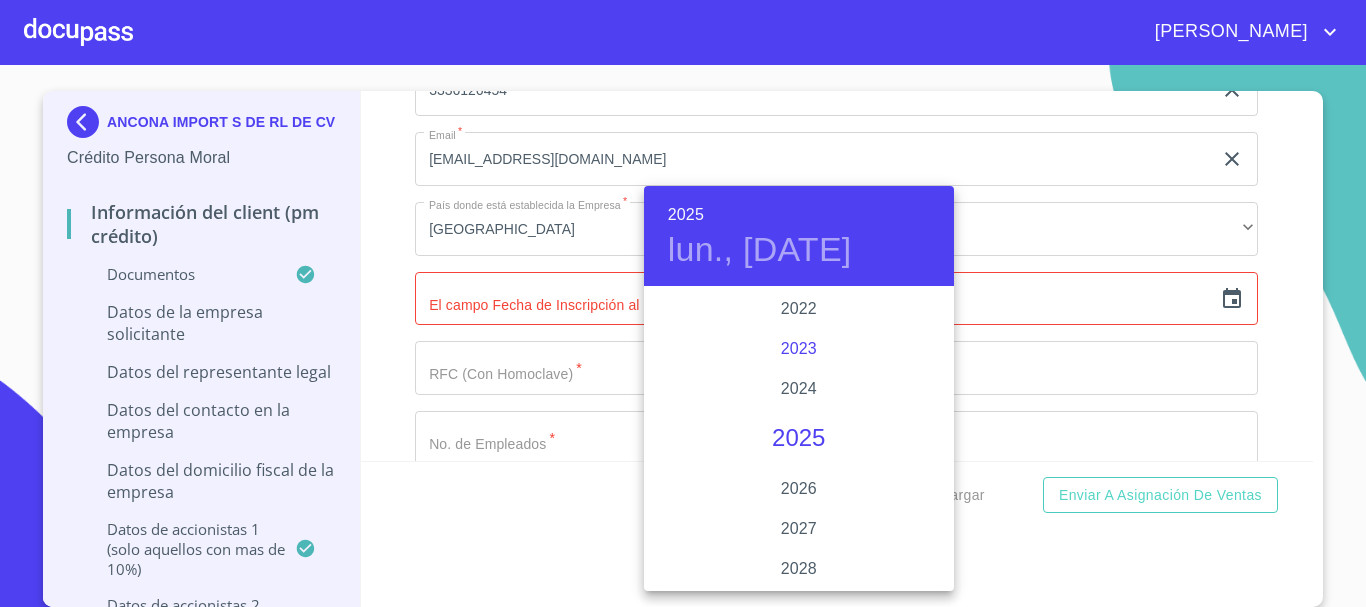 click on "2023" at bounding box center (799, 349) 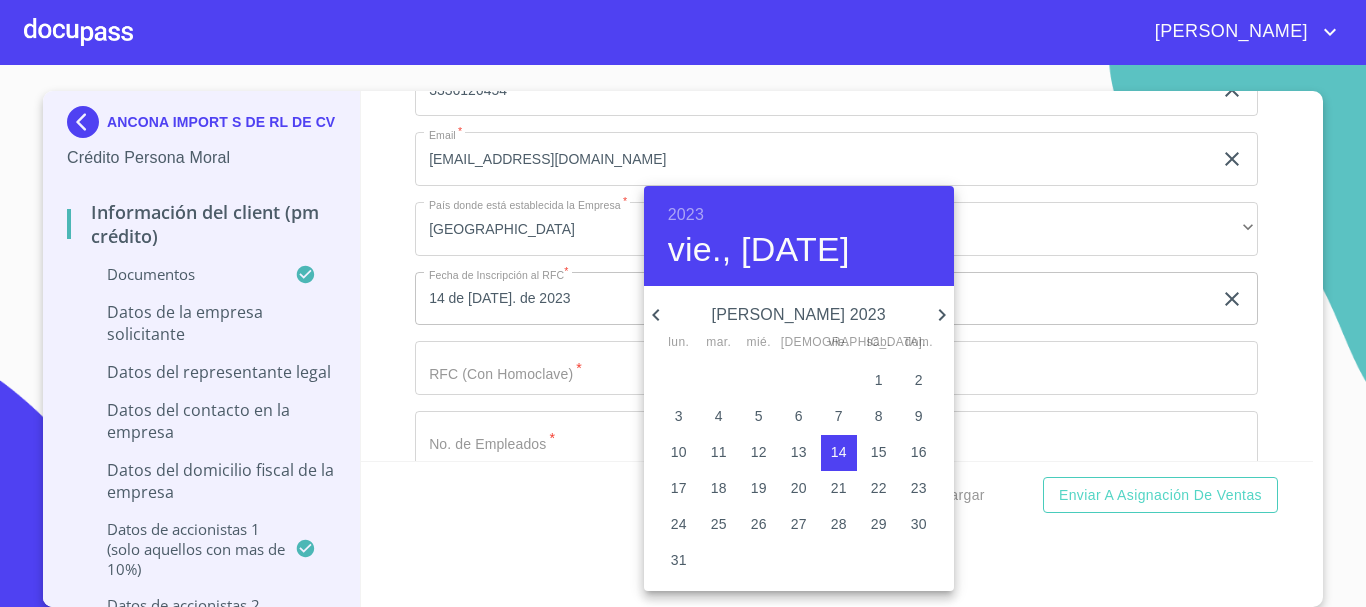 click 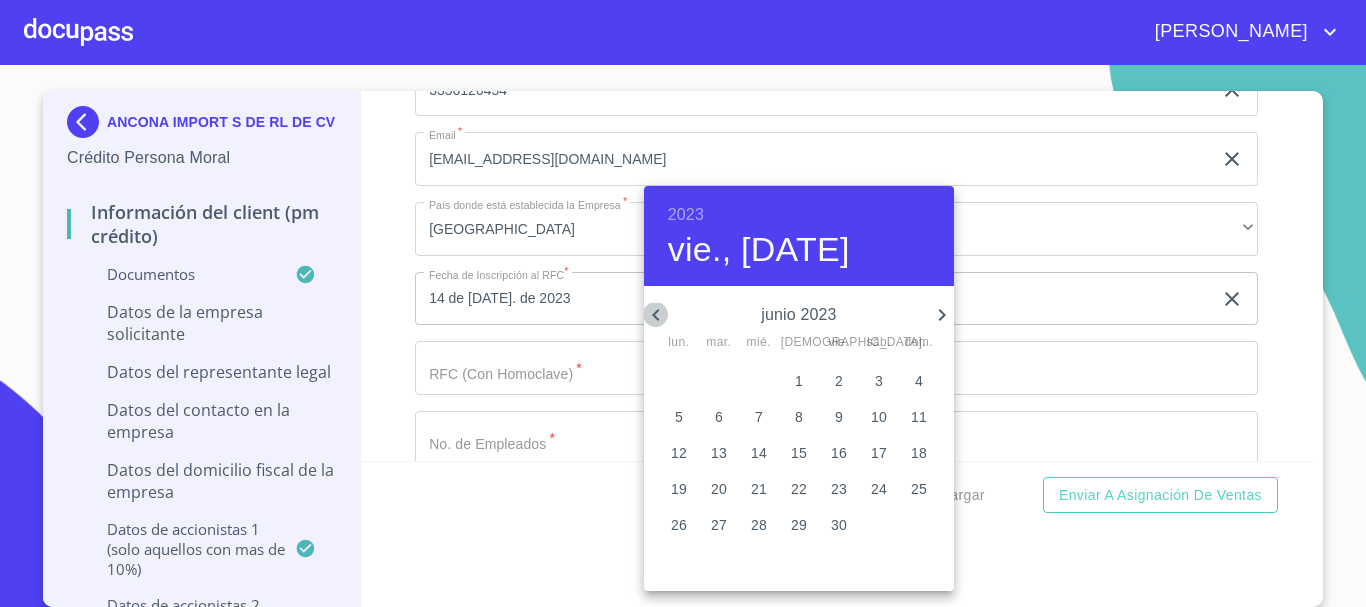 click 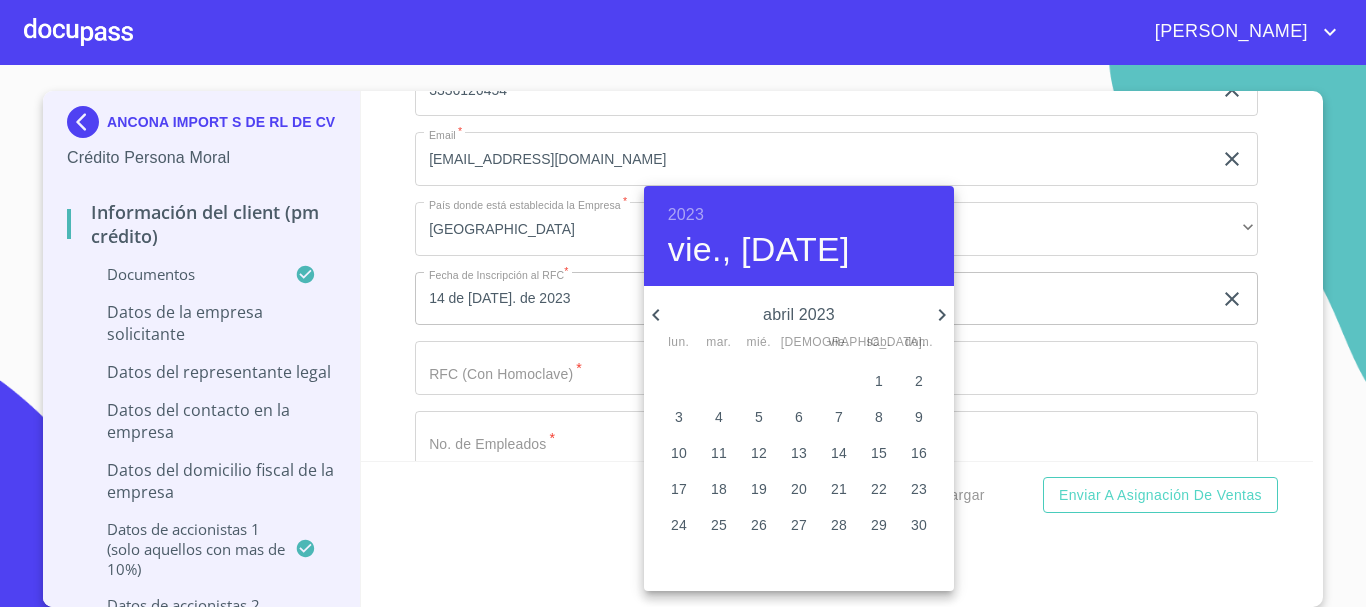 click 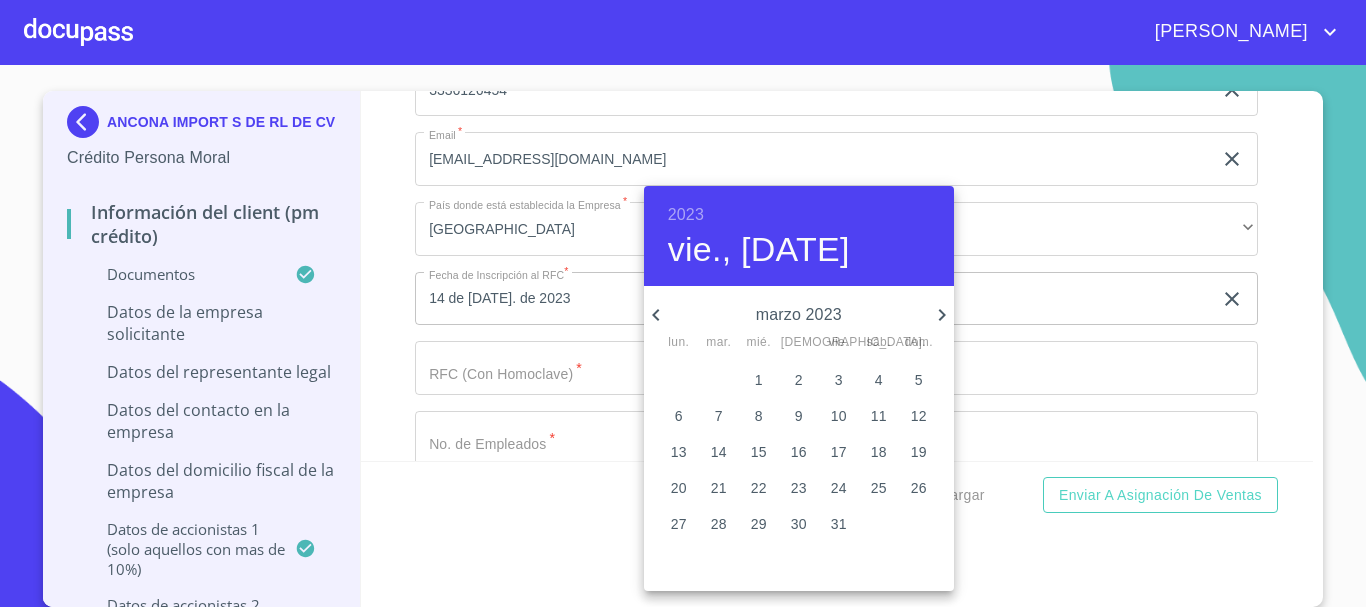 click 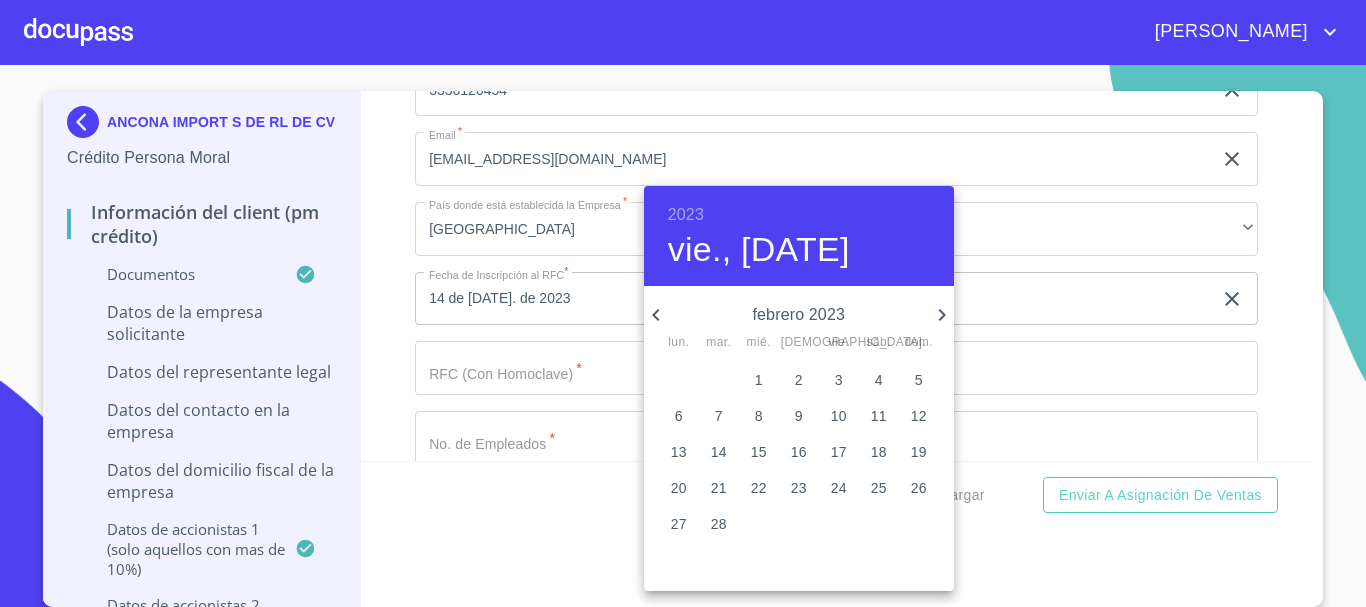 click on "28" at bounding box center (719, 524) 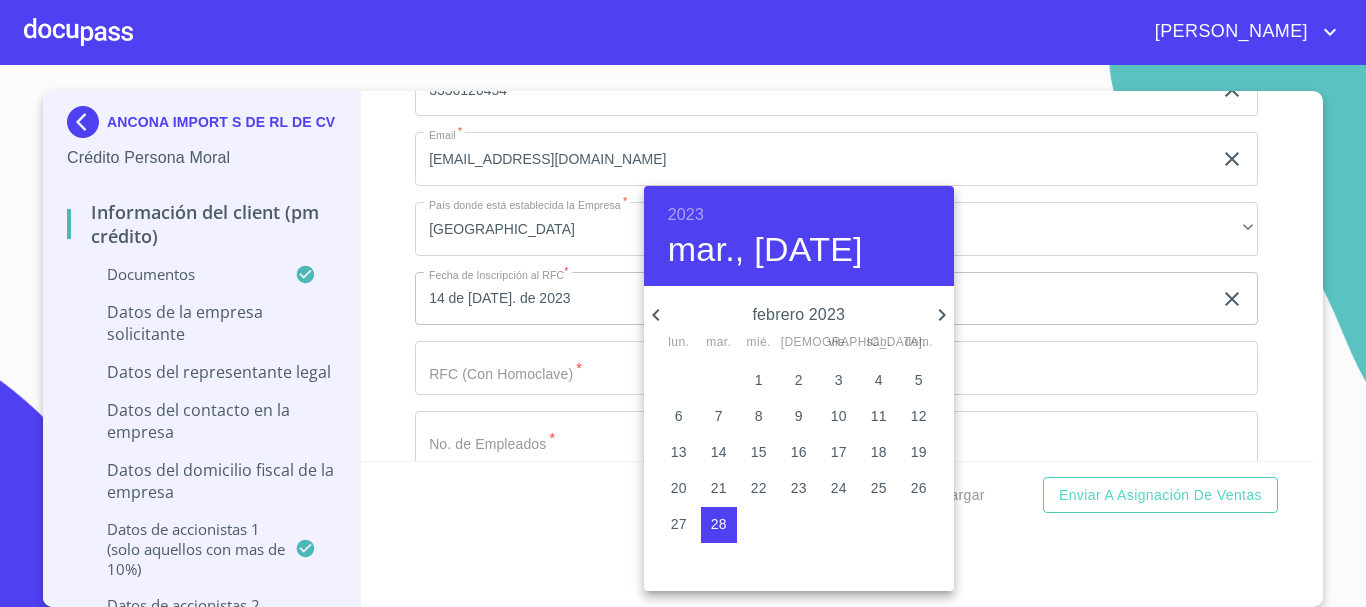 type on "28 de feb. de 2023" 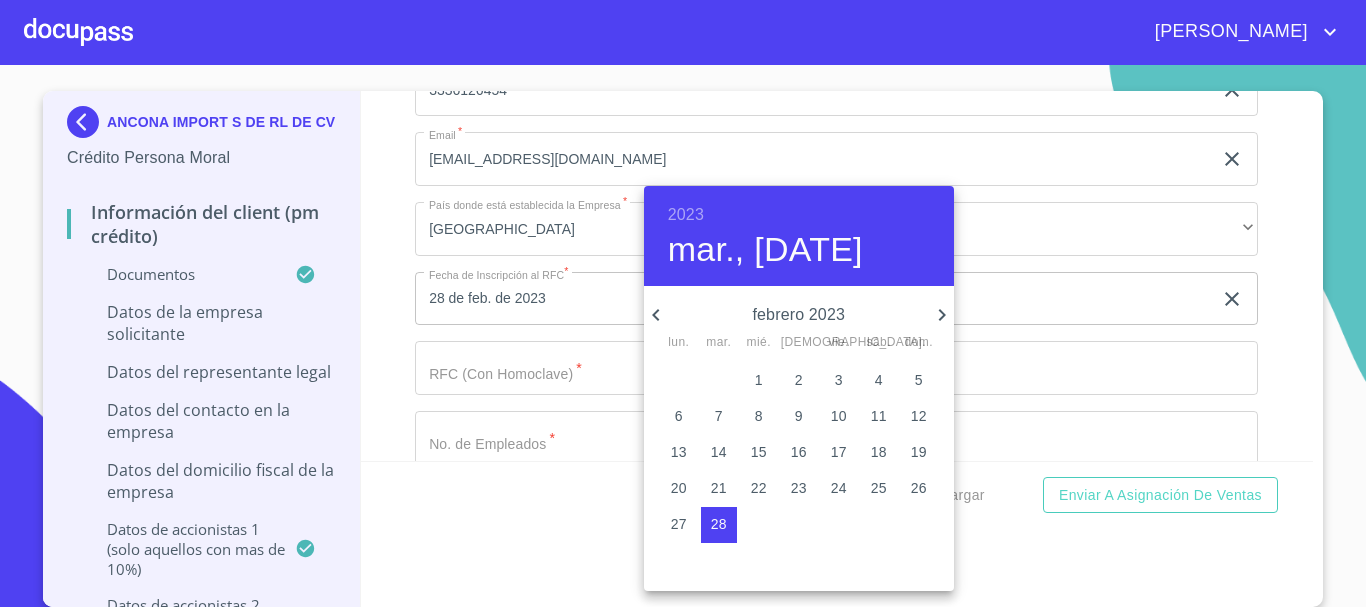 click at bounding box center (683, 303) 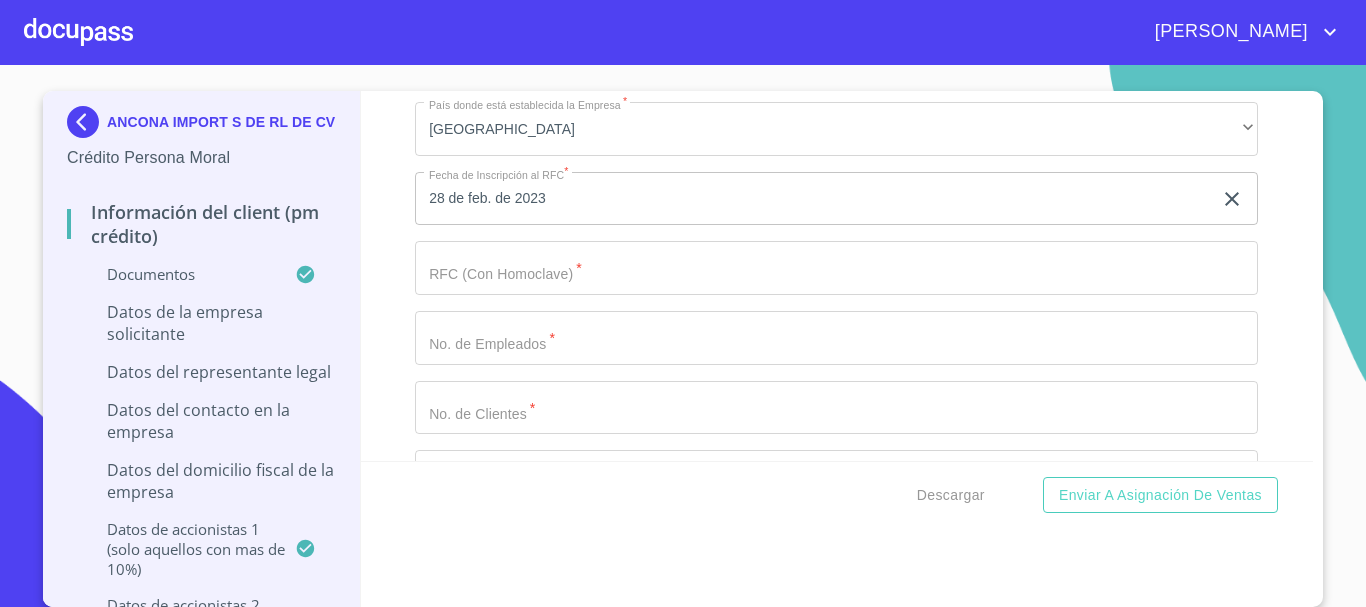 scroll, scrollTop: 12420, scrollLeft: 0, axis: vertical 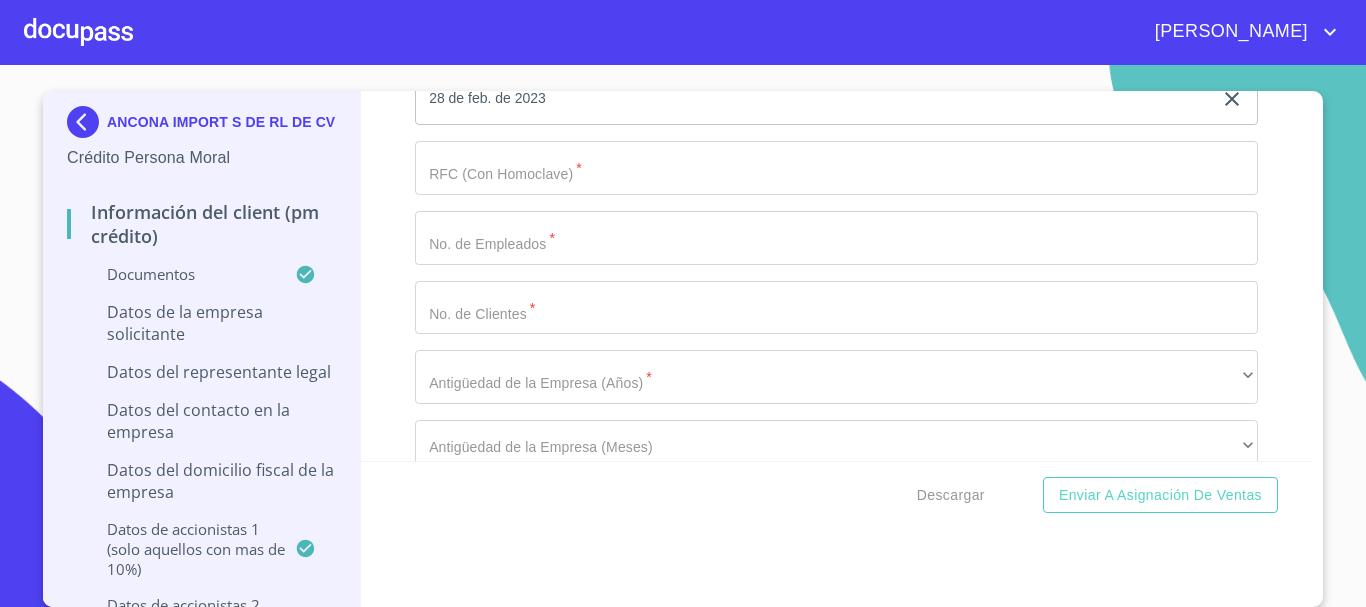 click on "Información del Client (PM crédito)   Documentos Documento de identificación representante legal.   * INE ​ Identificación Oficial Representante Legal * Identificación Oficial Representante Legal Identificación Oficial Representante Legal Comprobante de Domicilio Empresa * Comprobante de Domicilio Empresa Comprobante de Domicilio Empresa Fuente de ingresos   * Independiente/Dueño de negocio/Persona Moral ​ Comprobante de Ingresos mes 1 * Comprobante de Ingresos mes 1 Comprobante de Ingresos mes 1 Comprobante de Ingresos mes 2 * Comprobante de Ingresos mes 2 Comprobante de Ingresos mes 2 Comprobante de Ingresos mes 3 * Comprobante de Ingresos mes 3 Comprobante de Ingresos mes 3 Constancia de Situación Fiscal Empresa * Constancia de Situación Fiscal Empresa Constancia de Situación Fiscal Empresa Acta Constitutiva con poderes * Acta Constitutiva con poderes Acta Constitutiva con poderes Declaración Anual con Acuse * Declaración Anual con Acuse Declaración Anual con Acuse   * INE ​ * * *" at bounding box center (837, 276) 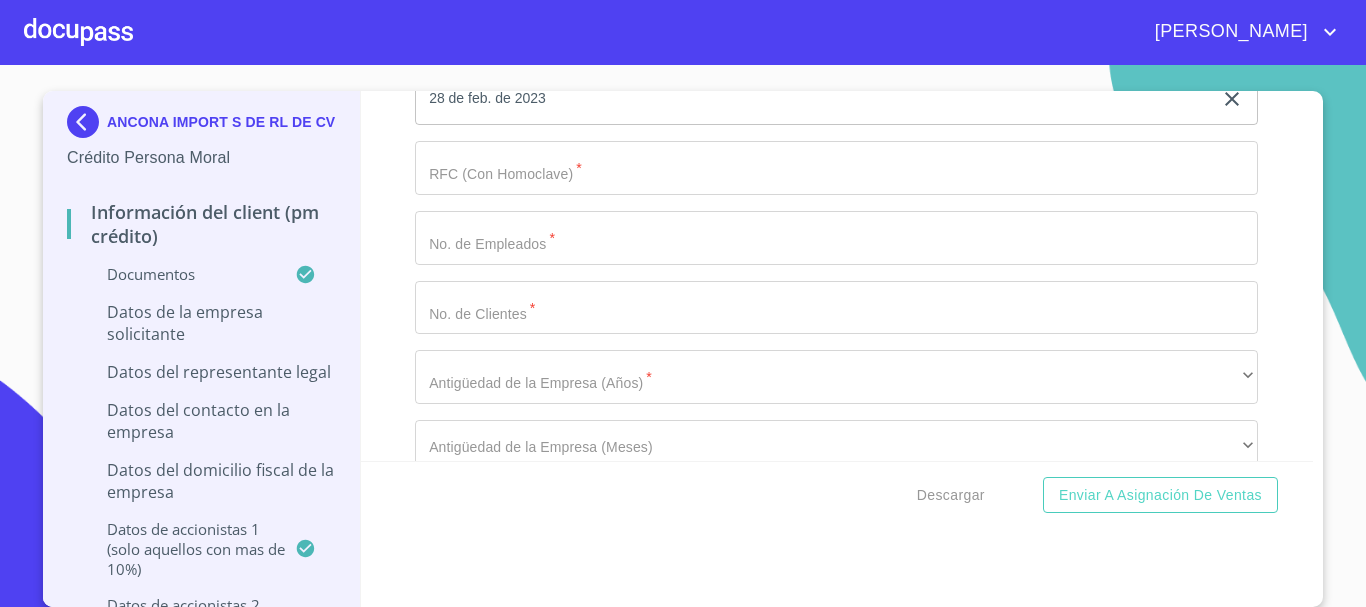 click on "Documento de identificación representante legal.   *" at bounding box center (813, -598) 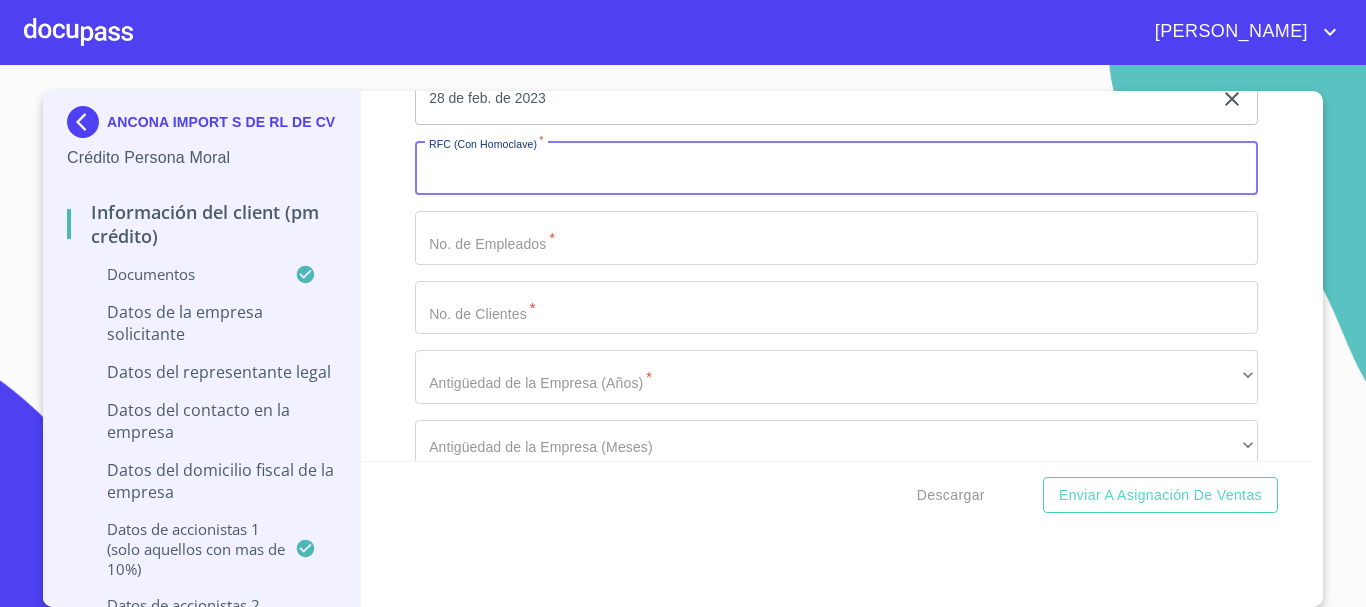 paste on "AIM230228HS8" 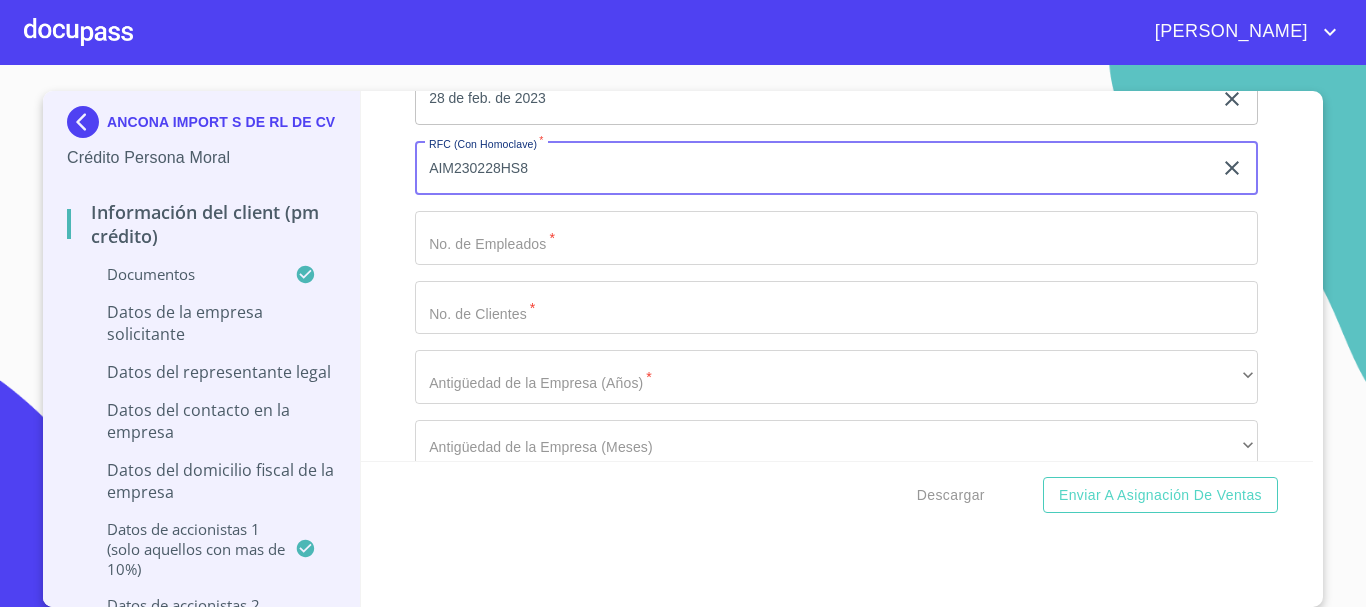 type on "AIM230228HS8" 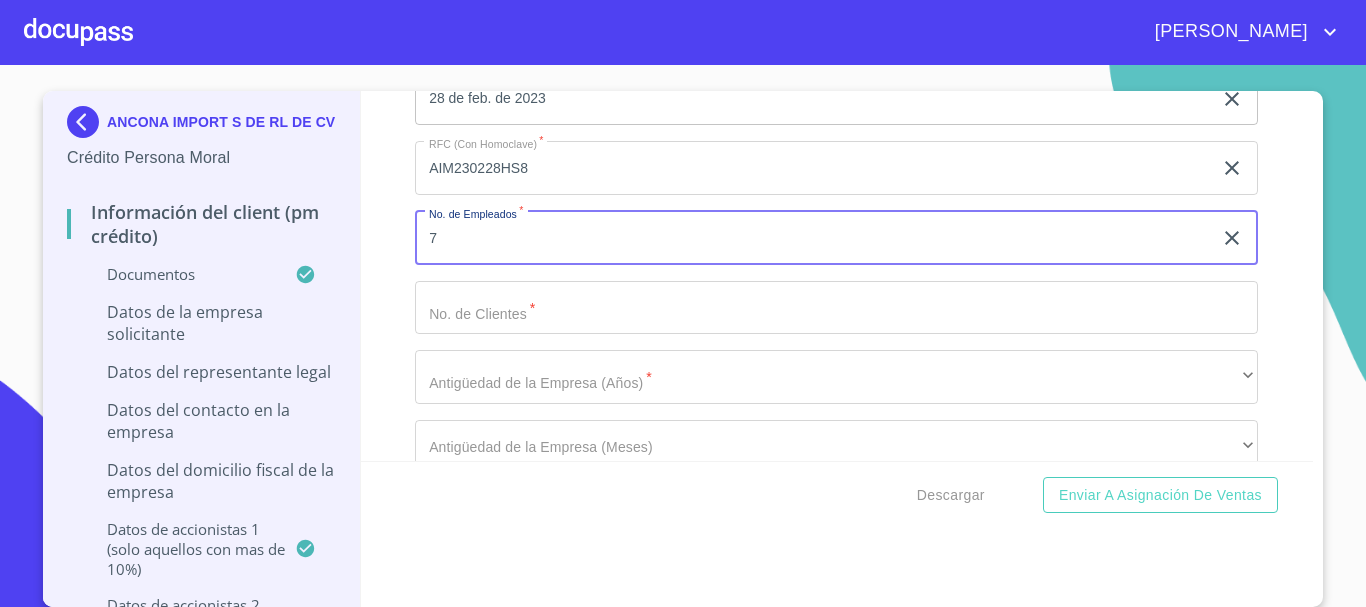 type on "7" 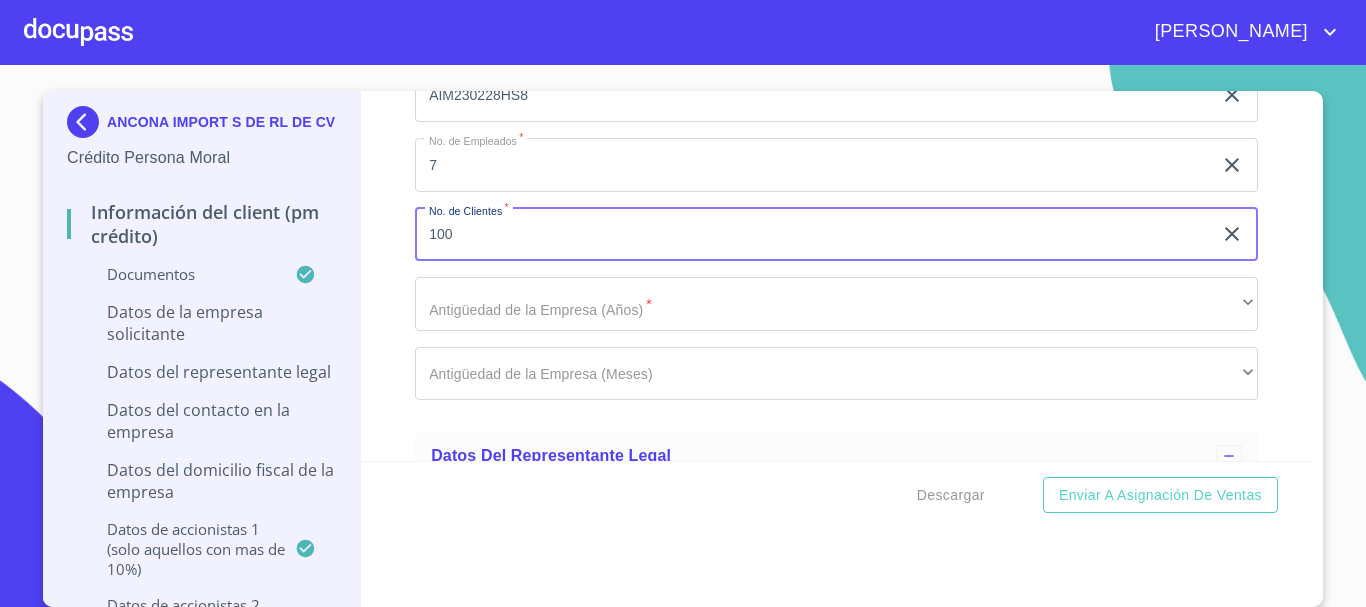 scroll, scrollTop: 12620, scrollLeft: 0, axis: vertical 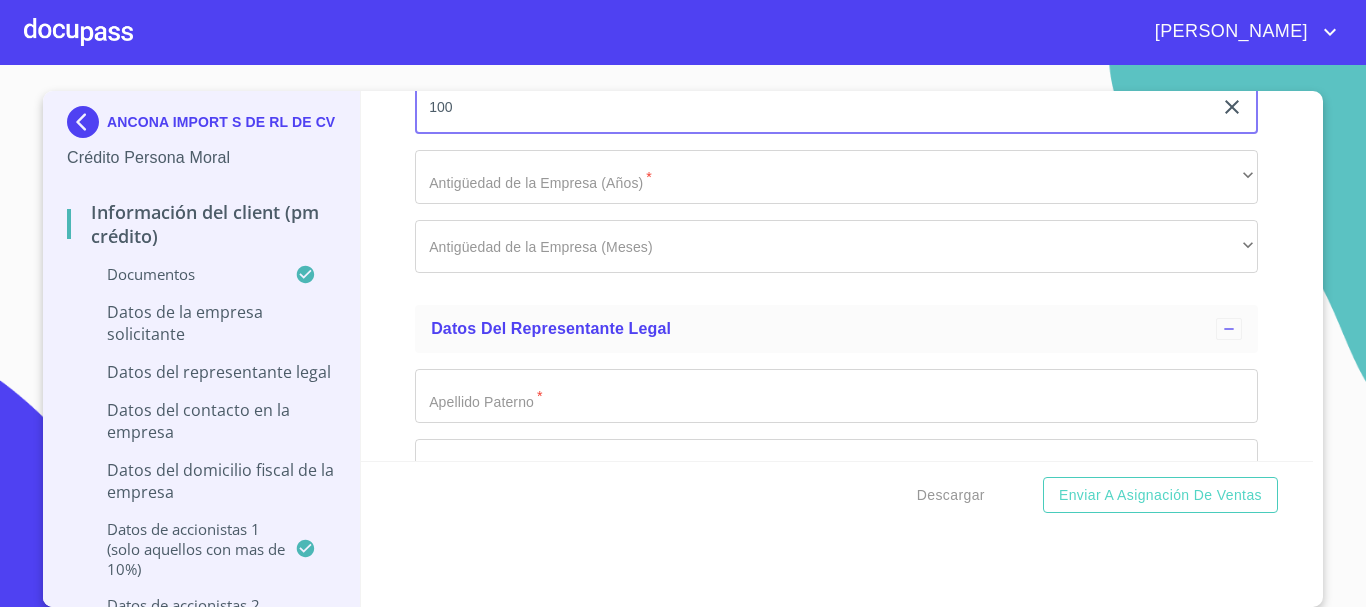 type on "100" 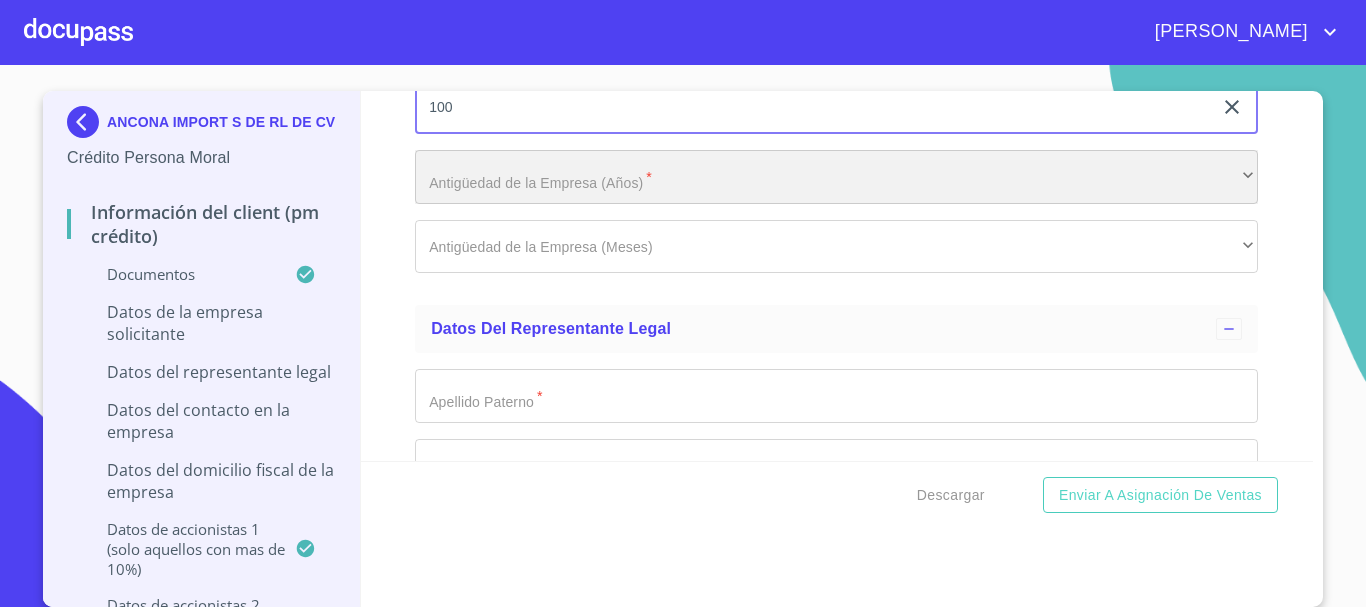 click on "​" at bounding box center (836, 177) 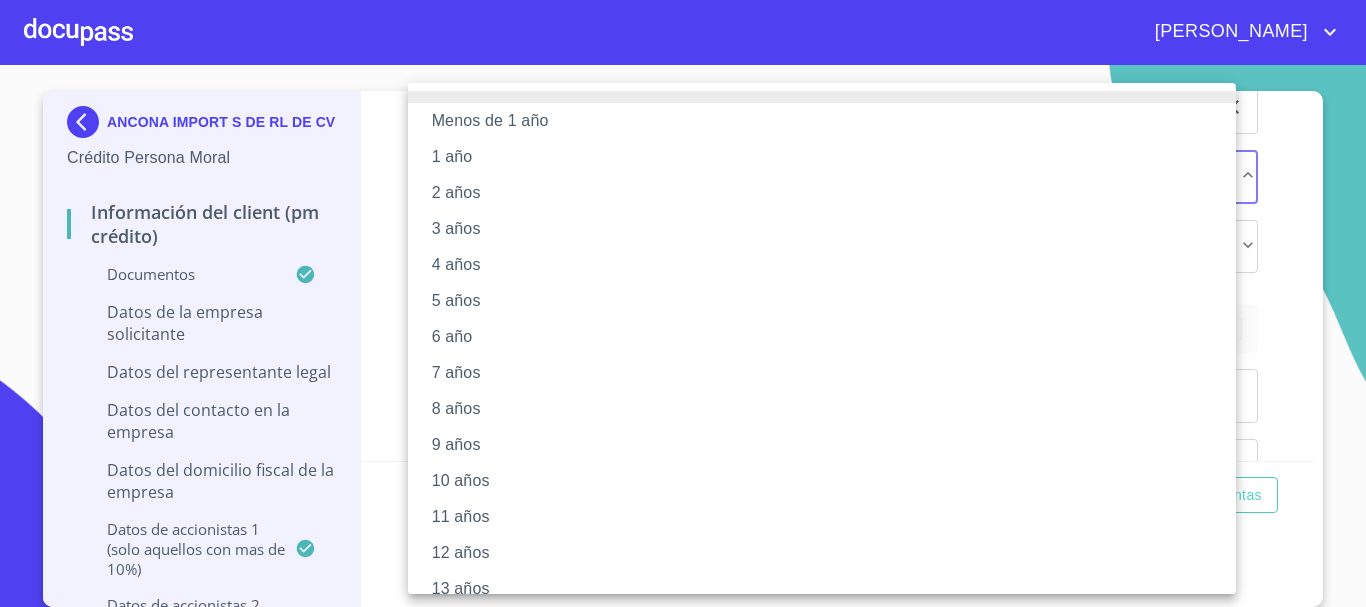 click on "3 años" at bounding box center [829, 229] 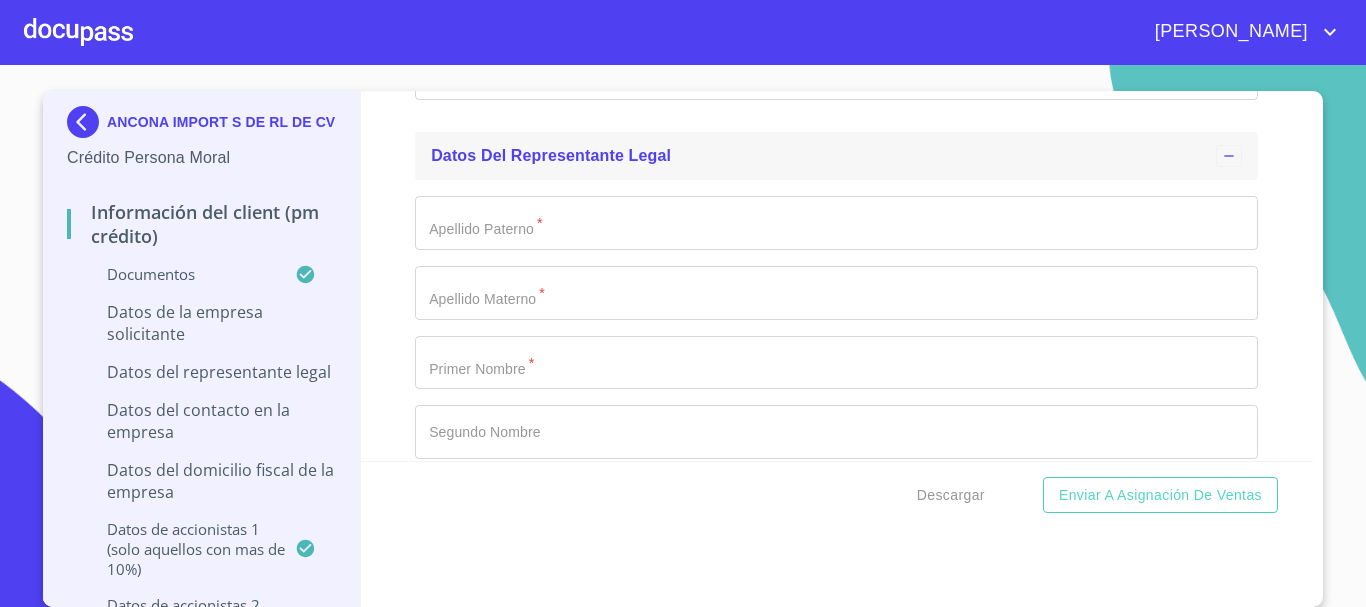 scroll, scrollTop: 12820, scrollLeft: 0, axis: vertical 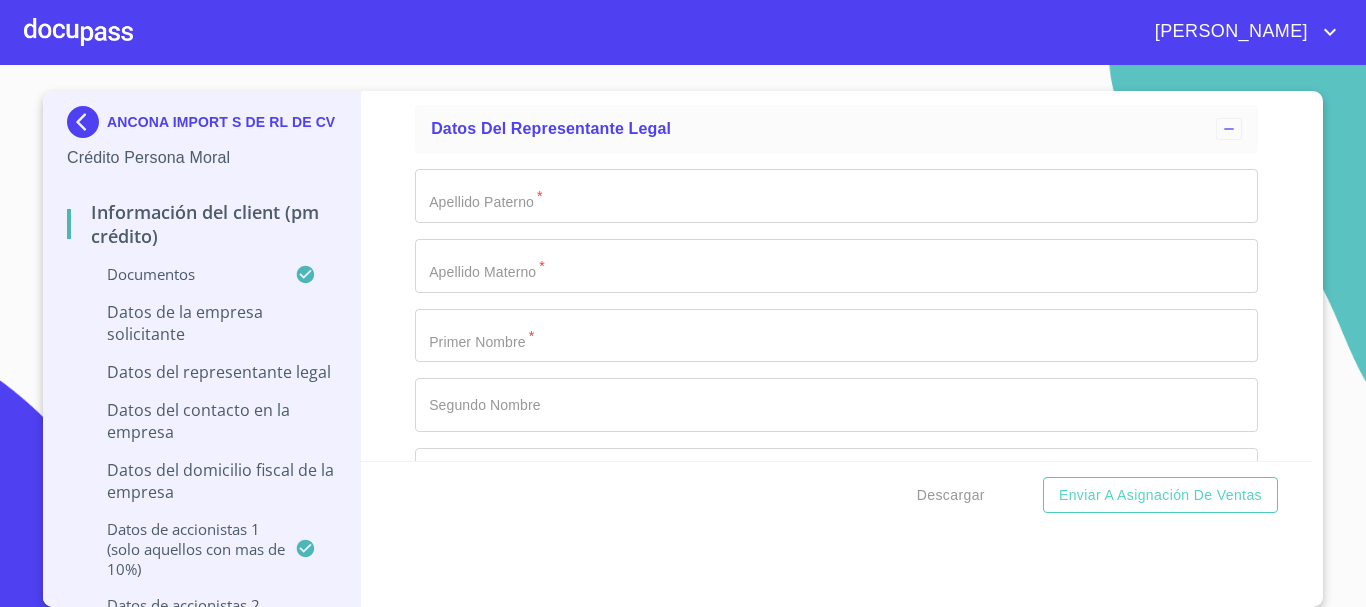 click on "Documento de identificación representante legal.   *" at bounding box center [813, -998] 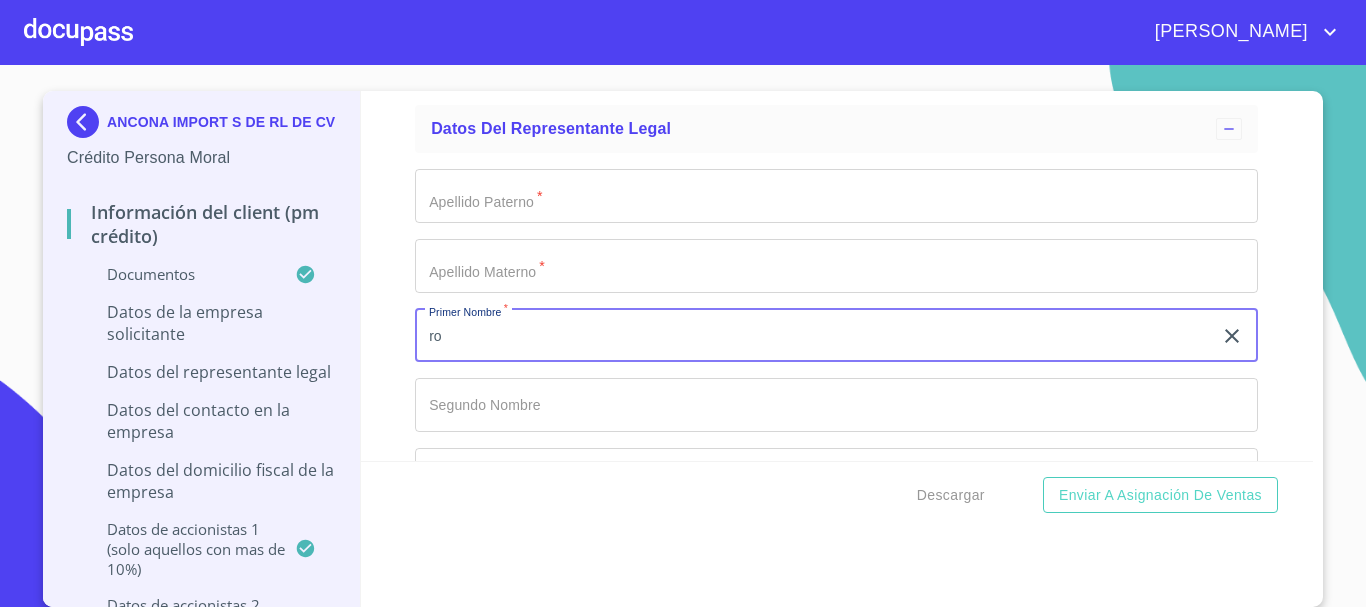 type on "r" 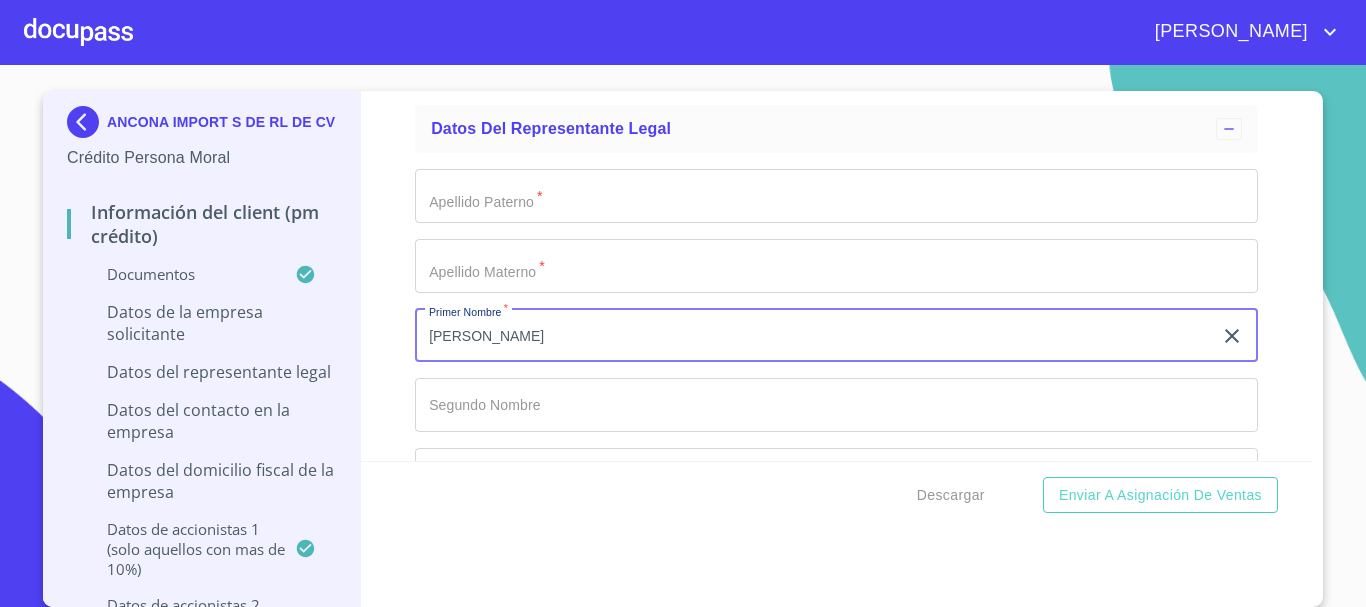 type on "[PERSON_NAME]" 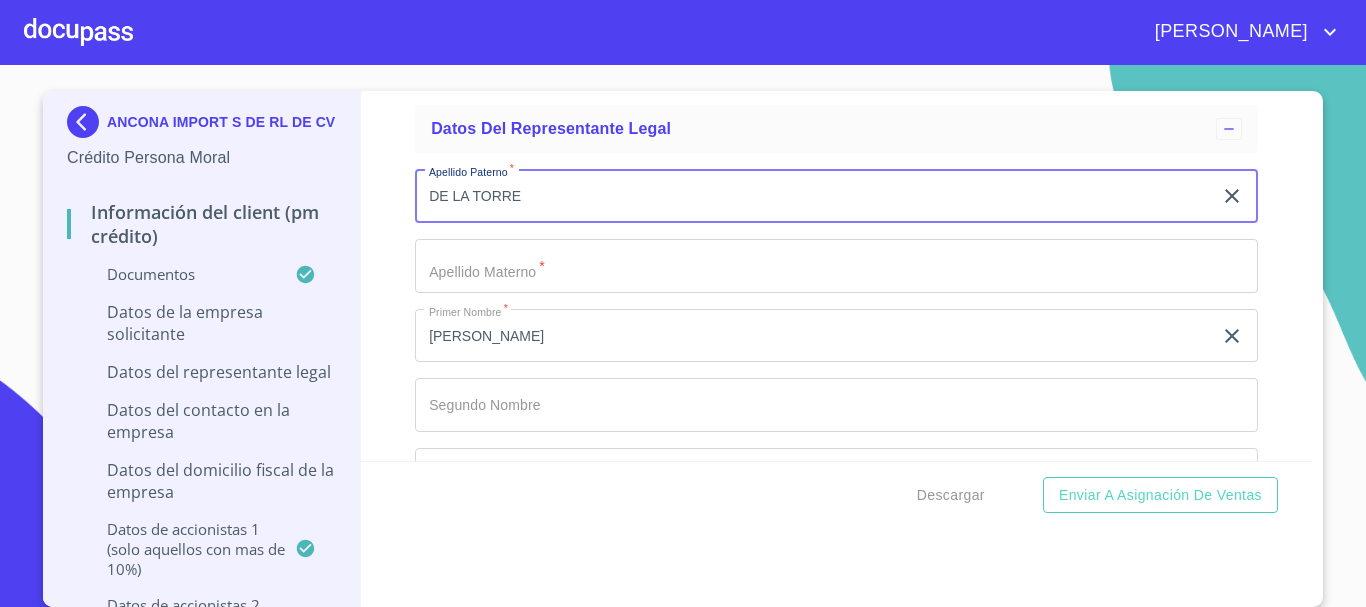 type on "DE LA TORRE" 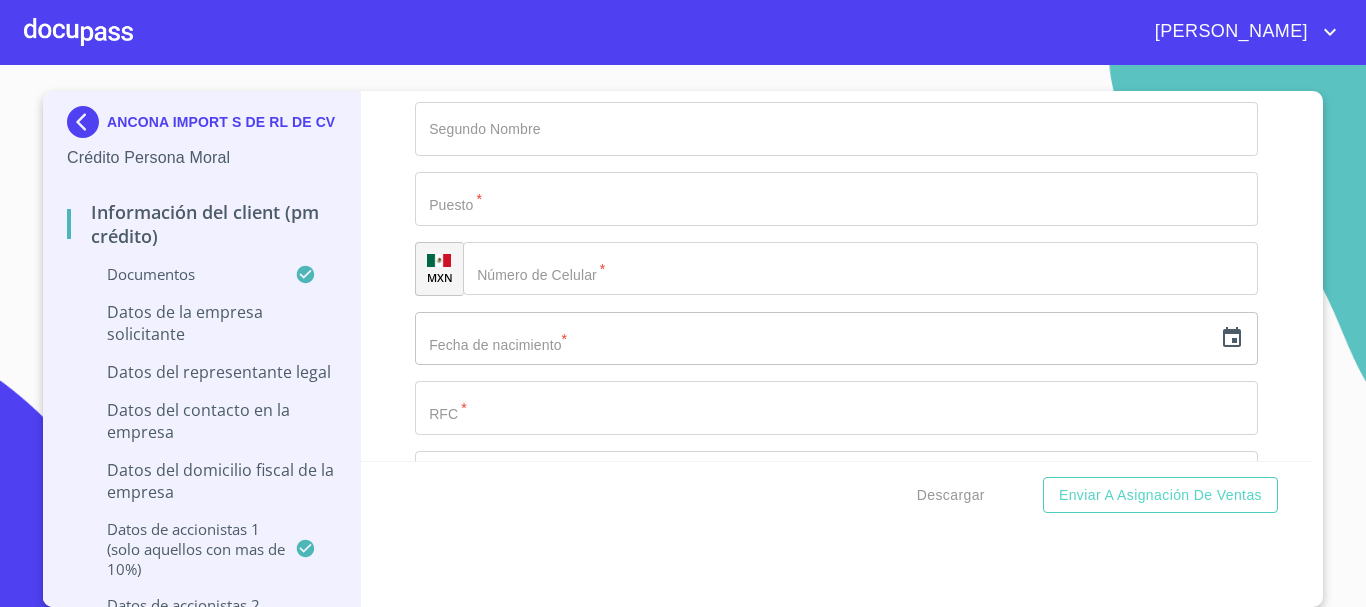 scroll, scrollTop: 13120, scrollLeft: 0, axis: vertical 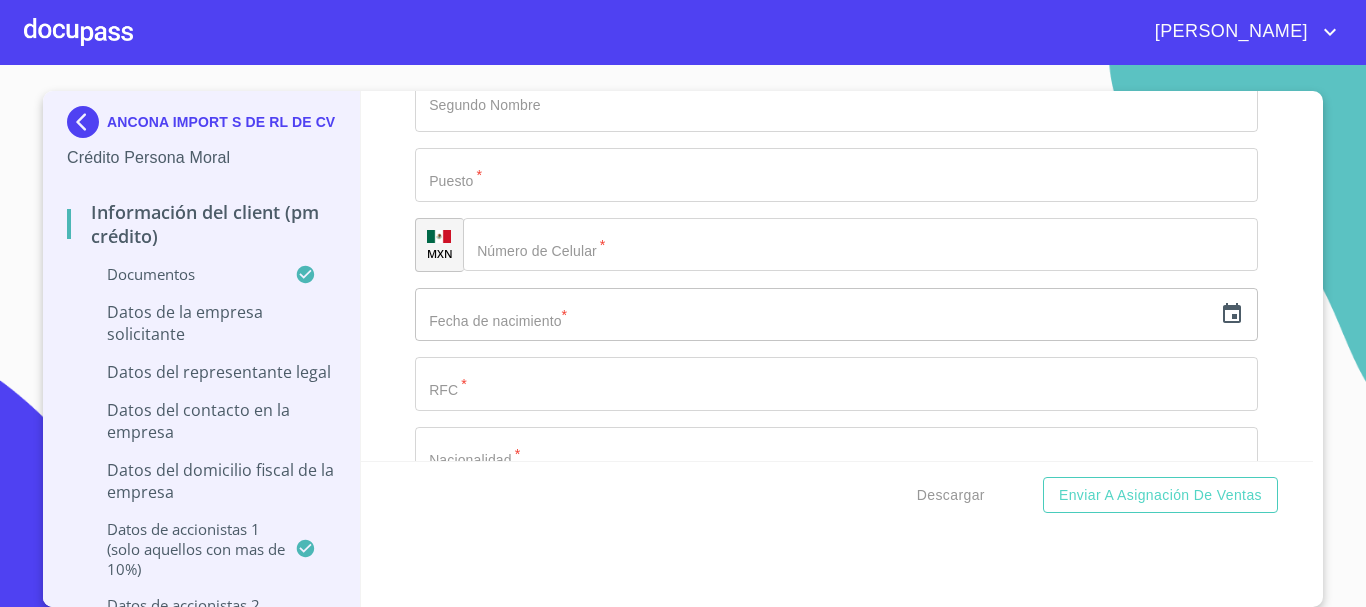 type on "[GEOGRAPHIC_DATA]" 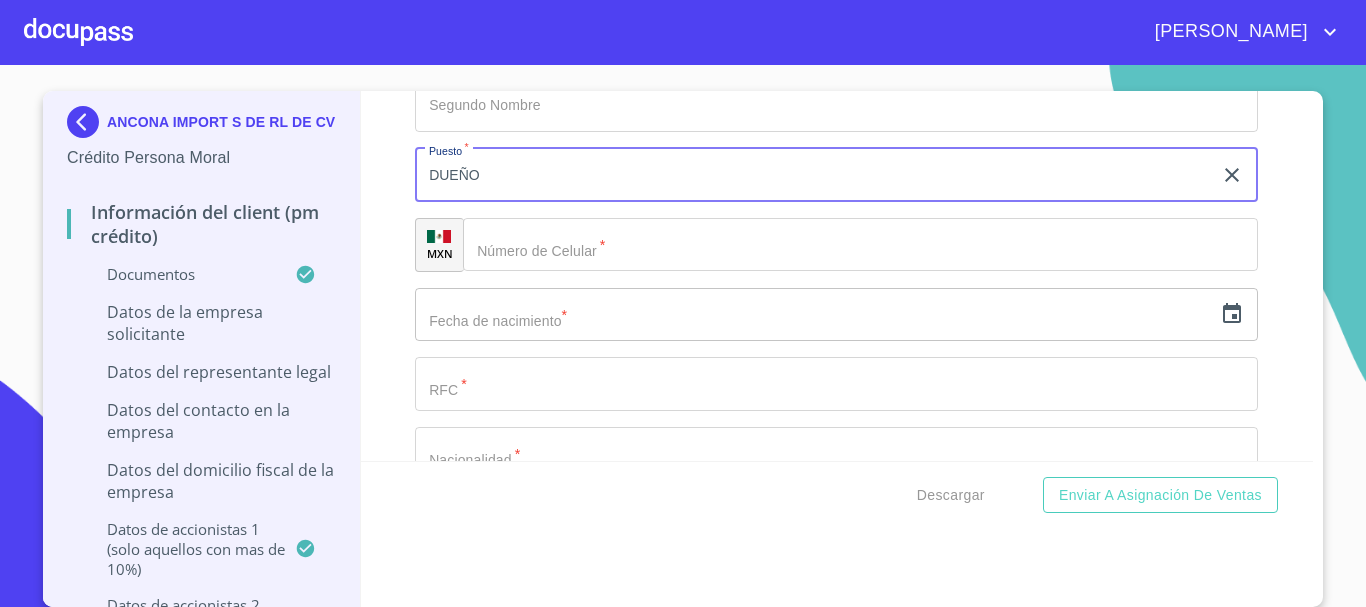 type on "DUEÑO" 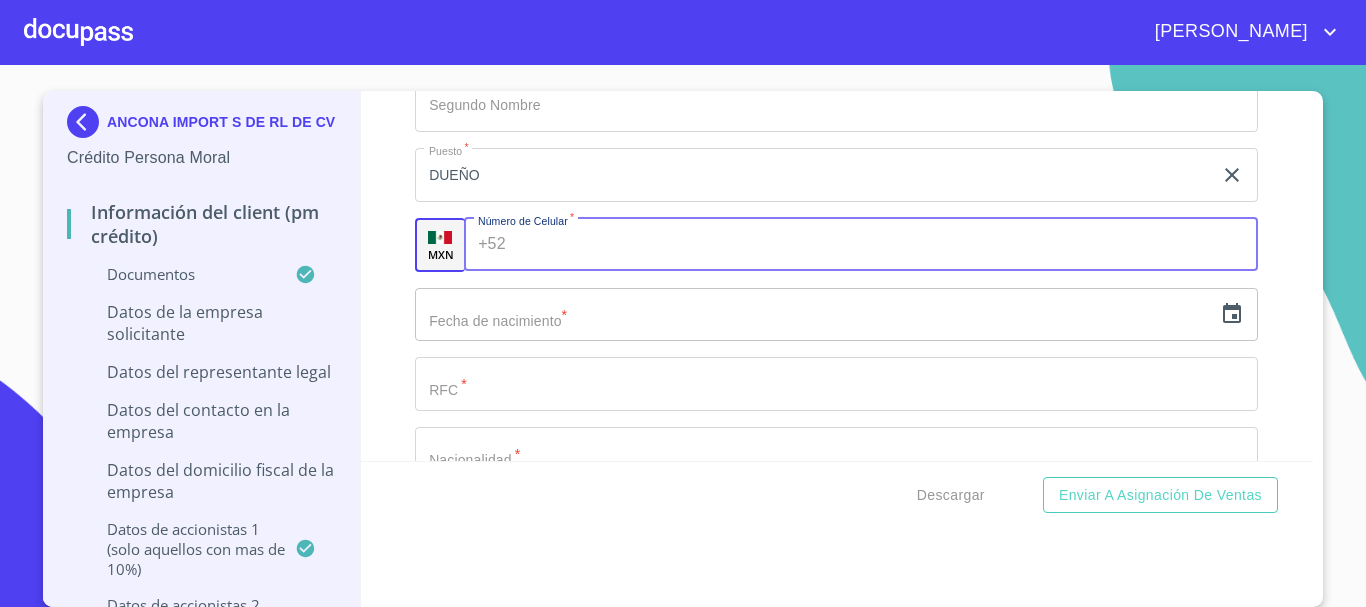 paste on "(AI)M230228HS" 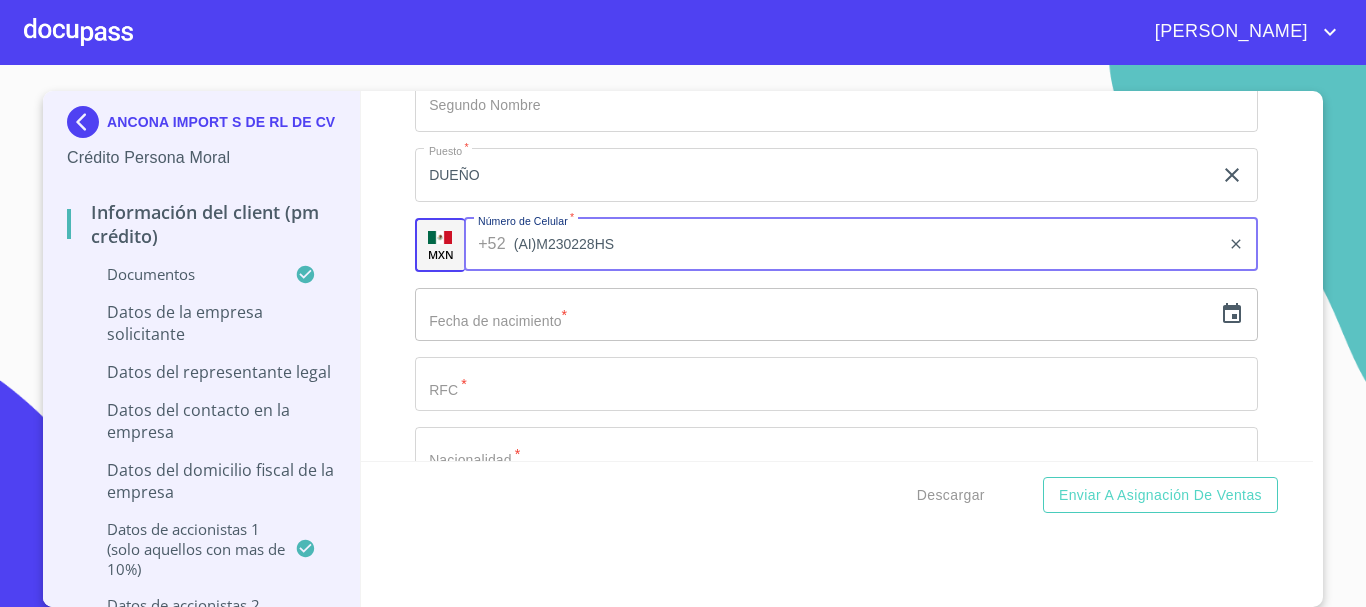 type on "(AI)M230228HS" 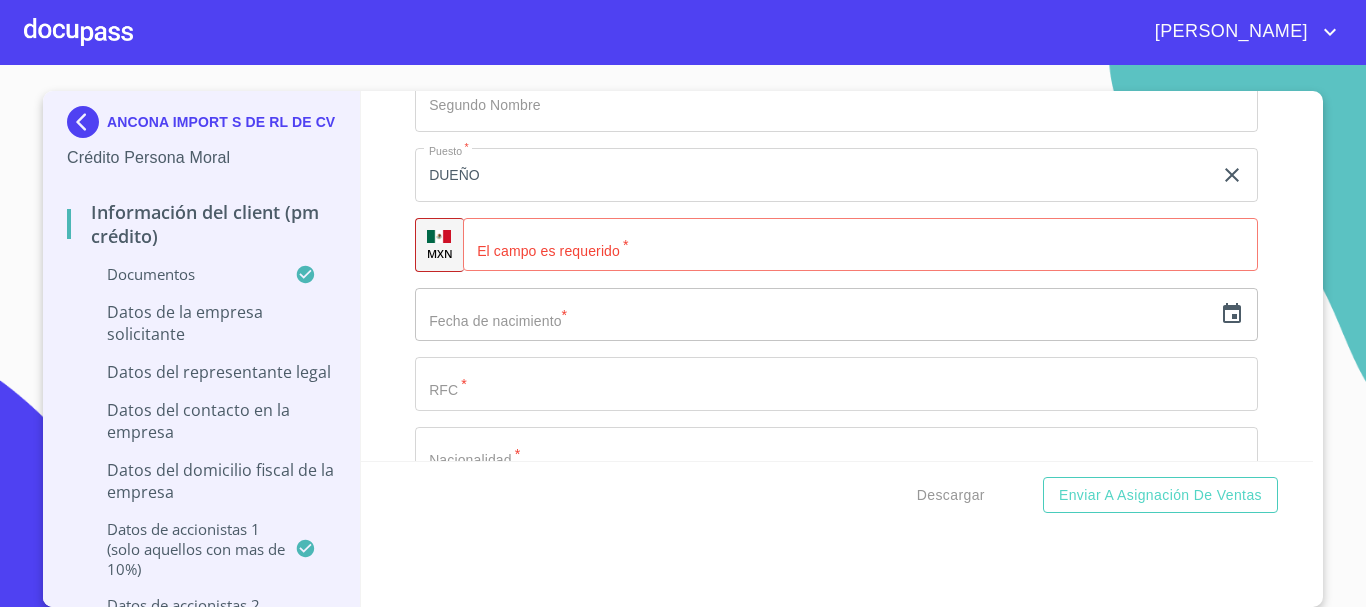 click on "Información del Client (PM crédito)   Documentos Documento de identificación representante legal.   * INE ​ Identificación Oficial Representante Legal * Identificación Oficial Representante Legal Identificación Oficial Representante Legal Comprobante de Domicilio Empresa * Comprobante de Domicilio Empresa Comprobante de Domicilio Empresa Fuente de ingresos   * Independiente/Dueño de negocio/Persona Moral ​ Comprobante de Ingresos mes 1 * Comprobante de Ingresos mes 1 Comprobante de Ingresos mes 1 Comprobante de Ingresos mes 2 * Comprobante de Ingresos mes 2 Comprobante de Ingresos mes 2 Comprobante de Ingresos mes 3 * Comprobante de Ingresos mes 3 Comprobante de Ingresos mes 3 Constancia de Situación Fiscal Empresa * Constancia de Situación Fiscal Empresa Constancia de Situación Fiscal Empresa Acta Constitutiva con poderes * Acta Constitutiva con poderes Acta Constitutiva con poderes Declaración Anual con Acuse * Declaración Anual con Acuse Declaración Anual con Acuse   * INE ​ * * *" at bounding box center [837, 276] 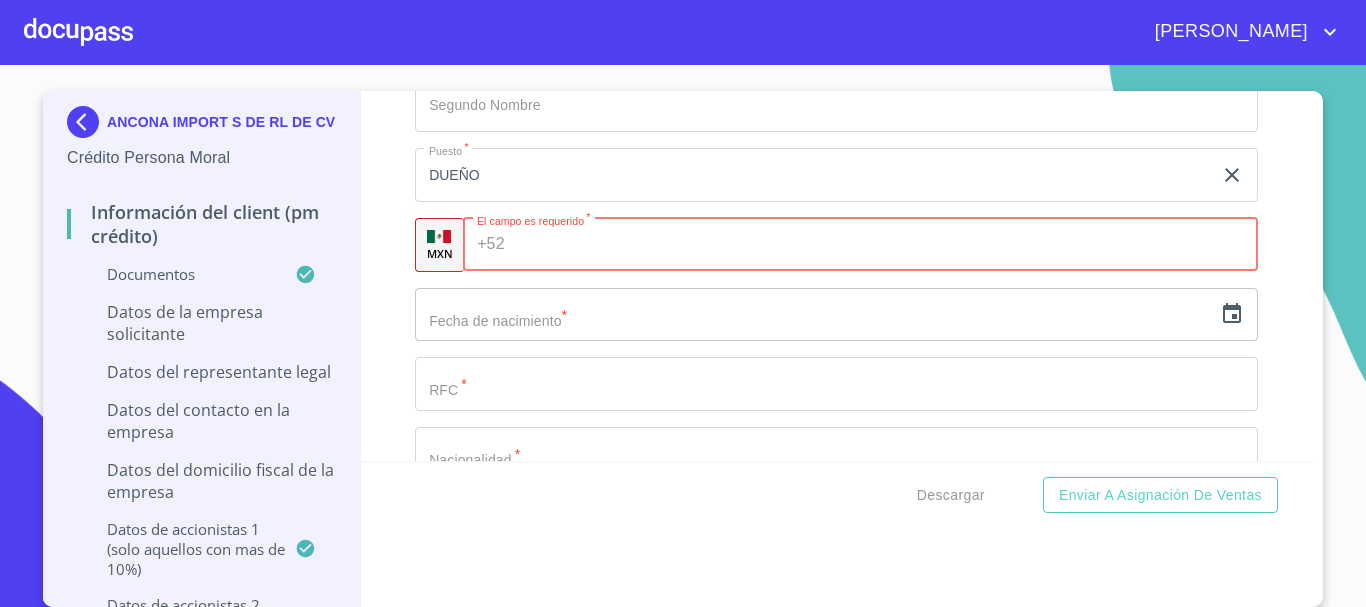 click on "Documento de identificación representante legal.   *" at bounding box center [886, 245] 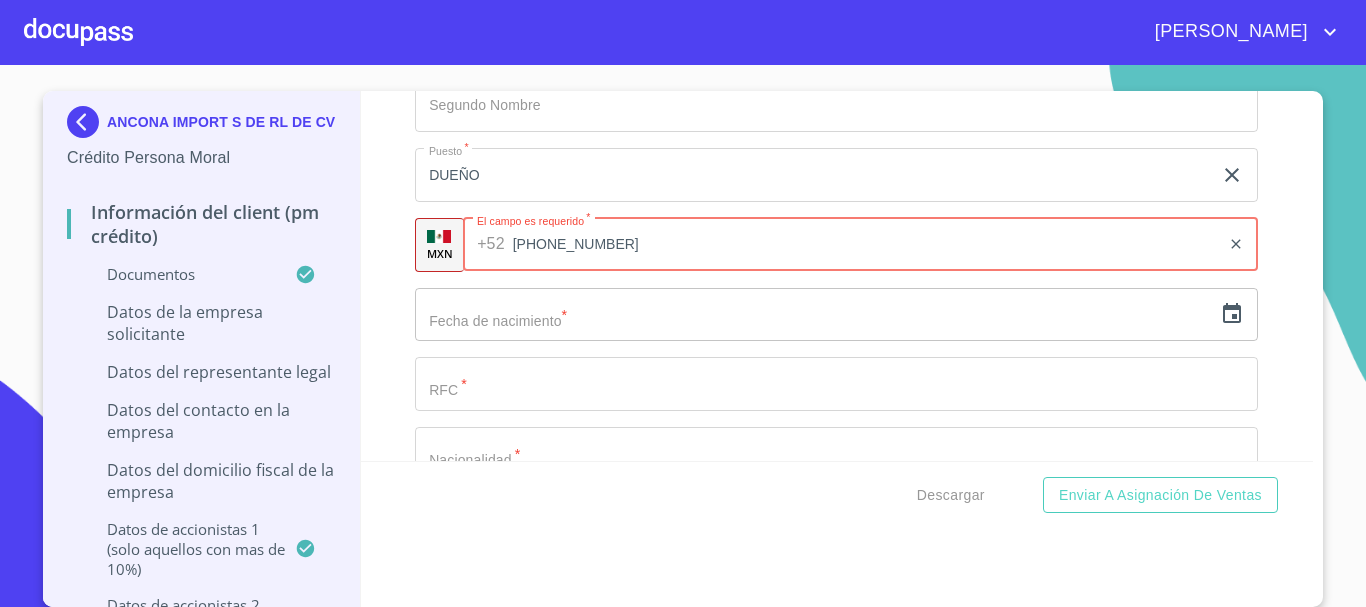 type on "[PHONE_NUMBER]" 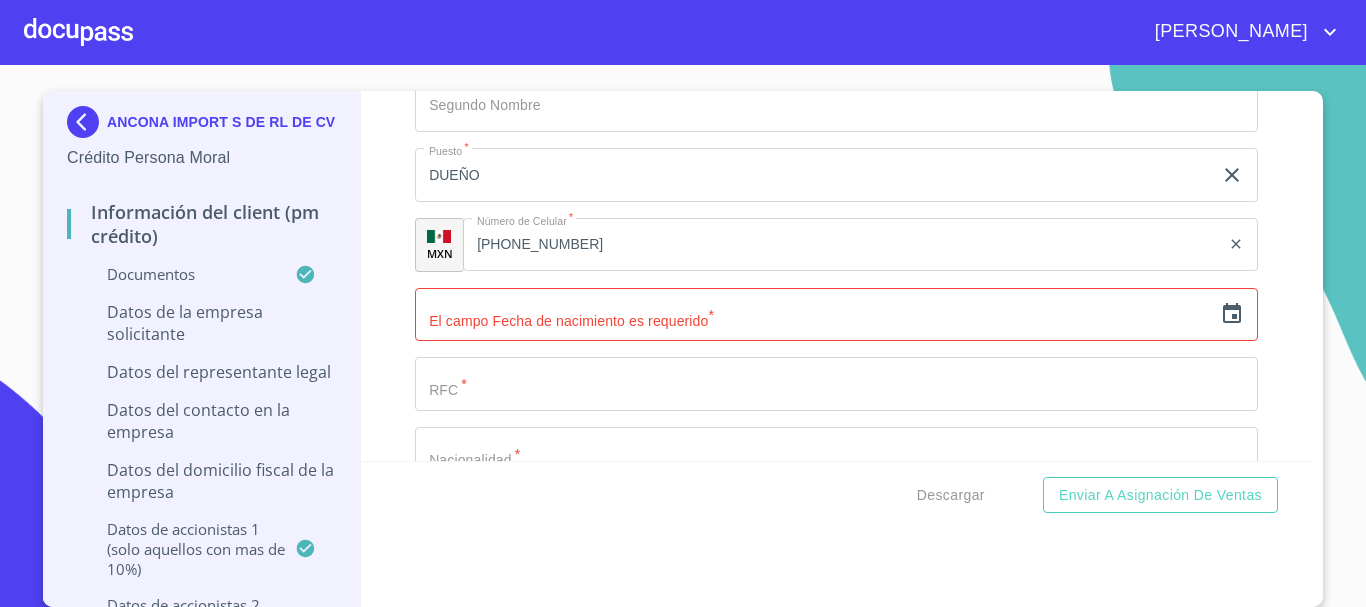 click on "Información del Client (PM crédito)   Documentos Documento de identificación representante legal.   * INE ​ Identificación Oficial Representante Legal * Identificación Oficial Representante Legal Identificación Oficial Representante Legal Comprobante de Domicilio Empresa * Comprobante de Domicilio Empresa Comprobante de Domicilio Empresa Fuente de ingresos   * Independiente/Dueño de negocio/Persona Moral ​ Comprobante de Ingresos mes 1 * Comprobante de Ingresos mes 1 Comprobante de Ingresos mes 1 Comprobante de Ingresos mes 2 * Comprobante de Ingresos mes 2 Comprobante de Ingresos mes 2 Comprobante de Ingresos mes 3 * Comprobante de Ingresos mes 3 Comprobante de Ingresos mes 3 Constancia de Situación Fiscal Empresa * Constancia de Situación Fiscal Empresa Constancia de Situación Fiscal Empresa Acta Constitutiva con poderes * Acta Constitutiva con poderes Acta Constitutiva con poderes Declaración Anual con Acuse * Declaración Anual con Acuse Declaración Anual con Acuse   * INE ​ * * *" at bounding box center [837, 276] 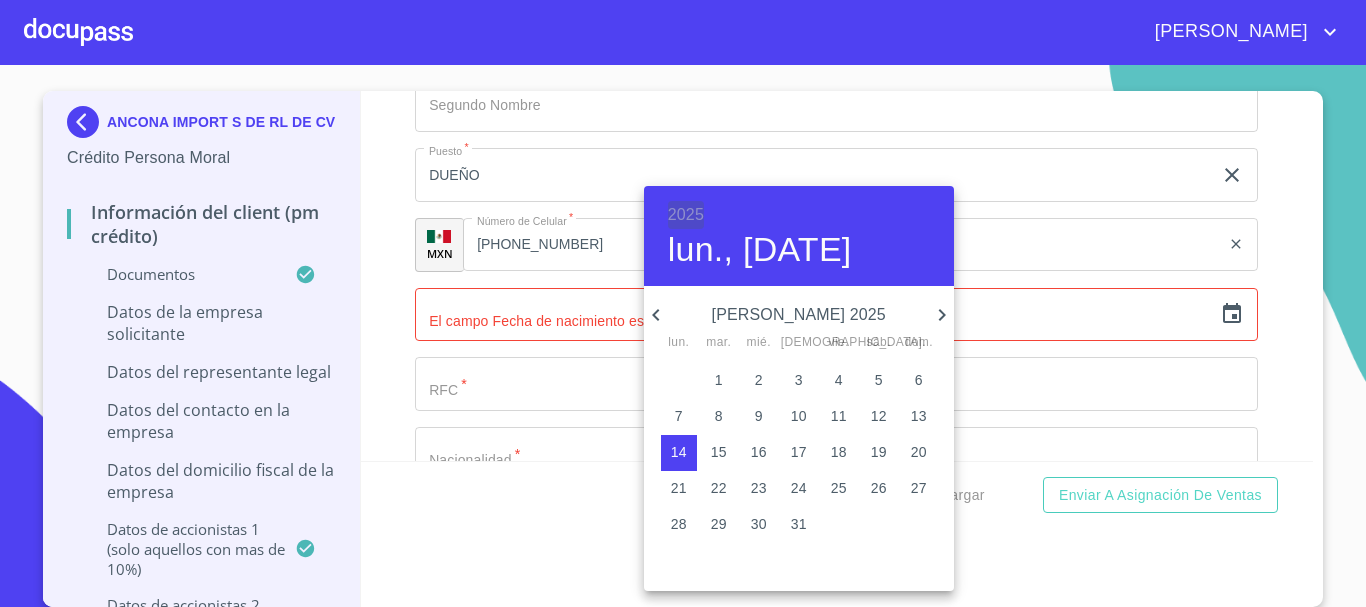 click on "2025" at bounding box center [686, 215] 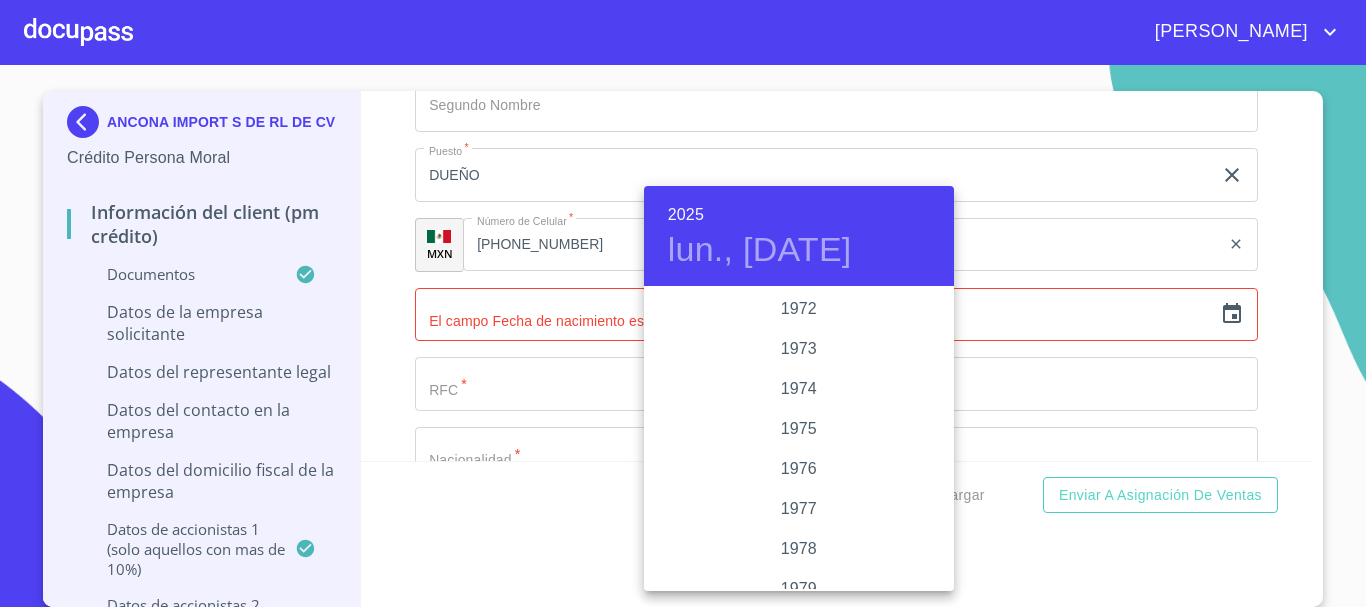 scroll, scrollTop: 1780, scrollLeft: 0, axis: vertical 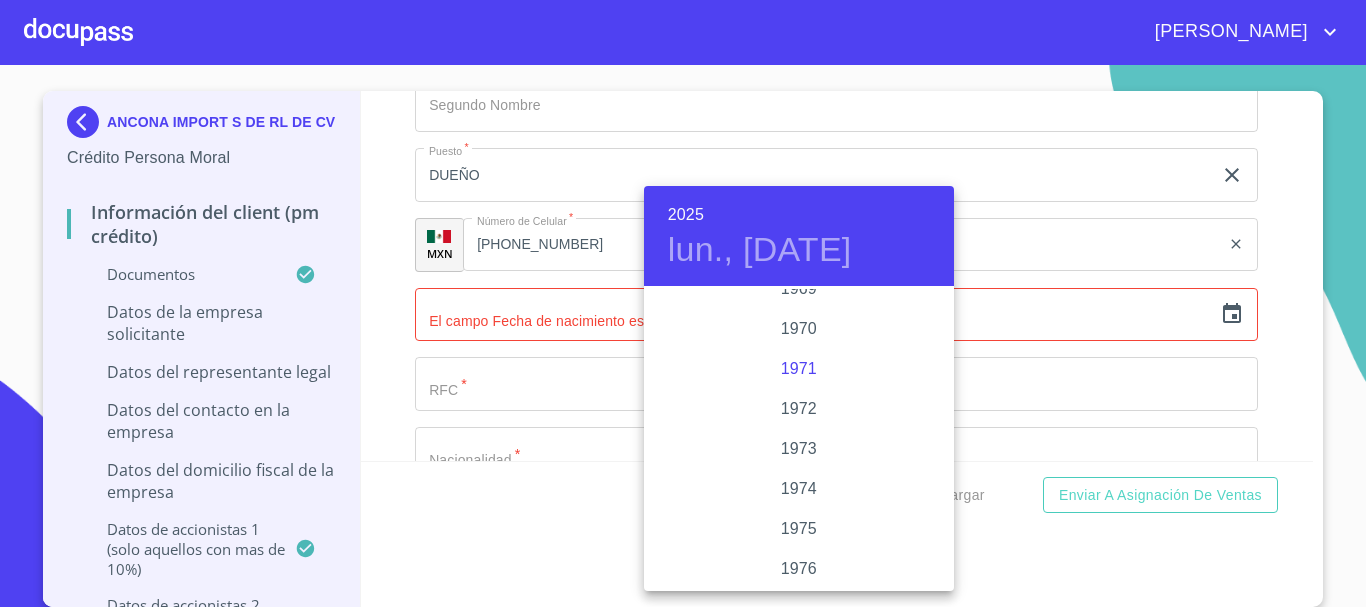 click on "1971" at bounding box center [799, 369] 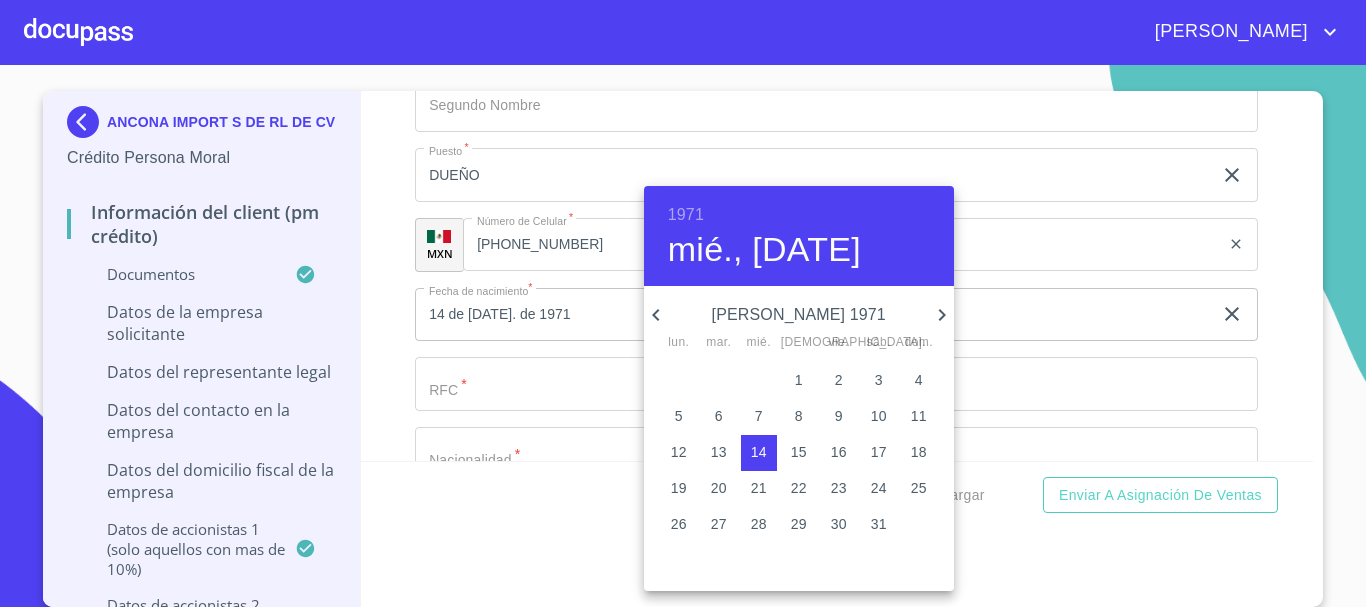 drag, startPoint x: 765, startPoint y: 493, endPoint x: 389, endPoint y: 393, distance: 389.07068 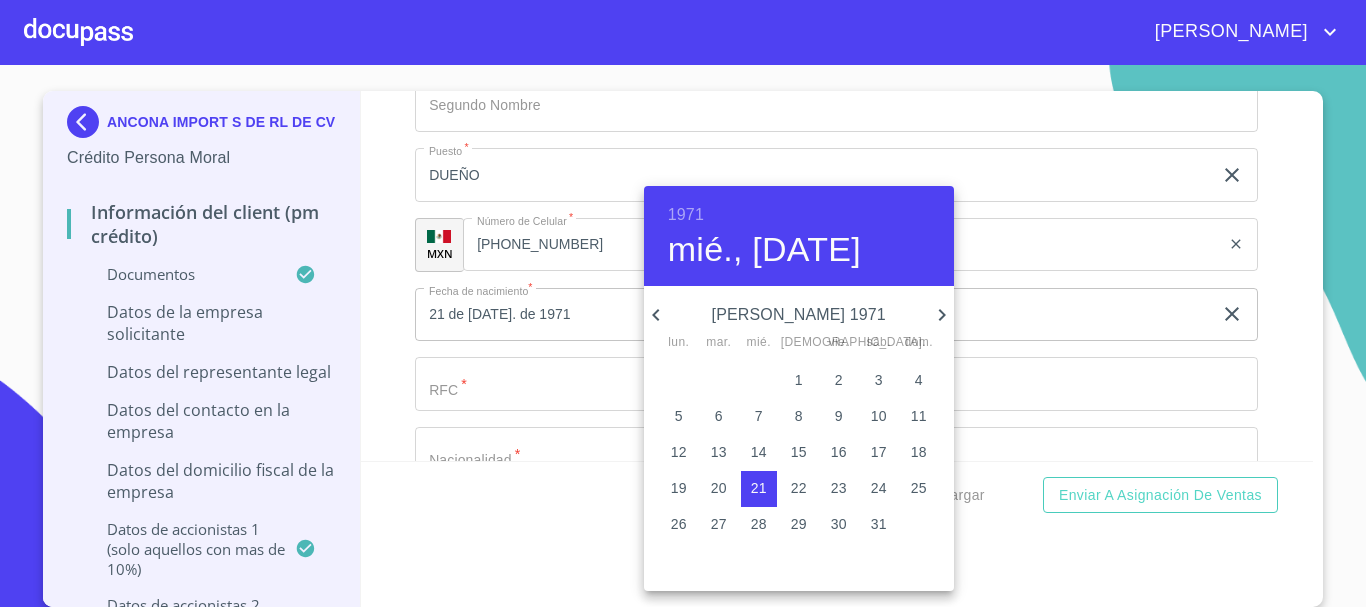 click at bounding box center [683, 303] 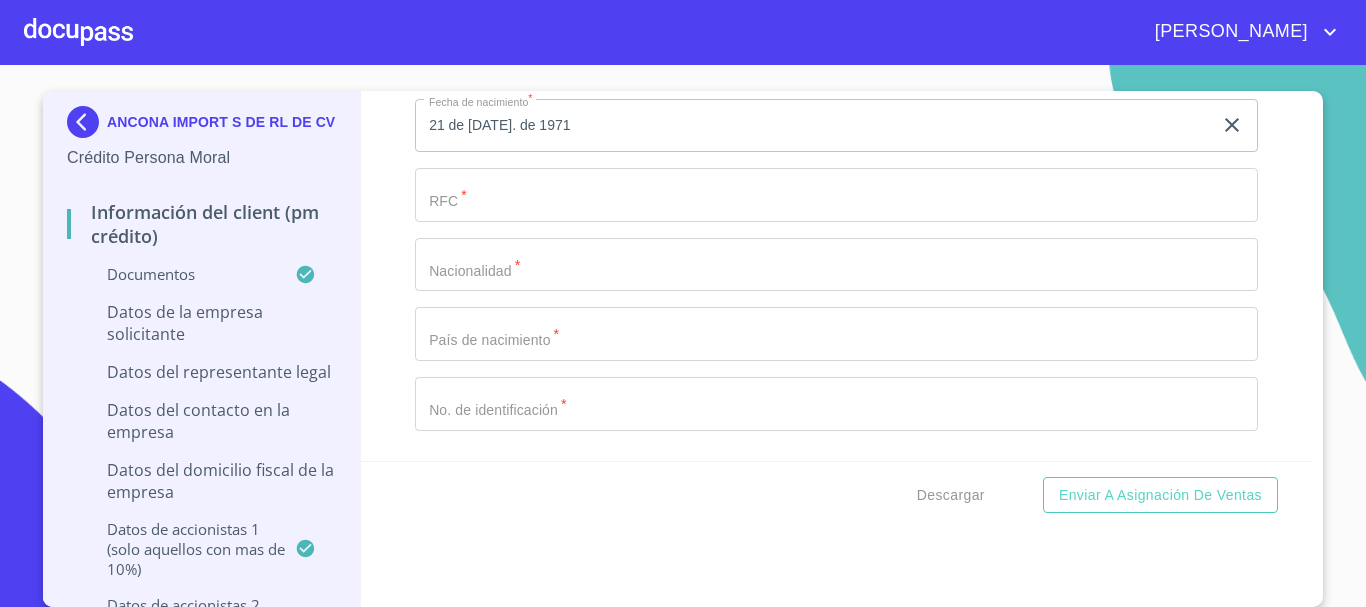 scroll, scrollTop: 13320, scrollLeft: 0, axis: vertical 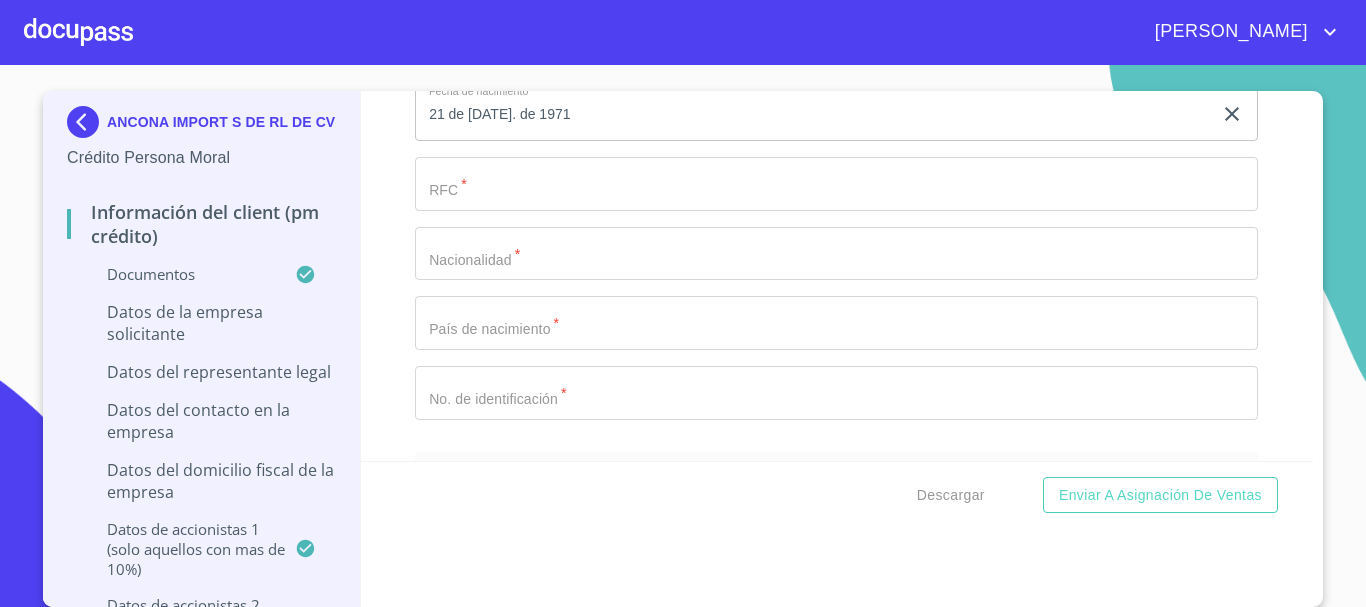 click on "Documento de identificación representante legal.   *" at bounding box center (813, -1498) 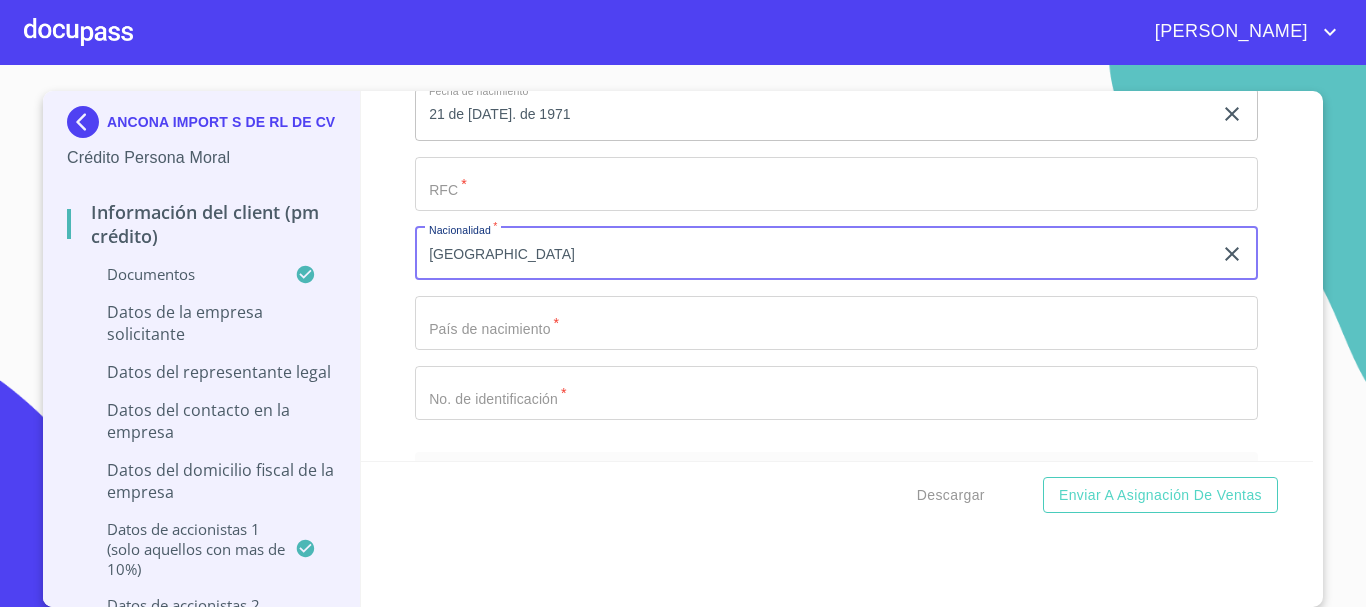 type on "[GEOGRAPHIC_DATA]" 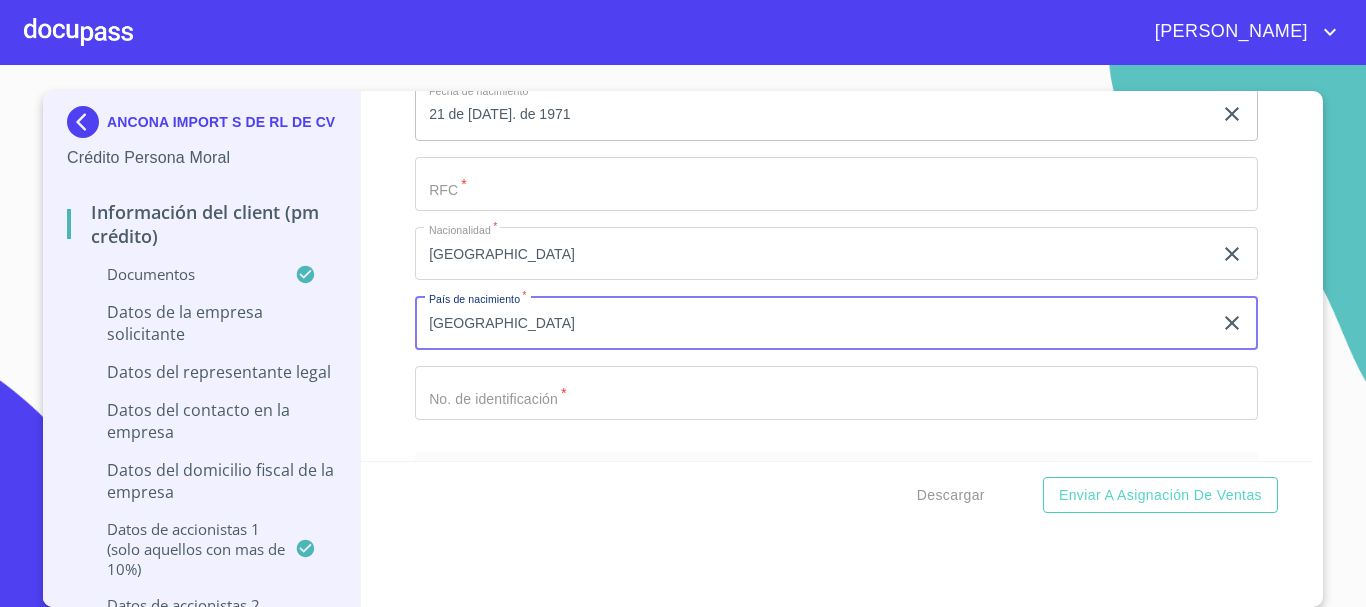 type on "[GEOGRAPHIC_DATA]" 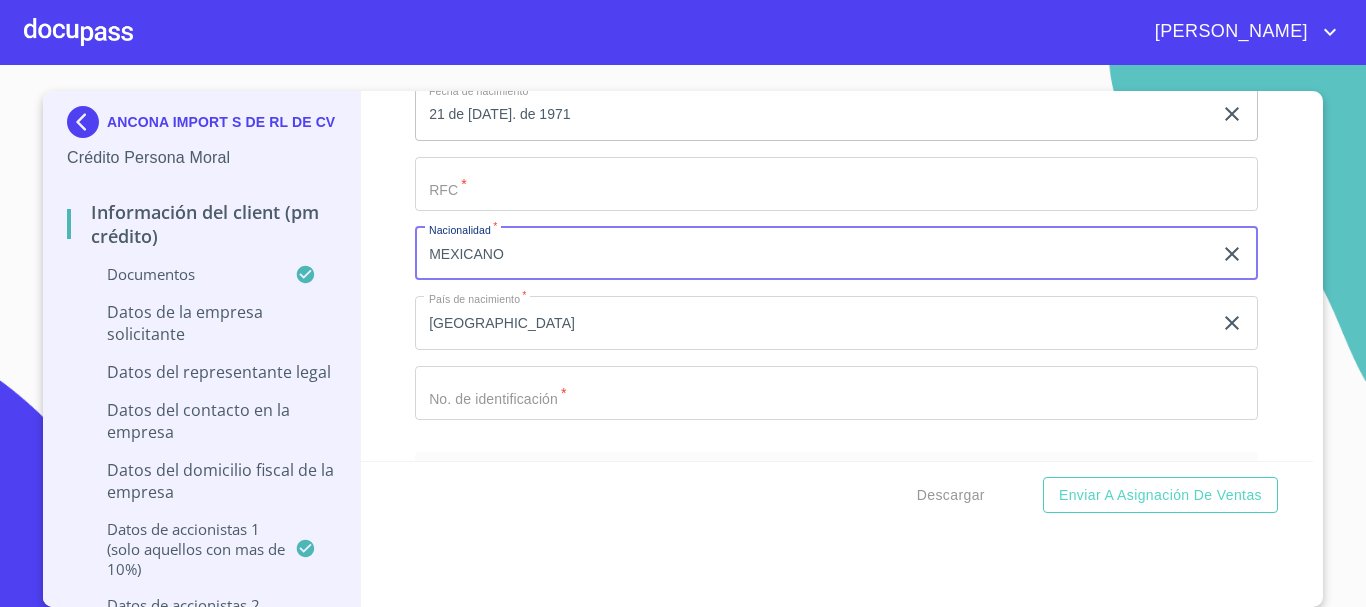 type on "MEXICANO" 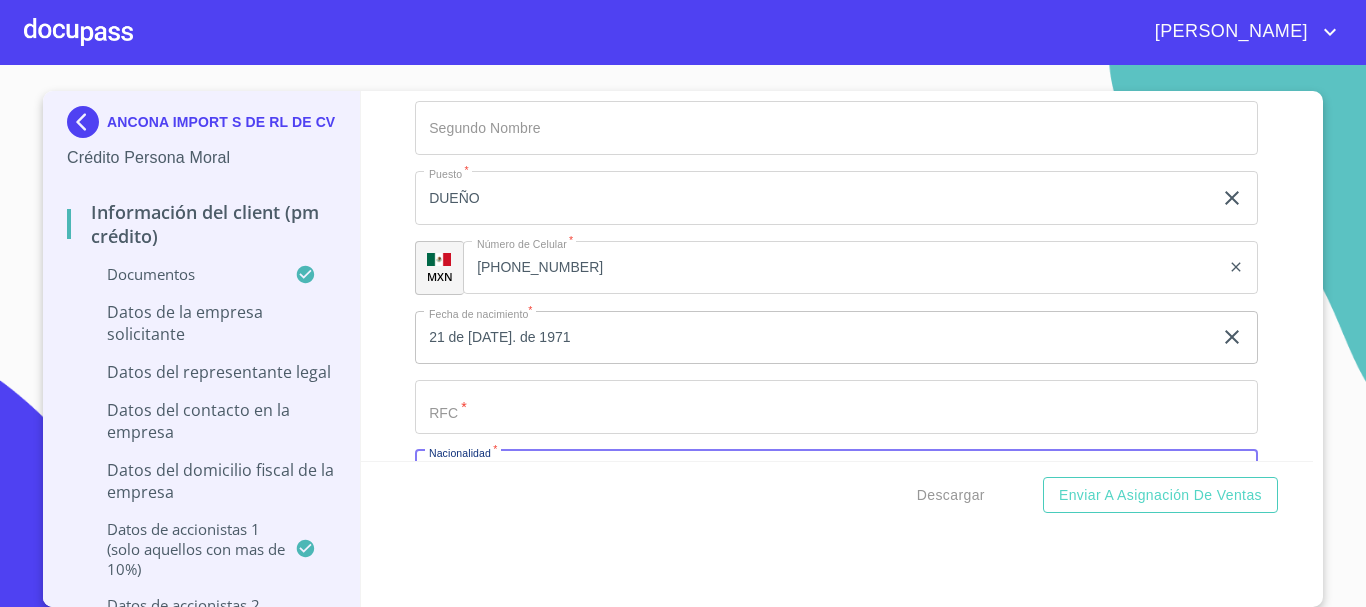 scroll, scrollTop: 13197, scrollLeft: 0, axis: vertical 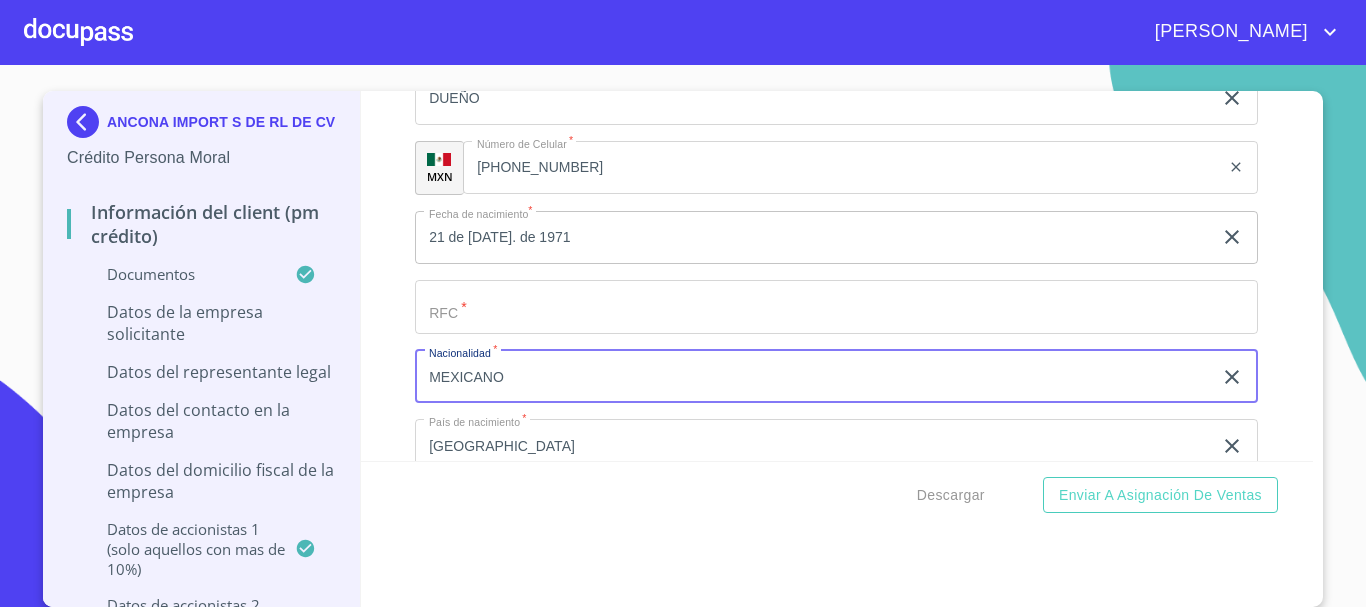 click on "Documento de identificación representante legal.   *" at bounding box center [813, -1375] 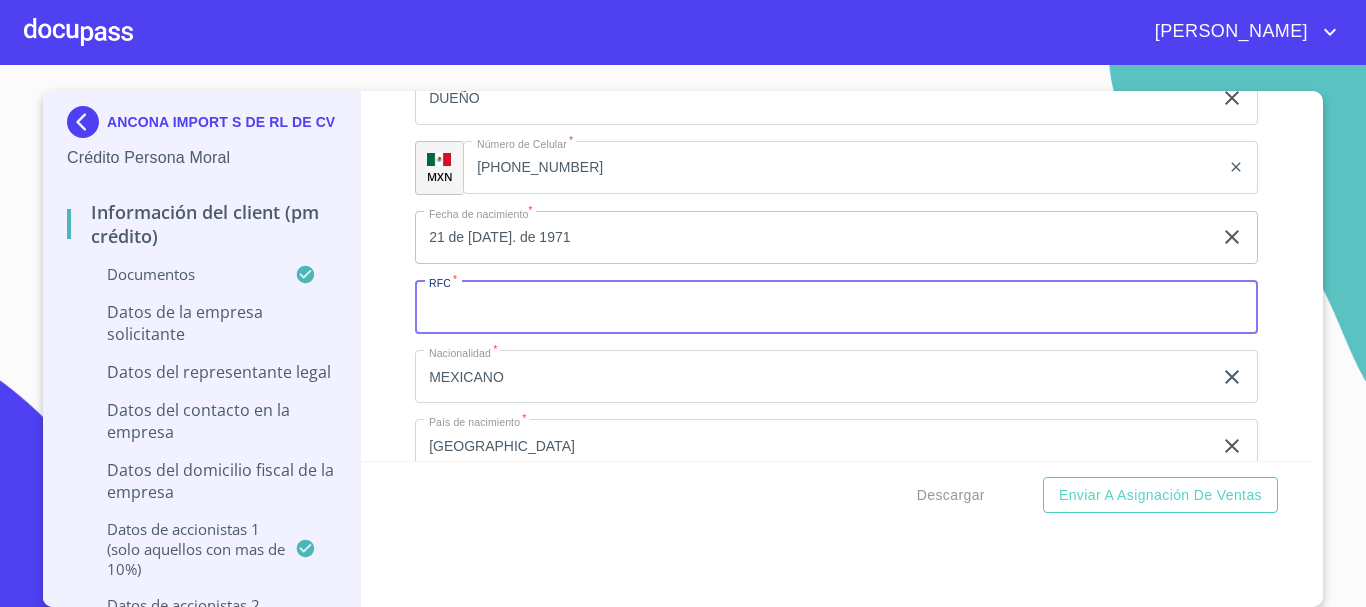 paste on "TOAR7107217V6" 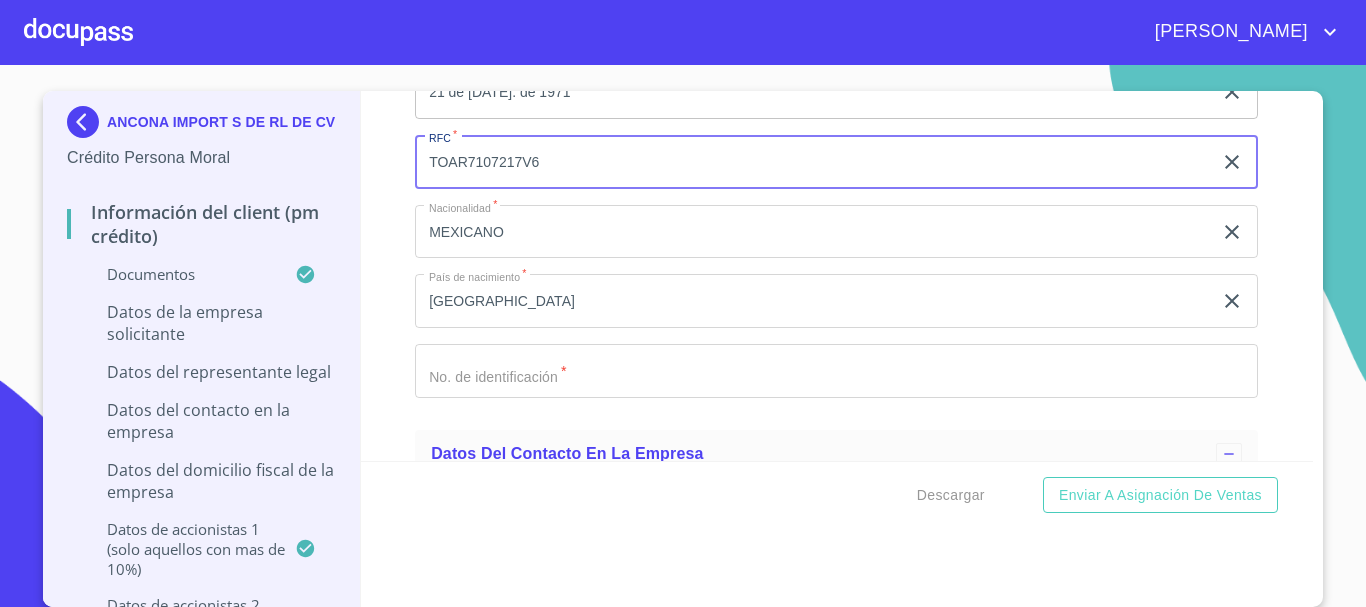scroll, scrollTop: 13397, scrollLeft: 0, axis: vertical 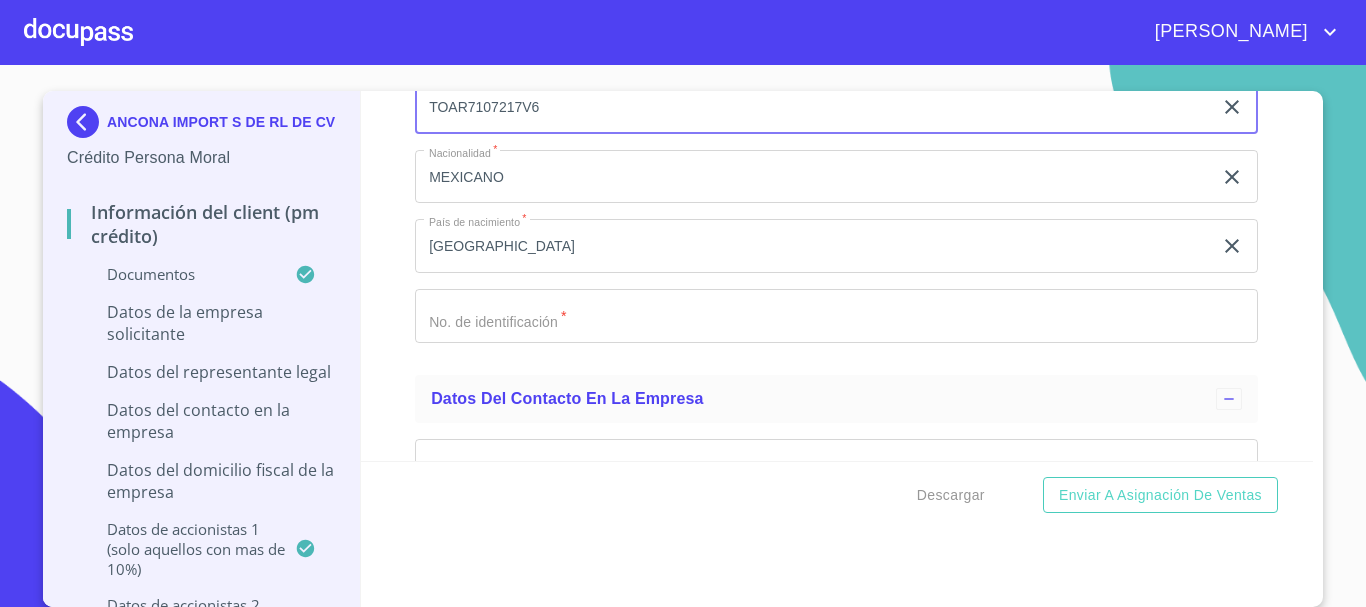 type on "TOAR7107217V6" 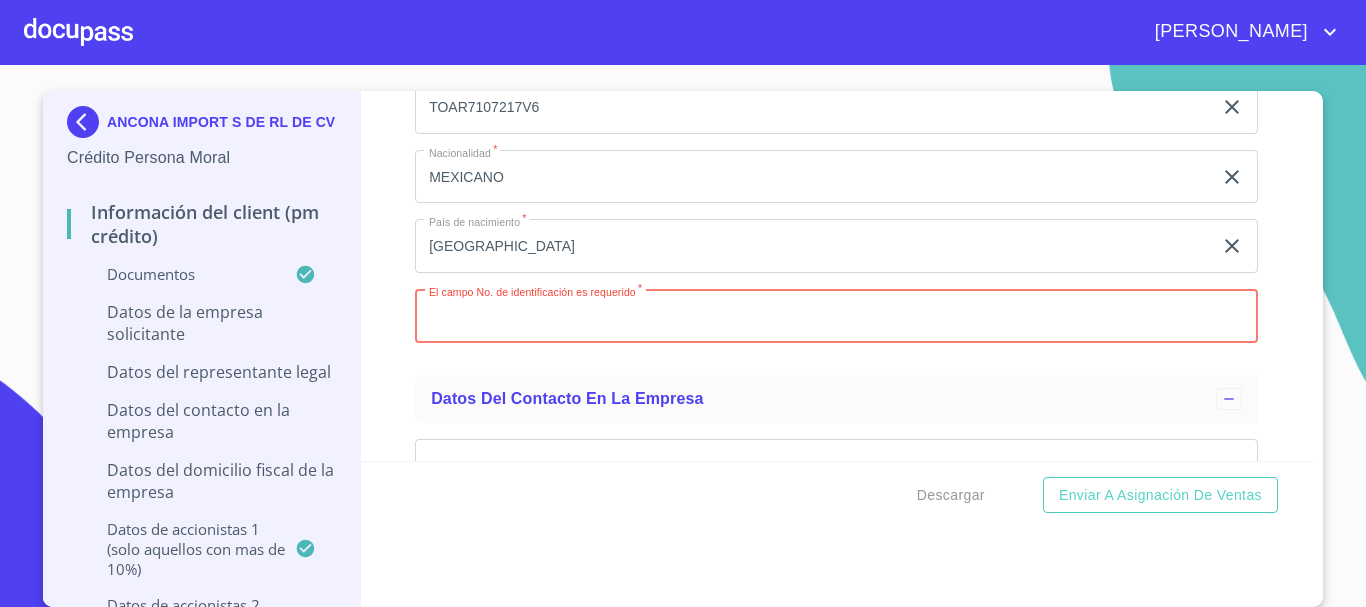 click on "Documento de identificación representante legal.   *" at bounding box center [836, 316] 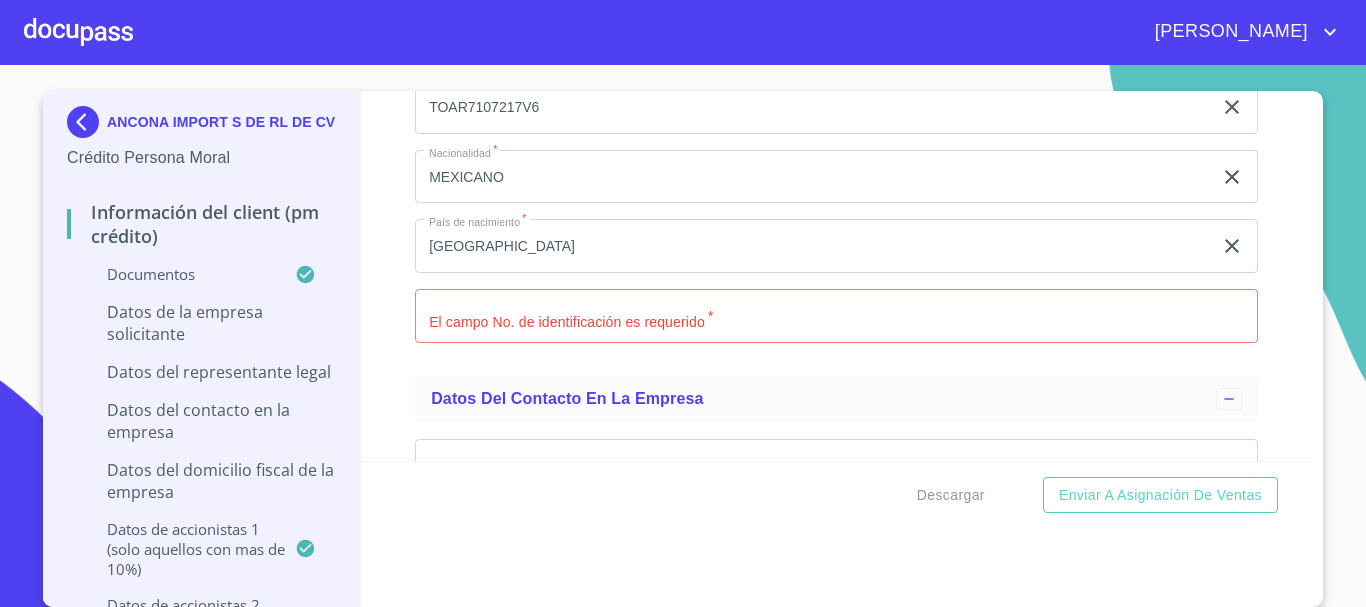 click on "Información del Client (PM crédito)   Documentos Documento de identificación representante legal.   * INE ​ Identificación Oficial Representante Legal * Identificación Oficial Representante Legal Identificación Oficial Representante Legal Comprobante de Domicilio Empresa * Comprobante de Domicilio Empresa Comprobante de Domicilio Empresa Fuente de ingresos   * Independiente/Dueño de negocio/Persona Moral ​ Comprobante de Ingresos mes 1 * Comprobante de Ingresos mes 1 Comprobante de Ingresos mes 1 Comprobante de Ingresos mes 2 * Comprobante de Ingresos mes 2 Comprobante de Ingresos mes 2 Comprobante de Ingresos mes 3 * Comprobante de Ingresos mes 3 Comprobante de Ingresos mes 3 Constancia de Situación Fiscal Empresa * Constancia de Situación Fiscal Empresa Constancia de Situación Fiscal Empresa Acta Constitutiva con poderes * Acta Constitutiva con poderes Acta Constitutiva con poderes Declaración Anual con Acuse * Declaración Anual con Acuse Declaración Anual con Acuse   * INE ​ * * *" at bounding box center [837, 276] 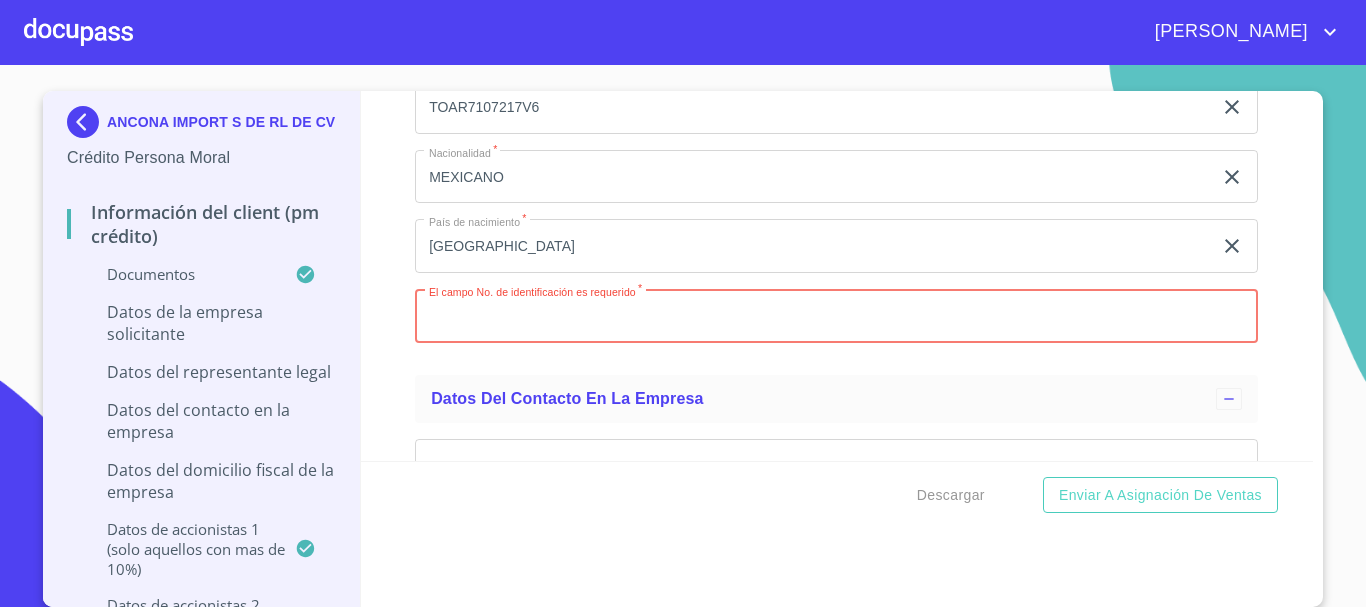 click on "Documento de identificación representante legal.   *" at bounding box center [836, 316] 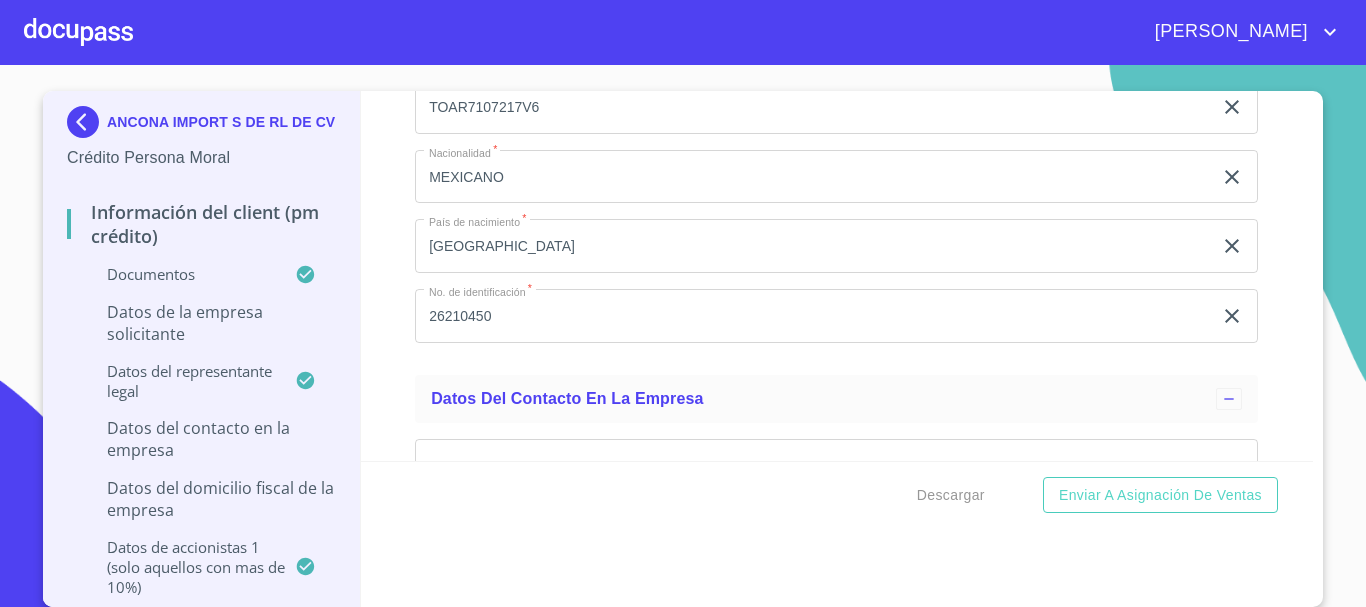 drag, startPoint x: 1255, startPoint y: 350, endPoint x: 1146, endPoint y: 0, distance: 366.58014 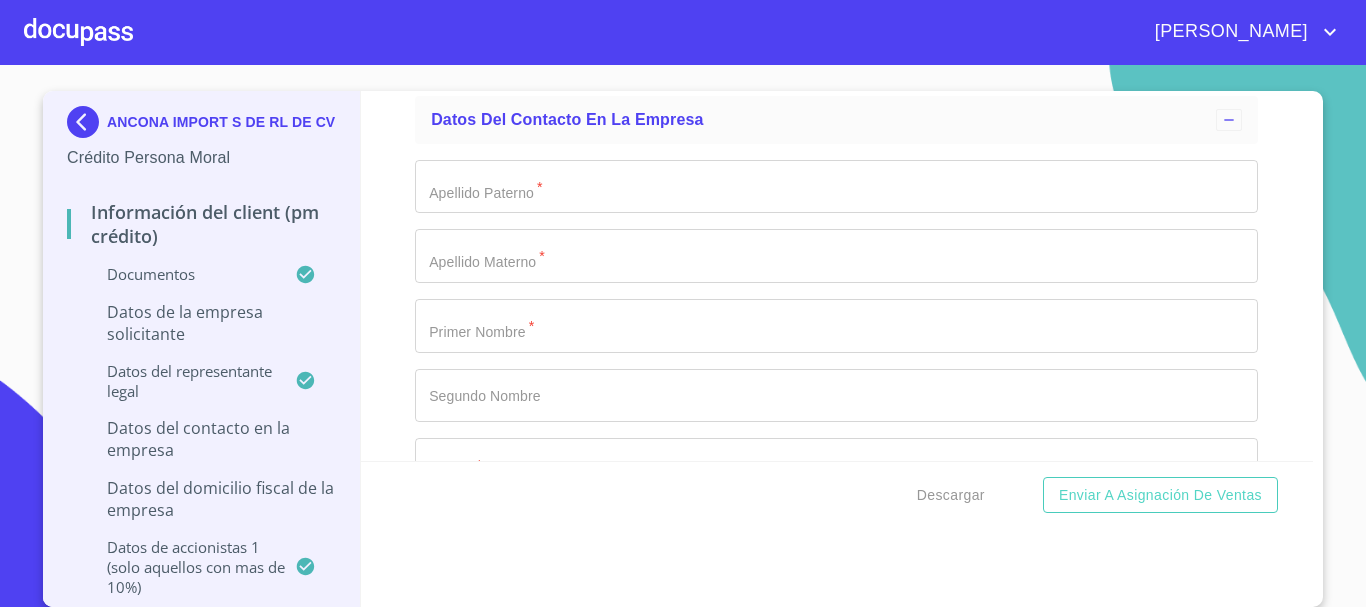 scroll, scrollTop: 13697, scrollLeft: 0, axis: vertical 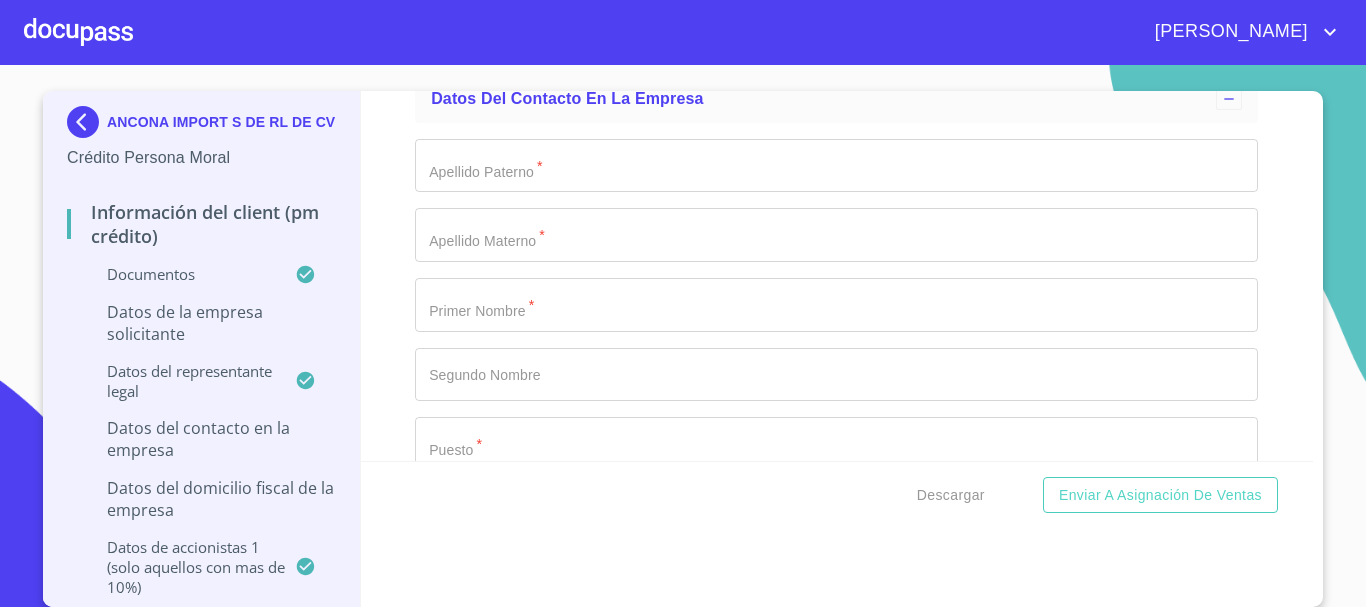 type on "2621044501" 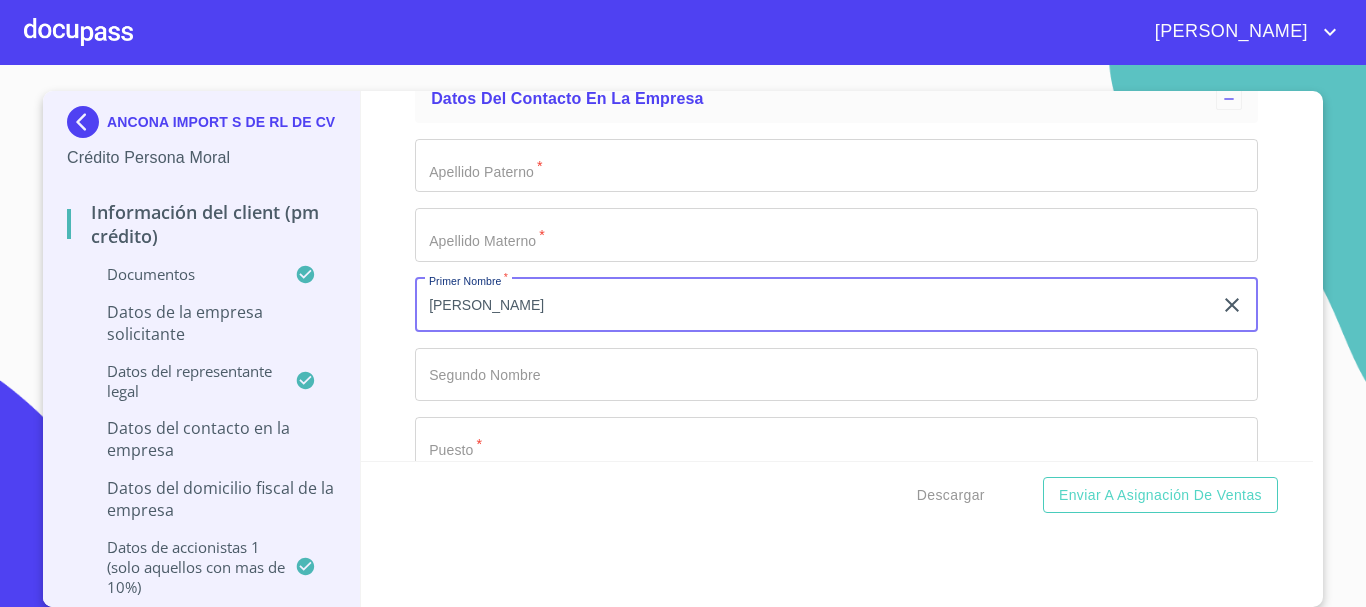 type on "[PERSON_NAME]" 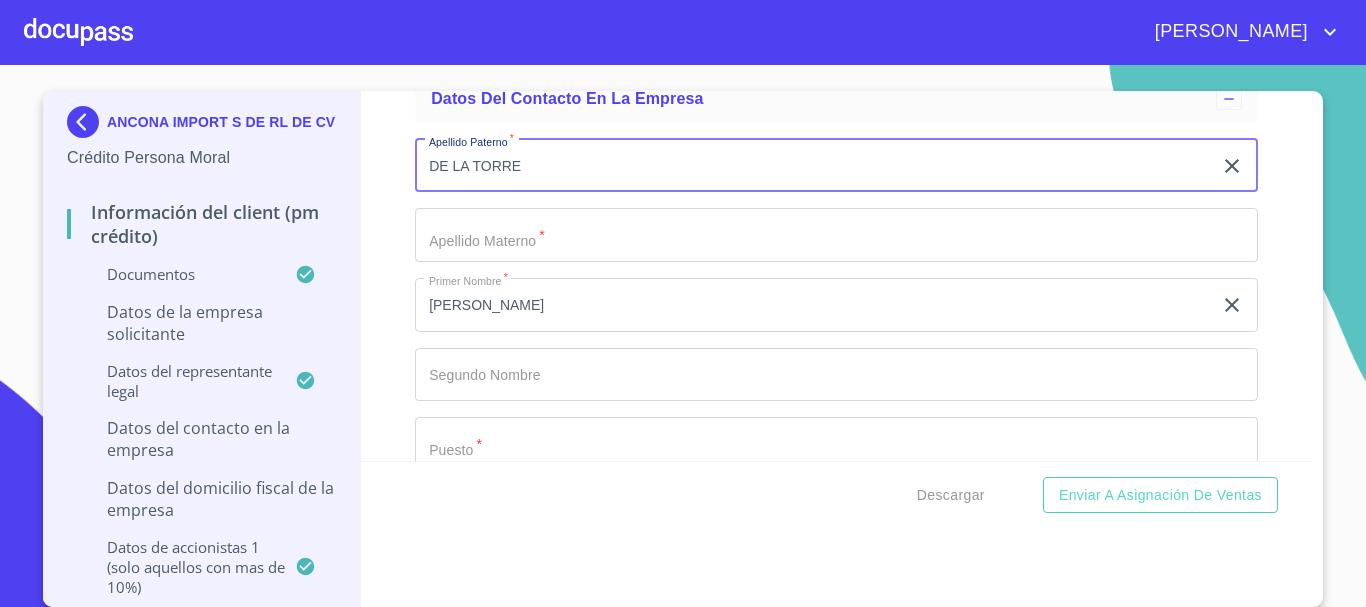 type on "DE LA TORRE" 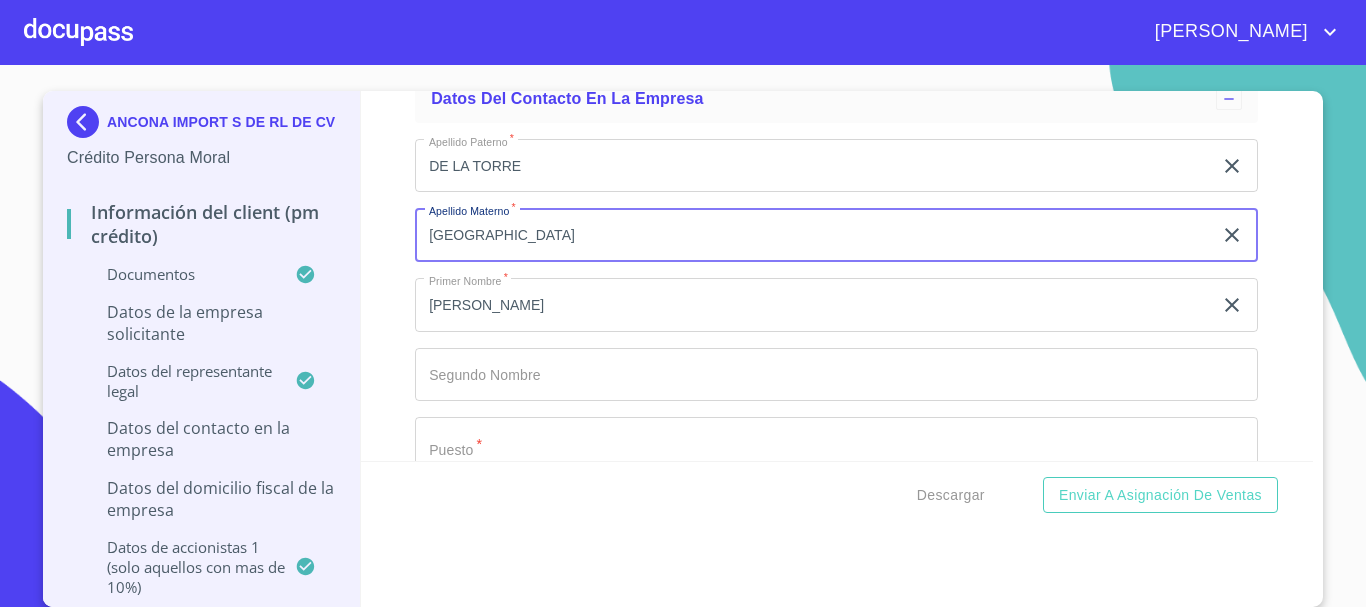 scroll, scrollTop: 13897, scrollLeft: 0, axis: vertical 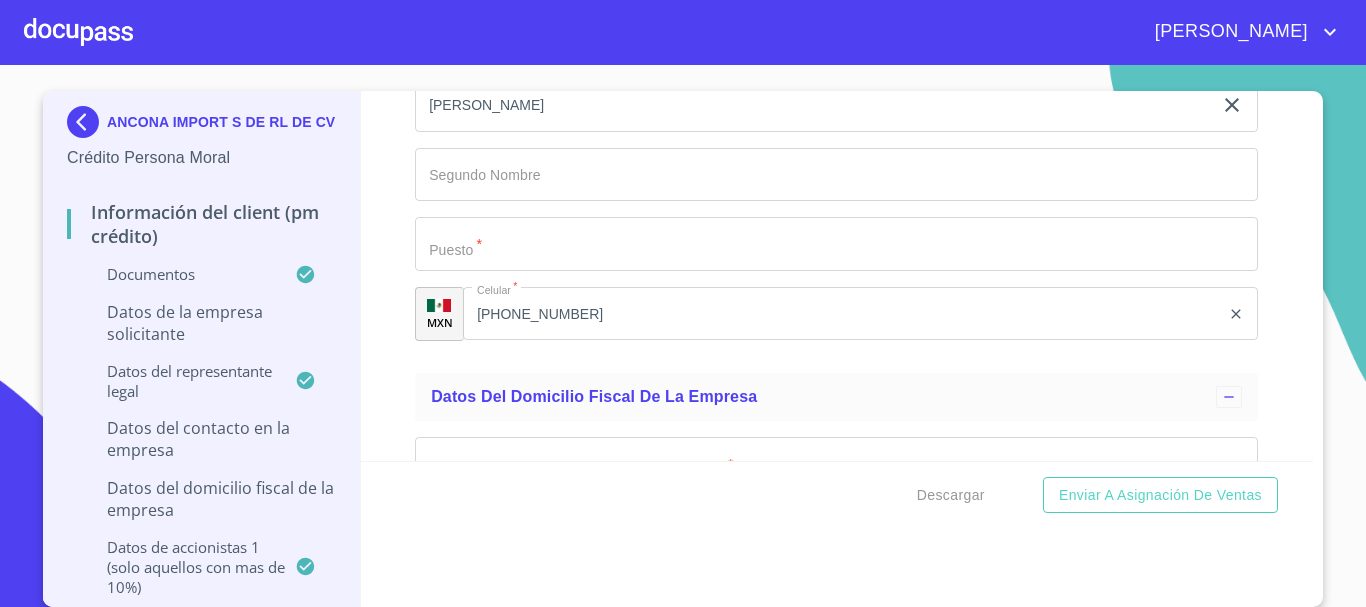type on "[GEOGRAPHIC_DATA]" 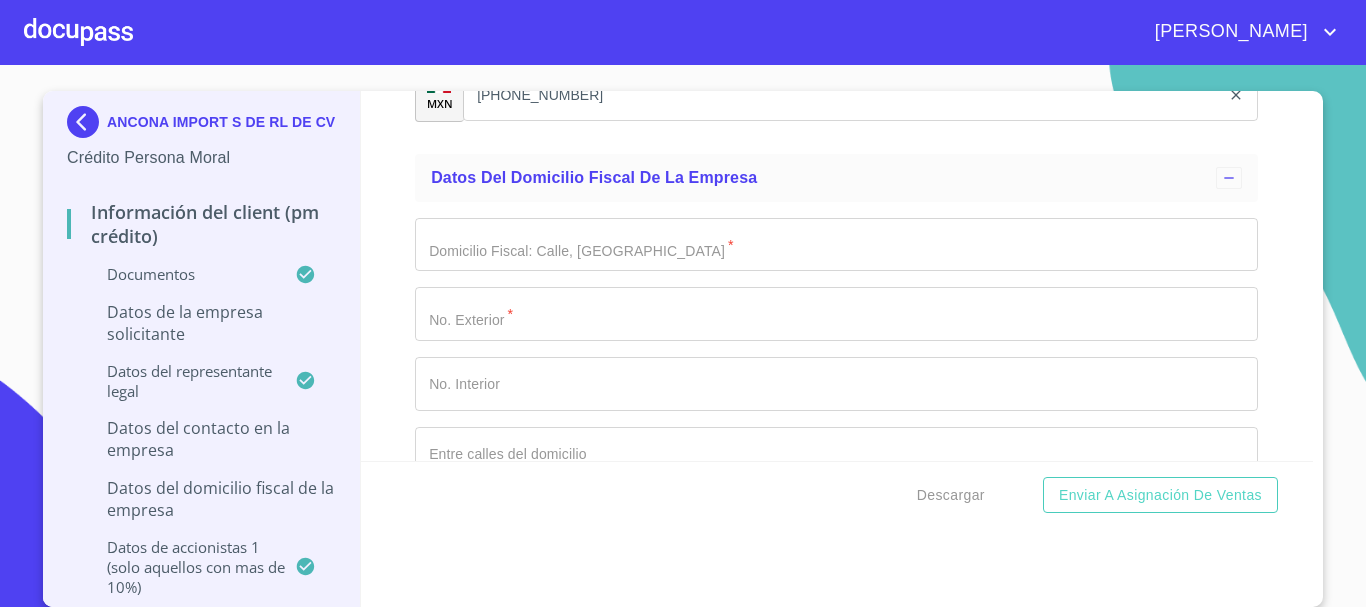 scroll, scrollTop: 14197, scrollLeft: 0, axis: vertical 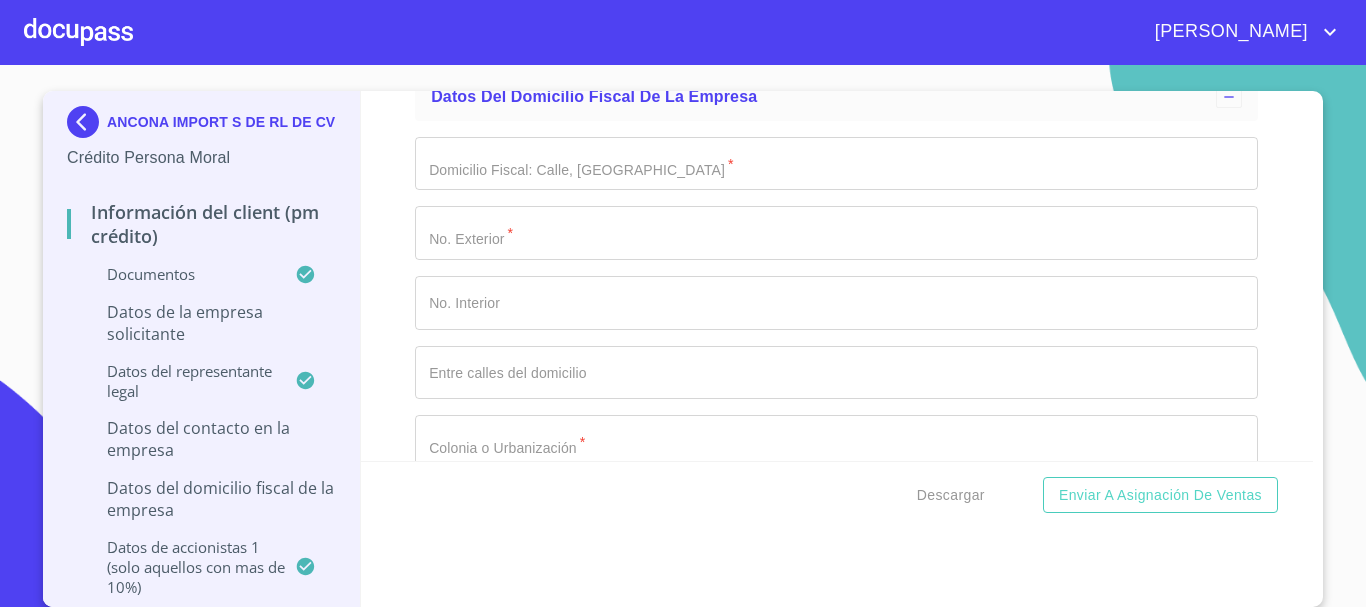 type on "DIRECTOR" 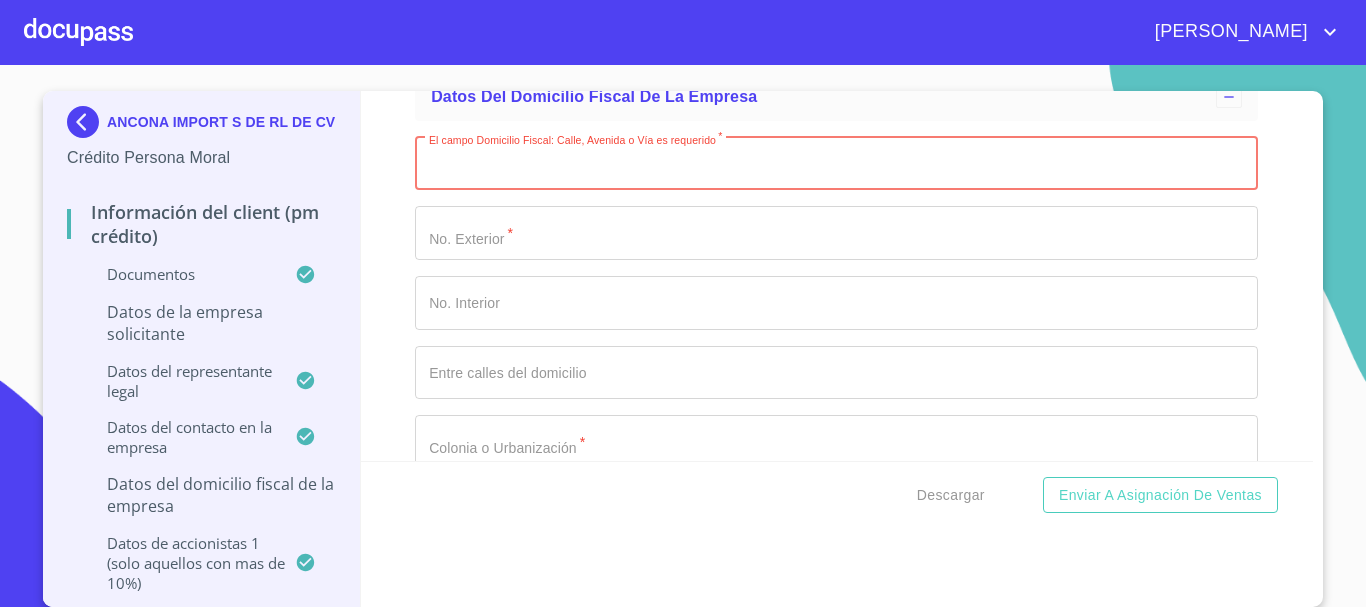 paste on "[GEOGRAPHIC_DATA]" 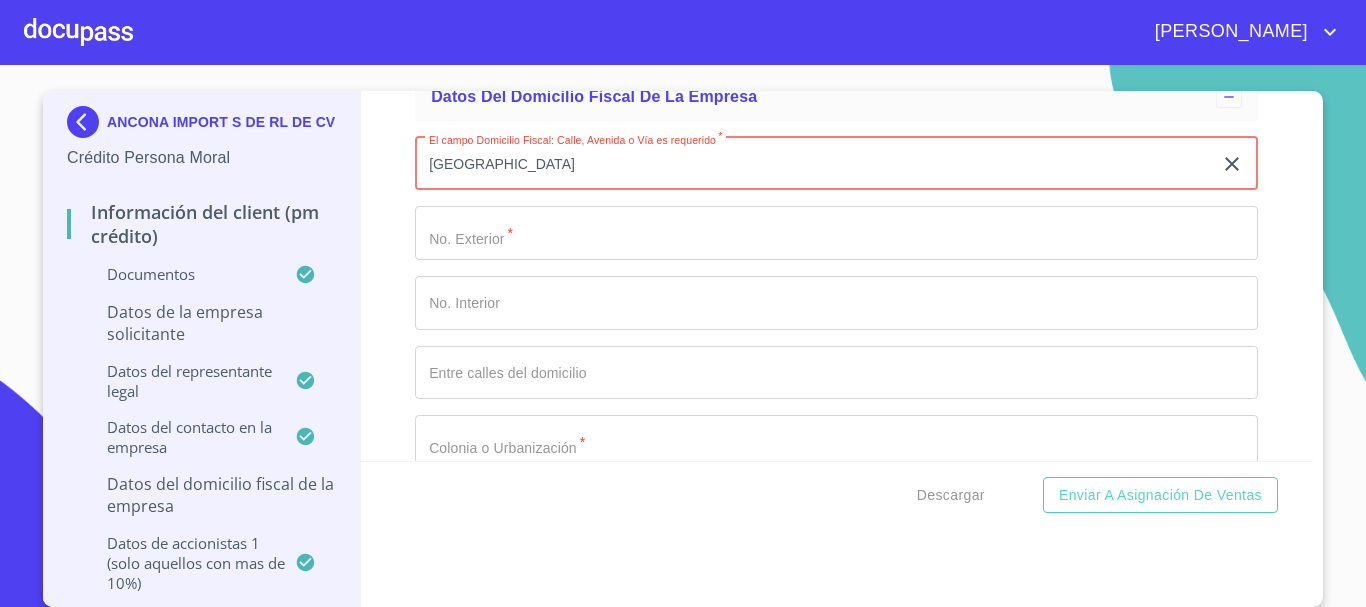 type on "[GEOGRAPHIC_DATA]" 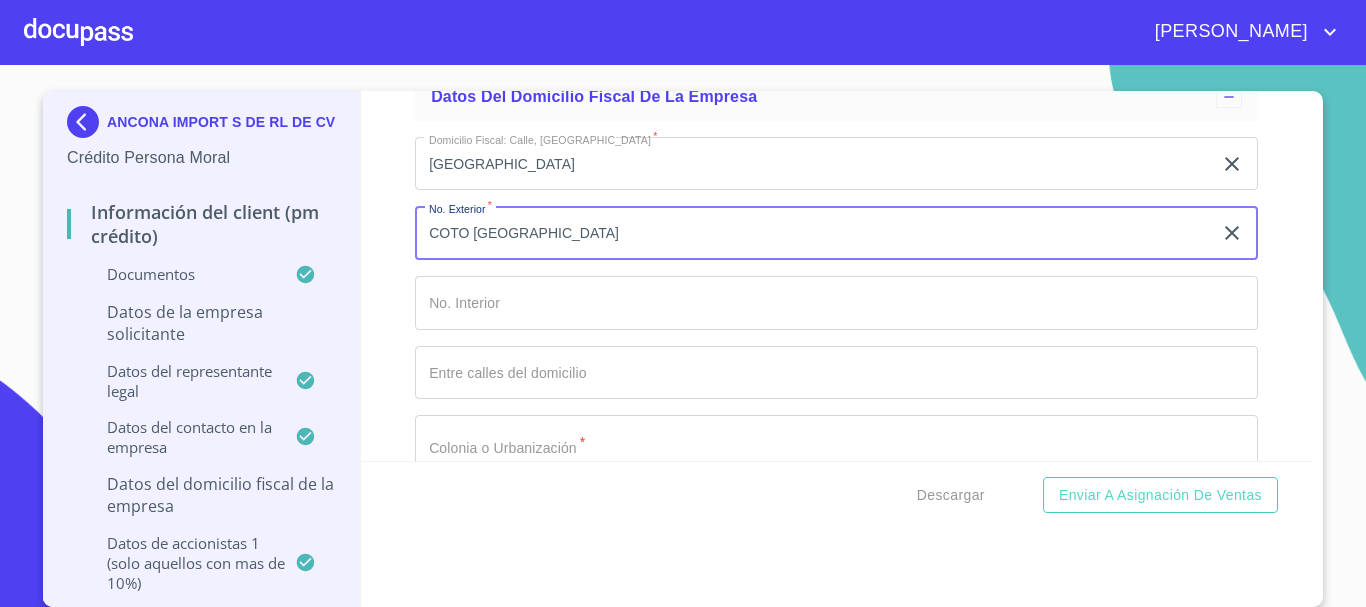 type on "COTO [GEOGRAPHIC_DATA]" 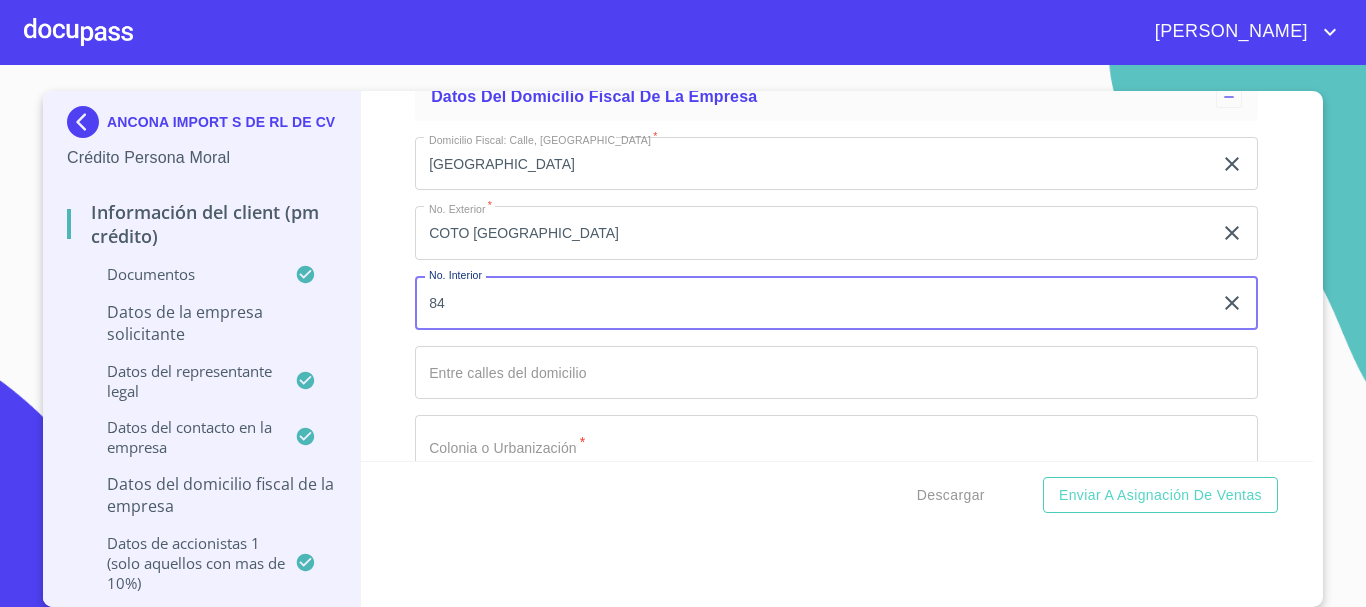 scroll, scrollTop: 14297, scrollLeft: 0, axis: vertical 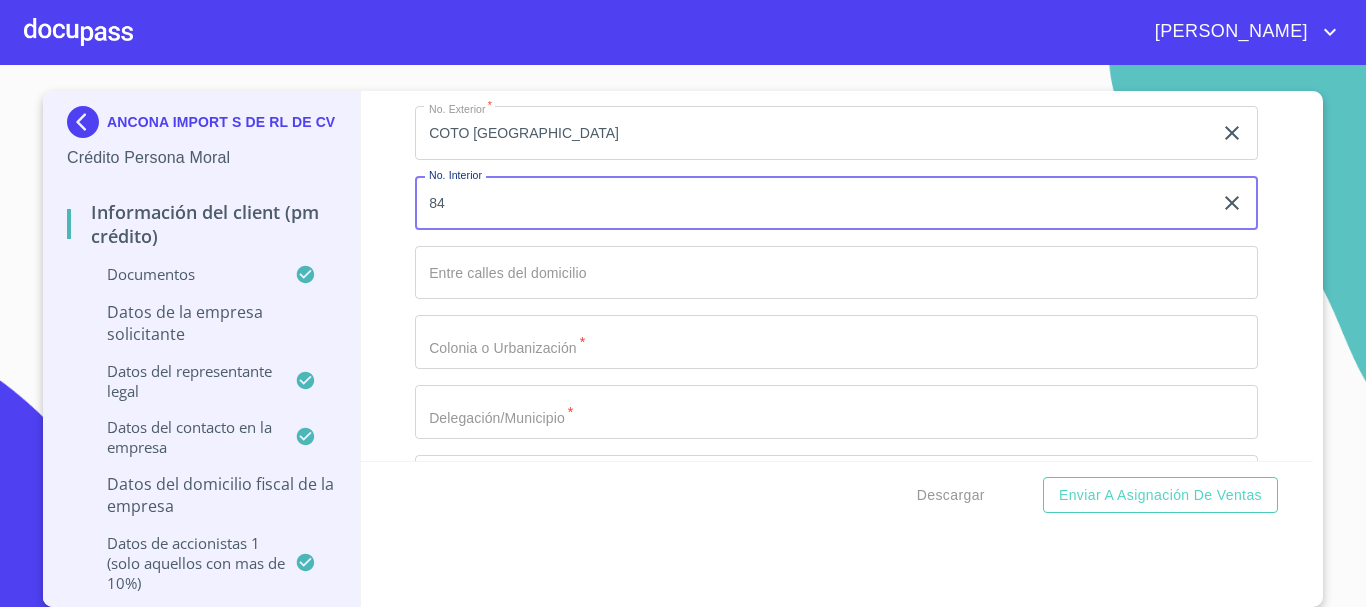 type on "84" 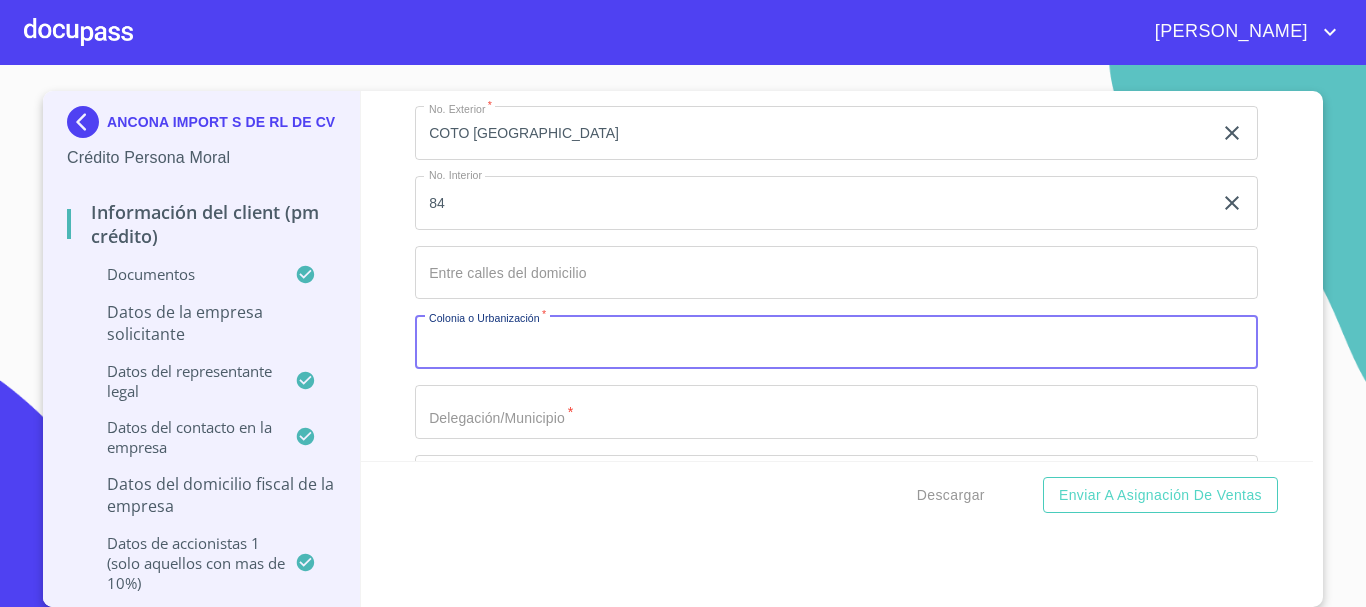 paste on "NUEVA GALICIA RESIDENCIAL" 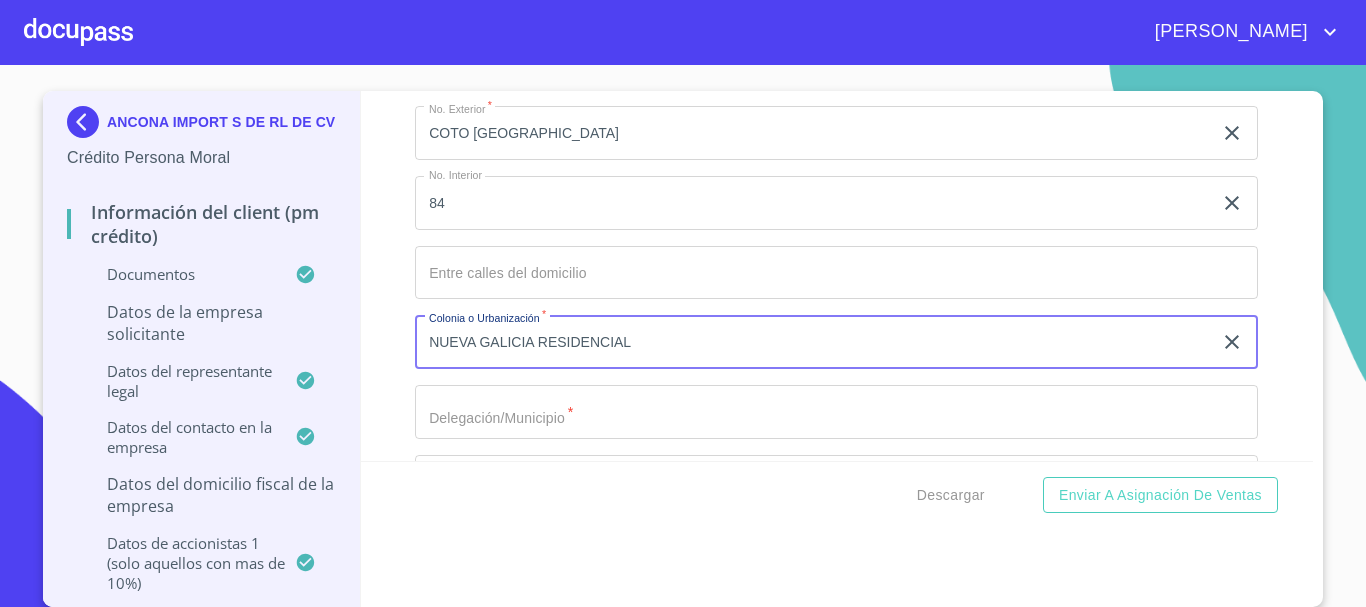 type on "NUEVA GALICIA RESIDENCIAL" 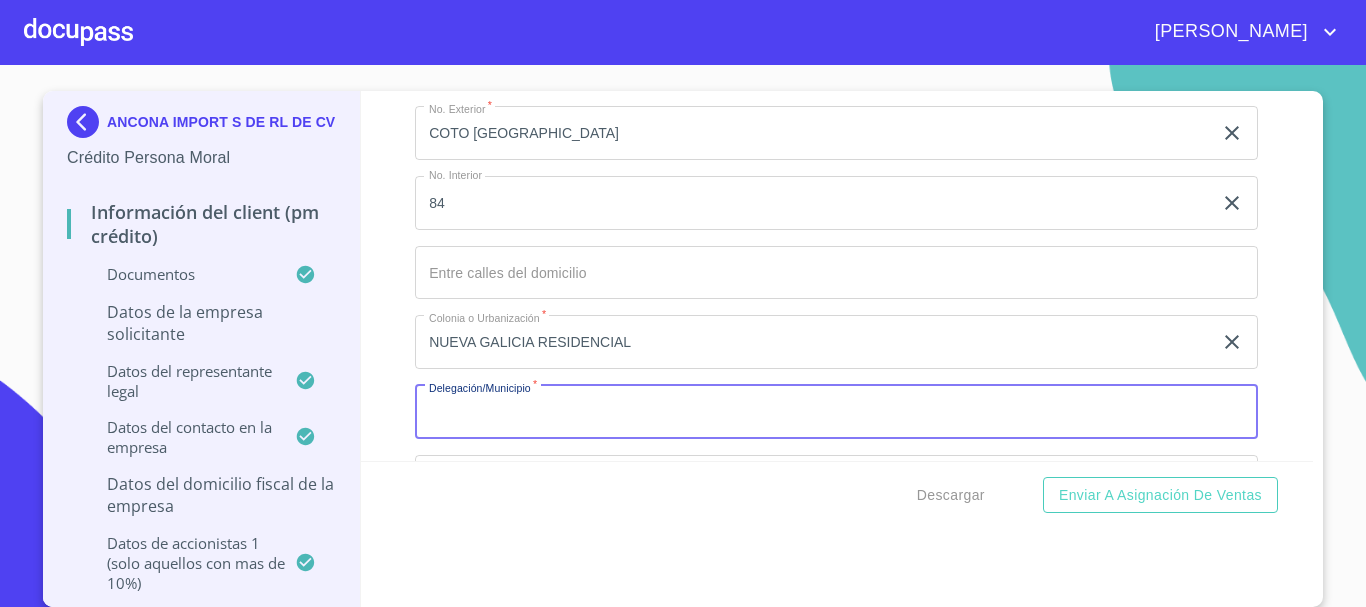 click on "Documento de identificación representante legal.   *" at bounding box center (836, 412) 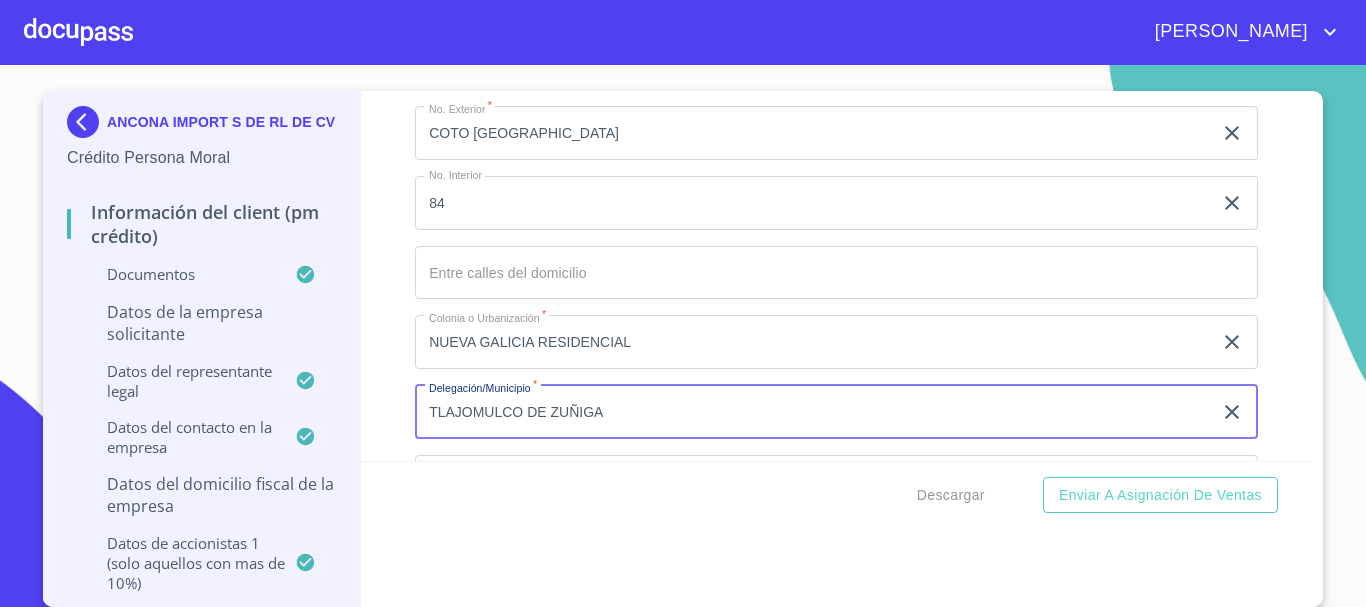 scroll, scrollTop: 14597, scrollLeft: 0, axis: vertical 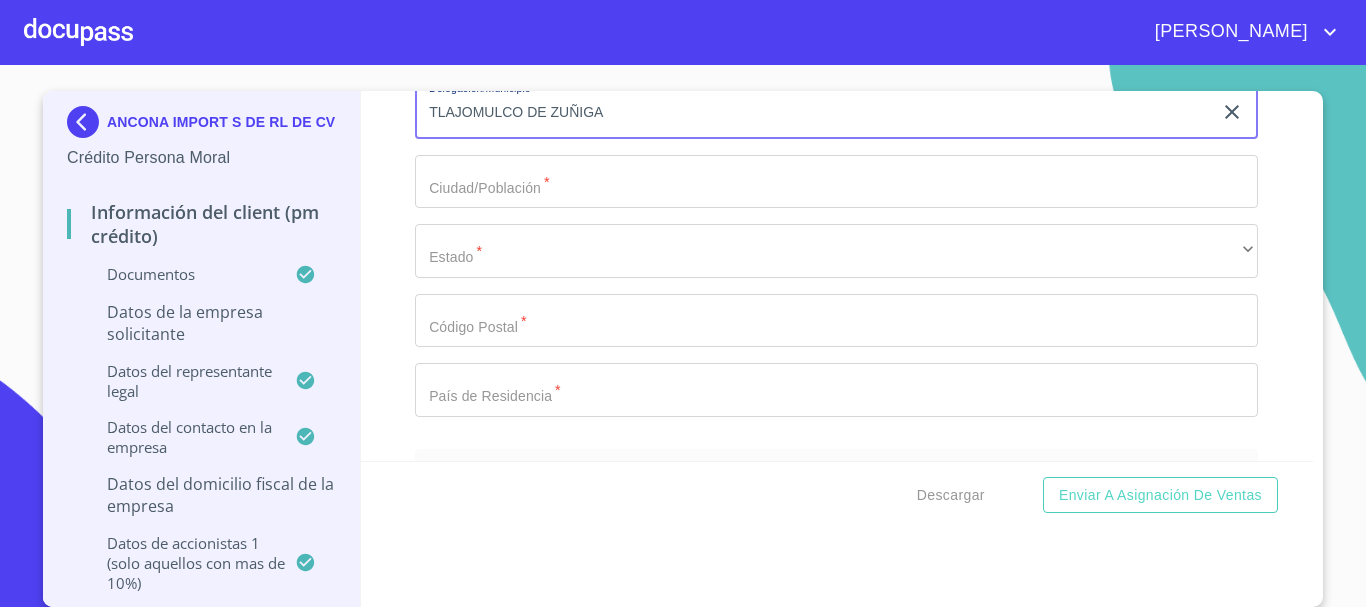 type on "TLAJOMULCO DE ZUÑIGA" 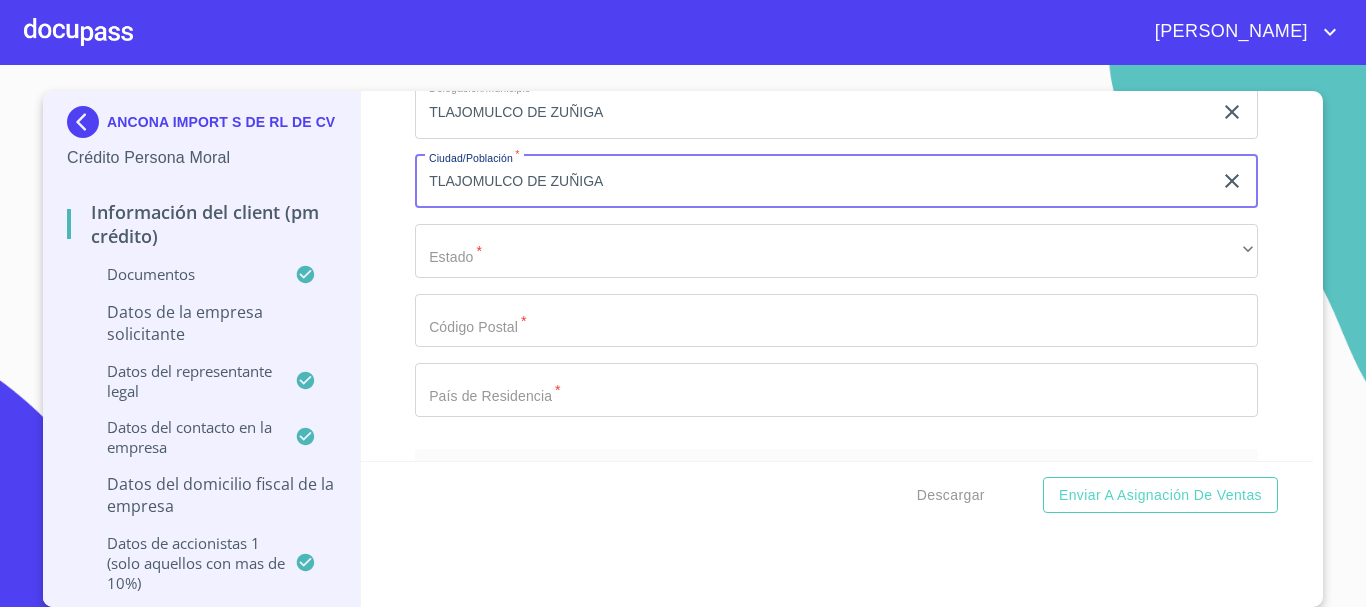 type on "TLAJOMULCO DE ZUÑIGA" 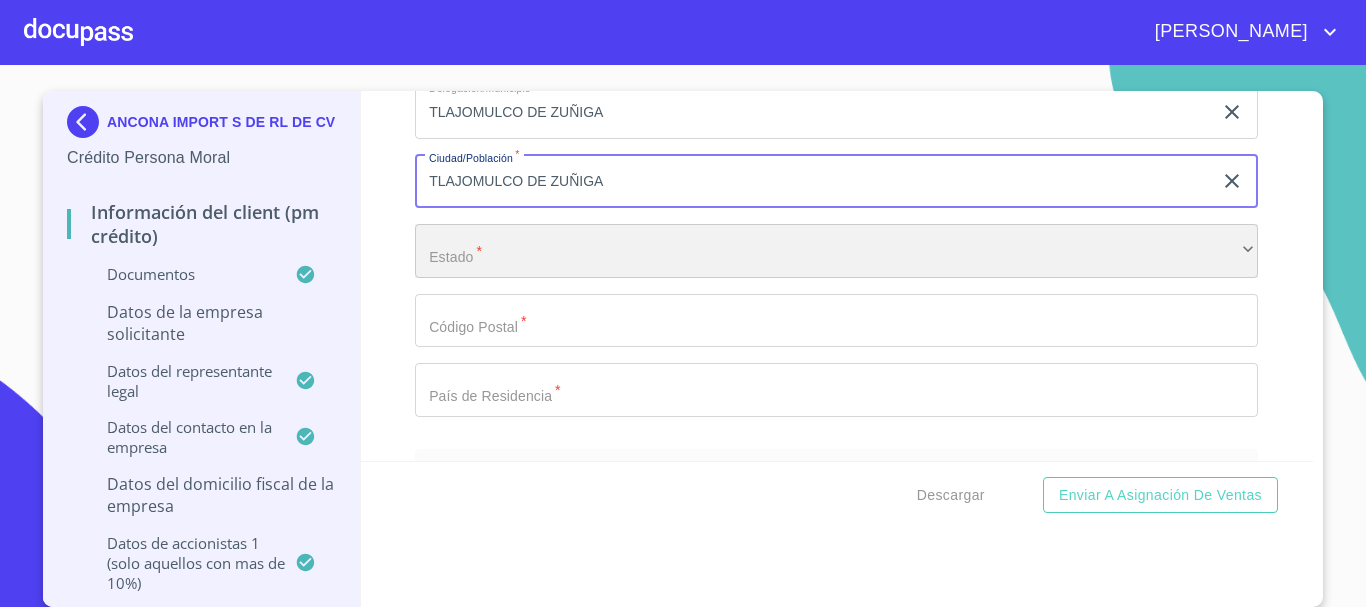 click on "​" at bounding box center (836, 251) 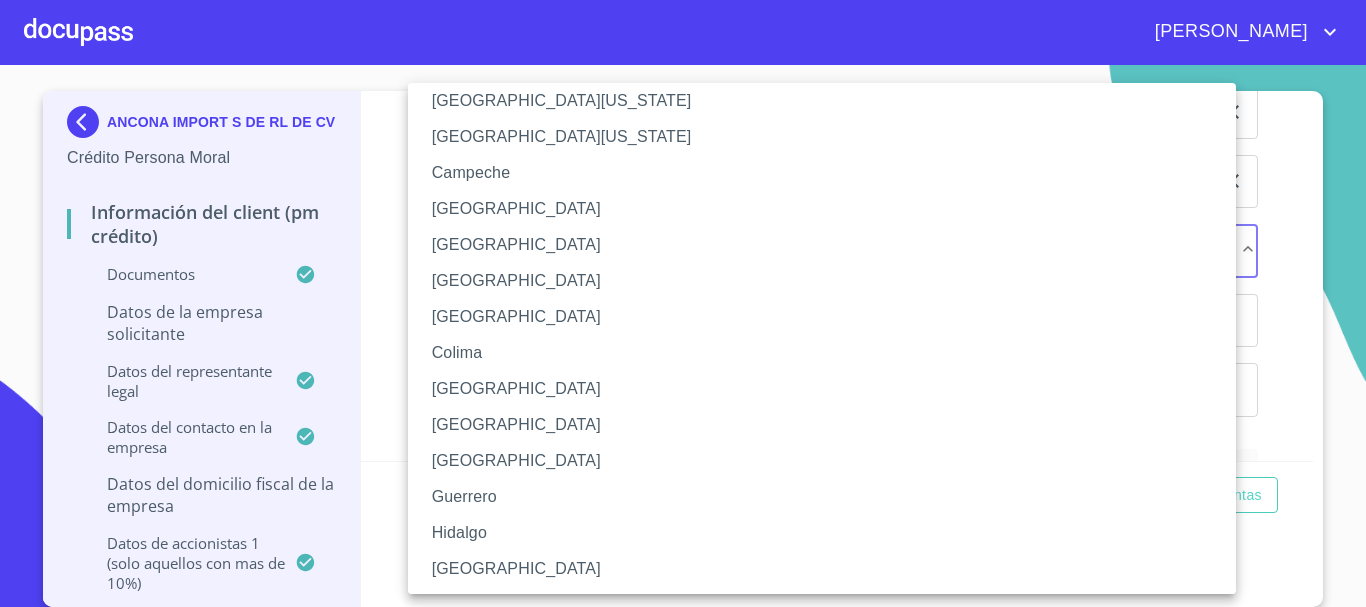 scroll, scrollTop: 100, scrollLeft: 0, axis: vertical 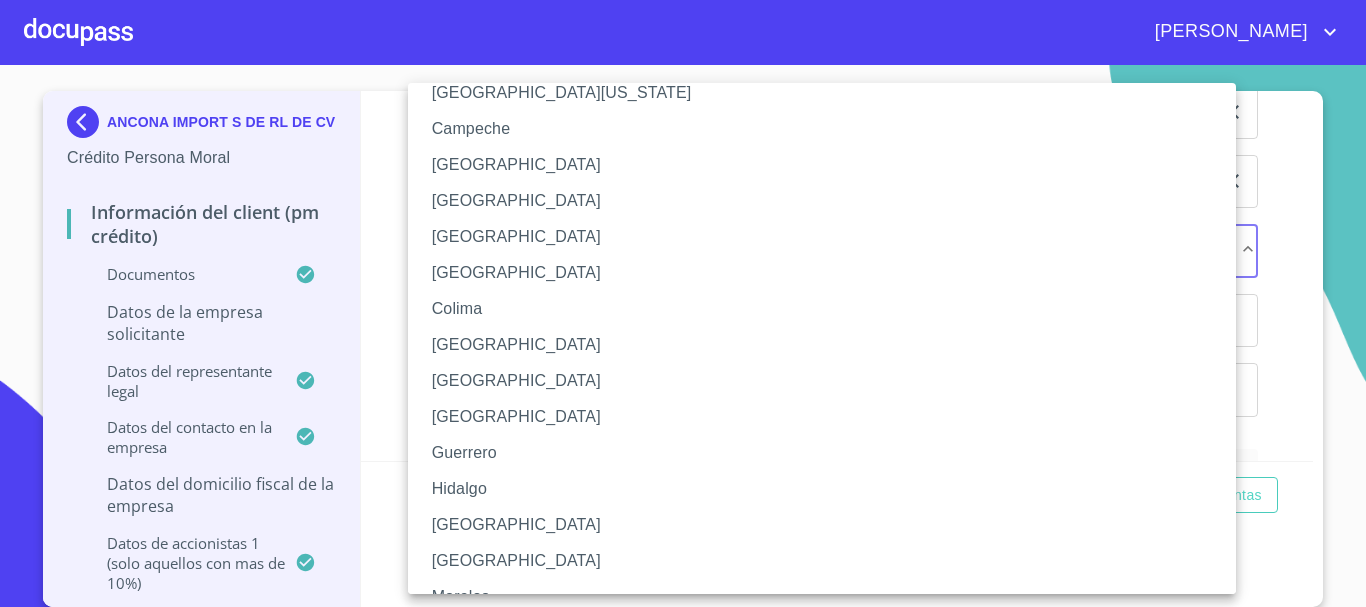 click on "[GEOGRAPHIC_DATA]" at bounding box center (829, 525) 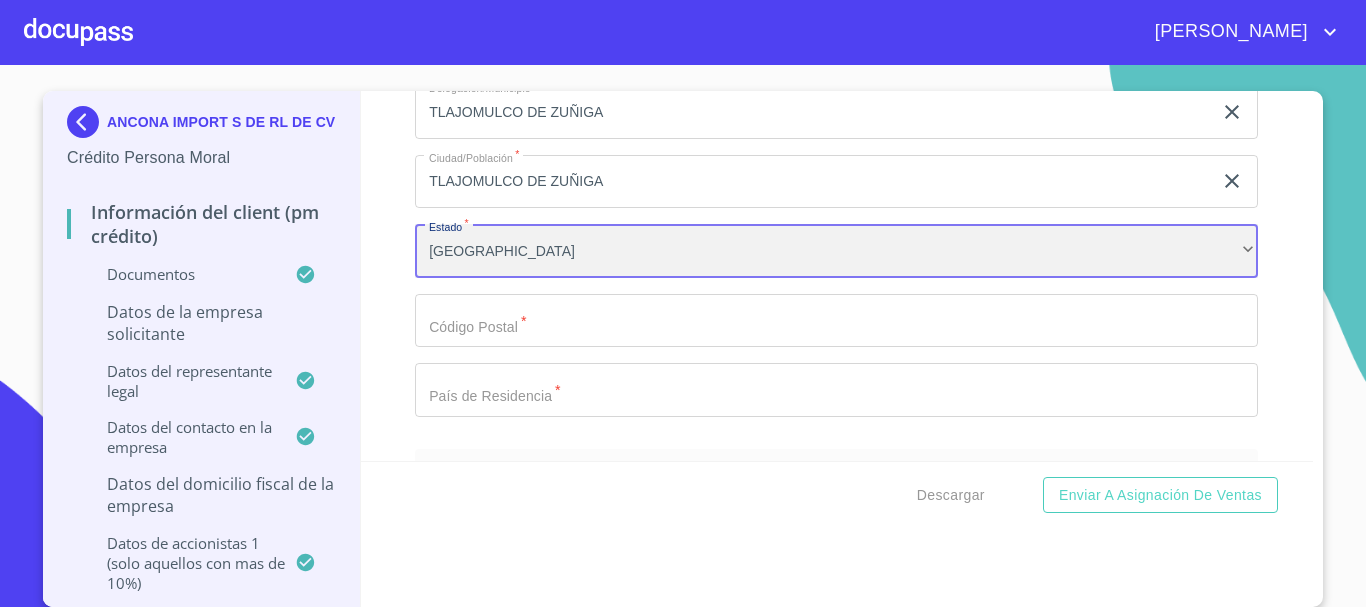 scroll, scrollTop: 14697, scrollLeft: 0, axis: vertical 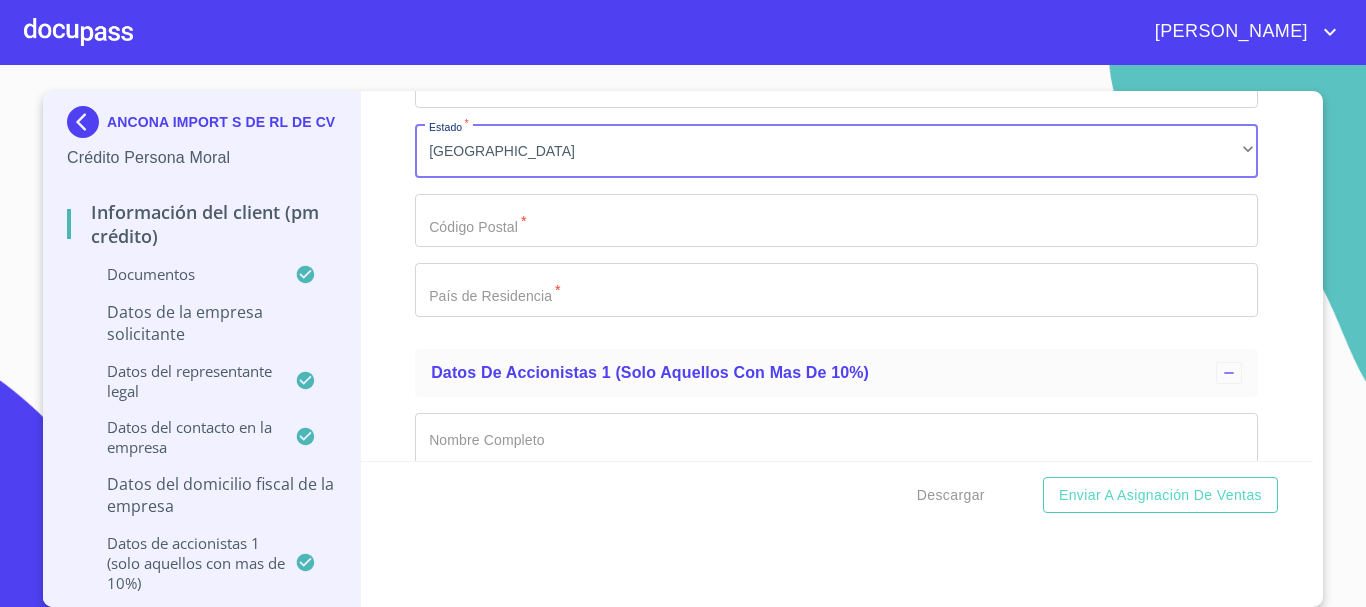 click on "Documento de identificación representante legal.   *" at bounding box center [813, -2875] 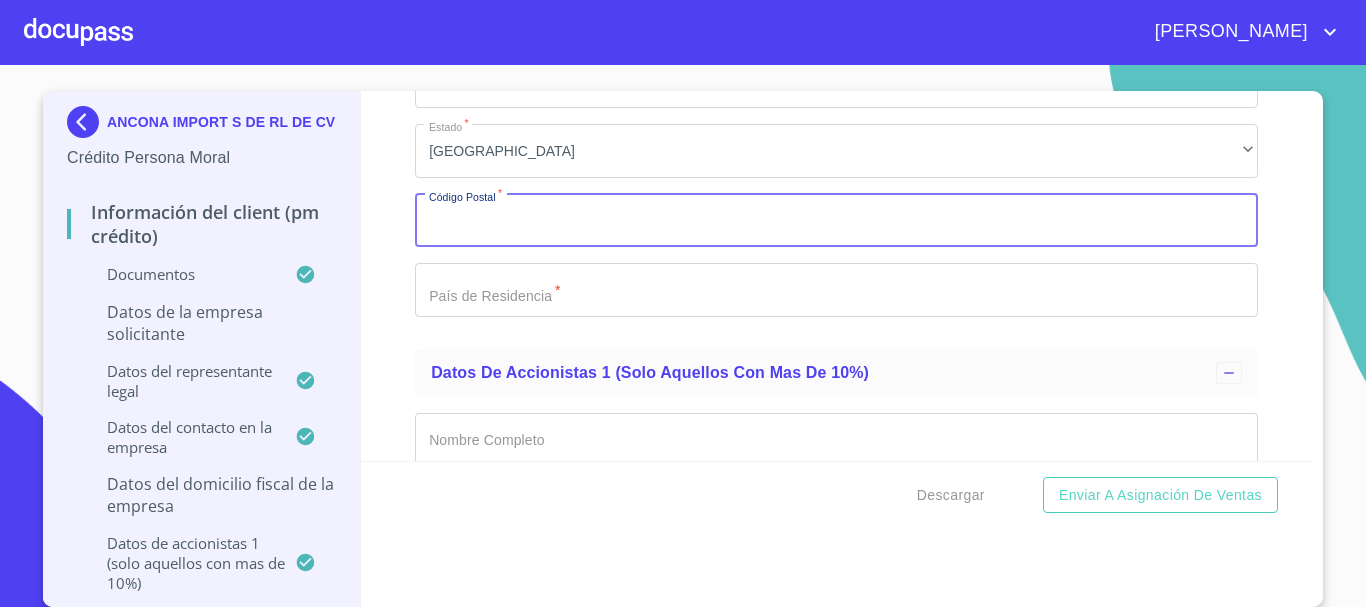 paste on "45645" 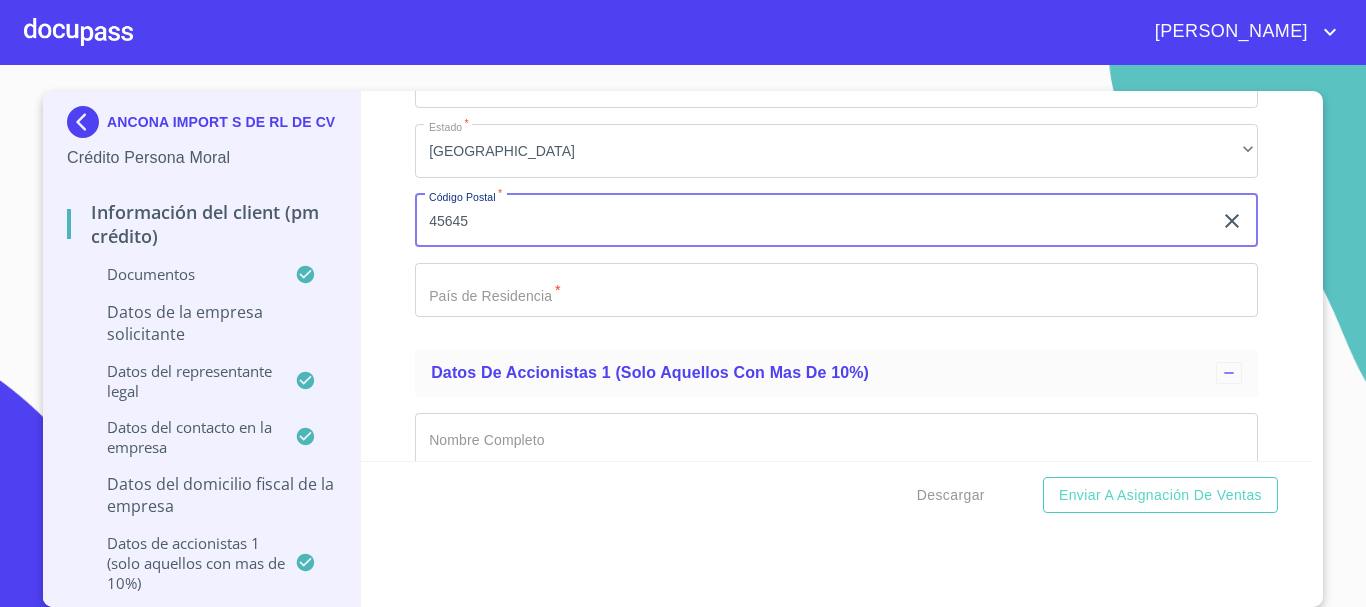 type on "45645" 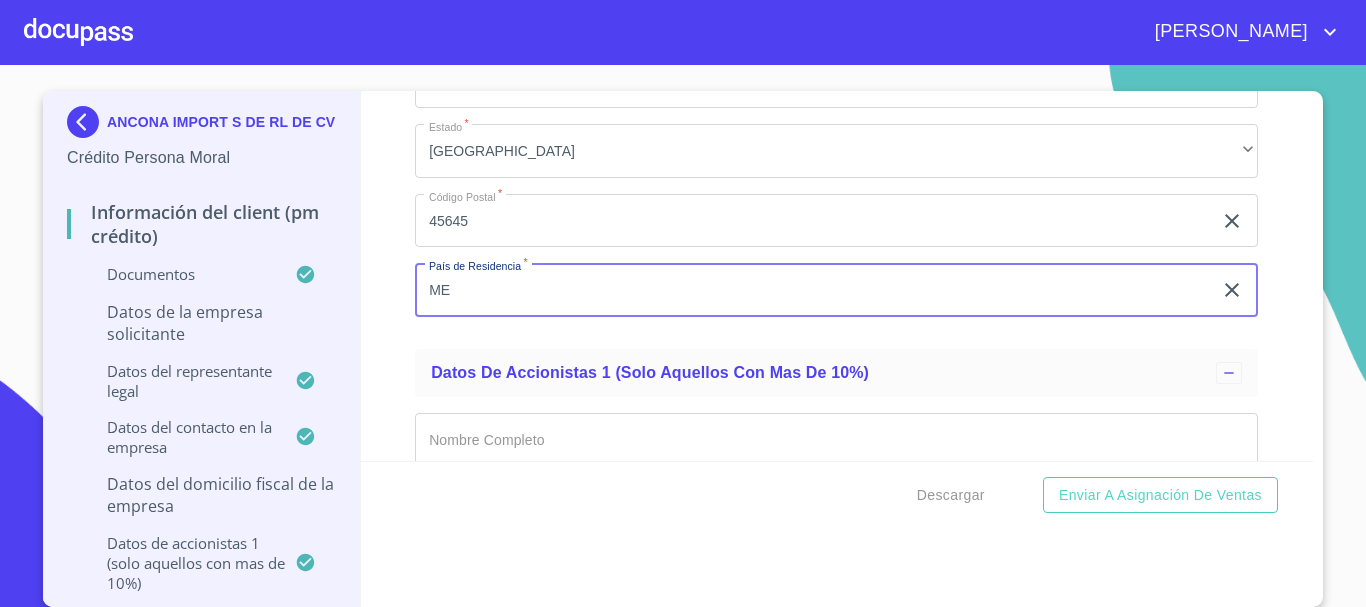 scroll, scrollTop: 14797, scrollLeft: 0, axis: vertical 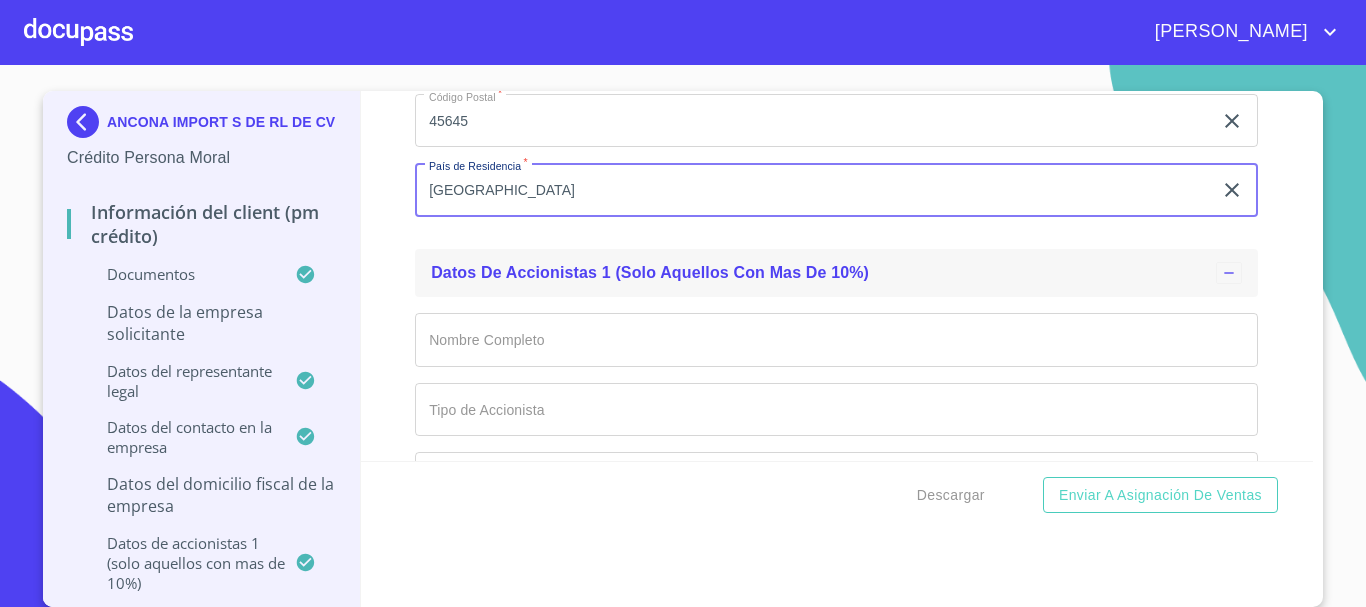 type on "[GEOGRAPHIC_DATA]" 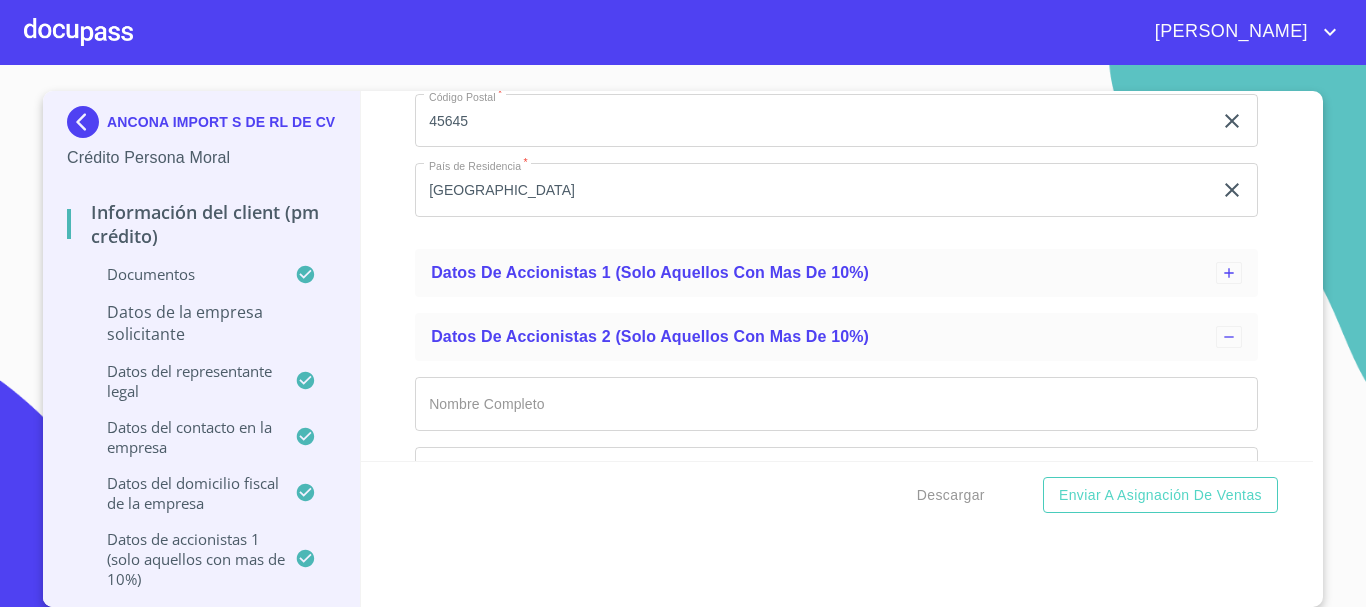 scroll, scrollTop: 14897, scrollLeft: 0, axis: vertical 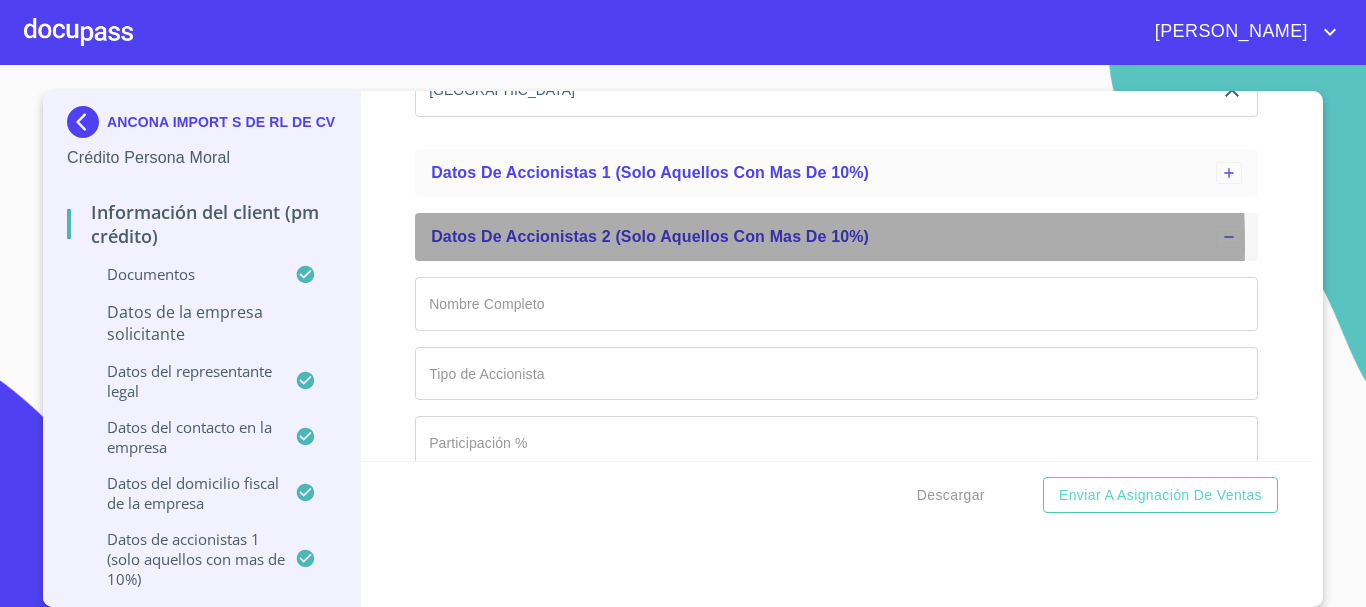 click on "Datos de accionistas 2 (solo aquellos con  mas de 10%)" at bounding box center [650, 236] 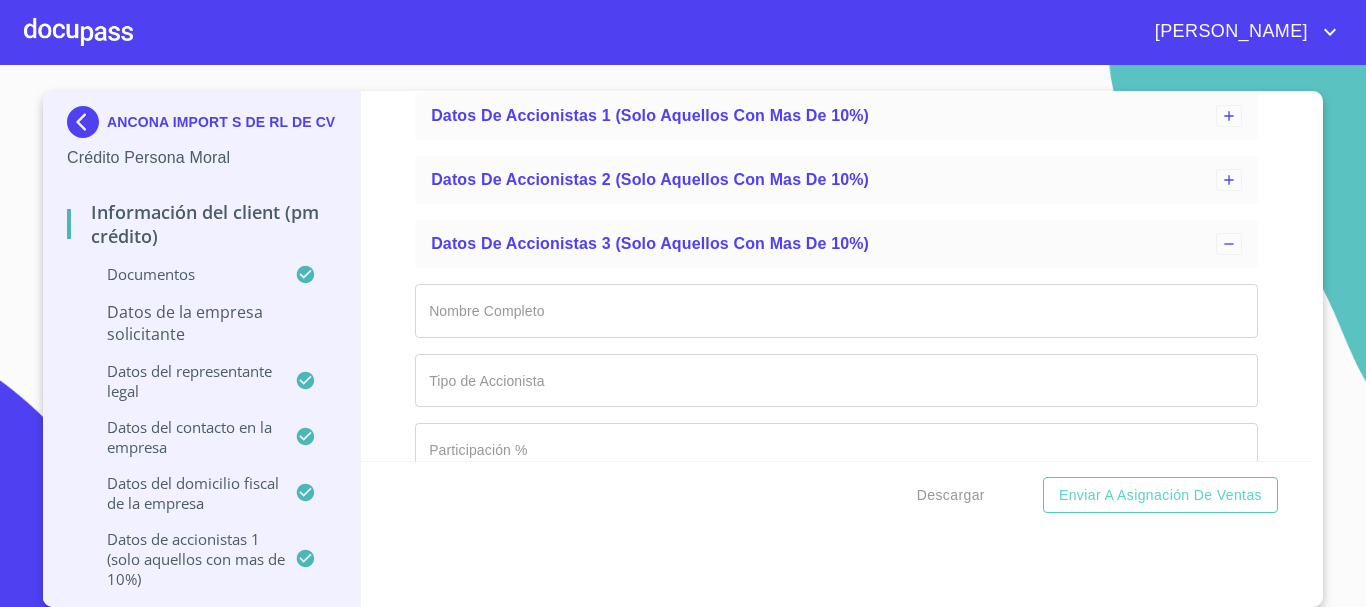 scroll, scrollTop: 14997, scrollLeft: 0, axis: vertical 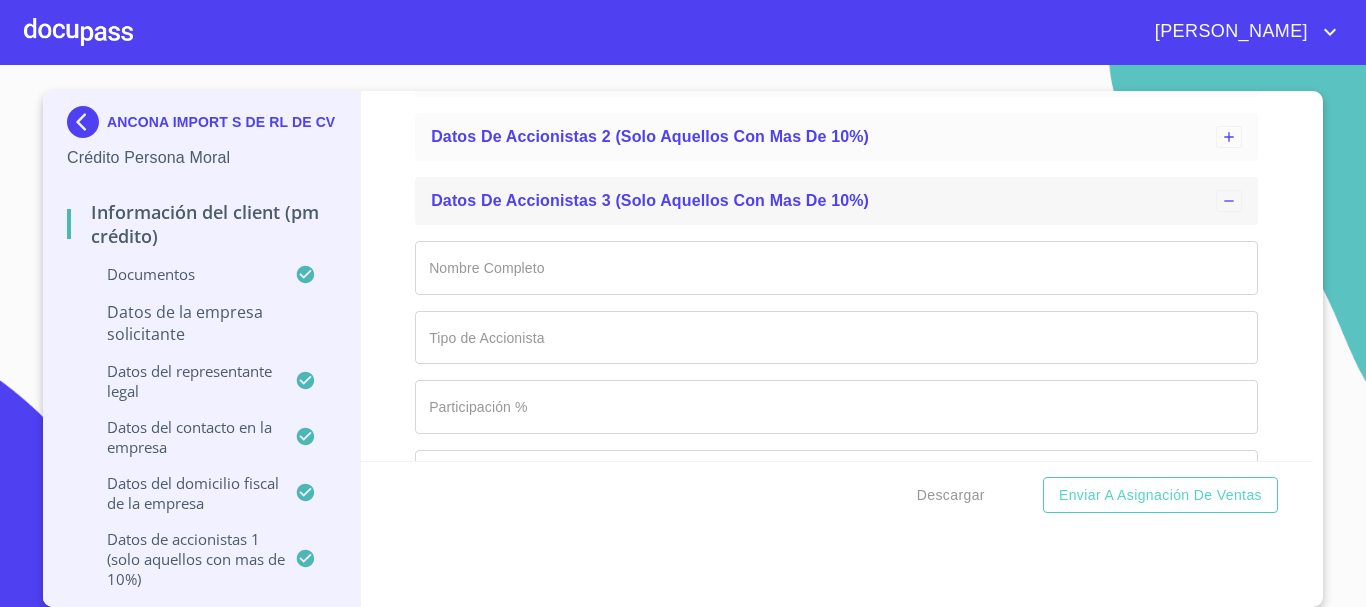 click on "Datos de accionistas 3 (solo aquellos con  mas de 10%)" at bounding box center (650, 200) 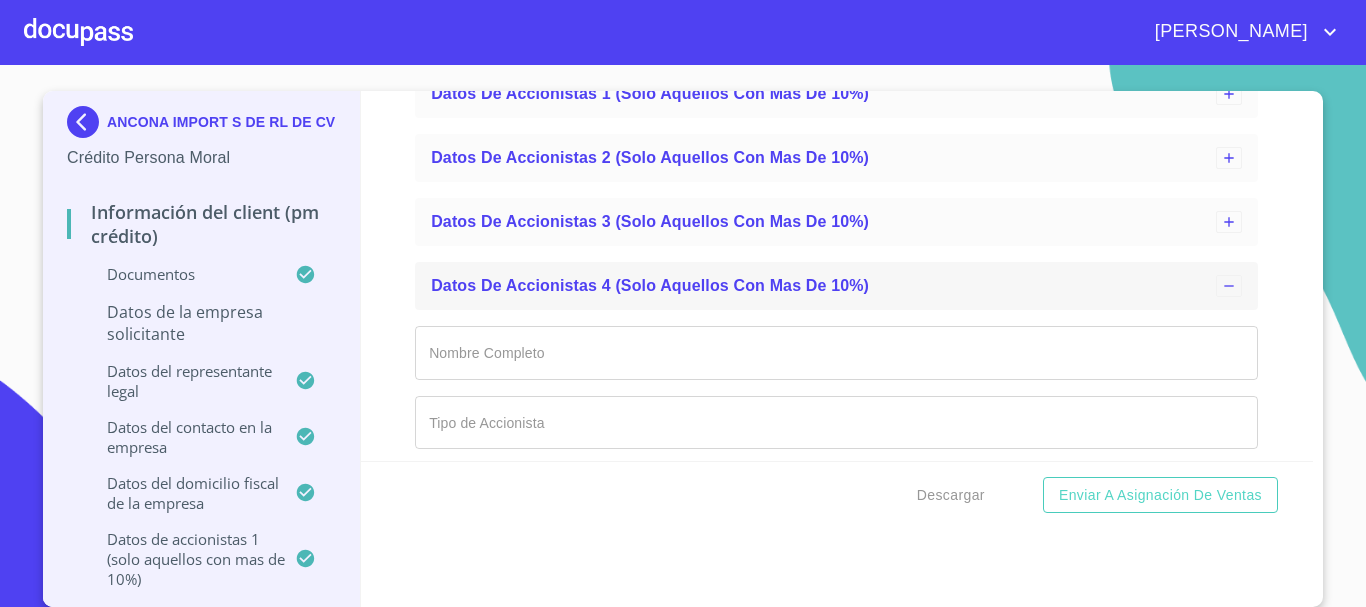scroll, scrollTop: 14997, scrollLeft: 0, axis: vertical 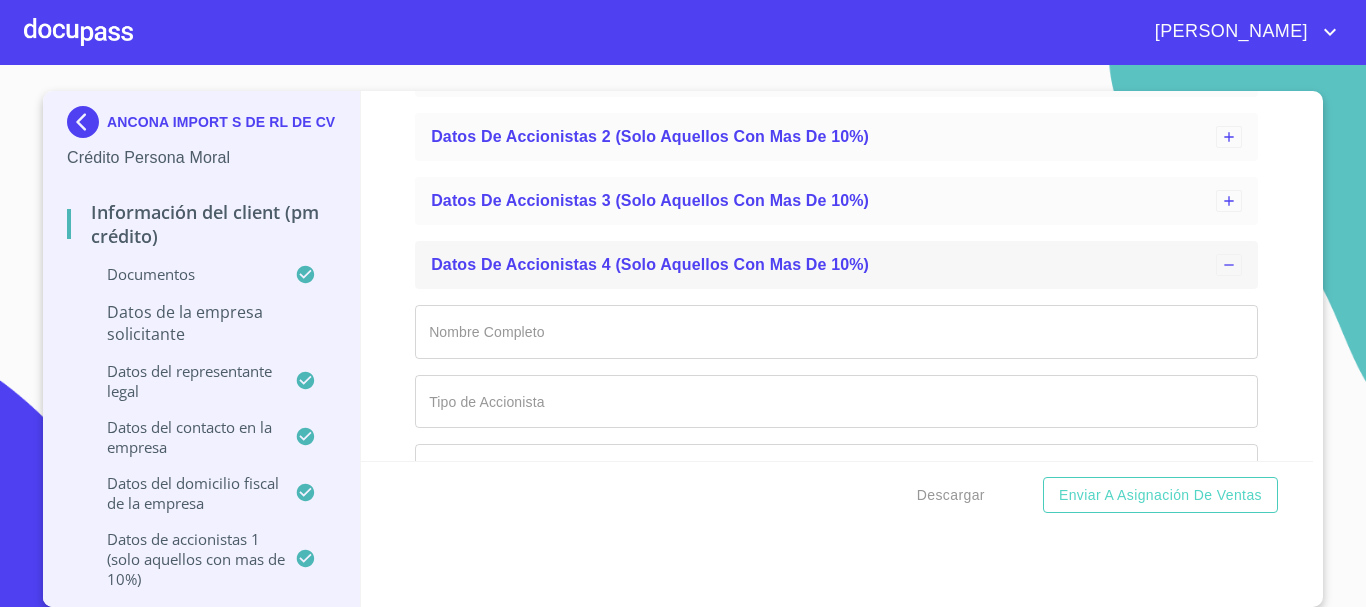 click on "Datos de accionistas 4 (solo aquellos con  mas de 10%)" at bounding box center (650, 264) 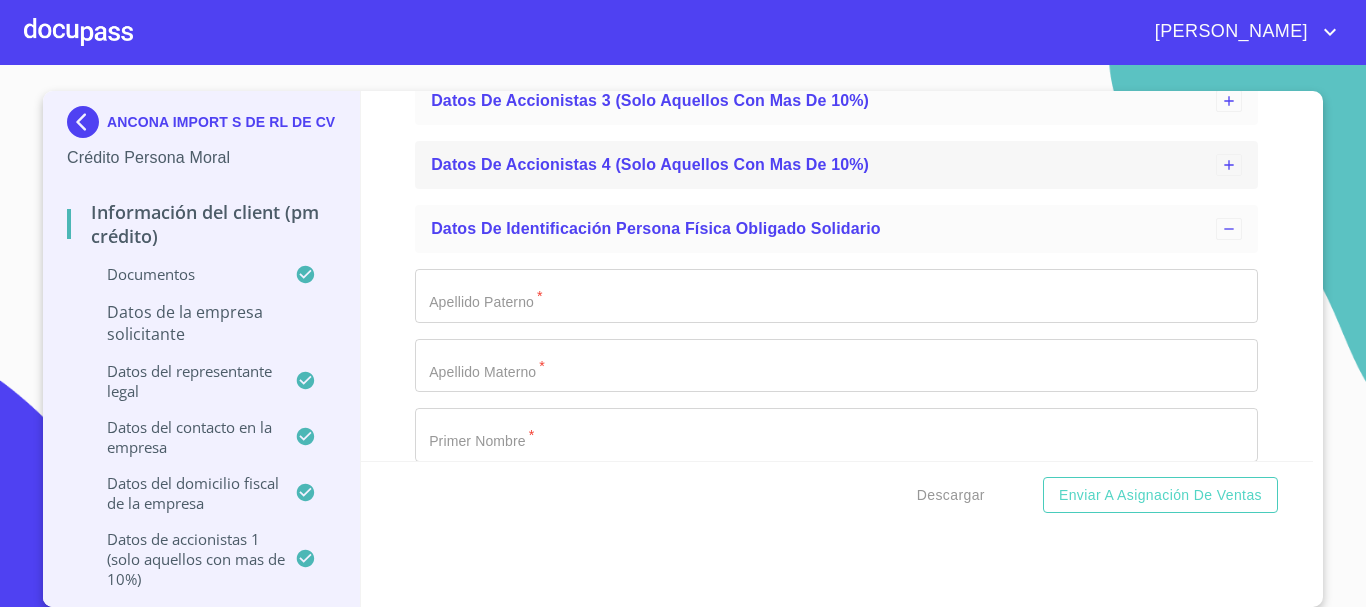 scroll, scrollTop: 15297, scrollLeft: 0, axis: vertical 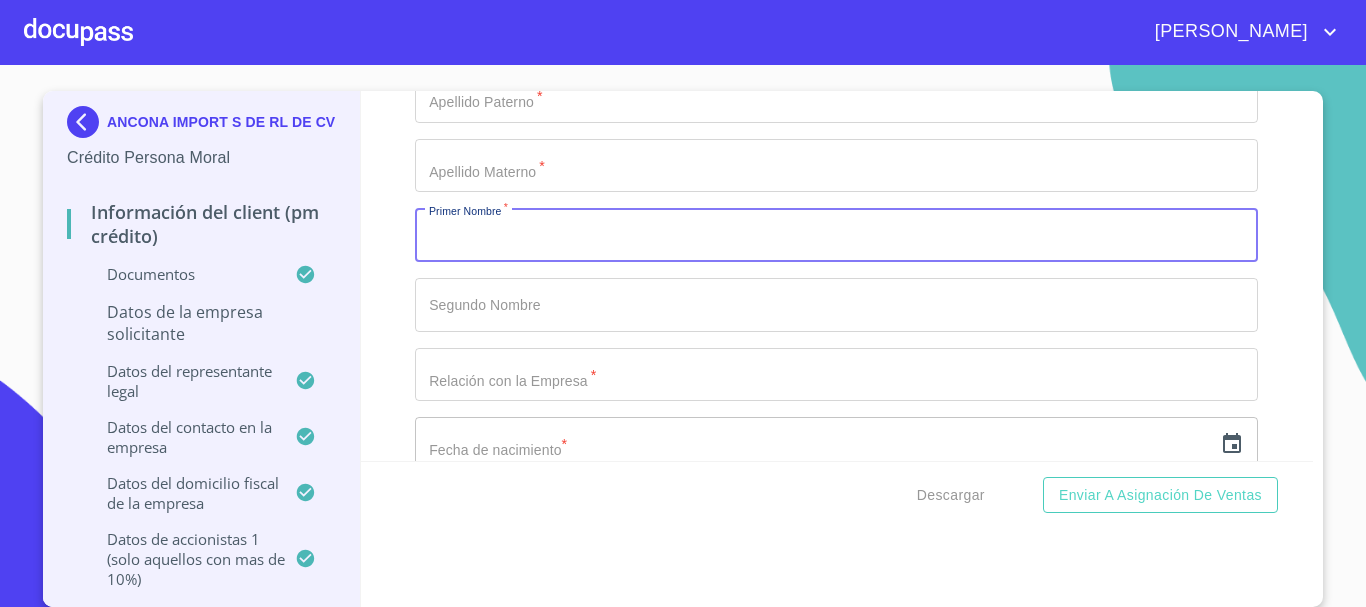 click on "Documento de identificación representante legal.   *" at bounding box center (836, 235) 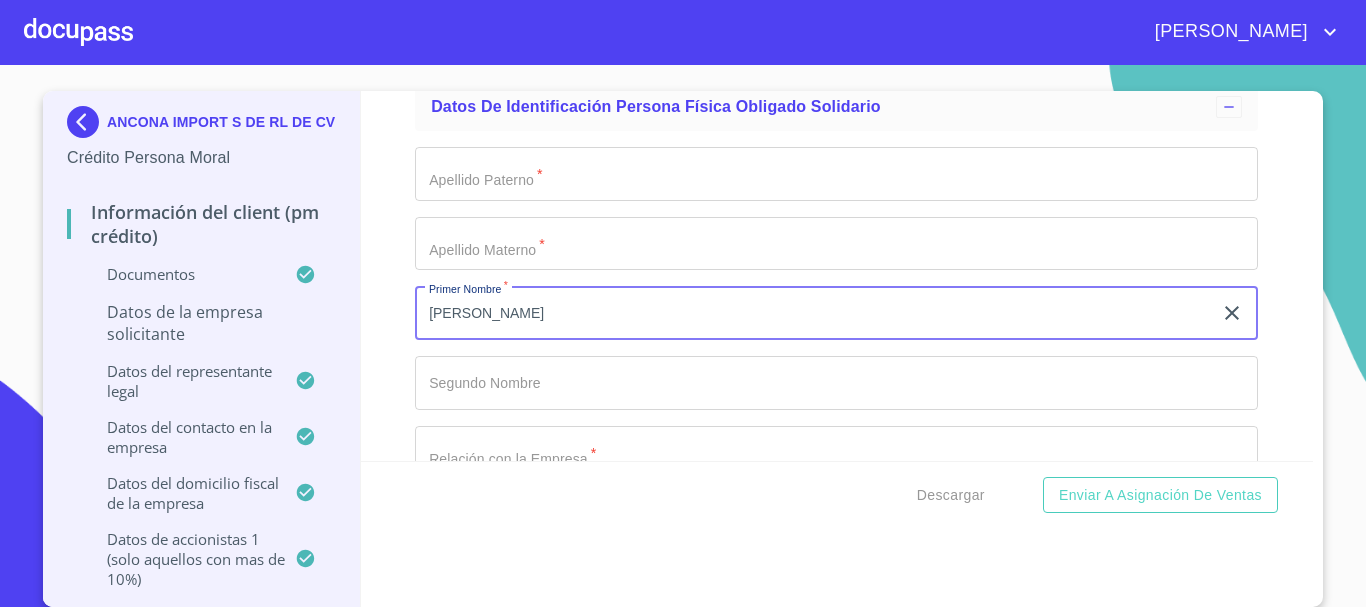 scroll, scrollTop: 15197, scrollLeft: 0, axis: vertical 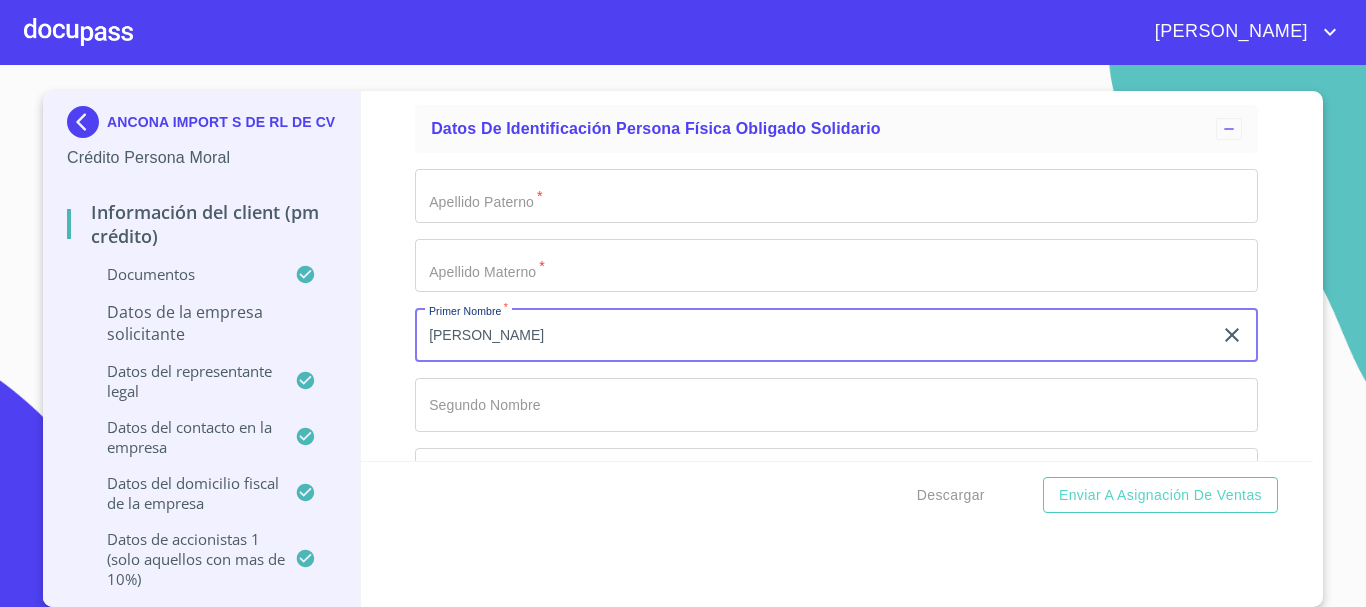 type on "[PERSON_NAME]" 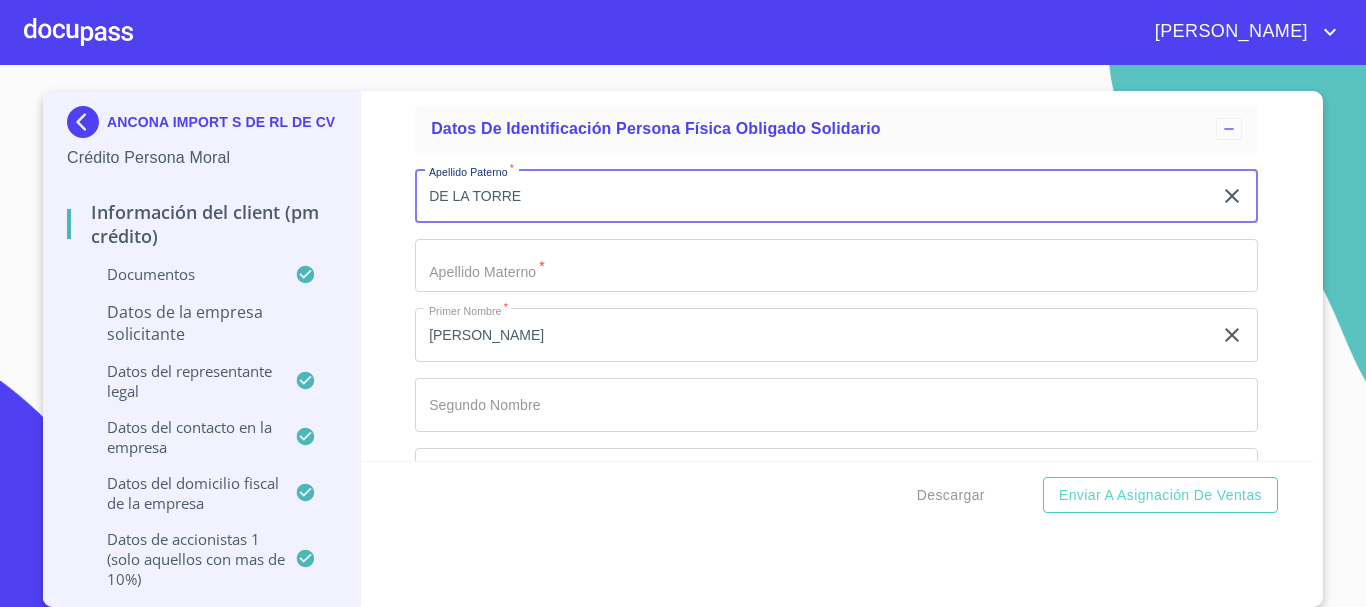 type on "DE LA TORRE" 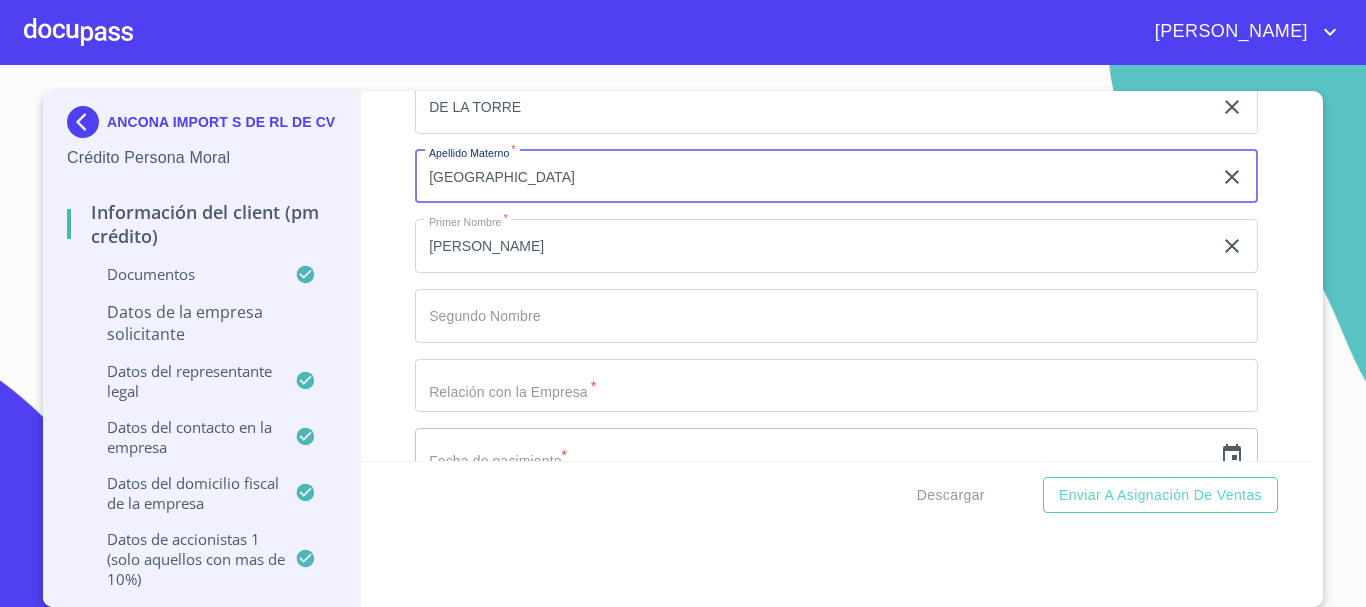 scroll, scrollTop: 15397, scrollLeft: 0, axis: vertical 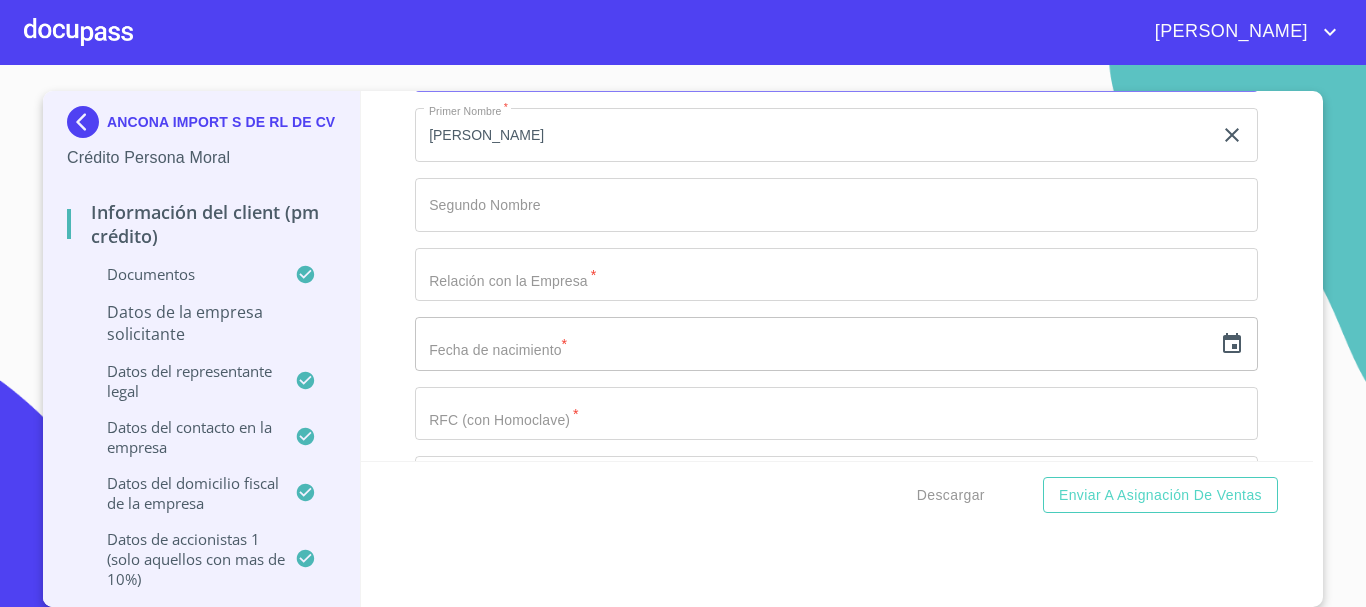type on "[GEOGRAPHIC_DATA]" 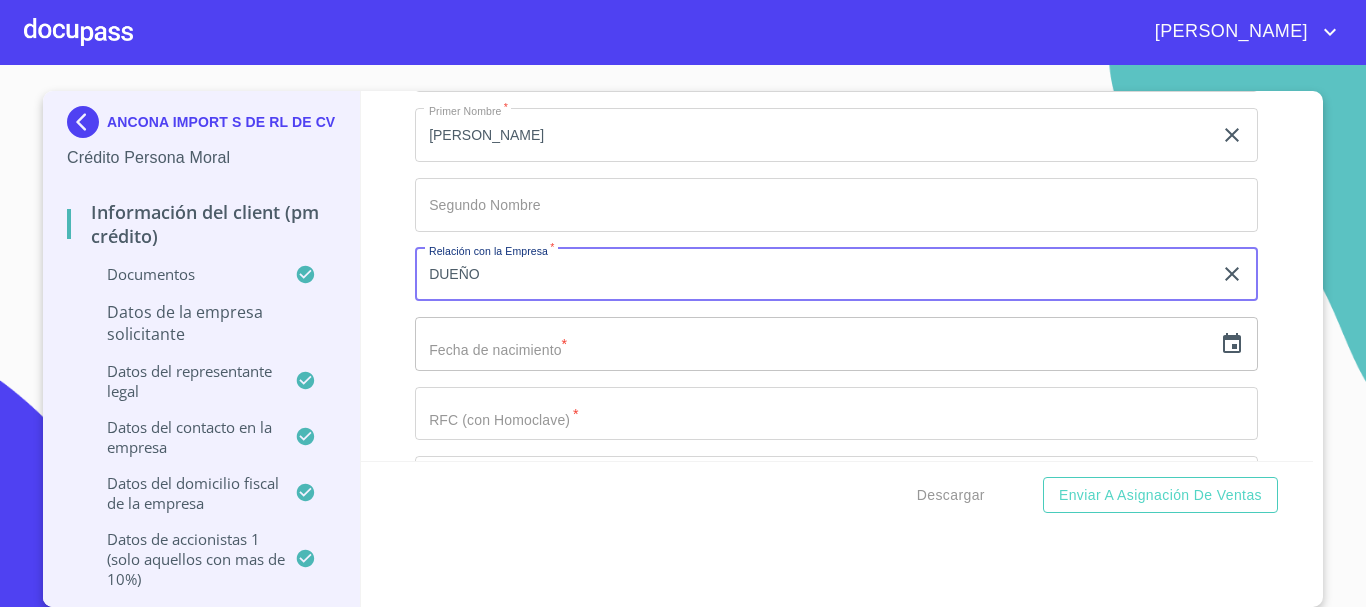type on "DUEÑO" 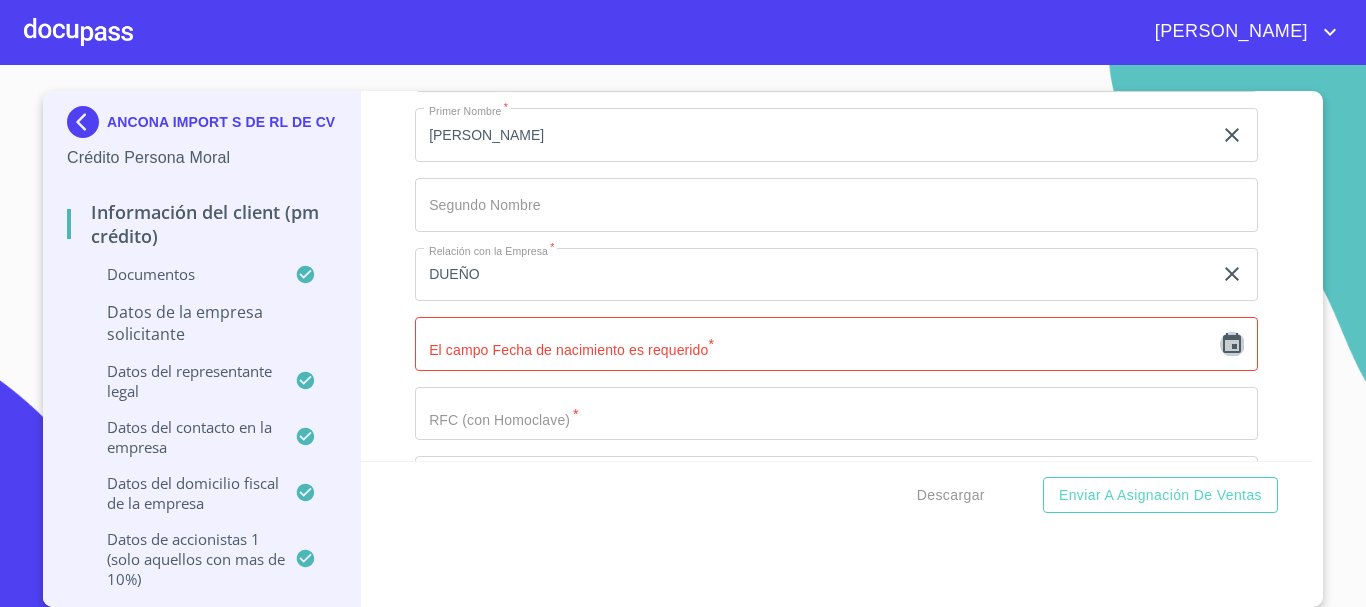 click 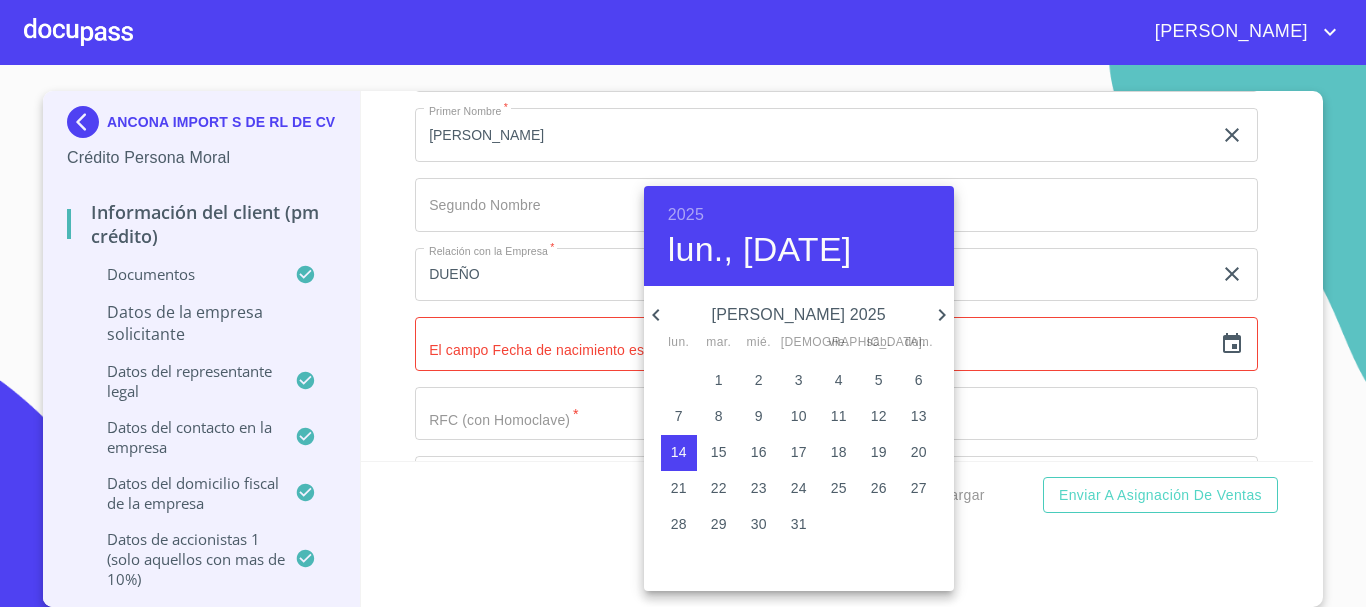 click on "2025" at bounding box center (686, 215) 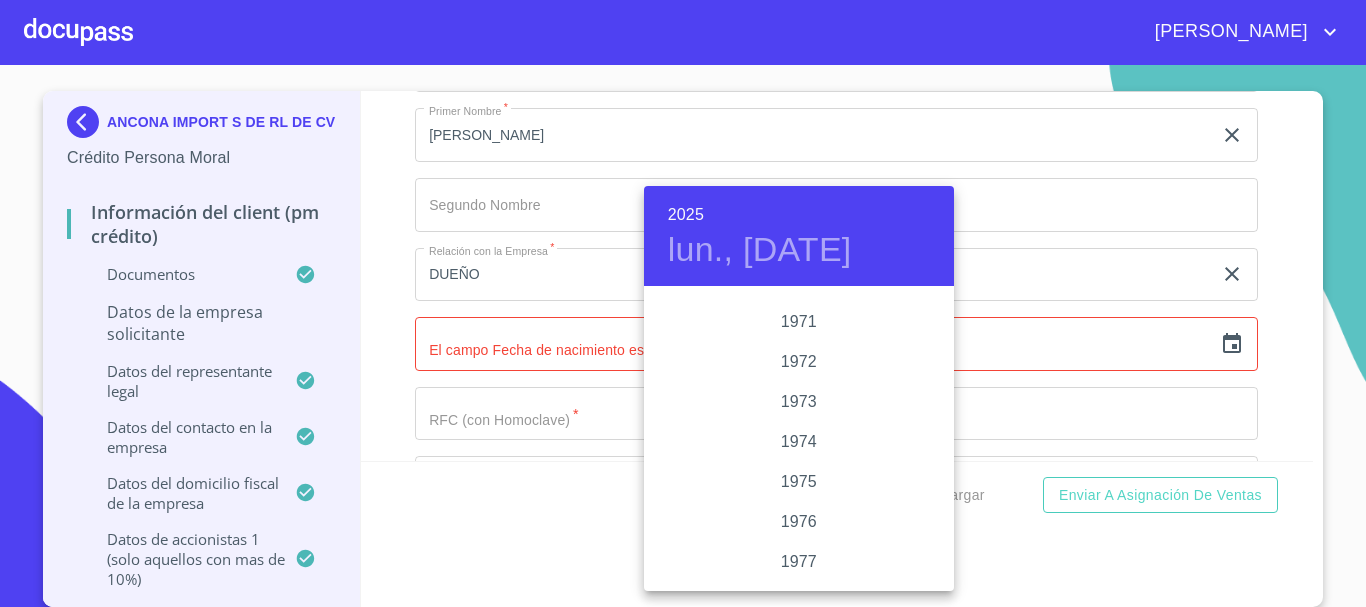 scroll, scrollTop: 1780, scrollLeft: 0, axis: vertical 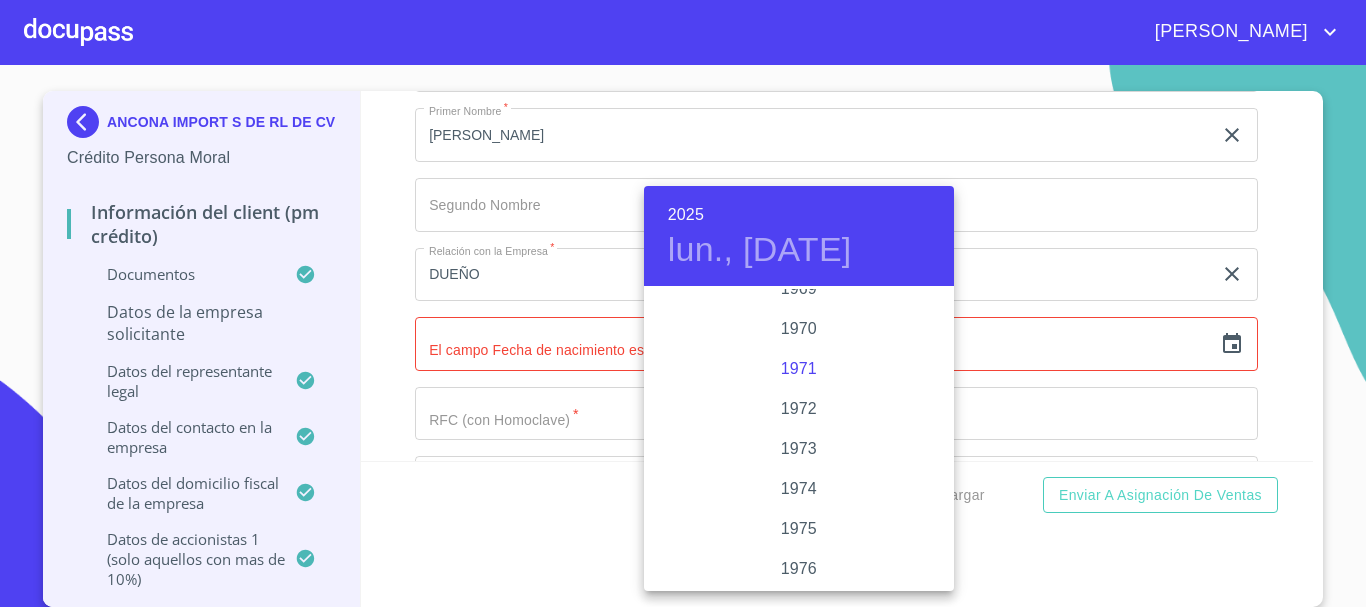 click on "1971" at bounding box center (799, 369) 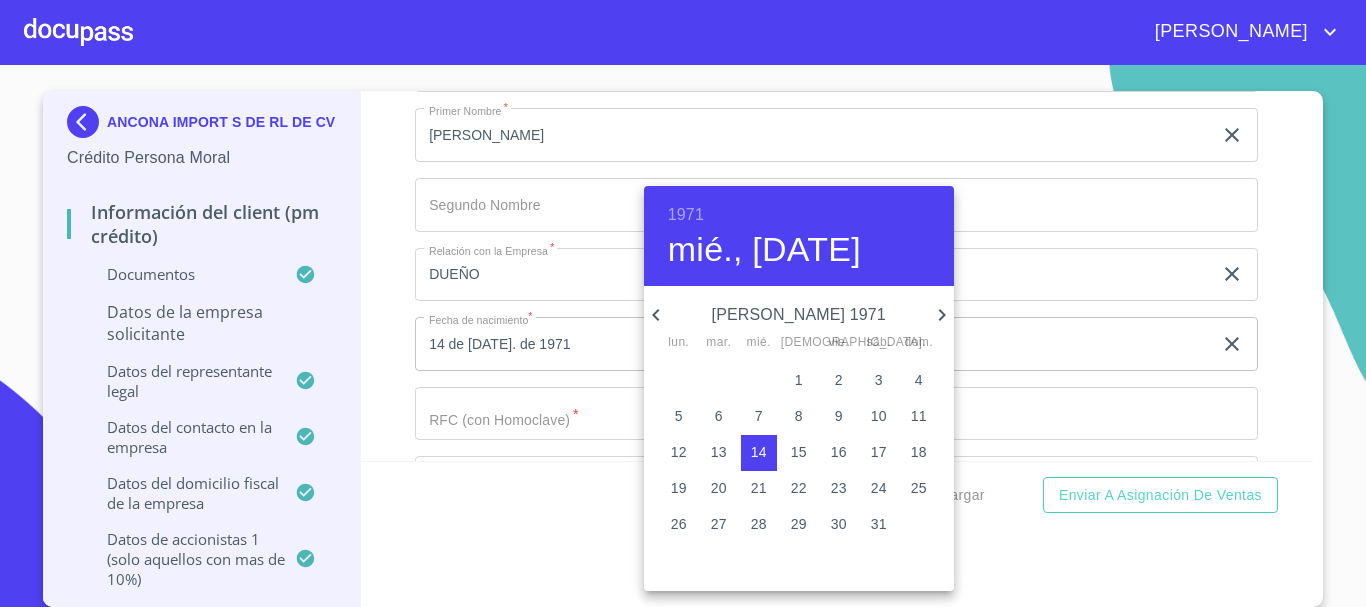 click on "21" at bounding box center [759, 488] 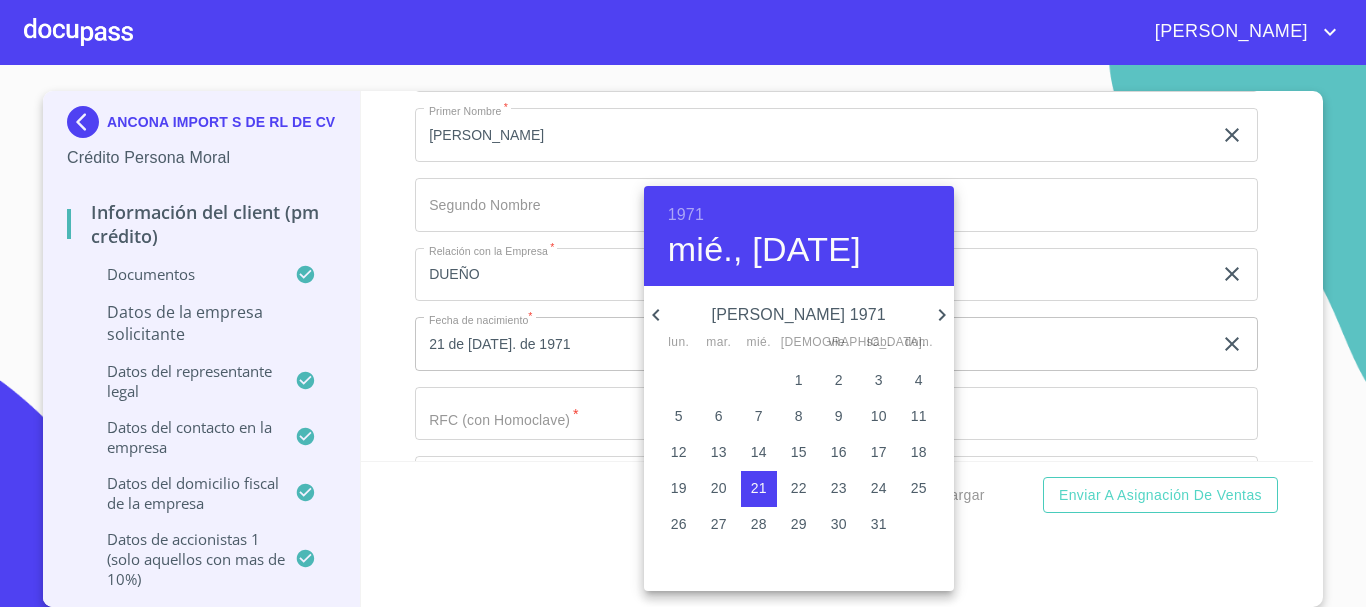 click at bounding box center [683, 303] 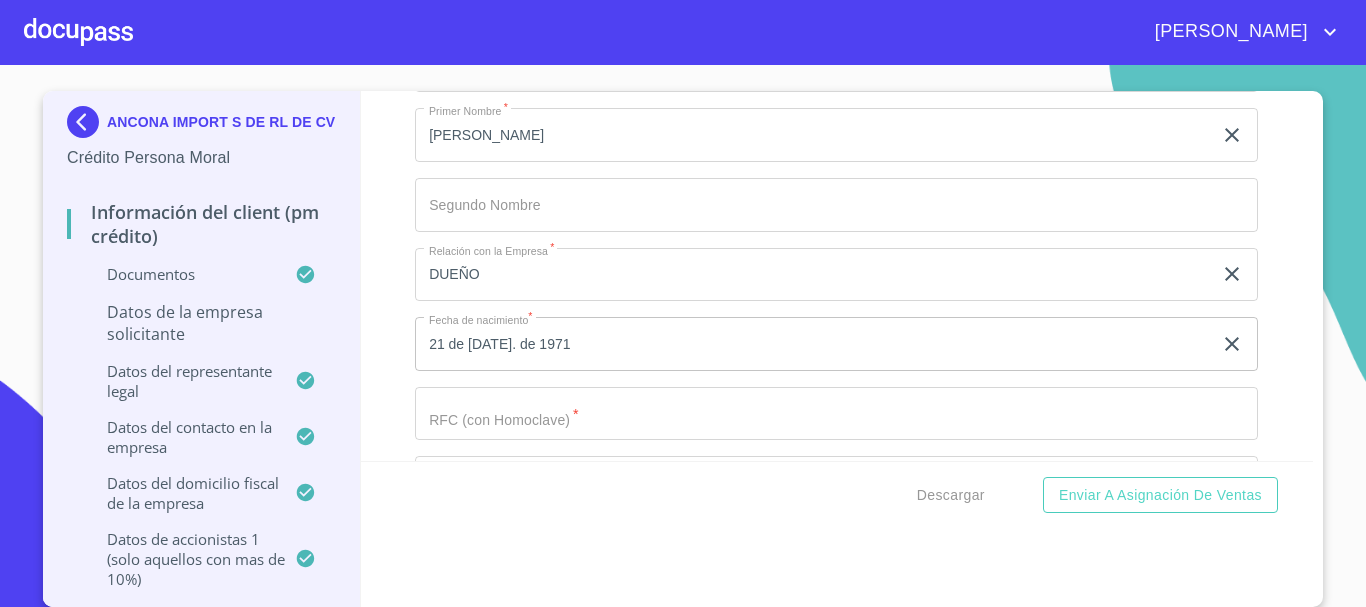 scroll, scrollTop: 15497, scrollLeft: 0, axis: vertical 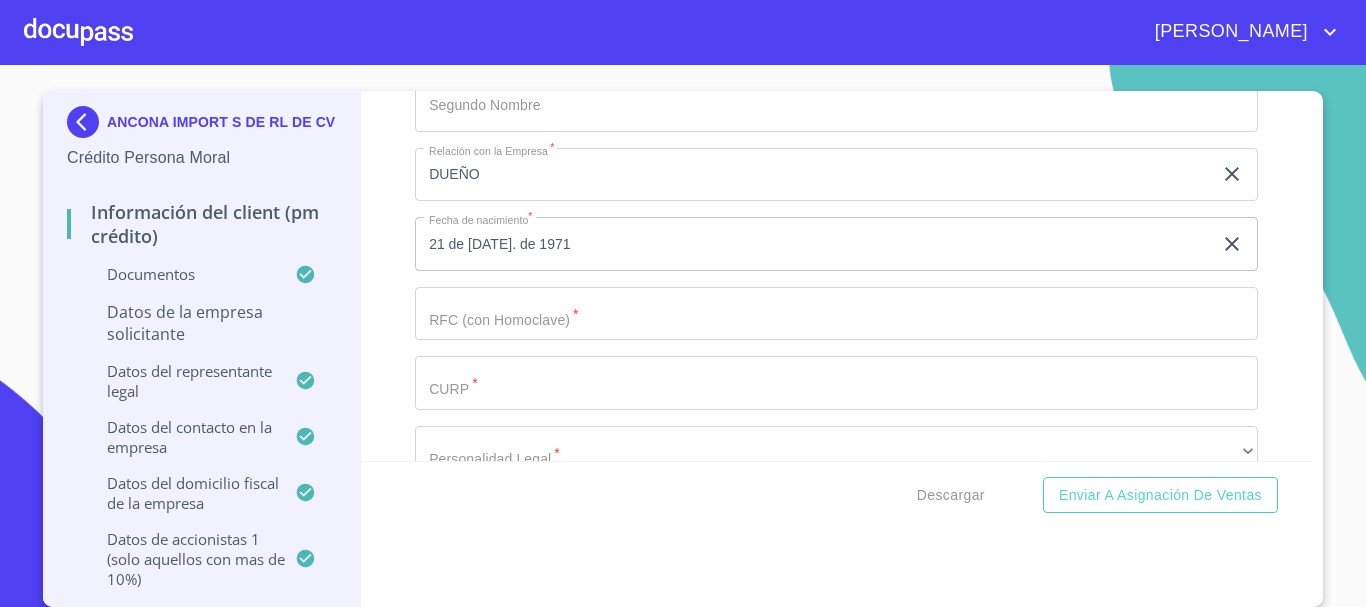click on "Documento de identificación representante legal.   *" at bounding box center (813, -3675) 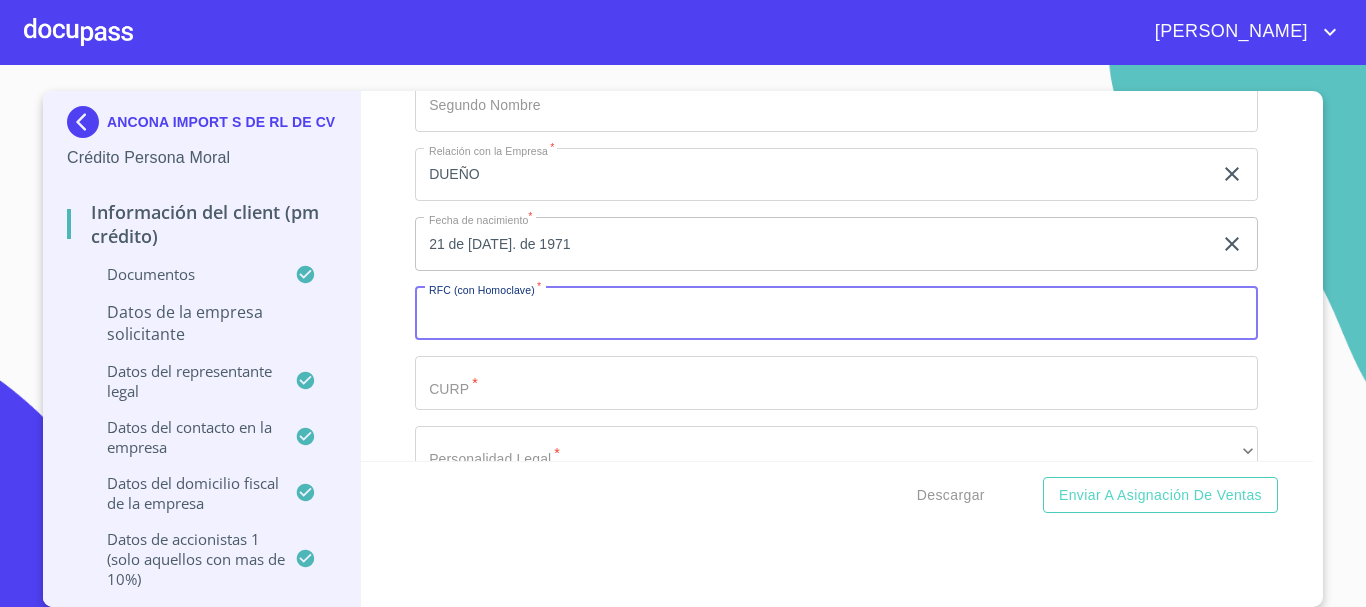 paste on "TOAR7107217V6" 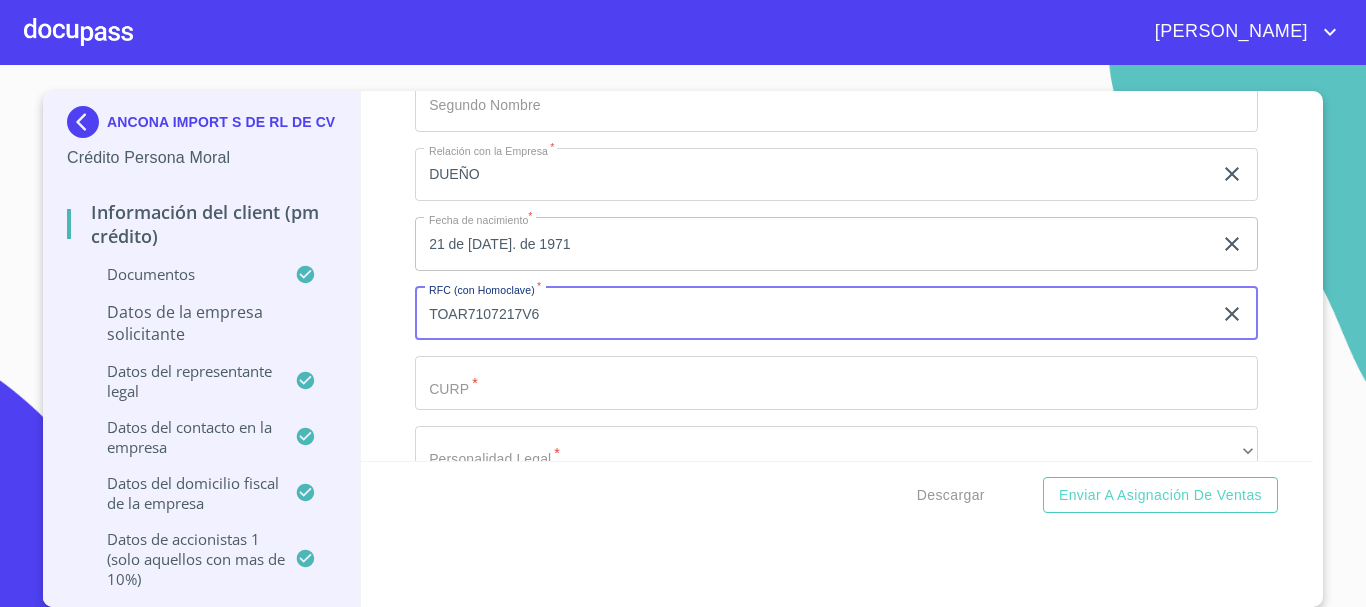 type on "TOAR7107217V6" 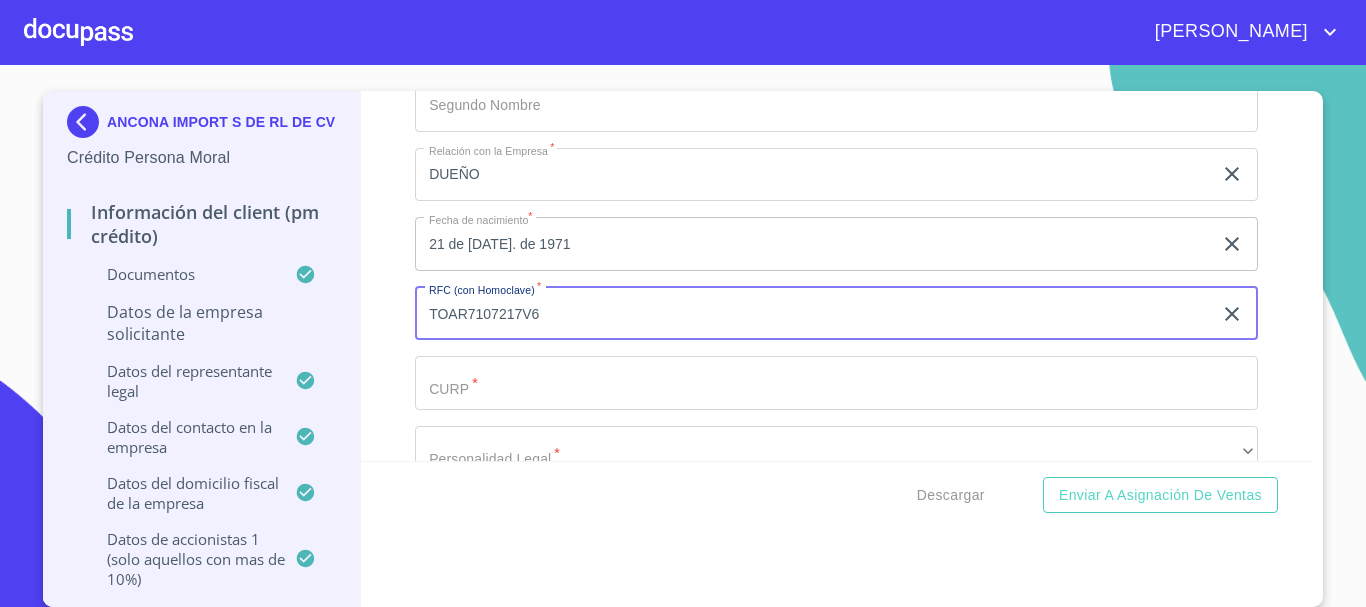 click on "Documento de identificación representante legal.   *" at bounding box center (813, -3675) 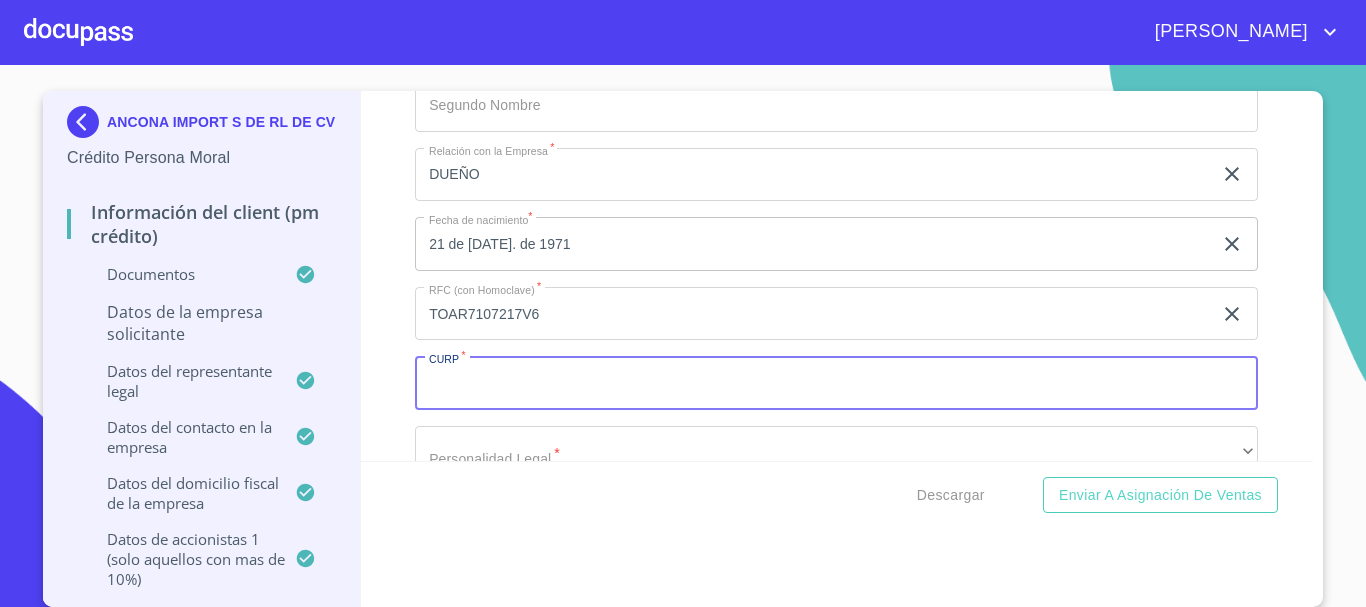 paste on "TOAR710721HJCRND06" 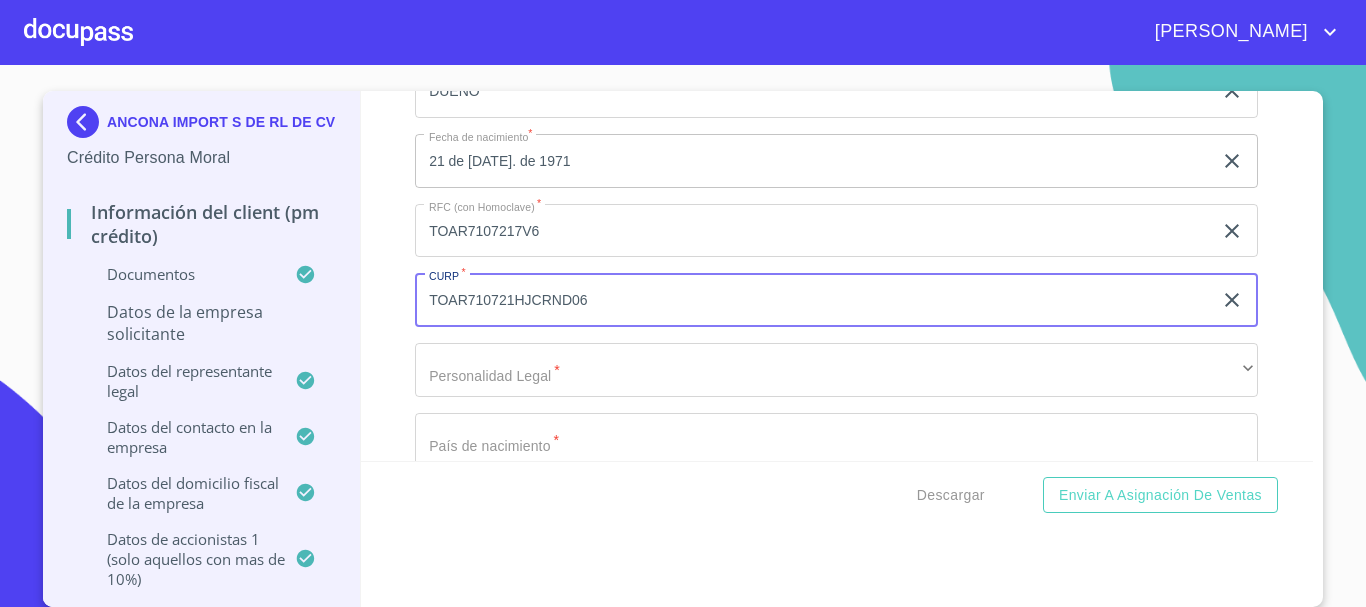 scroll, scrollTop: 15597, scrollLeft: 0, axis: vertical 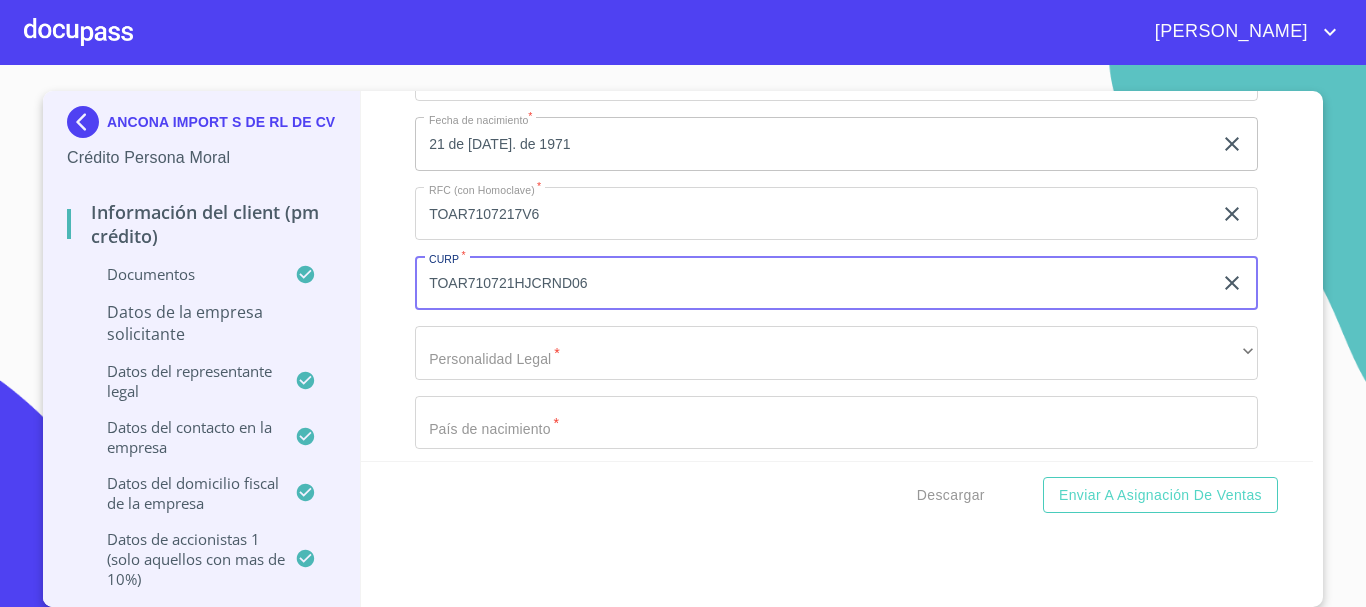 type on "TOAR710721HJCRND06" 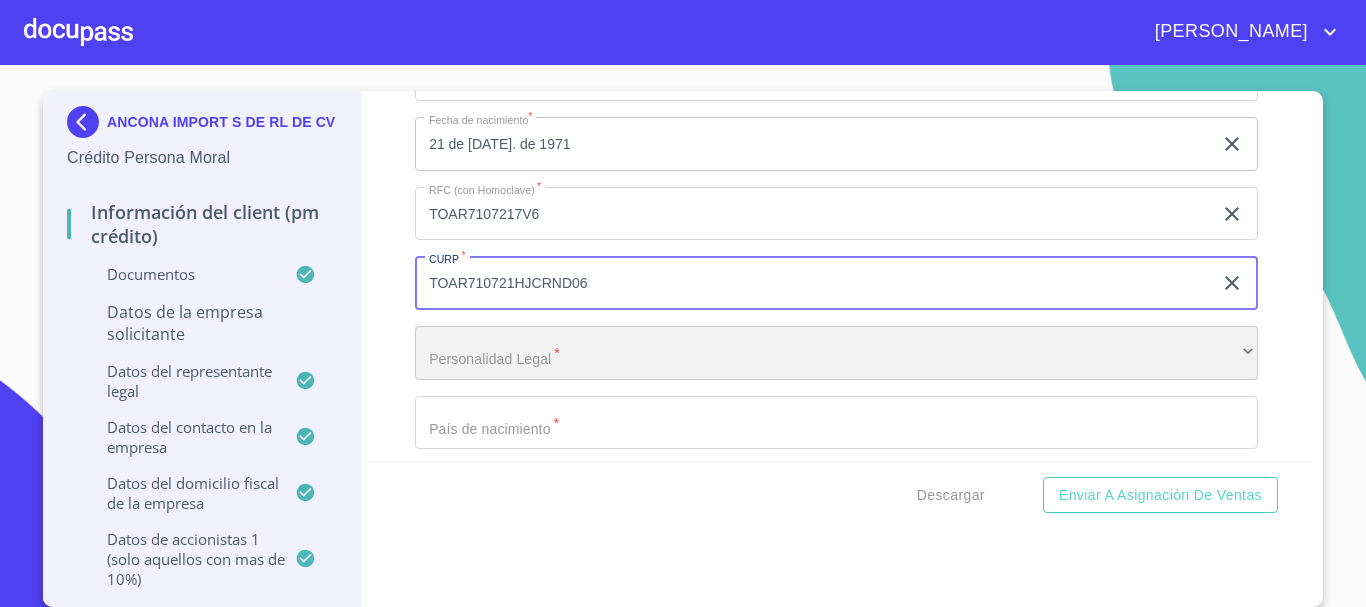 click on "​" at bounding box center (836, 353) 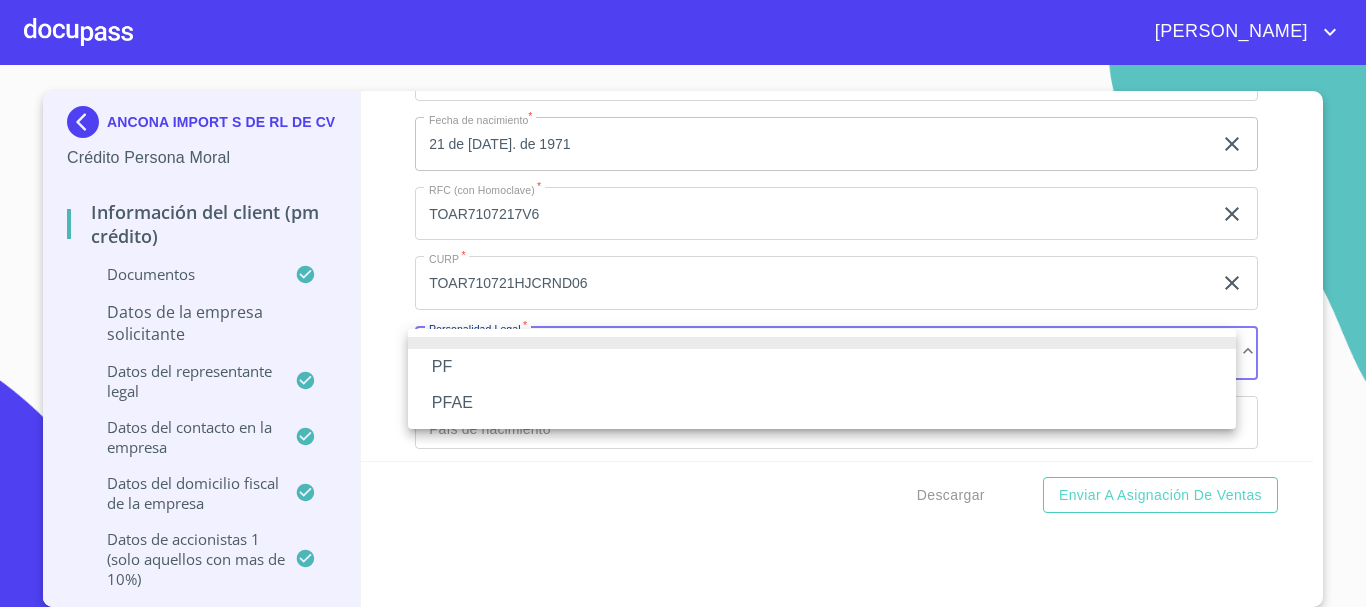 click on "PFAE" at bounding box center [822, 403] 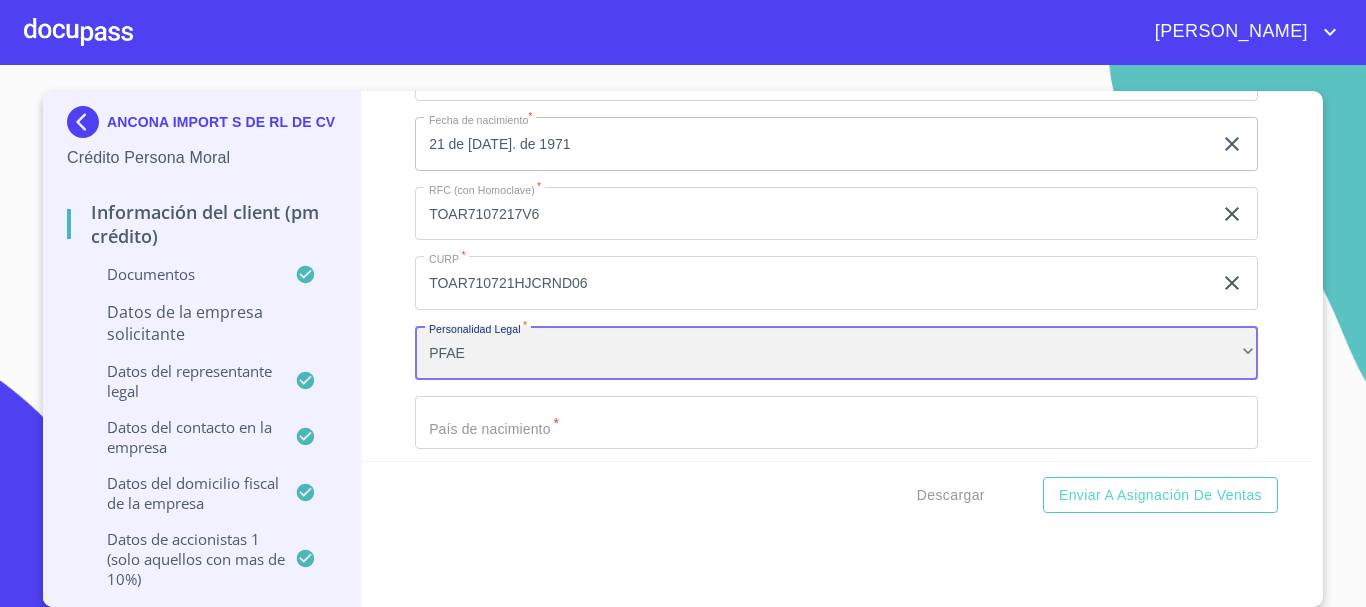 scroll, scrollTop: 15797, scrollLeft: 0, axis: vertical 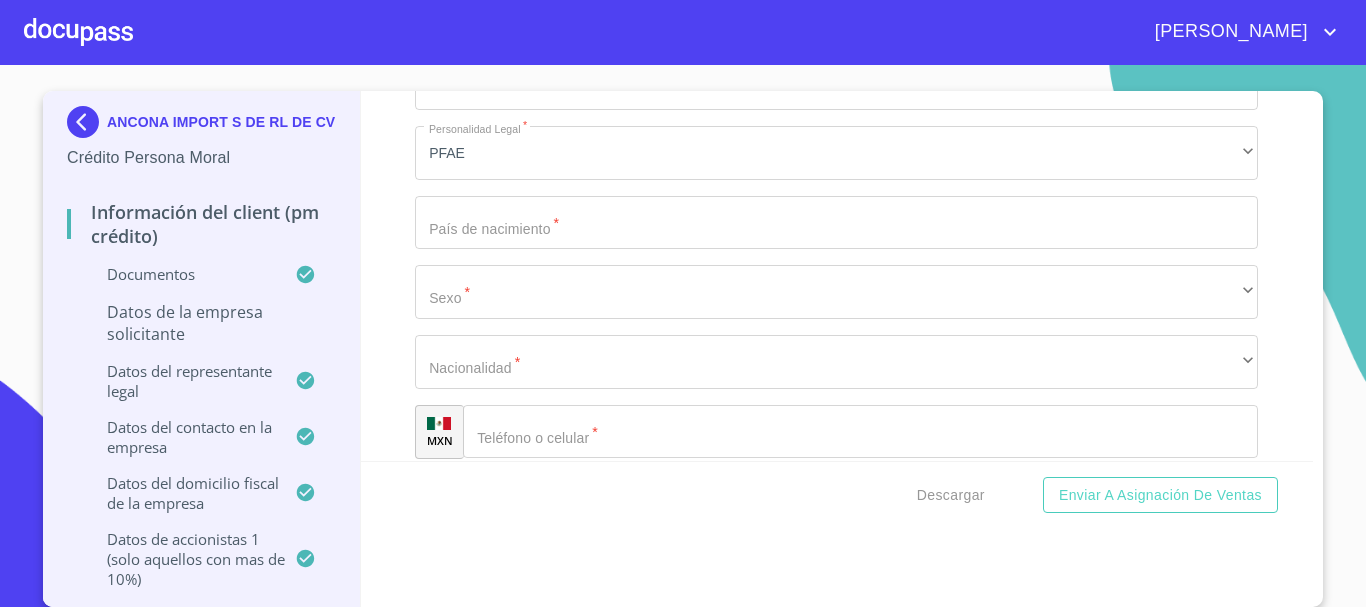 click on "Apellido [PERSON_NAME]   * DE LA TORRE ​ Apellido Materno   * ANCONA ​ Primer Nombre   * [PERSON_NAME] ​ [PERSON_NAME] Nombre ​ Relación con la Empresa   * DUEÑO ​ Fecha de nacimiento * 21 de [DATE]. de [DEMOGRAPHIC_DATA] ​ RFC (con Homoclave)   * TOAR7107217V6 ​ CURP   * TOAR710721HJCRND06 ​ Personalidad Legal   * PFAE ​ País de nacimiento   * ​ Sexo   * ​ ​ Nacionalidad   * ​ ​ MXN Teléfono o celular   * ​ No. de Identificacion   * ​" at bounding box center (836, 48) 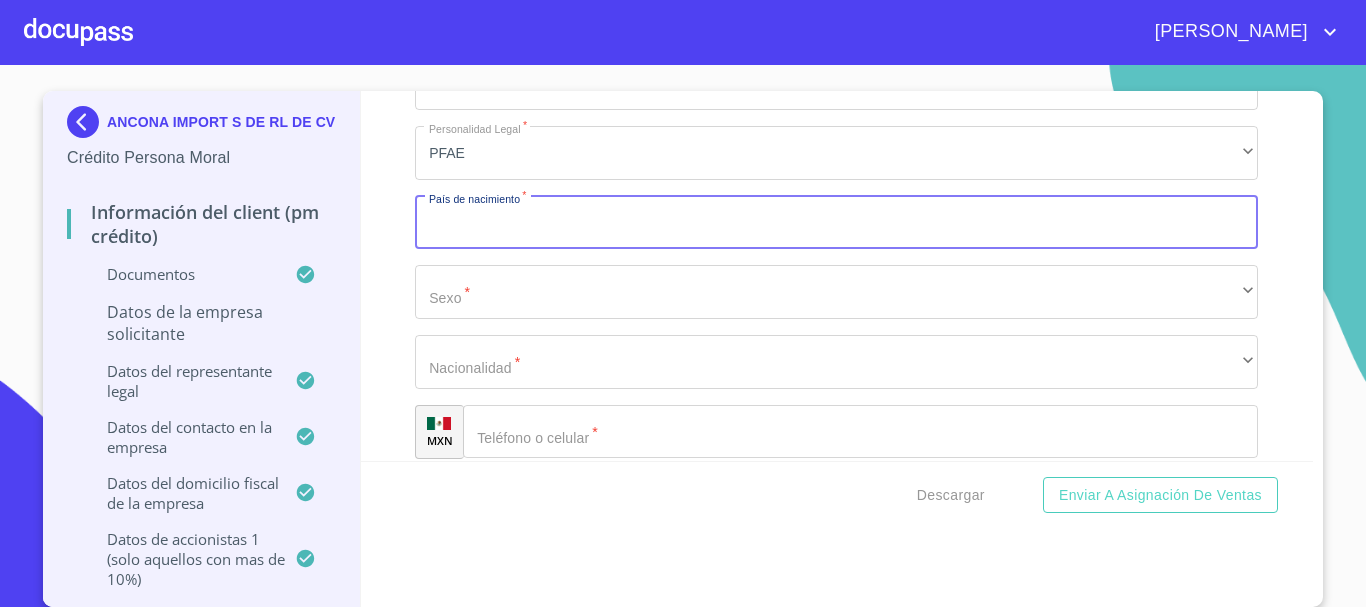 click on "Documento de identificación representante legal.   *" at bounding box center (836, 223) 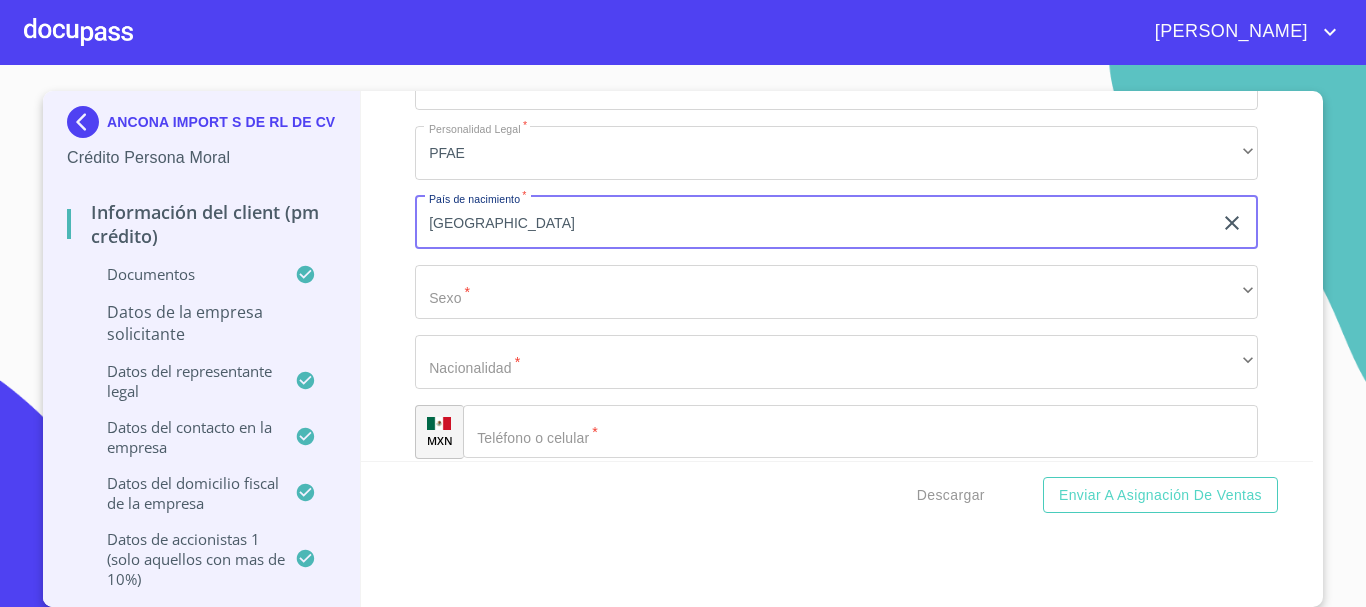 type on "[GEOGRAPHIC_DATA]" 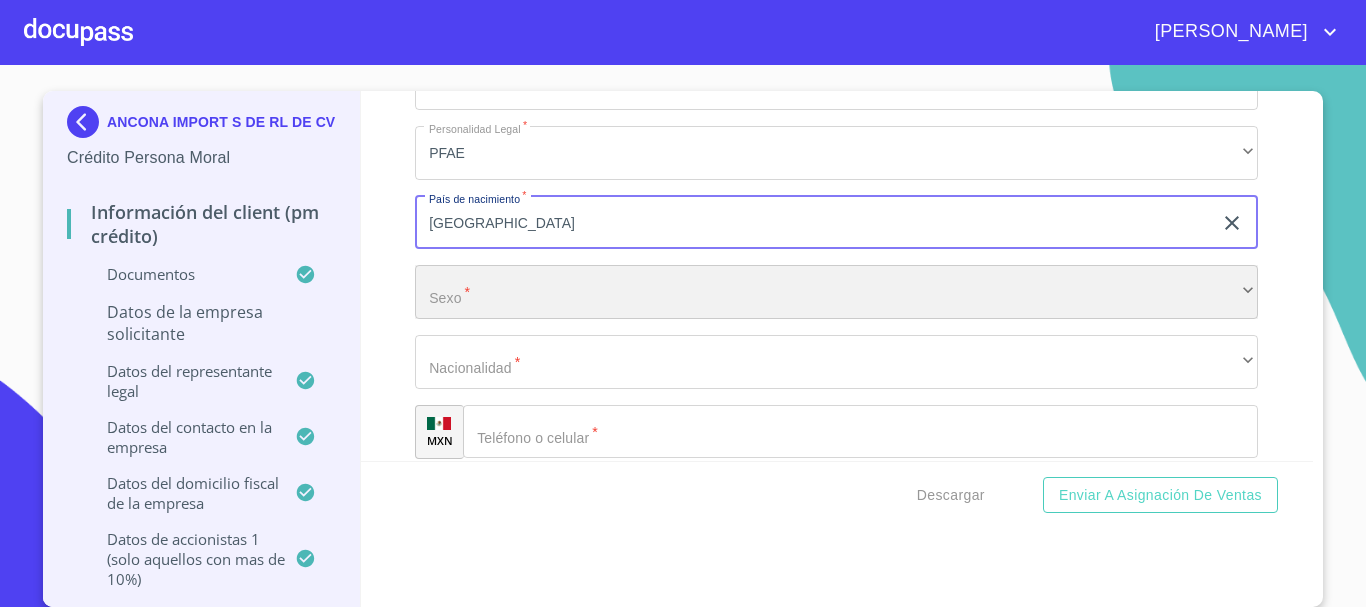 click on "​" at bounding box center (836, 292) 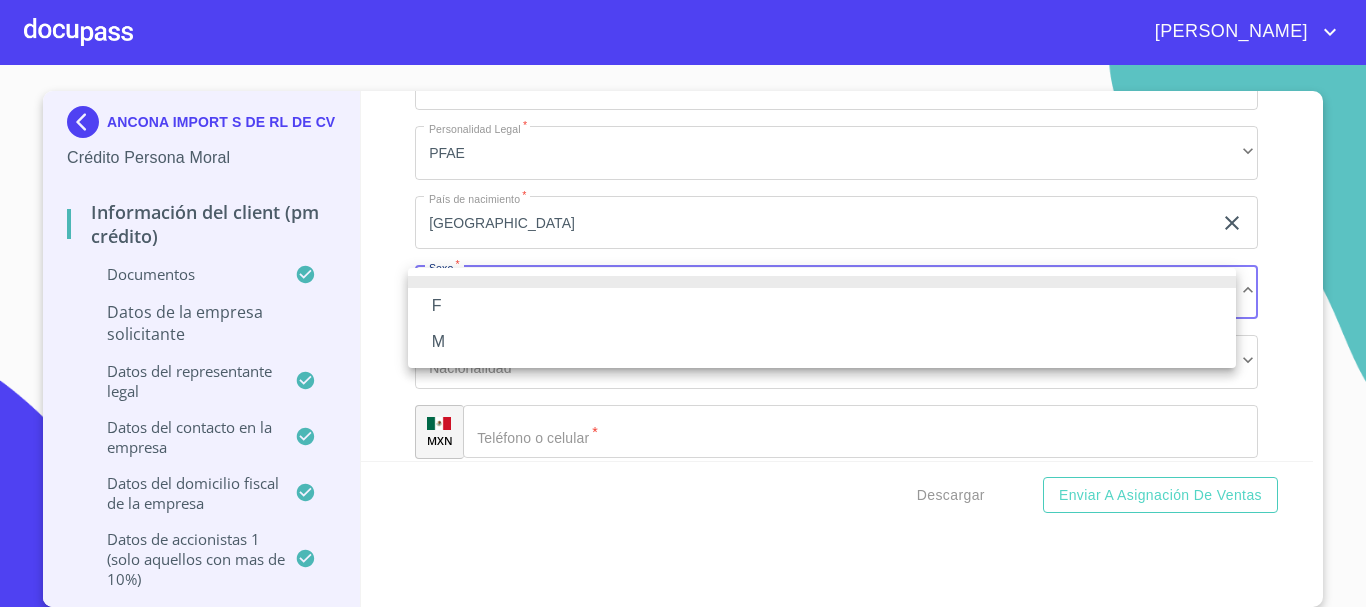 click on "M" at bounding box center (822, 342) 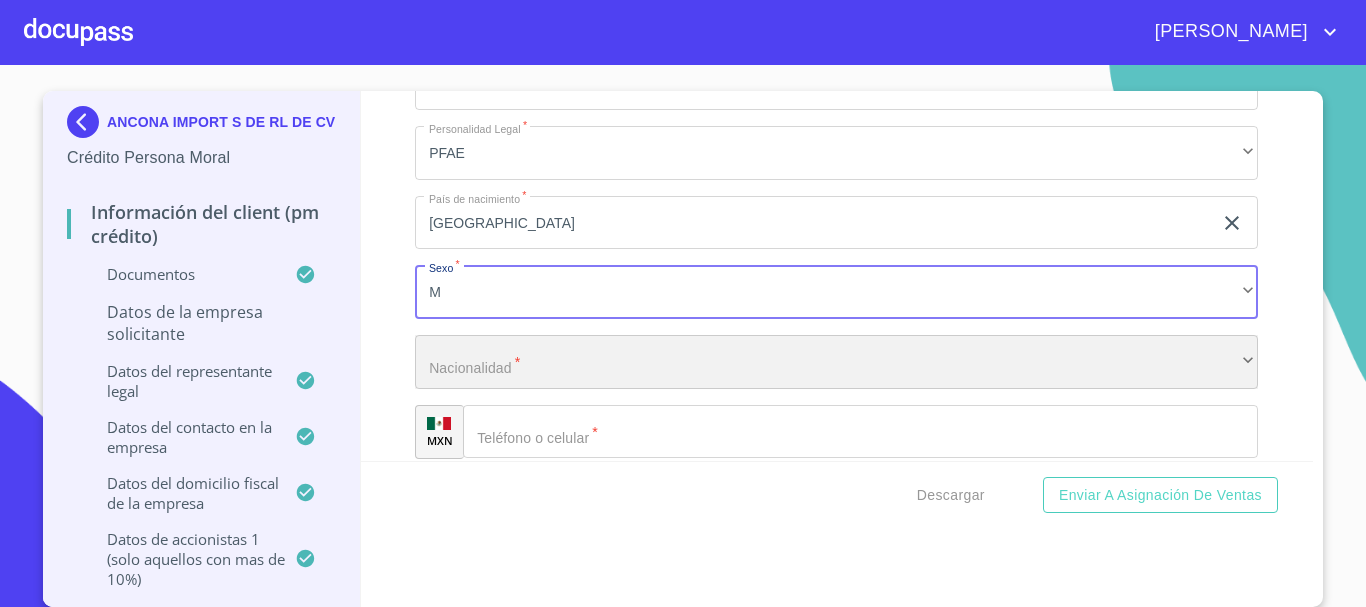 click on "​" at bounding box center [836, 362] 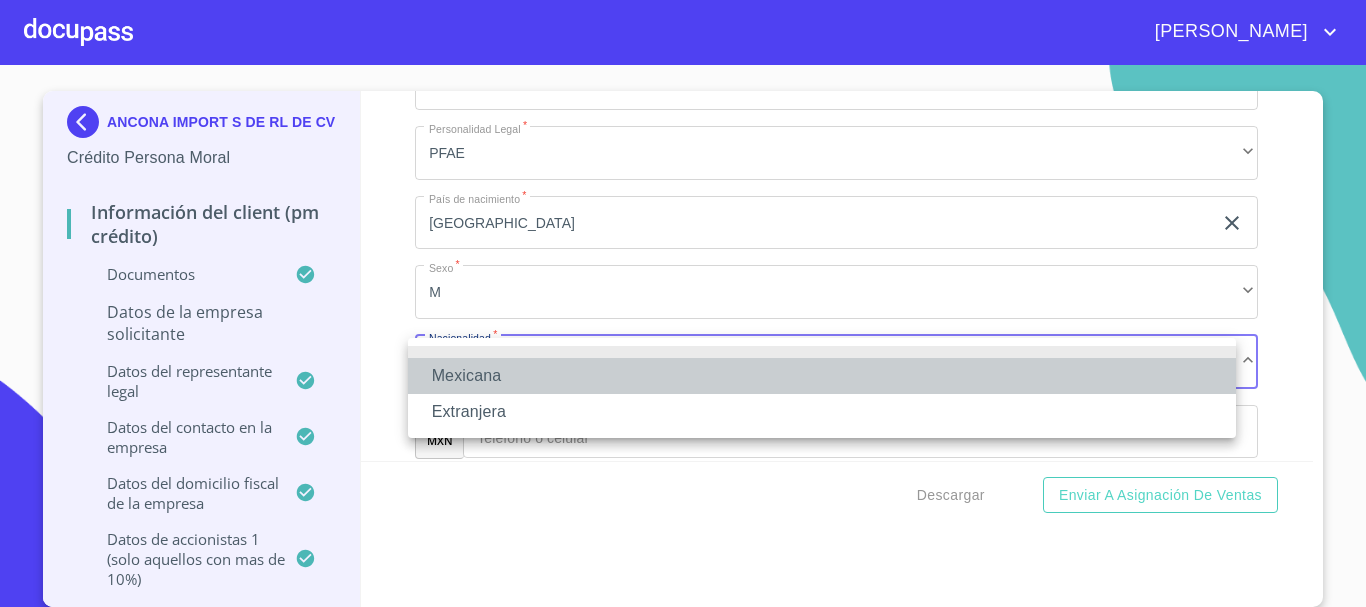 click on "Mexicana" at bounding box center [822, 376] 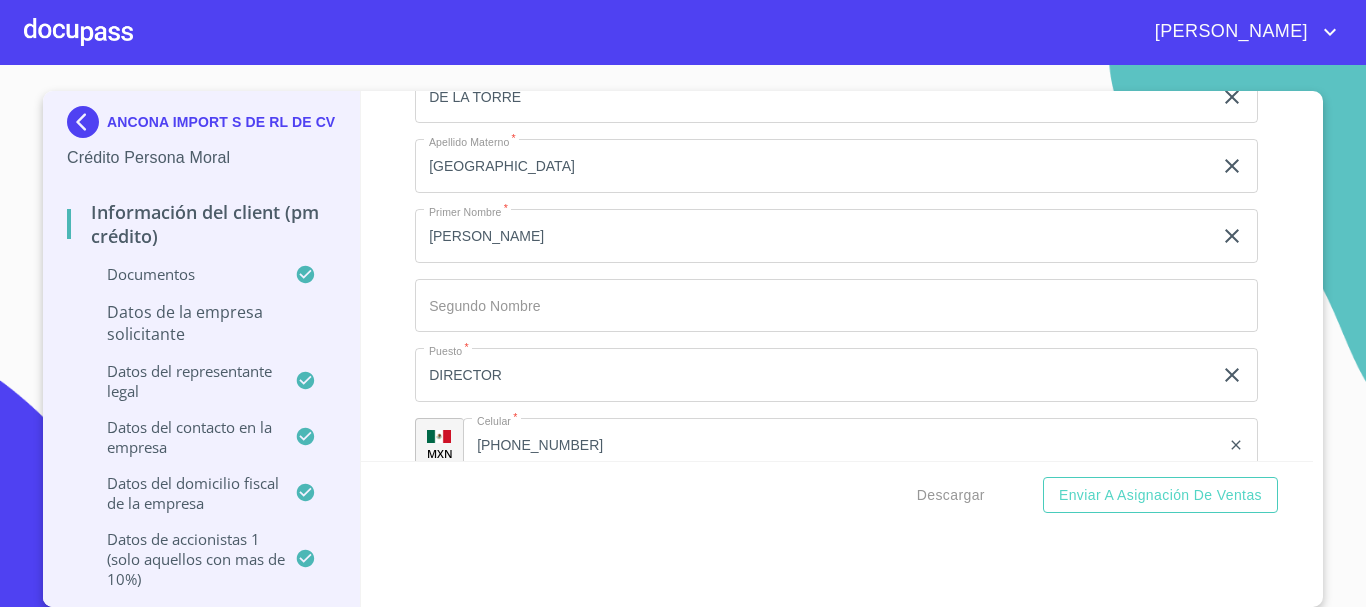 scroll, scrollTop: 13466, scrollLeft: 0, axis: vertical 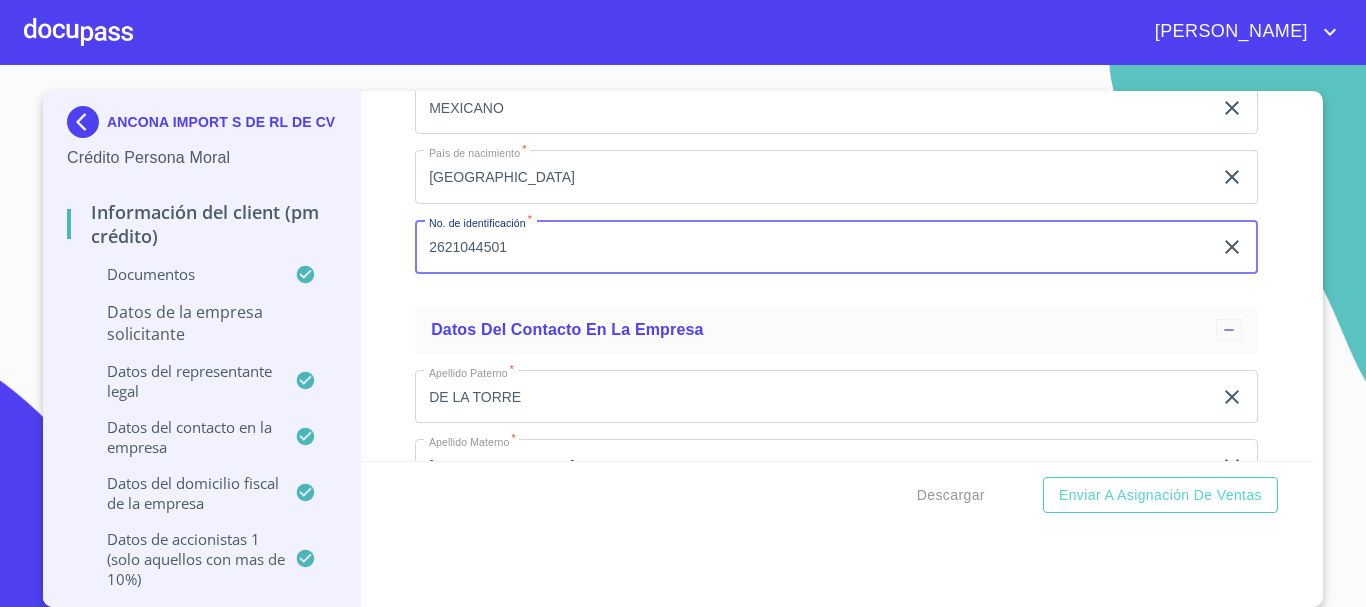 drag, startPoint x: 500, startPoint y: 248, endPoint x: 410, endPoint y: 244, distance: 90.088844 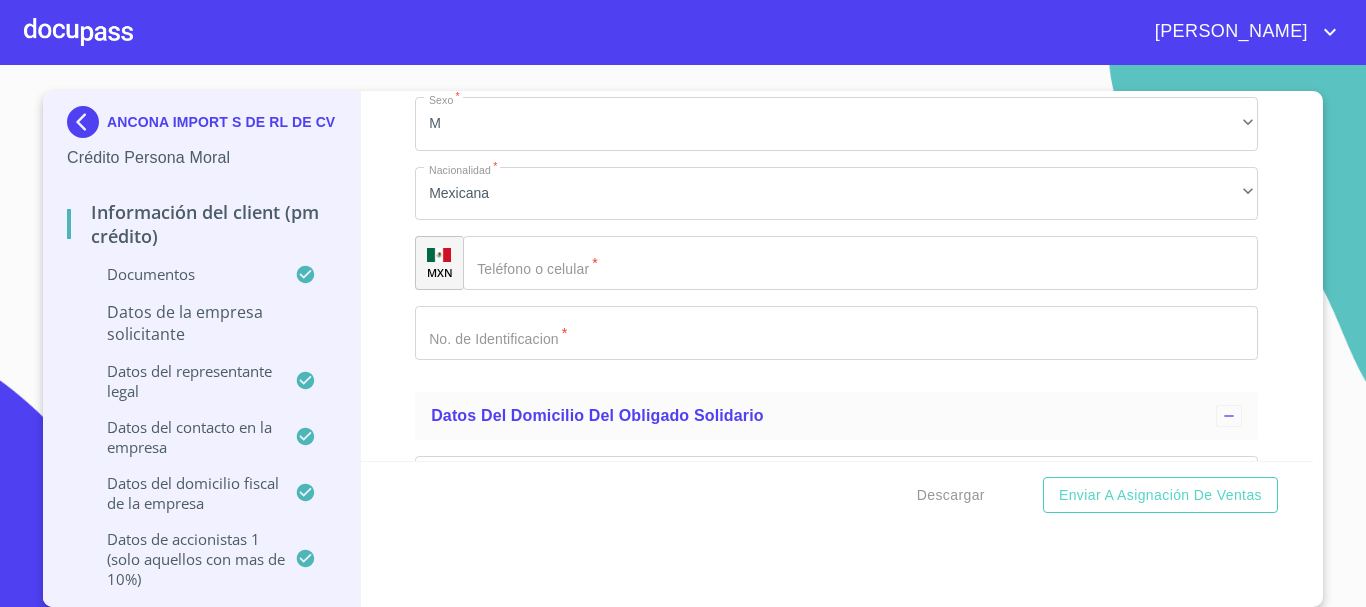 scroll, scrollTop: 16066, scrollLeft: 0, axis: vertical 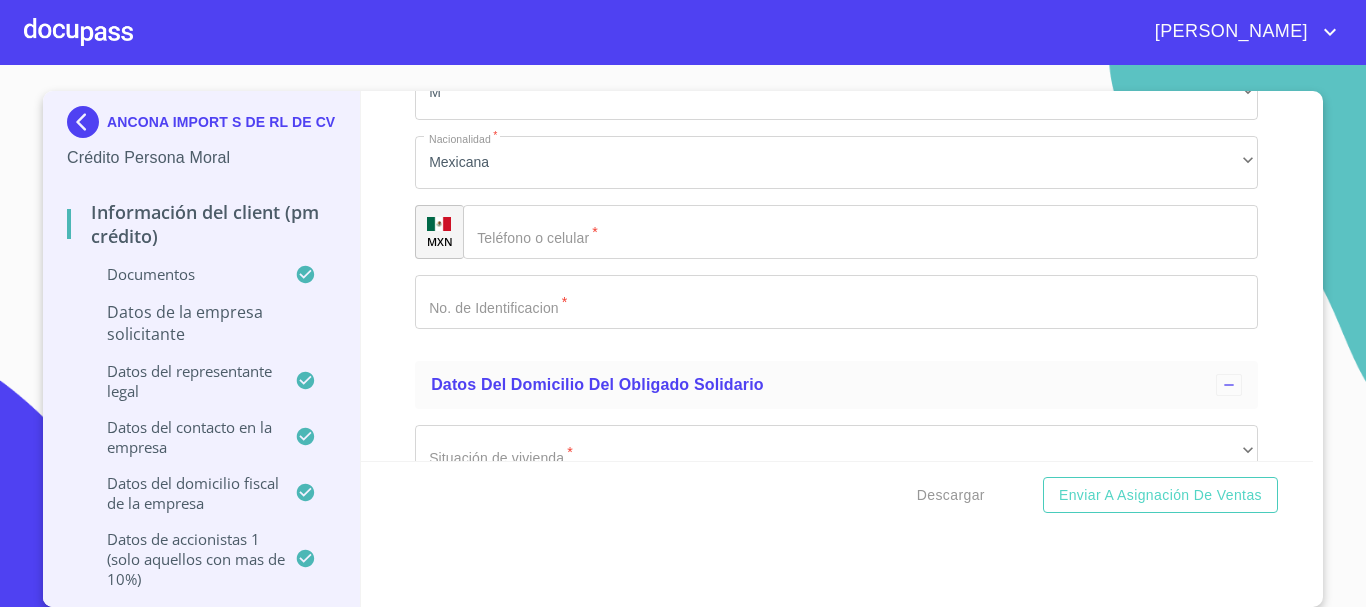 click on "Documento de identificación representante legal.   *" at bounding box center [813, -4244] 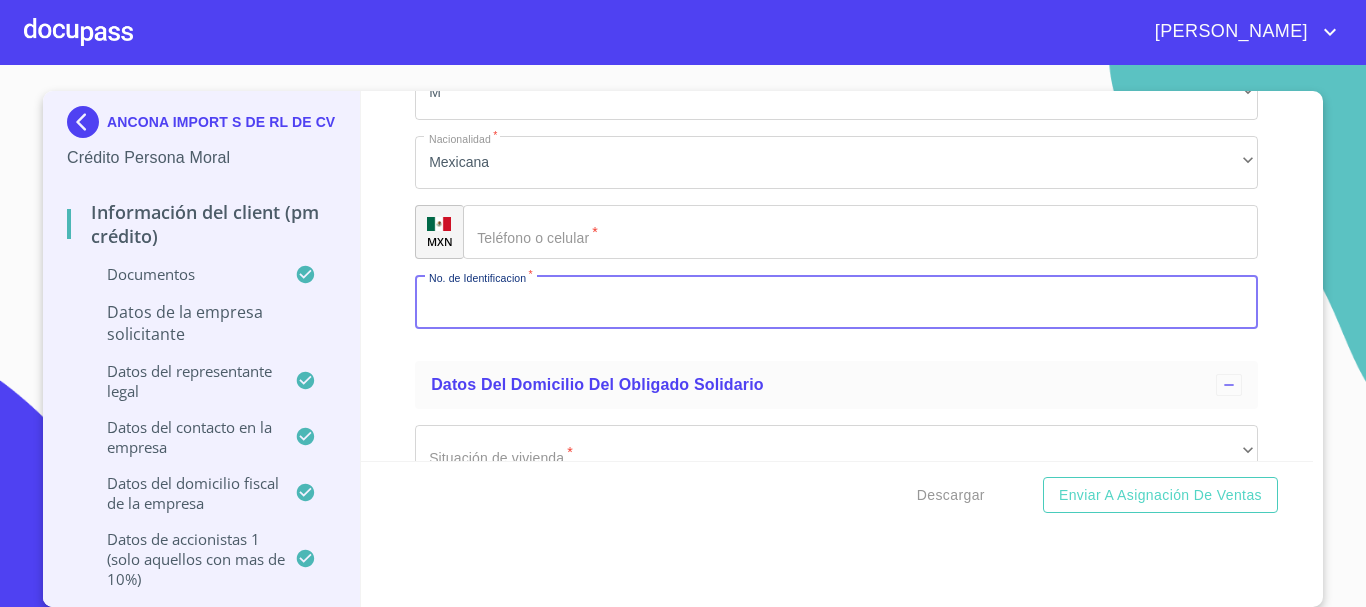 paste on "2621044501" 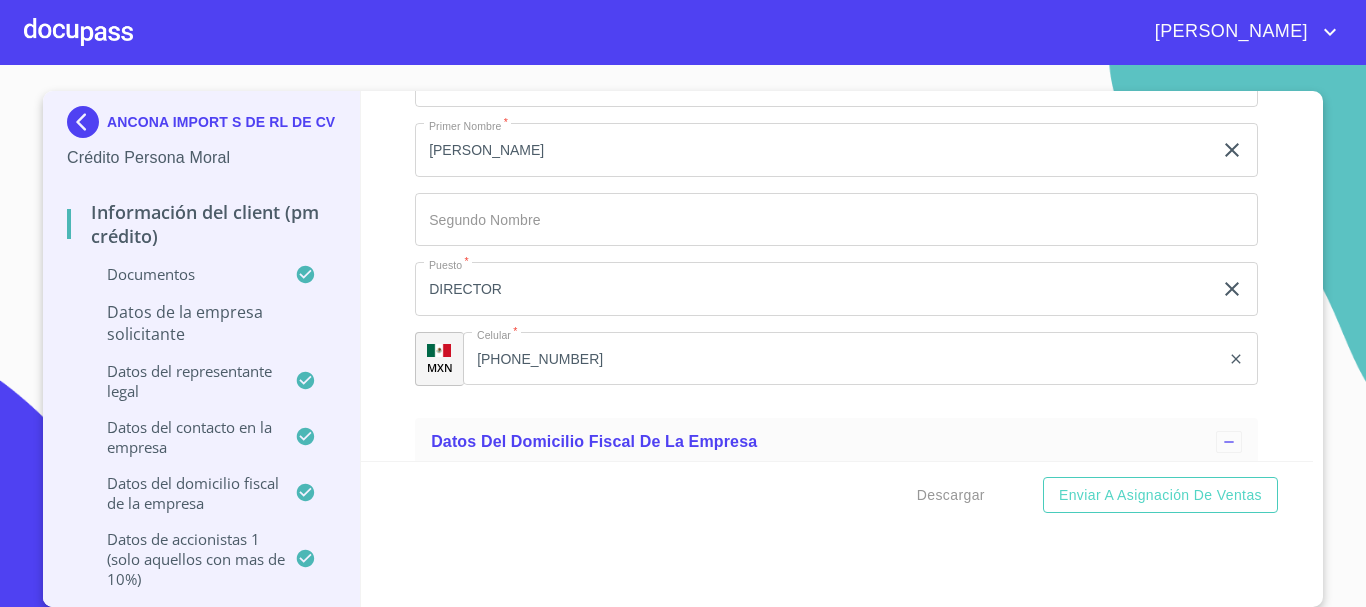 scroll, scrollTop: 13766, scrollLeft: 0, axis: vertical 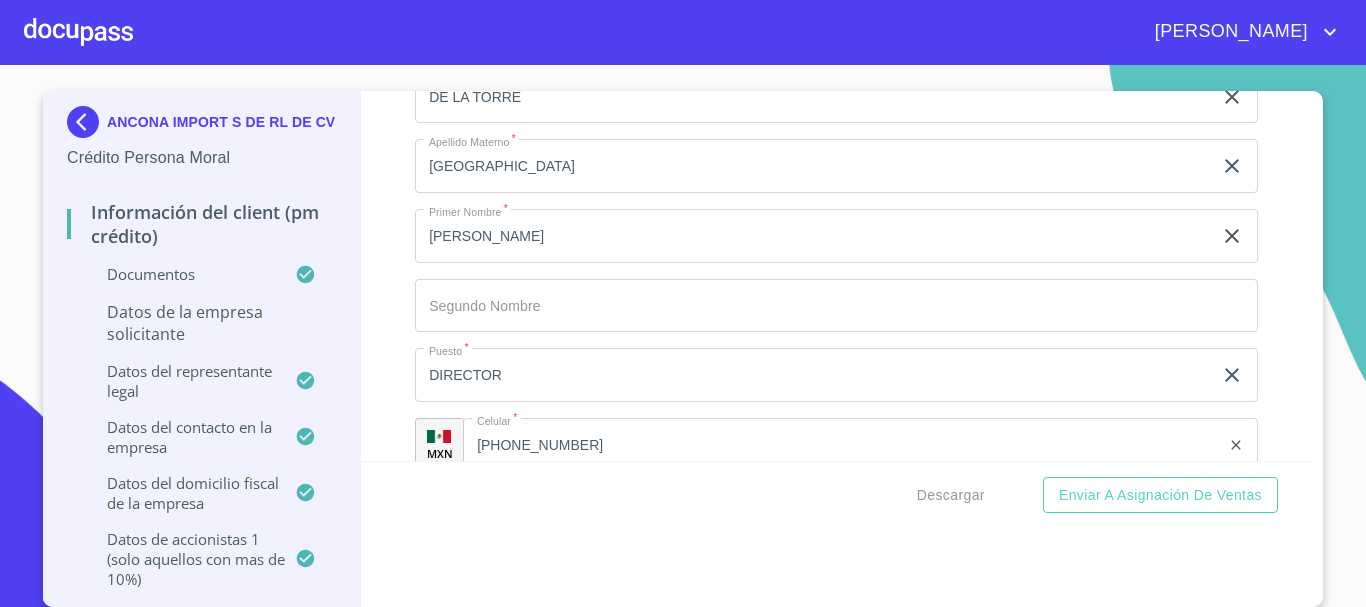 type on "2621044501" 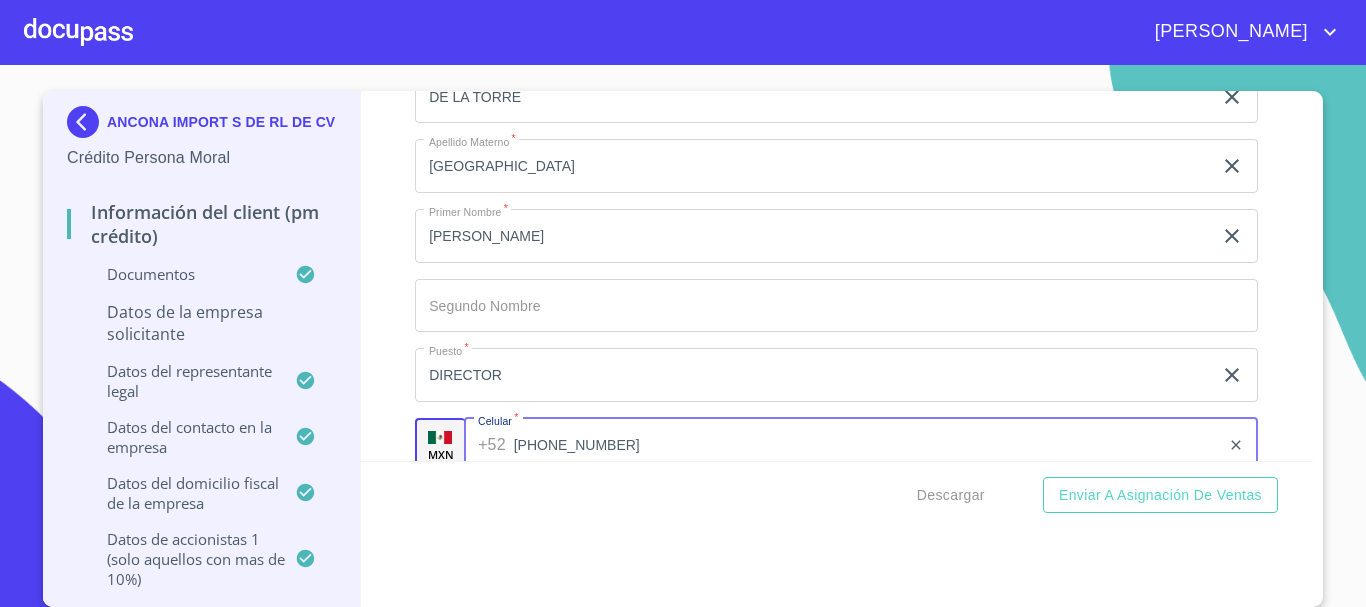 drag, startPoint x: 465, startPoint y: 443, endPoint x: 581, endPoint y: 438, distance: 116.10771 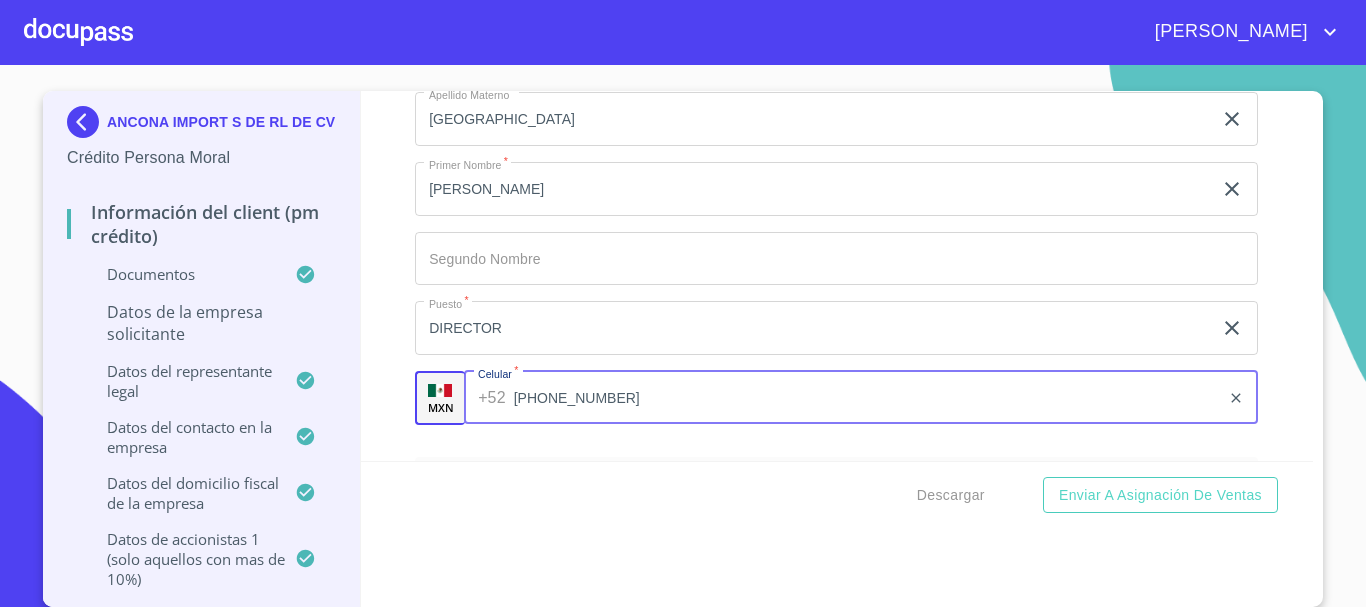 scroll, scrollTop: 13827, scrollLeft: 0, axis: vertical 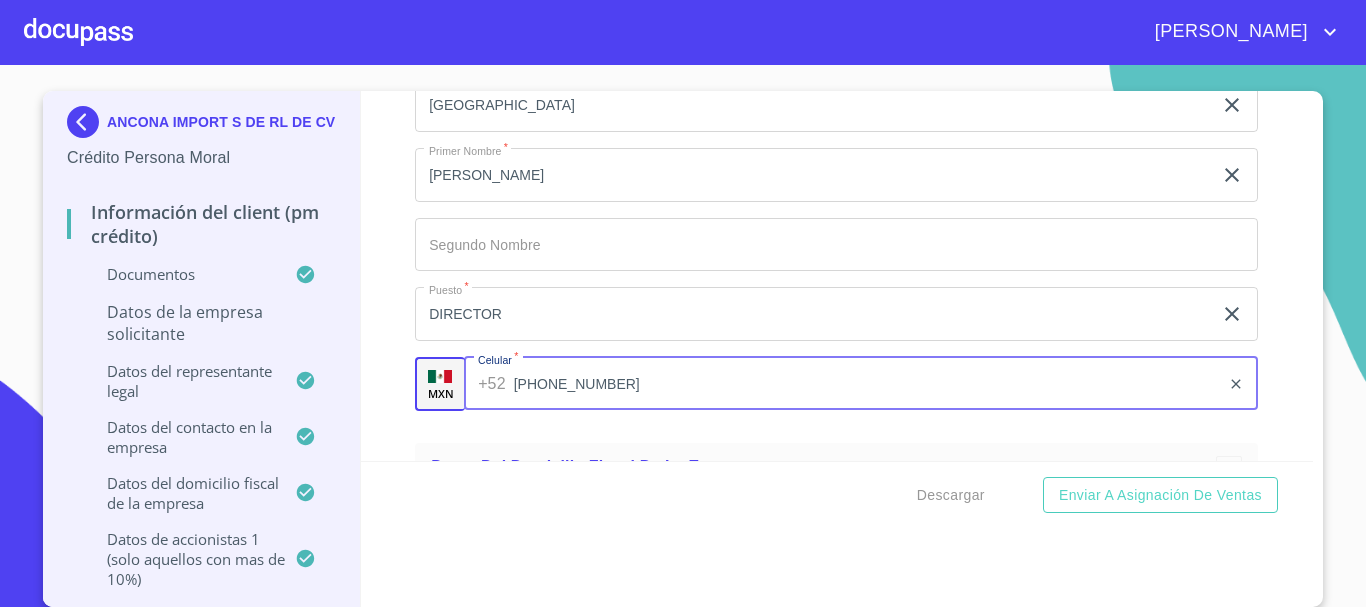 drag, startPoint x: 601, startPoint y: 443, endPoint x: 487, endPoint y: 439, distance: 114.07015 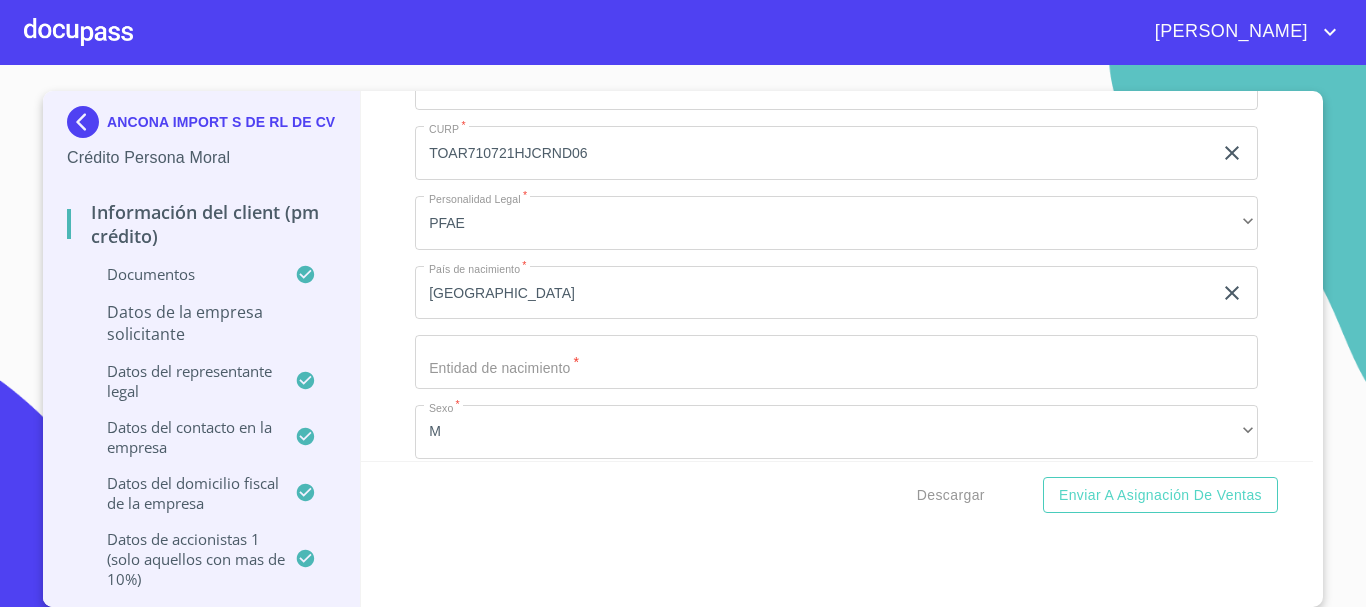 scroll, scrollTop: 15827, scrollLeft: 0, axis: vertical 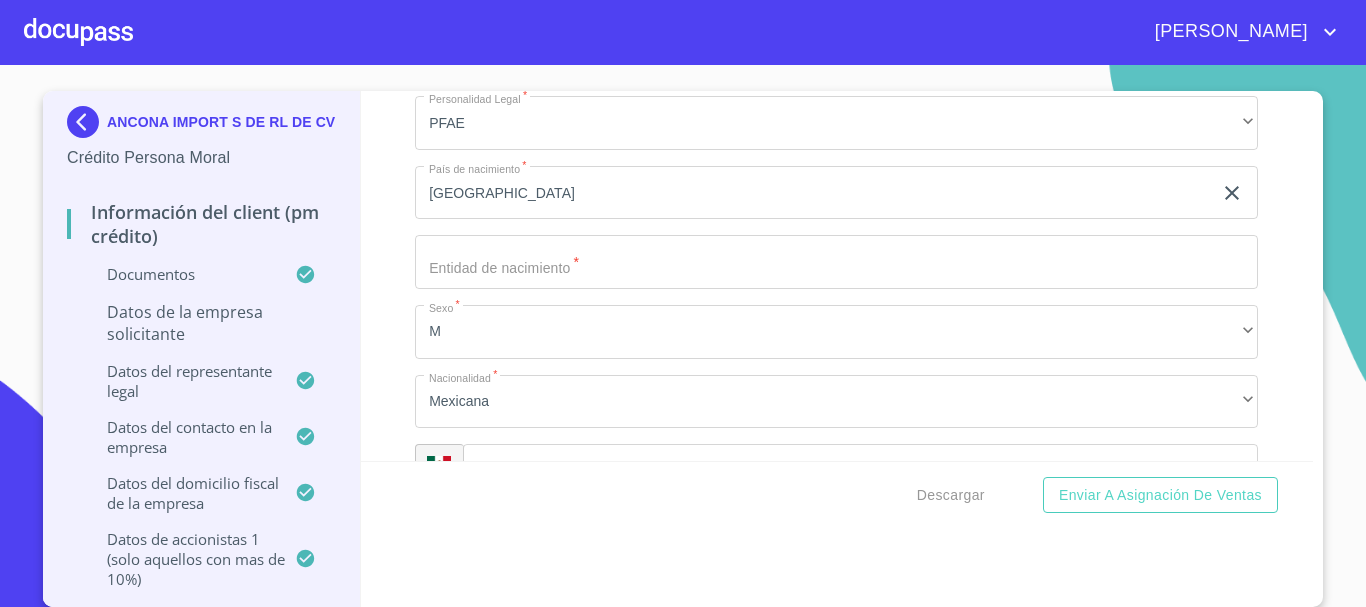 click on "Documento de identificación representante legal.   *" at bounding box center (813, -4005) 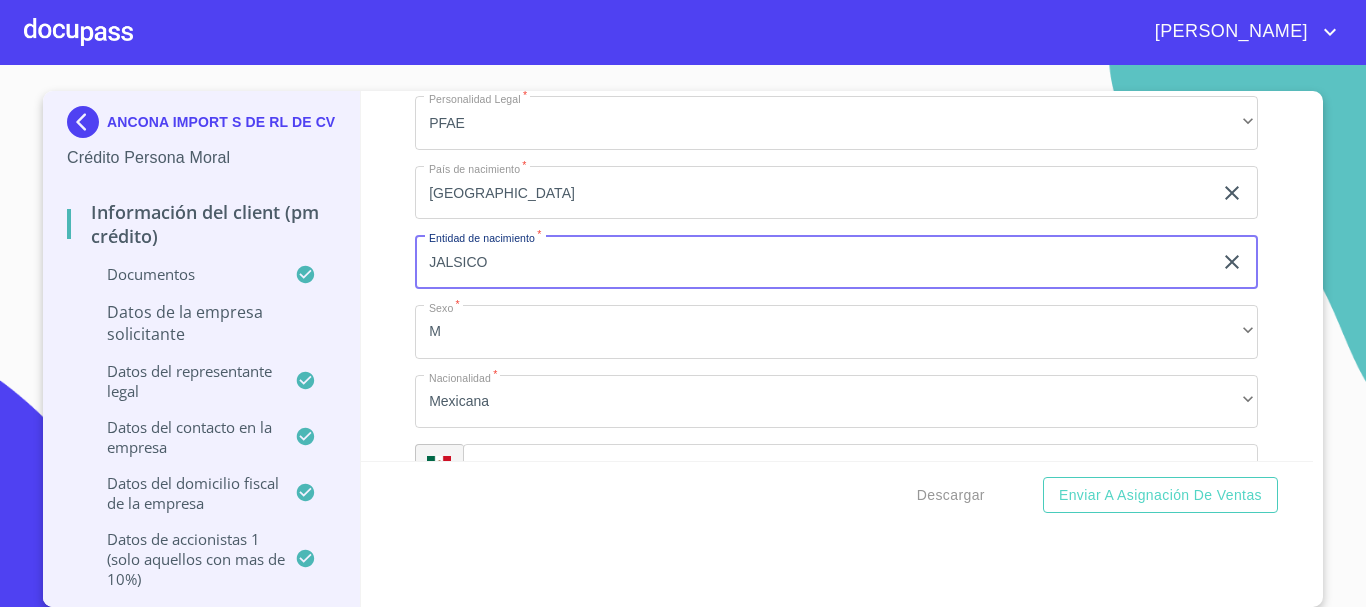 scroll, scrollTop: 16027, scrollLeft: 0, axis: vertical 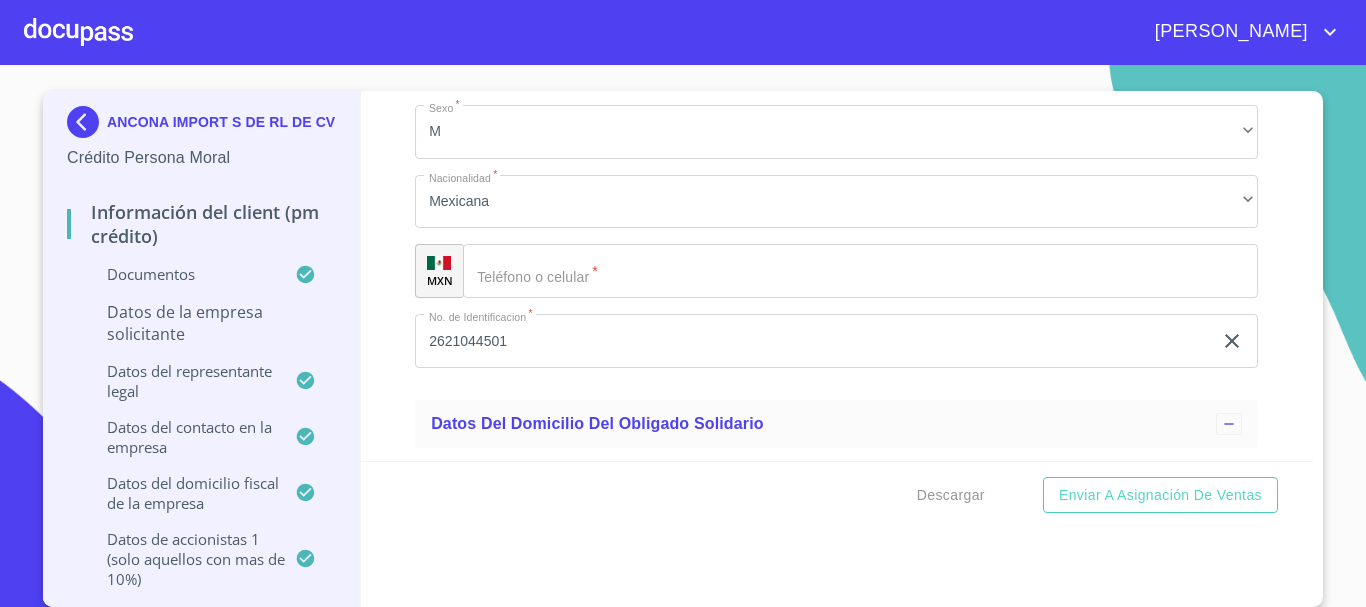 type on "JALSICO" 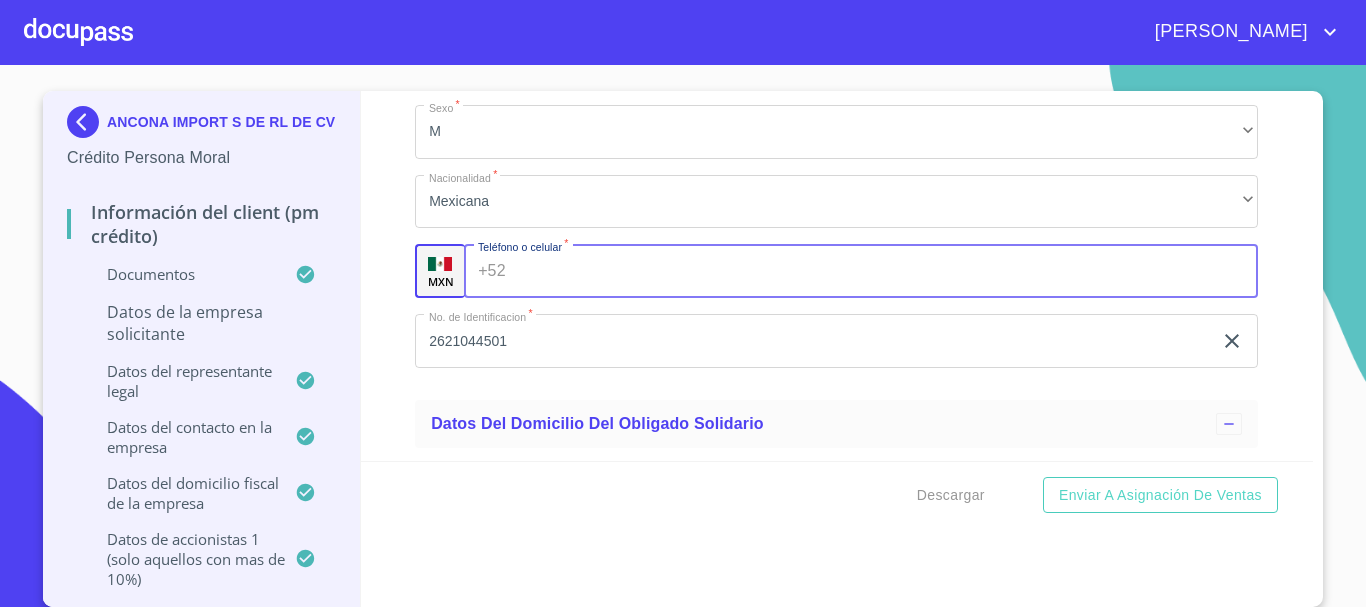 paste on "[PHONE_NUMBER]" 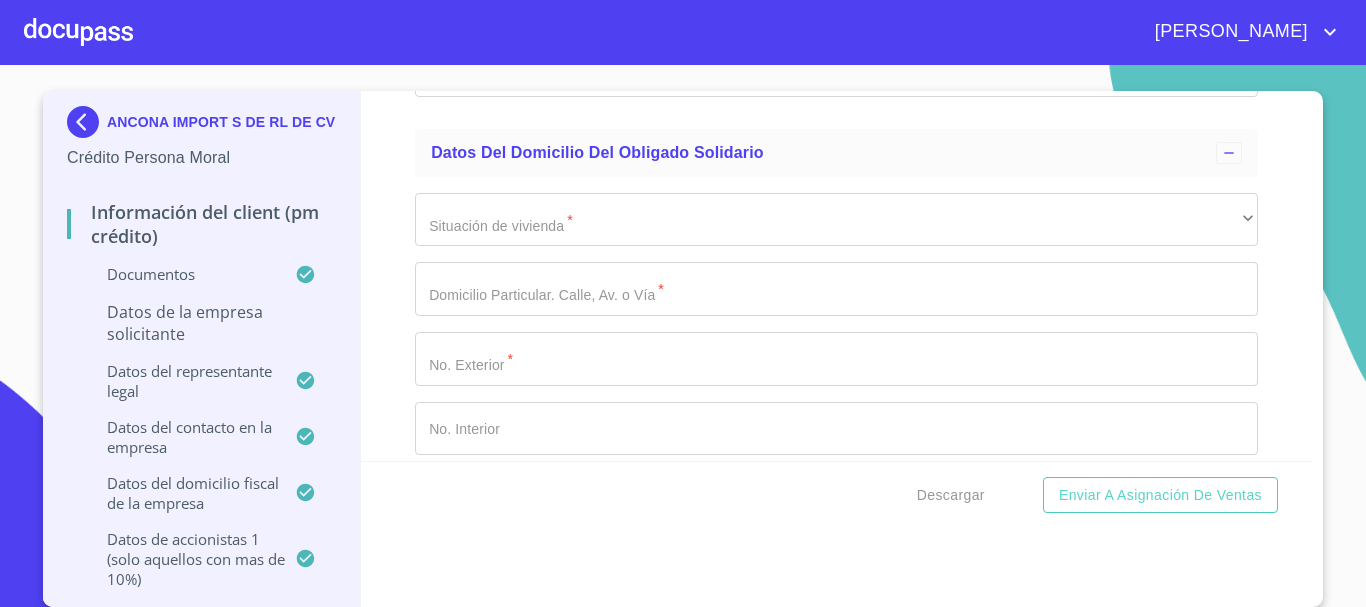 scroll, scrollTop: 16327, scrollLeft: 0, axis: vertical 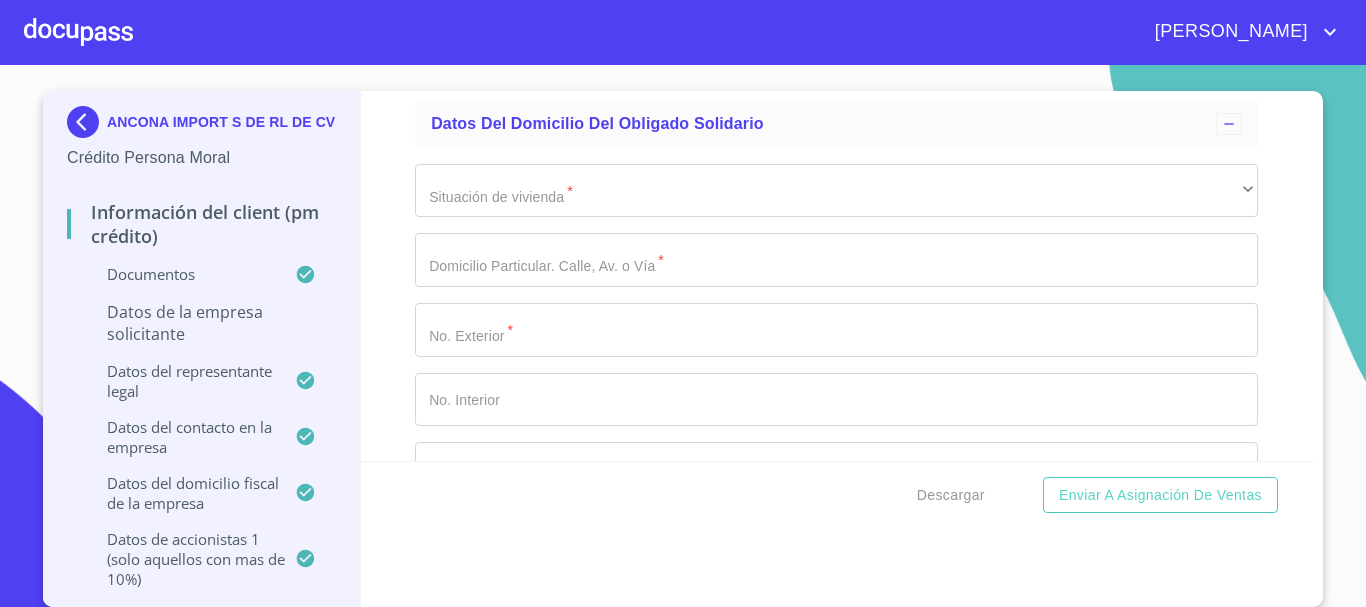 type on "[PHONE_NUMBER]" 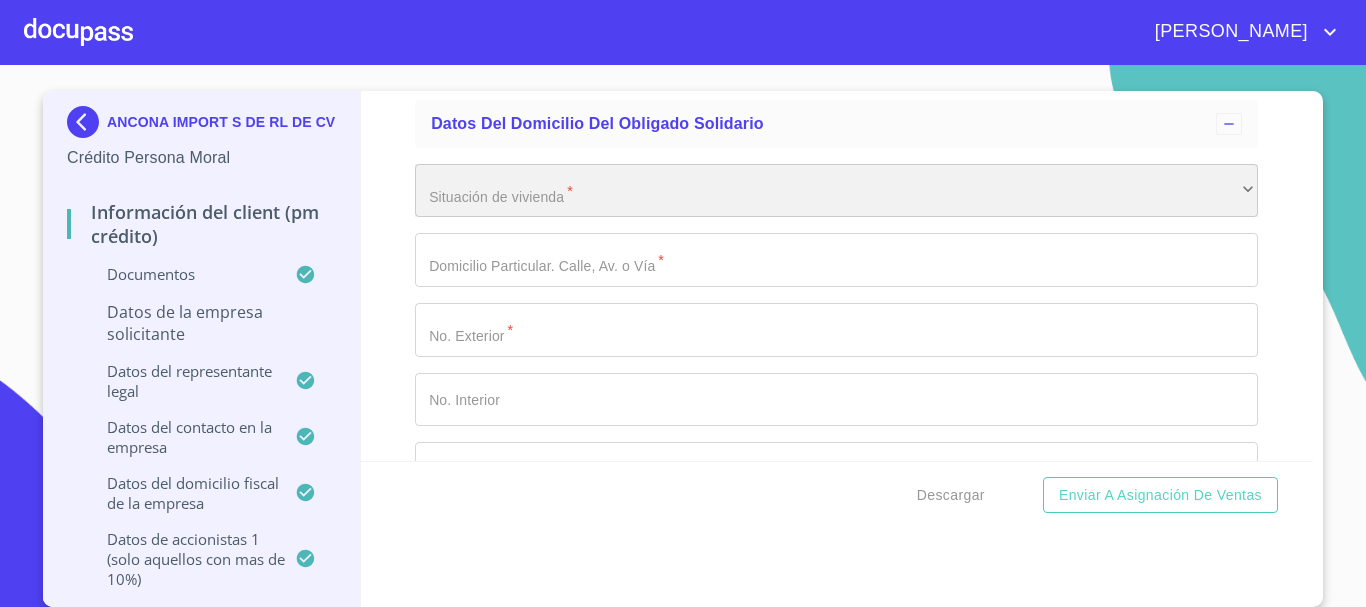 click on "​" at bounding box center (836, 191) 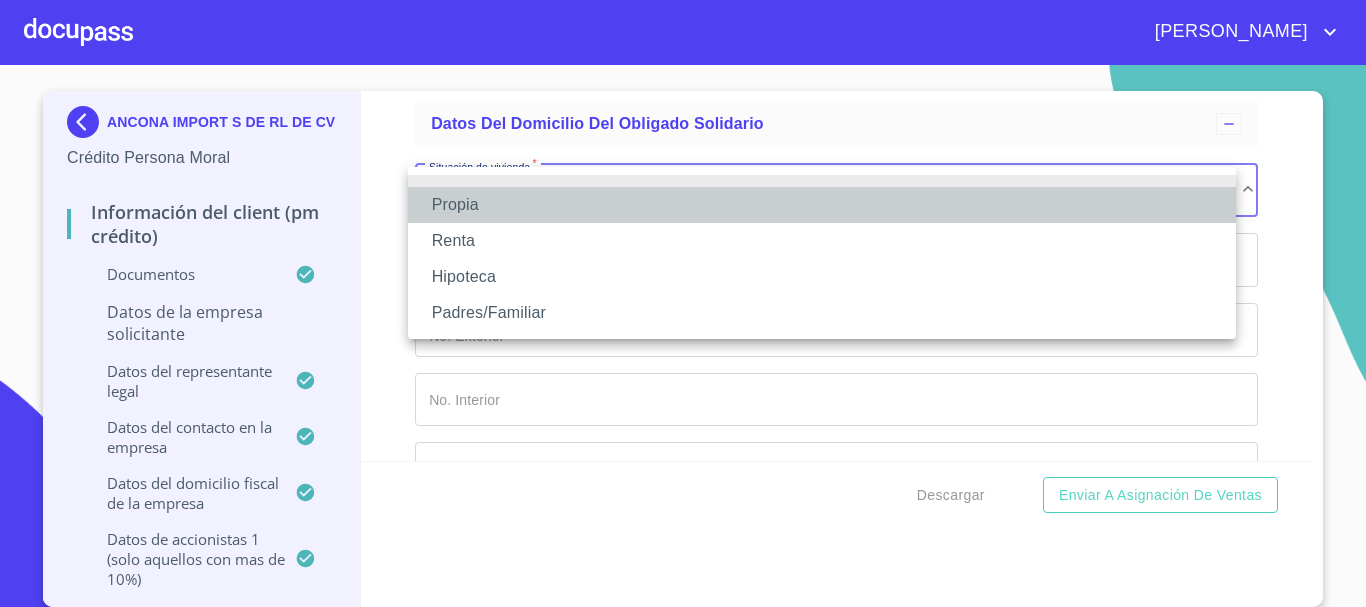 click on "Propia" at bounding box center (822, 205) 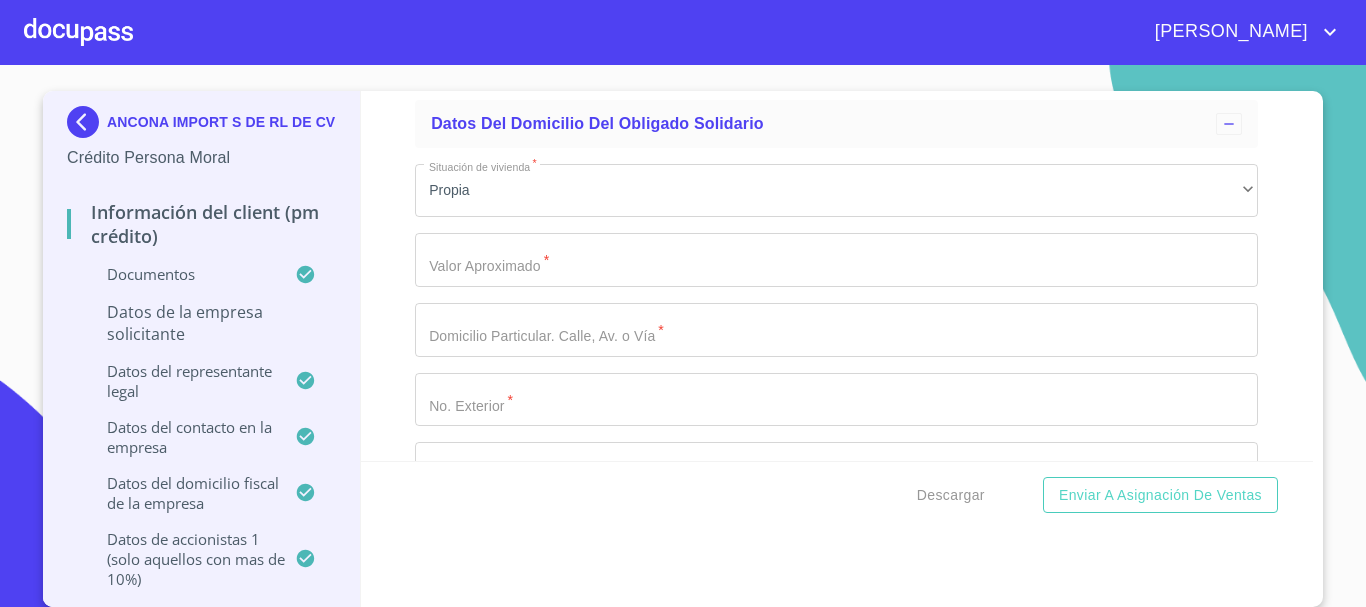 click on "Documento de identificación representante legal.   *" at bounding box center (813, -4505) 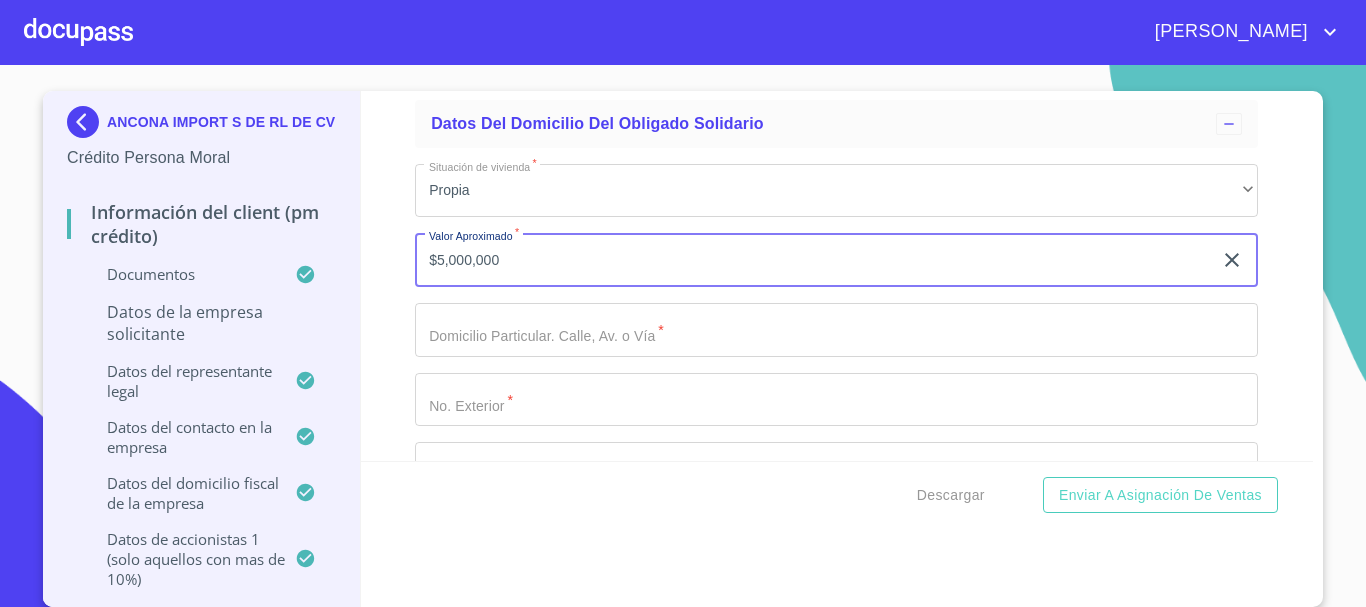 type on "$5,000,000" 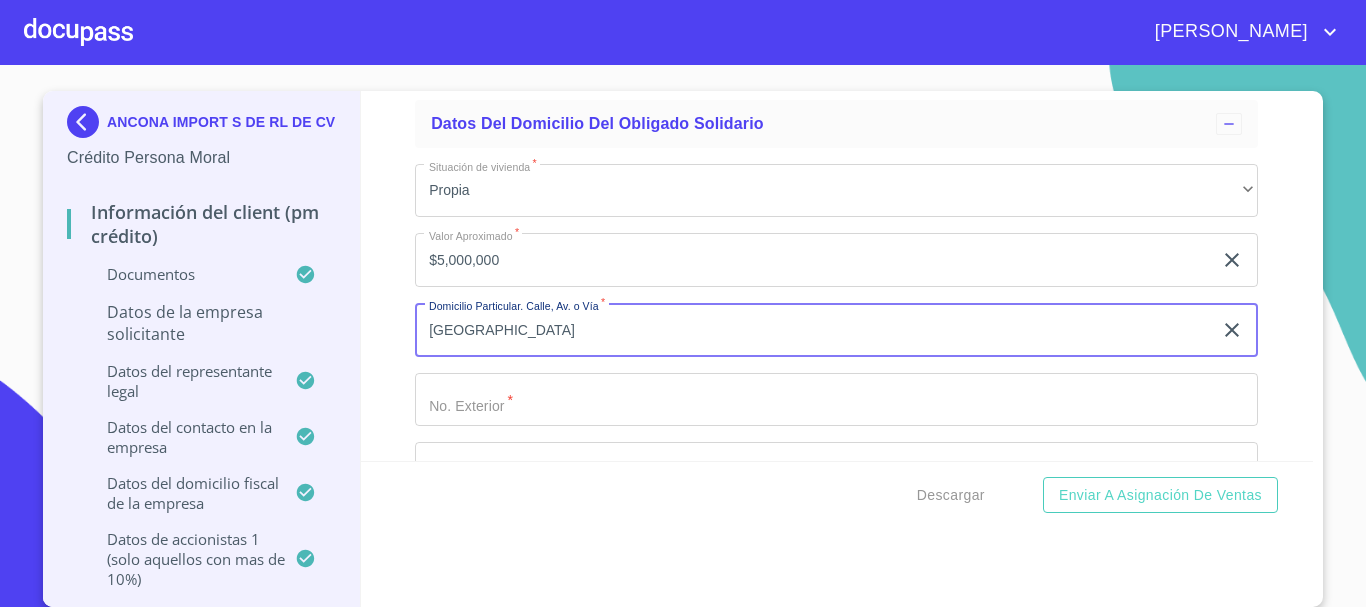type on "[GEOGRAPHIC_DATA]" 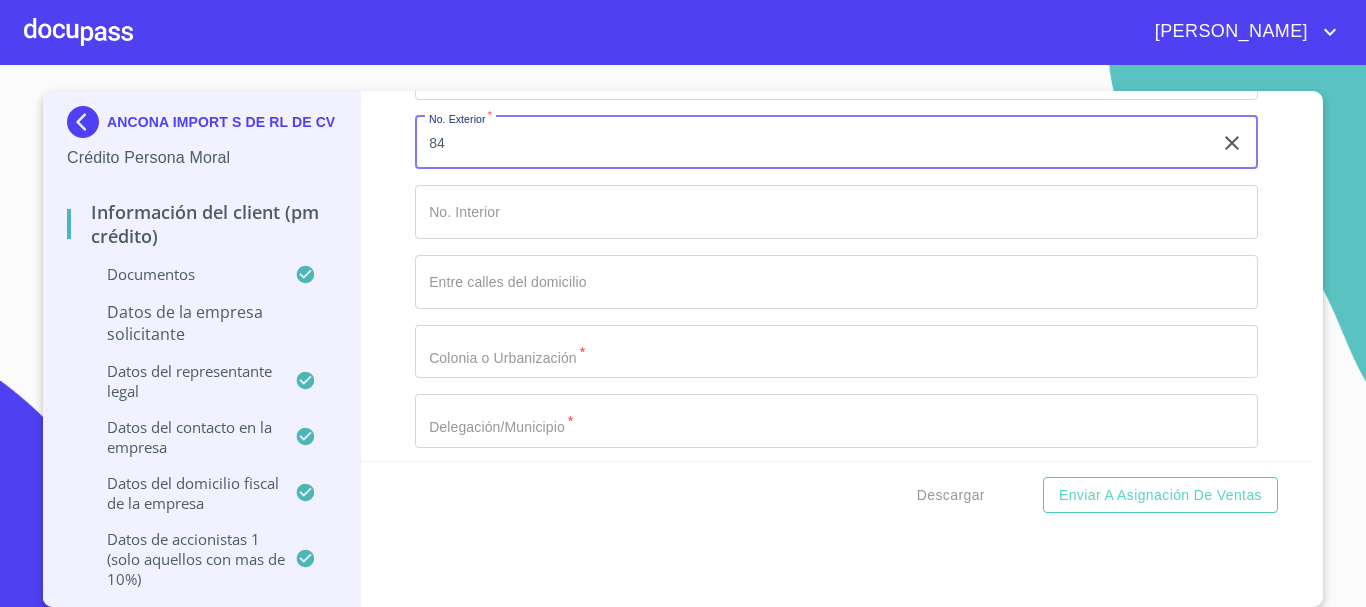 scroll, scrollTop: 16627, scrollLeft: 0, axis: vertical 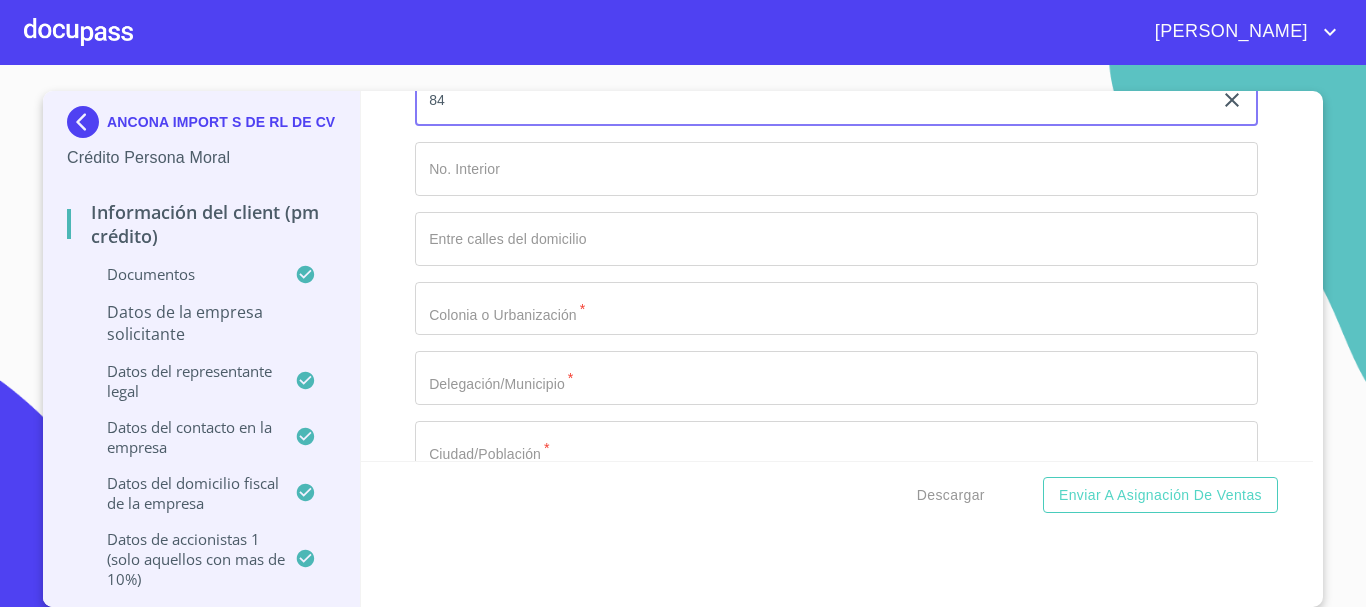type on "84" 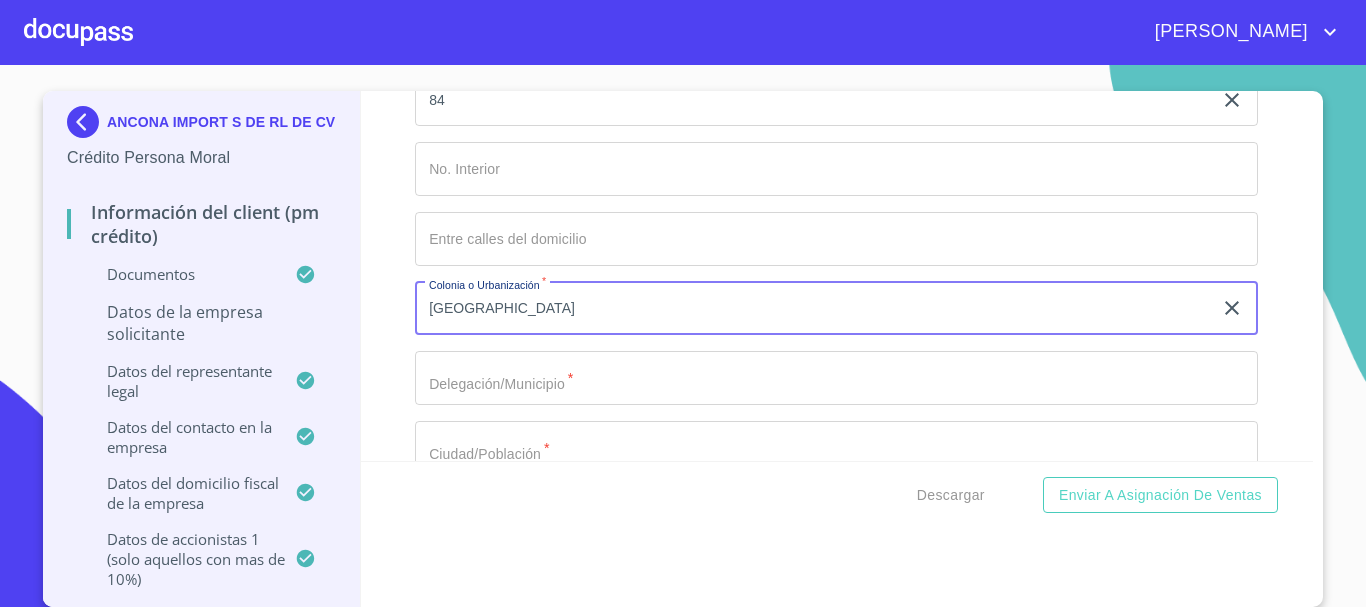 type on "[GEOGRAPHIC_DATA]" 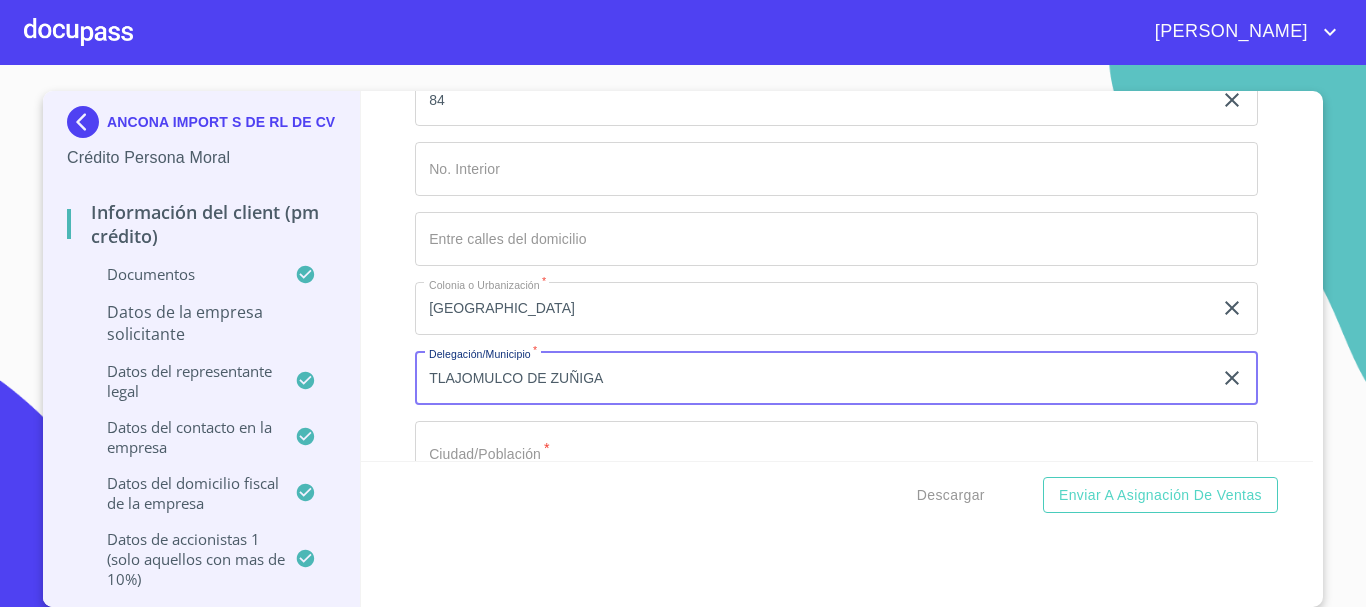 scroll, scrollTop: 16727, scrollLeft: 0, axis: vertical 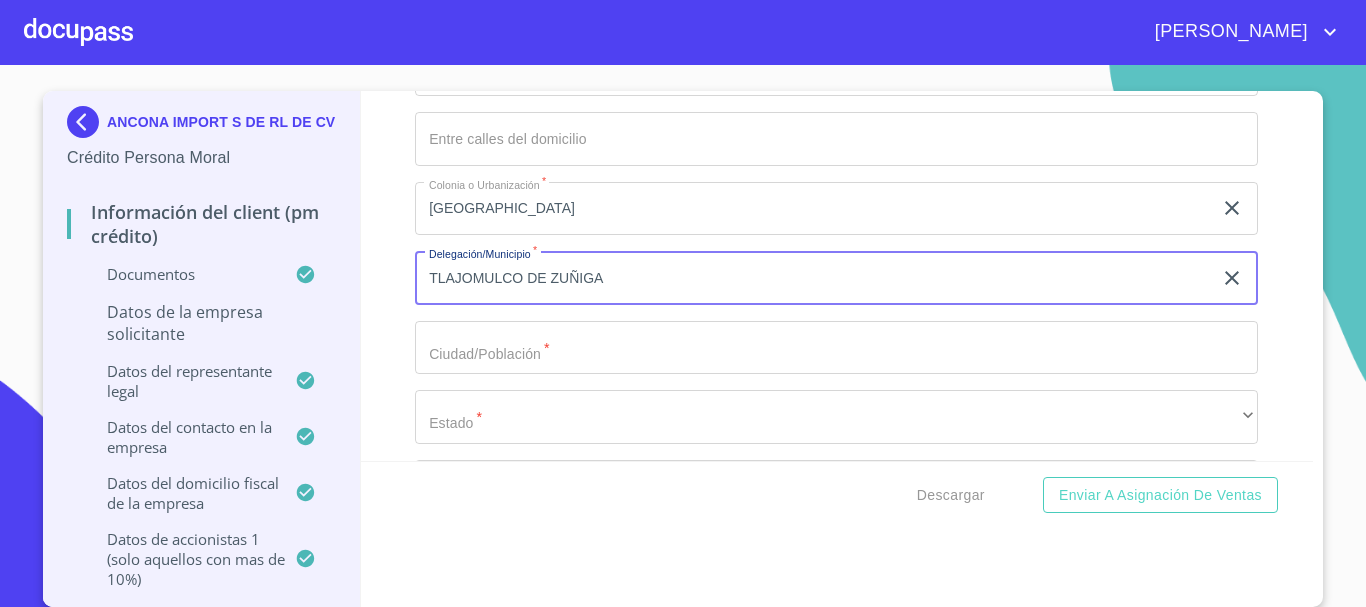type on "TLAJOMULCO DE ZUÑIGA" 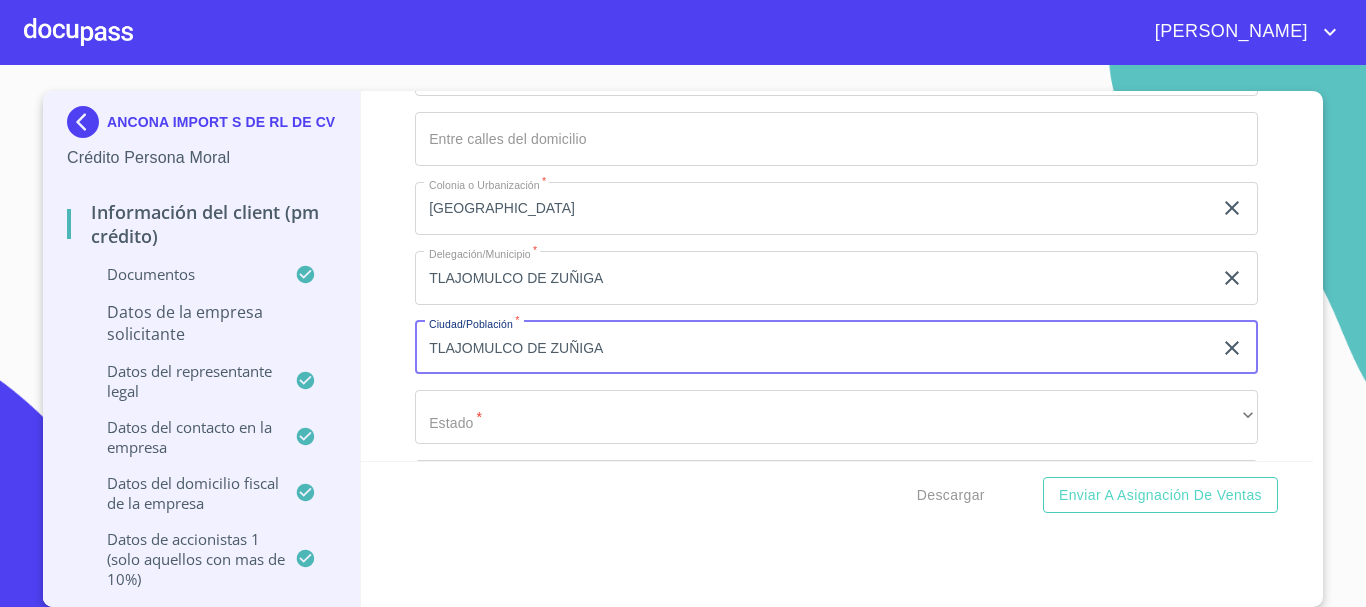 scroll, scrollTop: 16827, scrollLeft: 0, axis: vertical 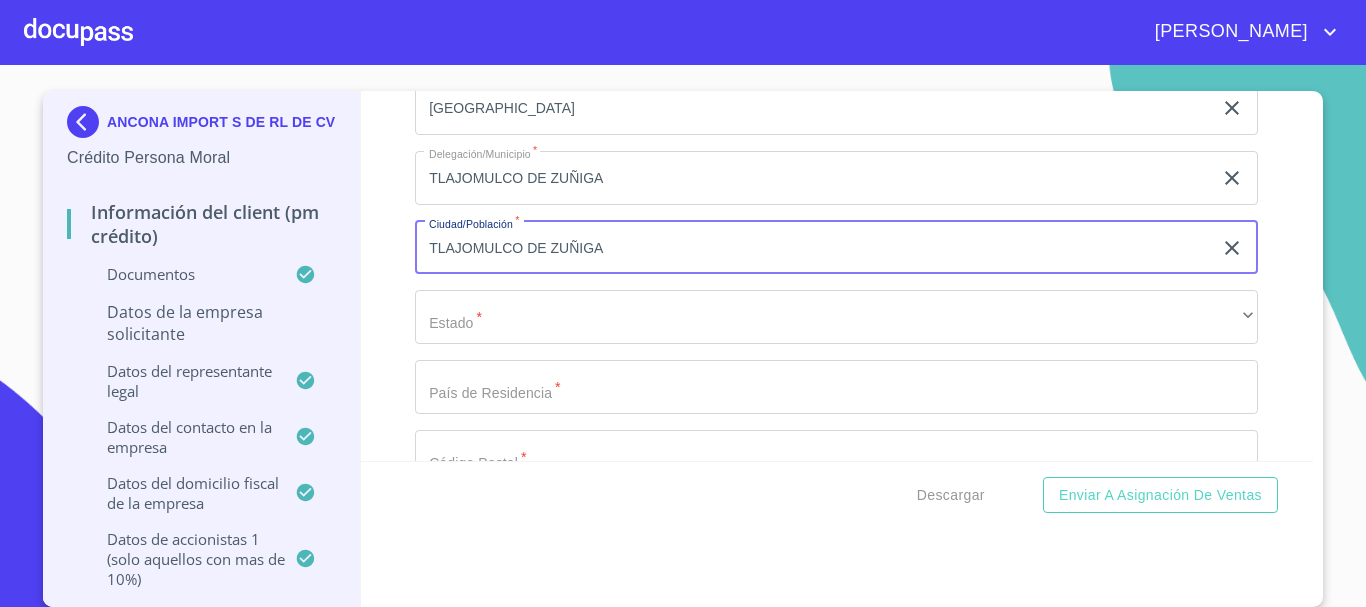 type on "TLAJOMULCO DE ZUÑIGA" 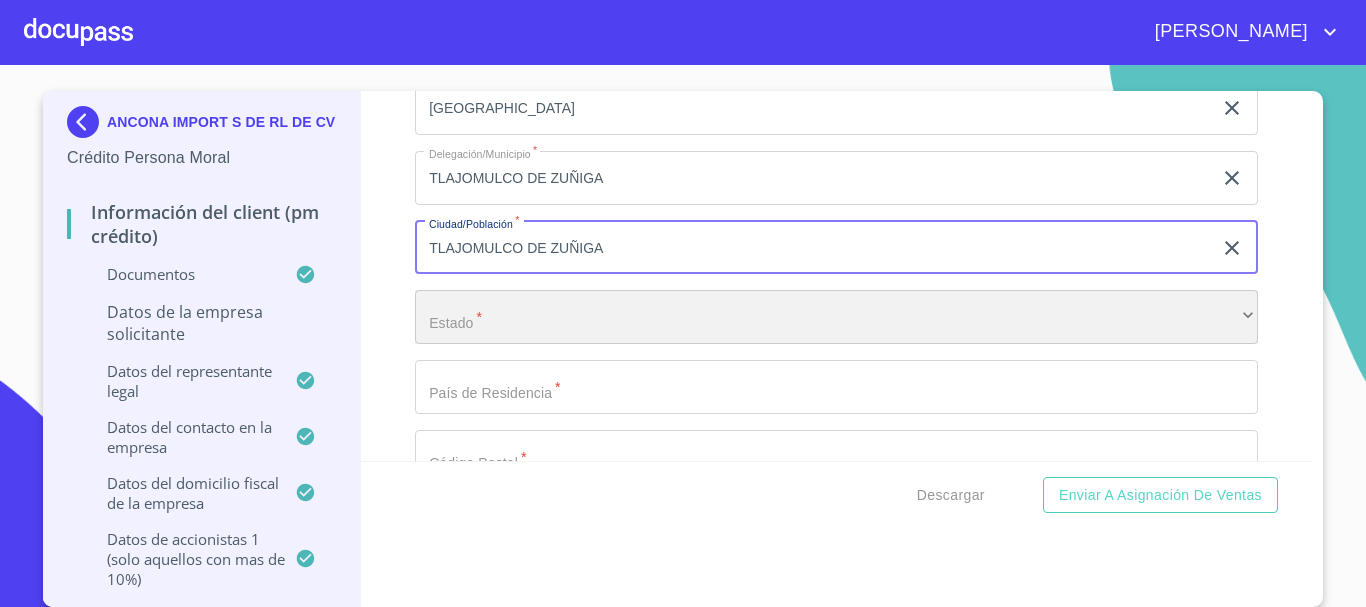 click on "​" at bounding box center (836, 317) 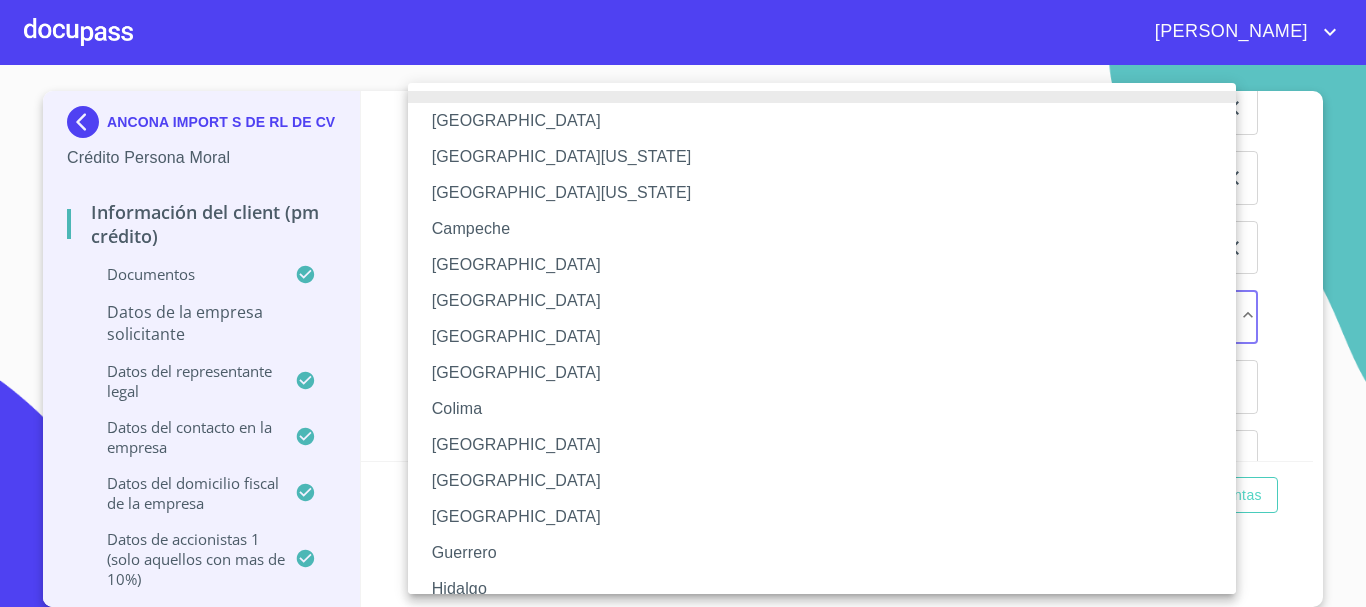 type 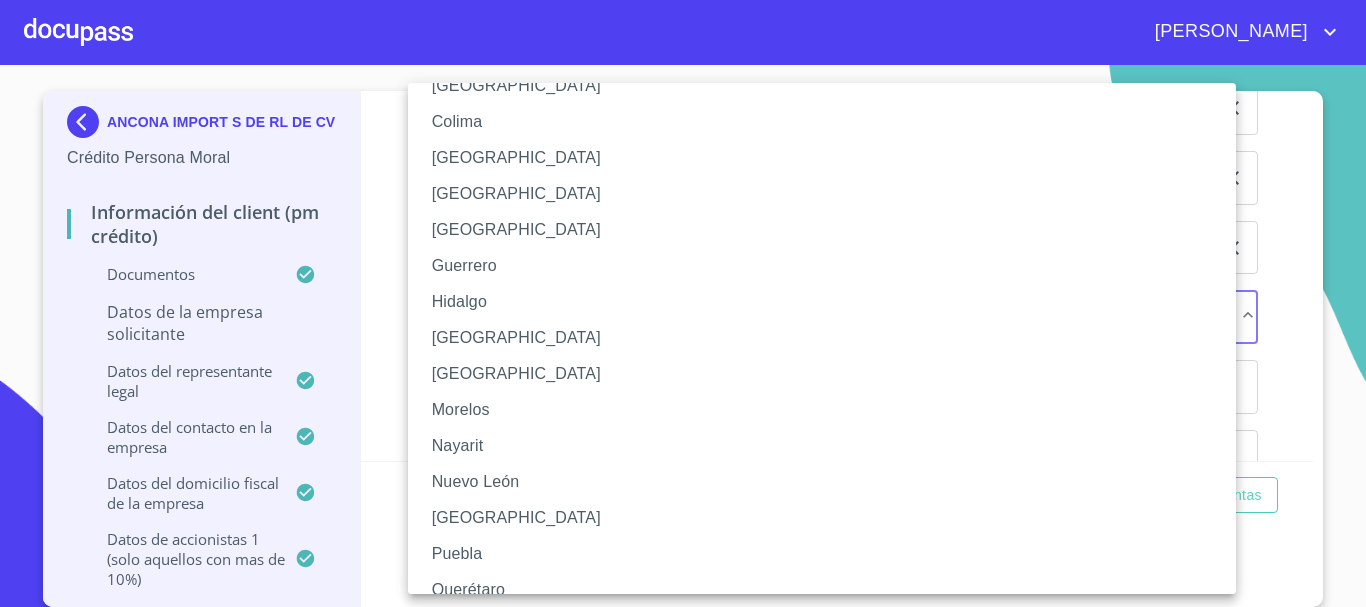 type 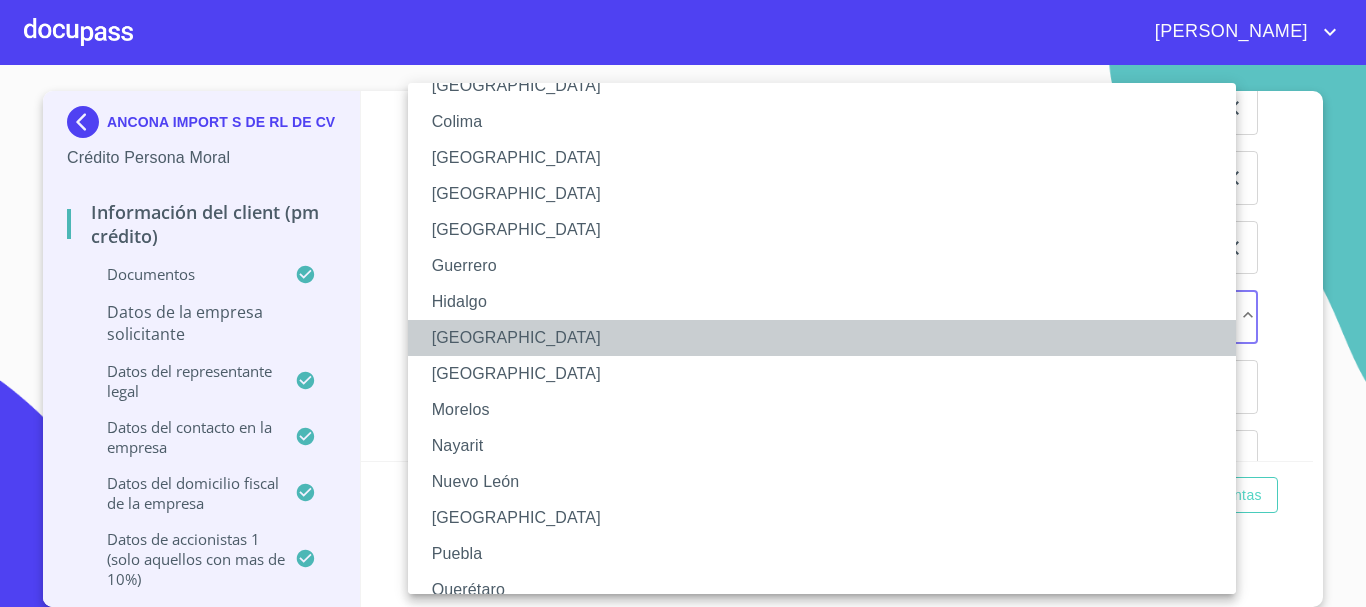 click on "[GEOGRAPHIC_DATA]" at bounding box center [829, 338] 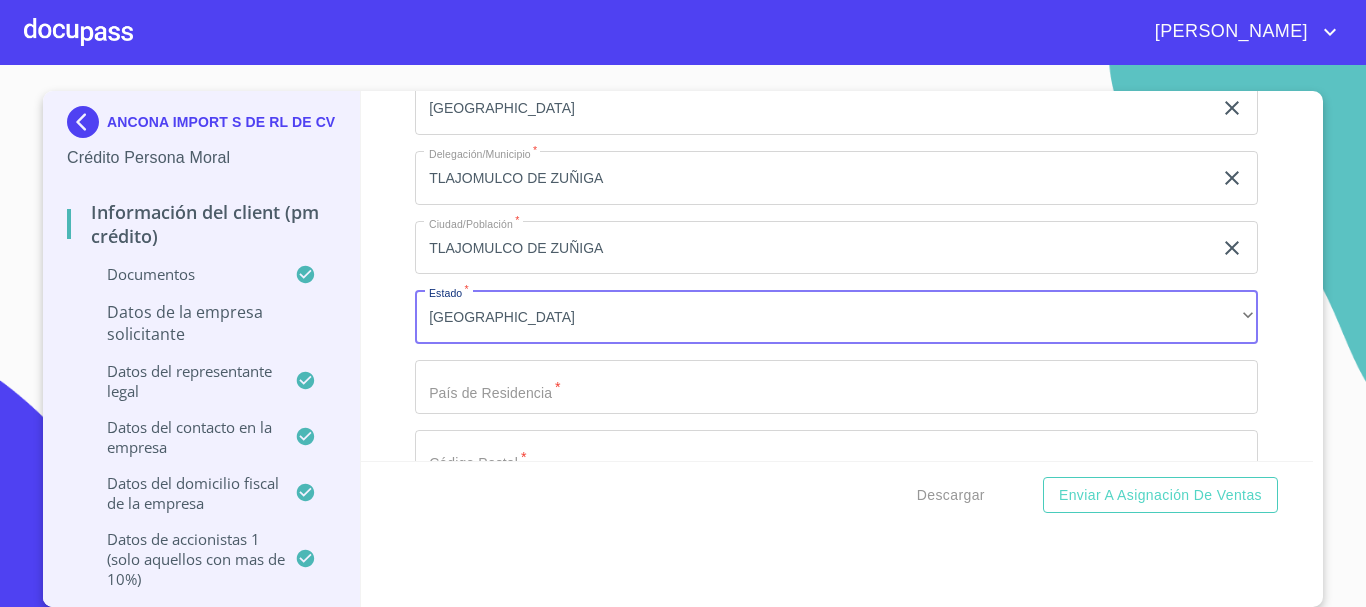 click on "Documento de identificación representante legal.   *" at bounding box center [813, -5005] 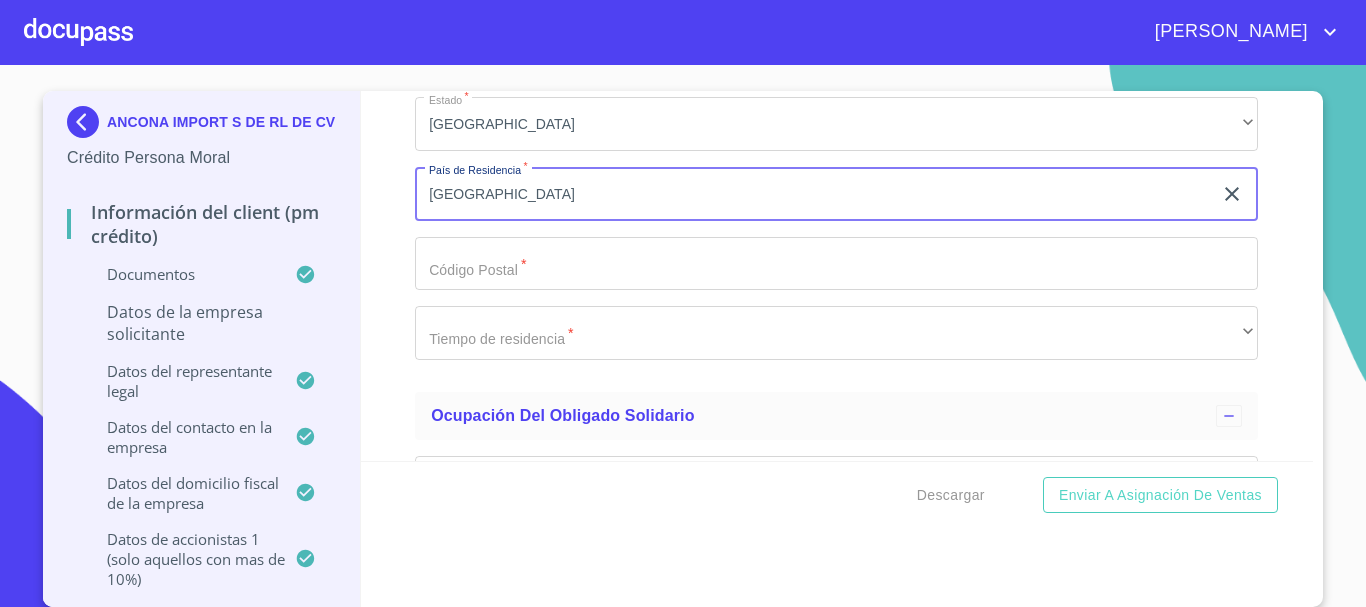scroll, scrollTop: 17027, scrollLeft: 0, axis: vertical 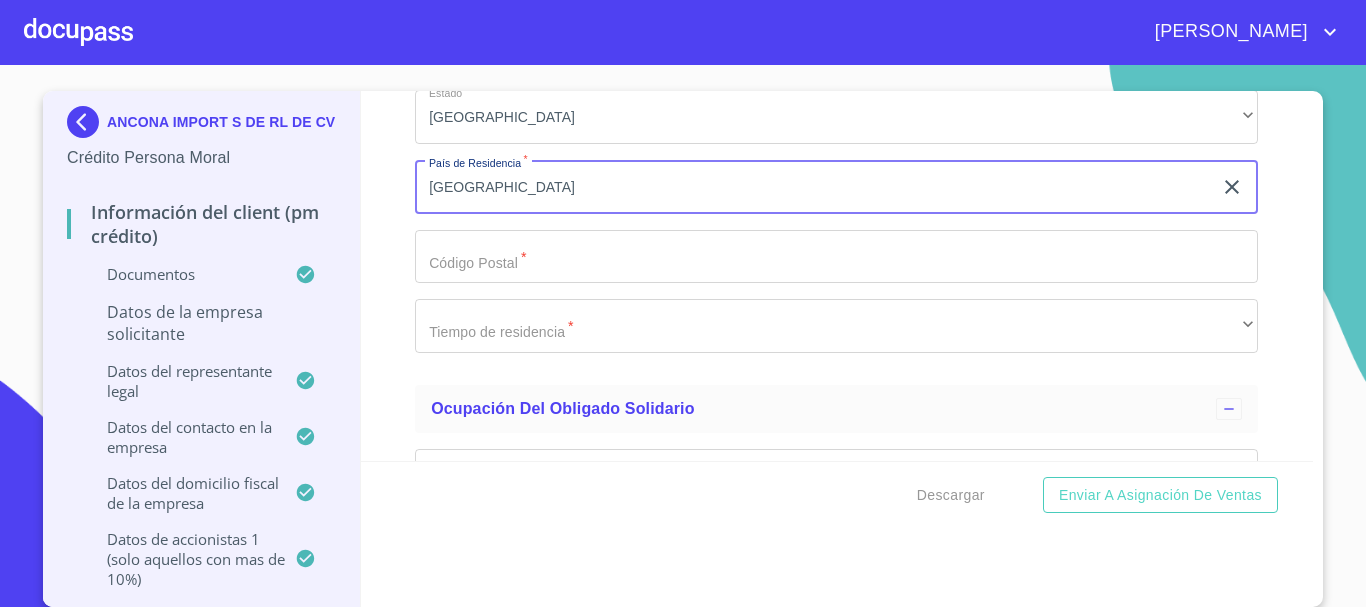 type on "[GEOGRAPHIC_DATA]" 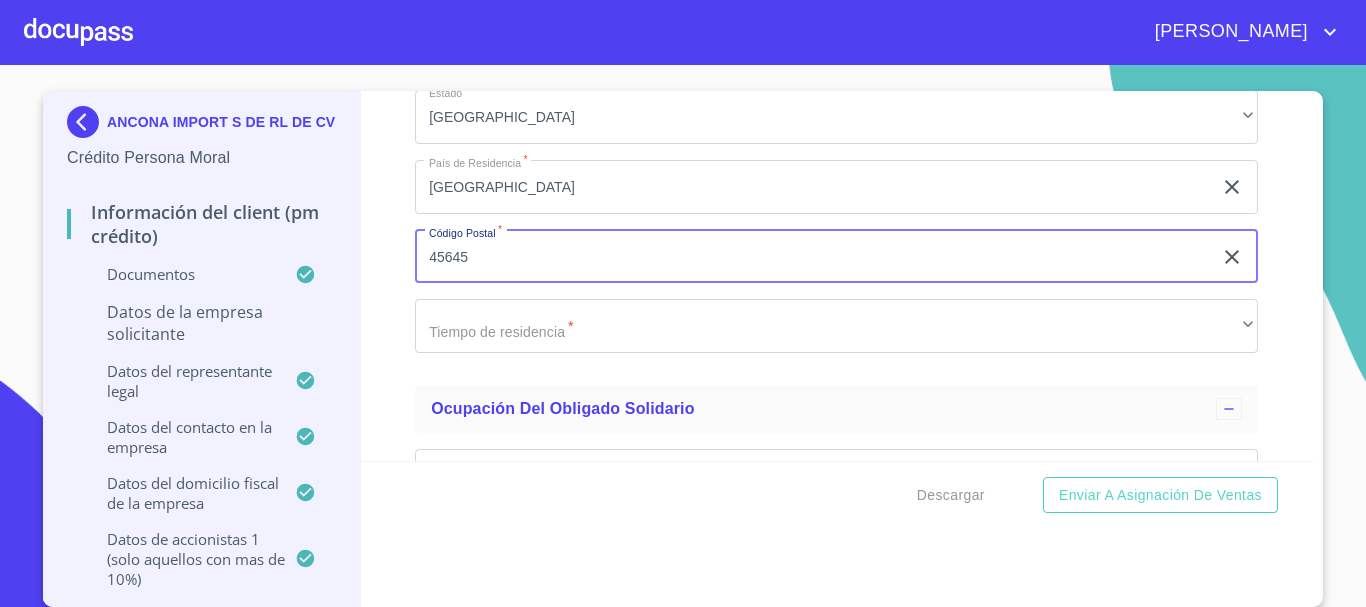 type on "45645" 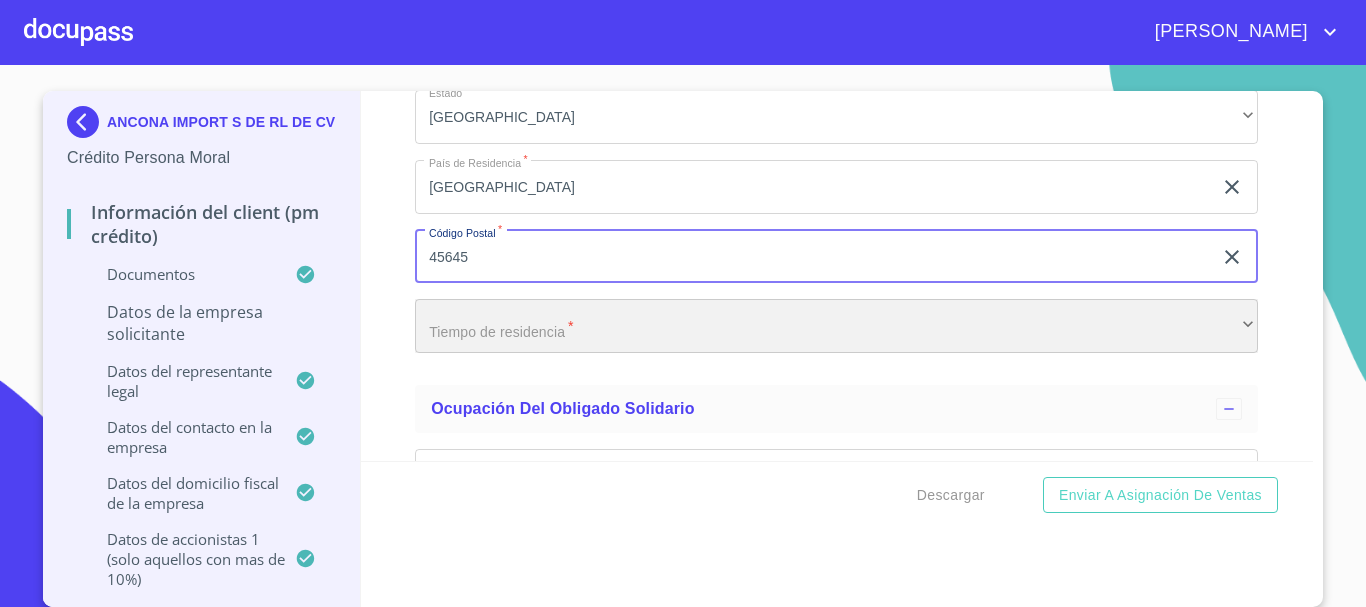click on "​" at bounding box center [836, 326] 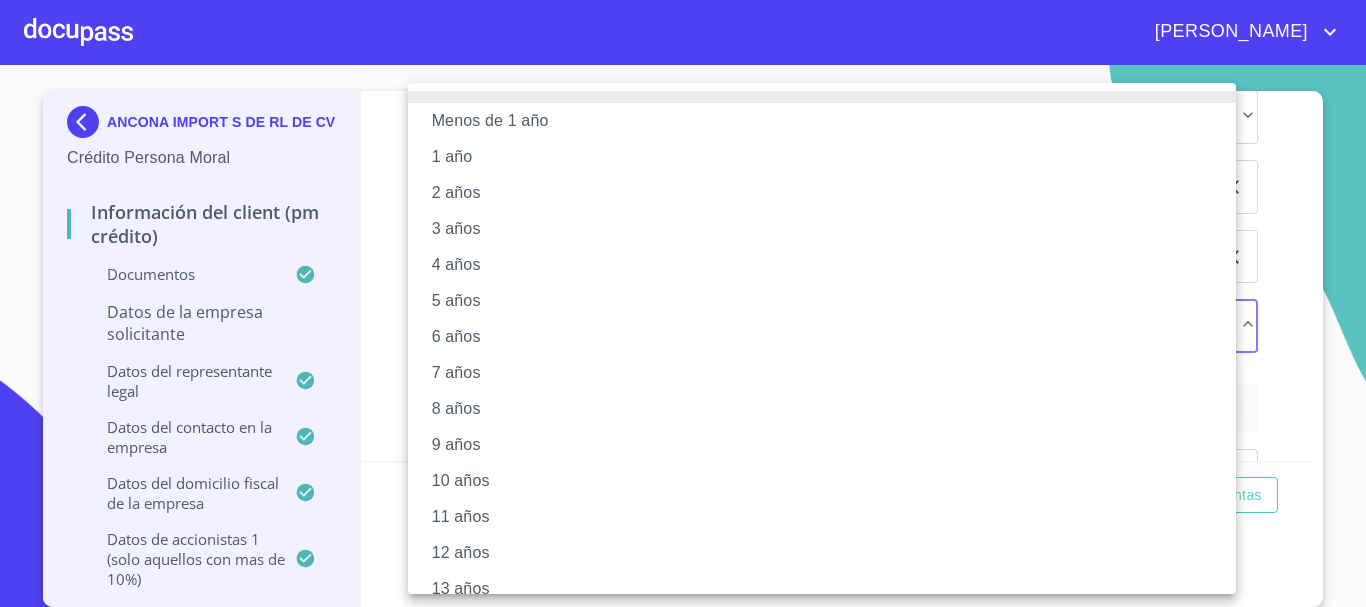 click on "4 años" at bounding box center [829, 265] 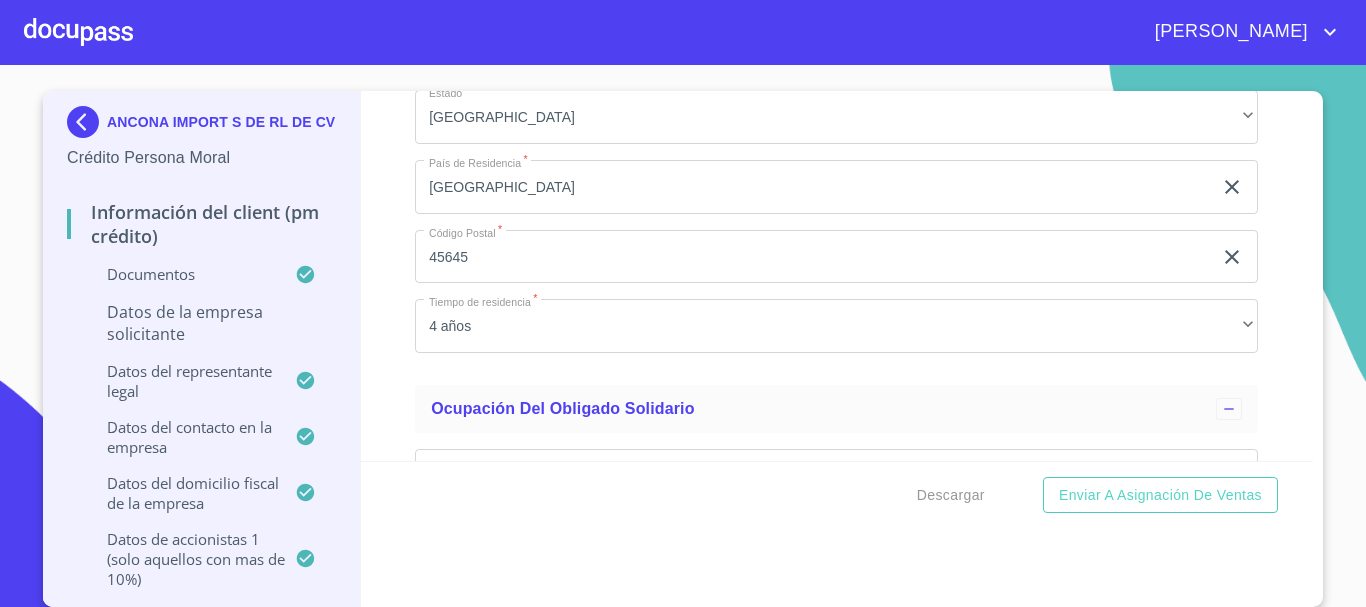 click on "Información del Client (PM crédito)   Documentos Documento de identificación representante legal.   * INE ​ Identificación Oficial Representante Legal * Identificación Oficial Representante Legal Identificación Oficial Representante Legal Comprobante de Domicilio Empresa * Comprobante de Domicilio Empresa Comprobante de Domicilio Empresa Fuente de ingresos   * Independiente/Dueño de negocio/Persona Moral ​ Comprobante de Ingresos mes 1 * Comprobante de Ingresos mes 1 Comprobante de Ingresos mes 1 Comprobante de Ingresos mes 2 * Comprobante de Ingresos mes 2 Comprobante de Ingresos mes 2 Comprobante de Ingresos mes 3 * Comprobante de Ingresos mes 3 Comprobante de Ingresos mes 3 Constancia de Situación Fiscal Empresa * Constancia de Situación Fiscal Empresa Constancia de Situación Fiscal Empresa Acta Constitutiva con poderes * Acta Constitutiva con poderes Acta Constitutiva con poderes Declaración Anual con Acuse * Declaración Anual con Acuse Declaración Anual con Acuse   * INE ​ * * *" at bounding box center [837, 276] 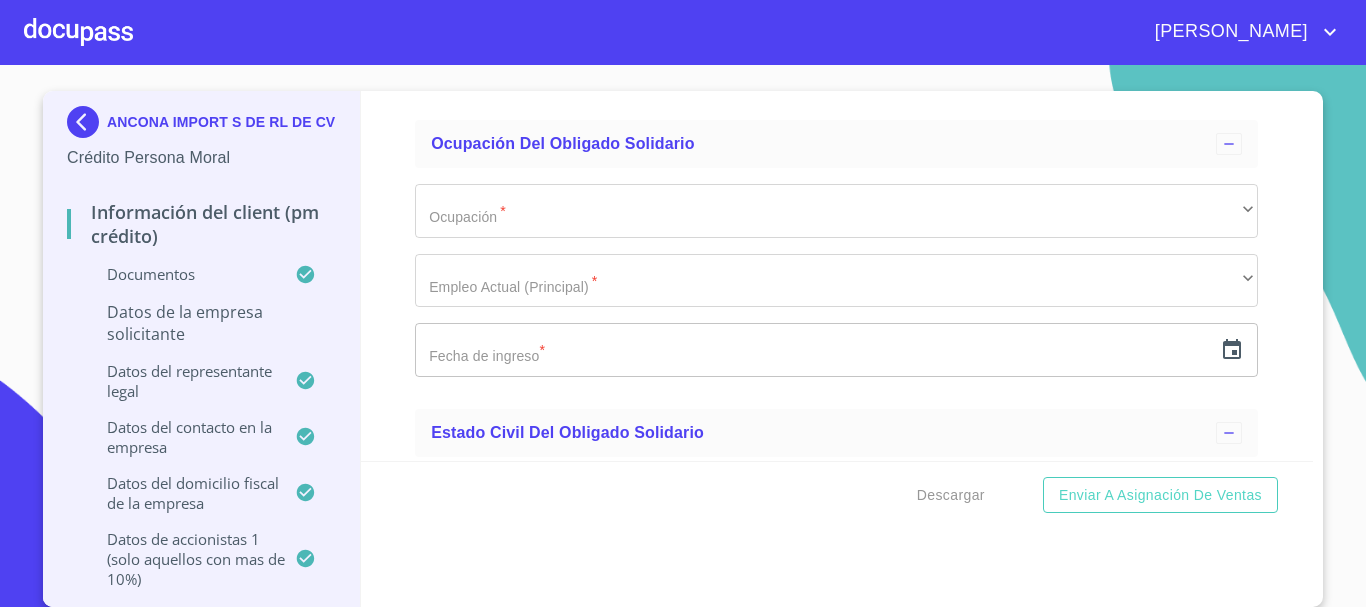 scroll, scrollTop: 17327, scrollLeft: 0, axis: vertical 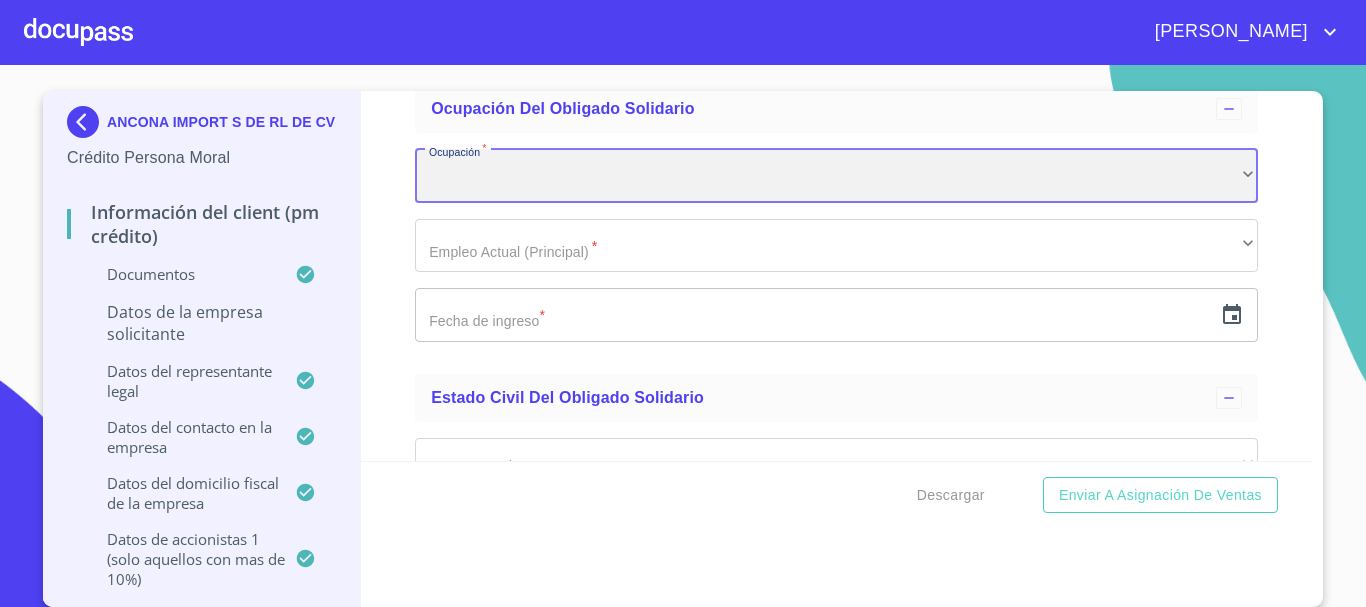 click on "​" at bounding box center (836, 176) 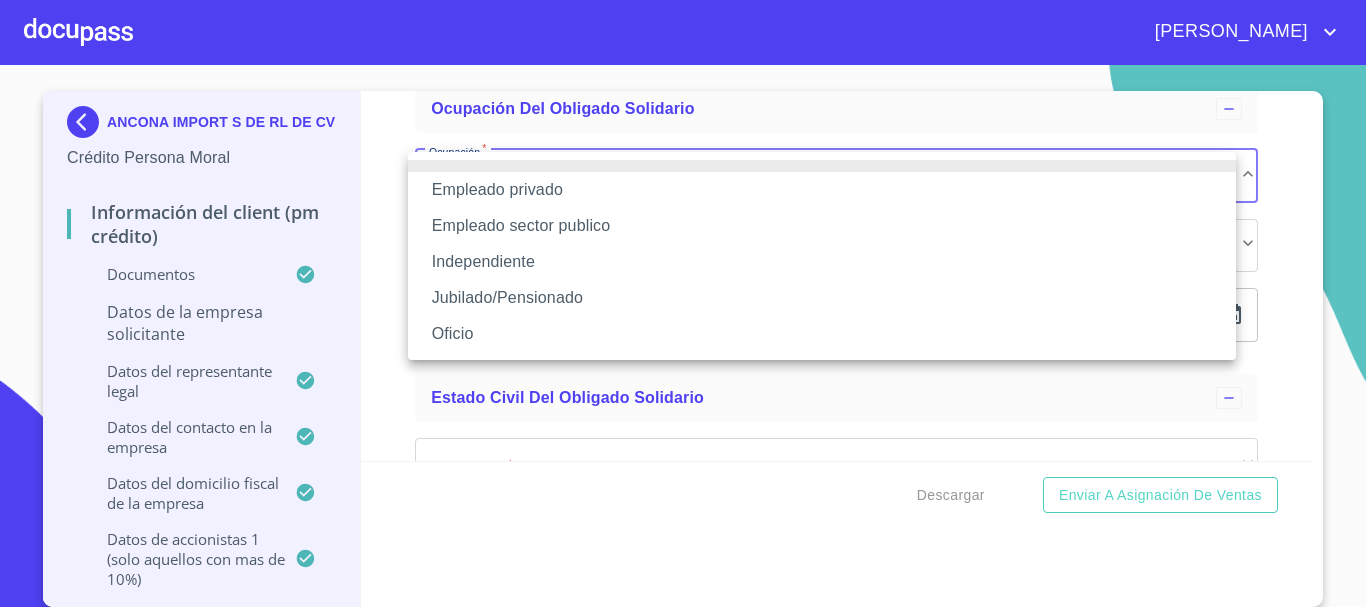 click on "Independiente" at bounding box center [822, 262] 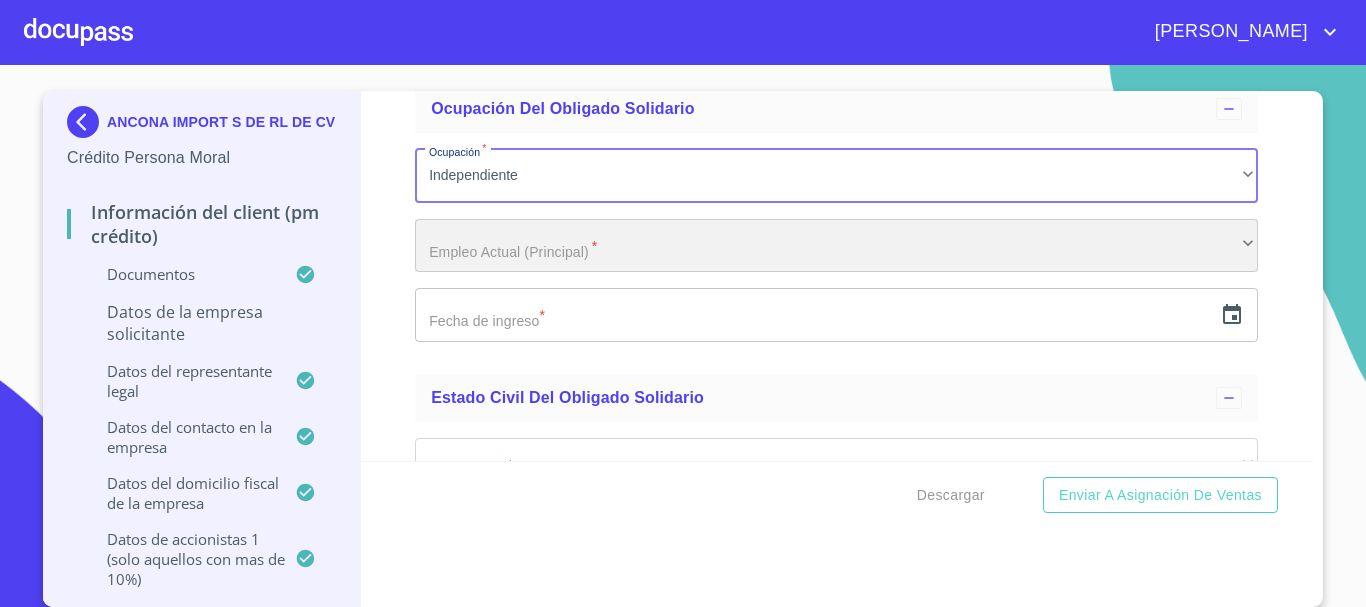 click on "​" at bounding box center [836, 246] 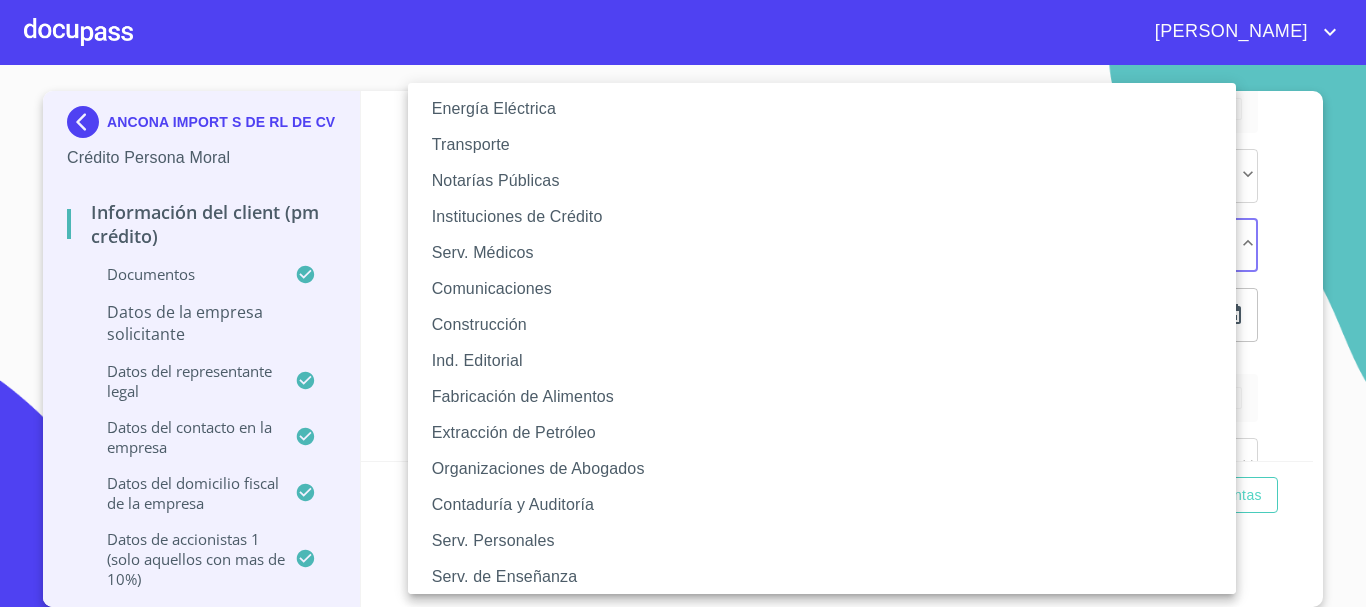 scroll, scrollTop: 345, scrollLeft: 0, axis: vertical 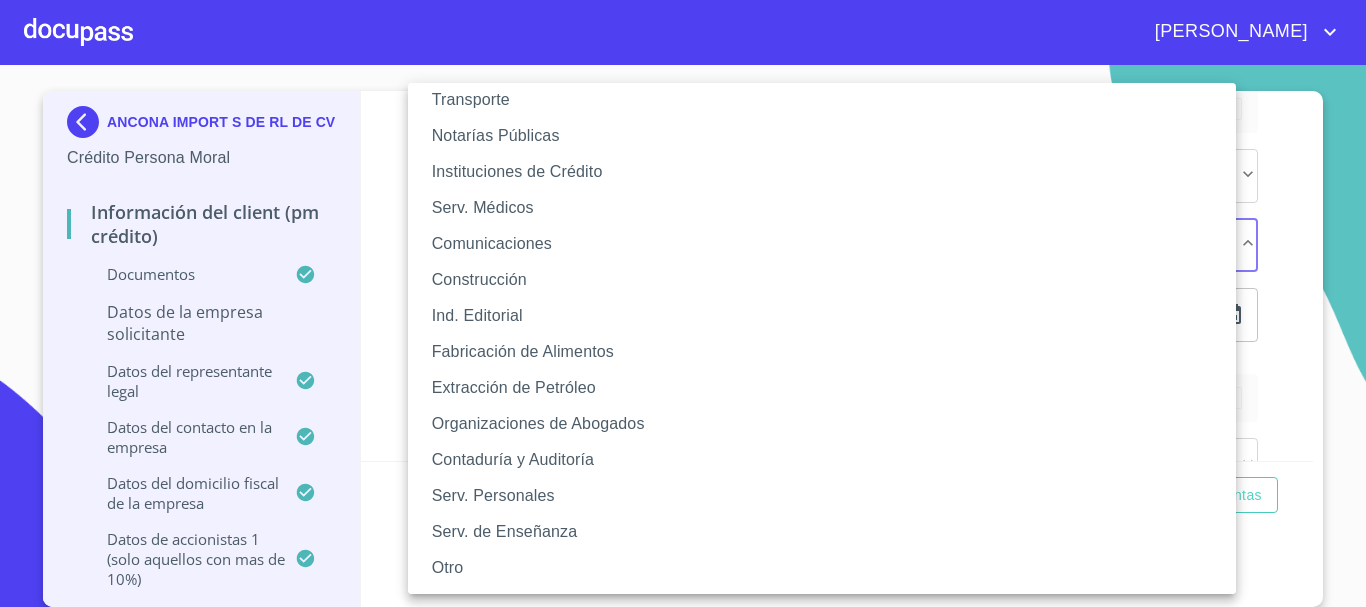 click on "Fabricación de Alimentos" at bounding box center [829, 352] 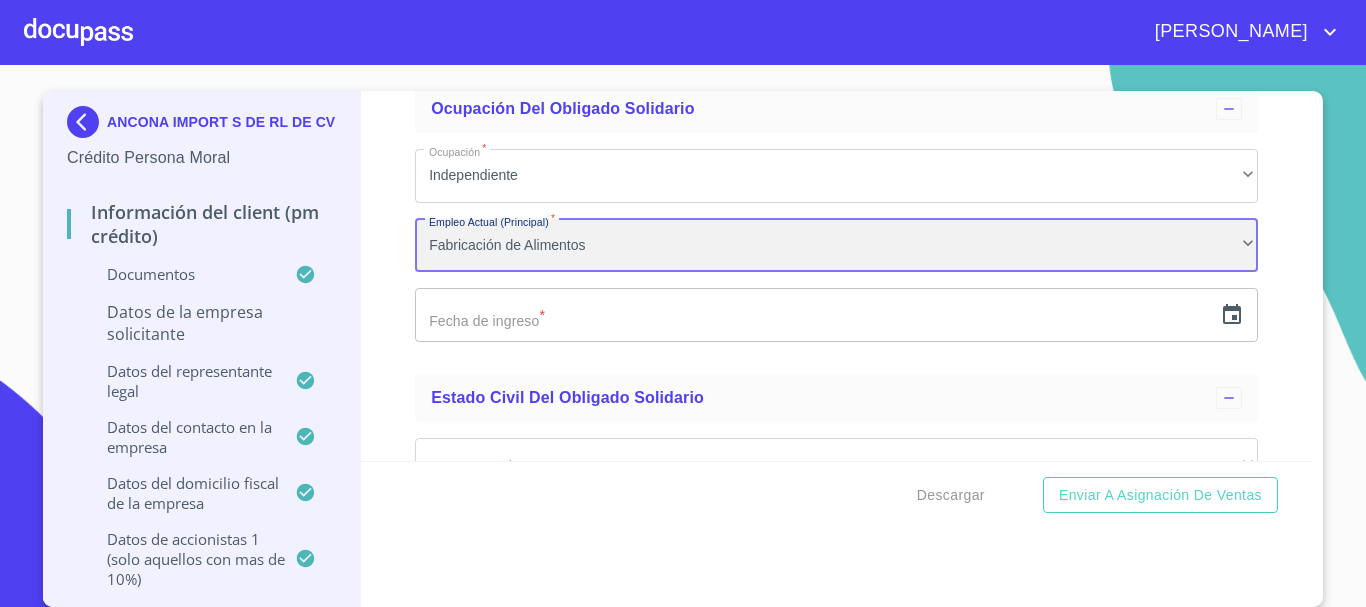 scroll, scrollTop: 344, scrollLeft: 0, axis: vertical 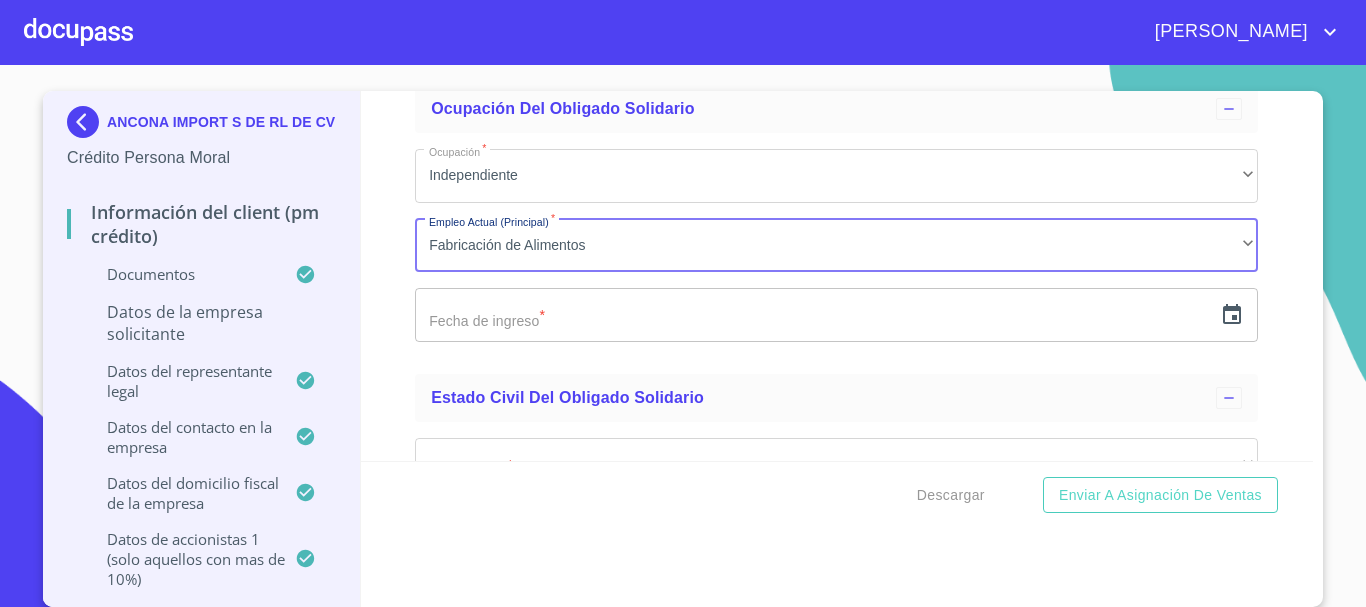 click at bounding box center (813, 315) 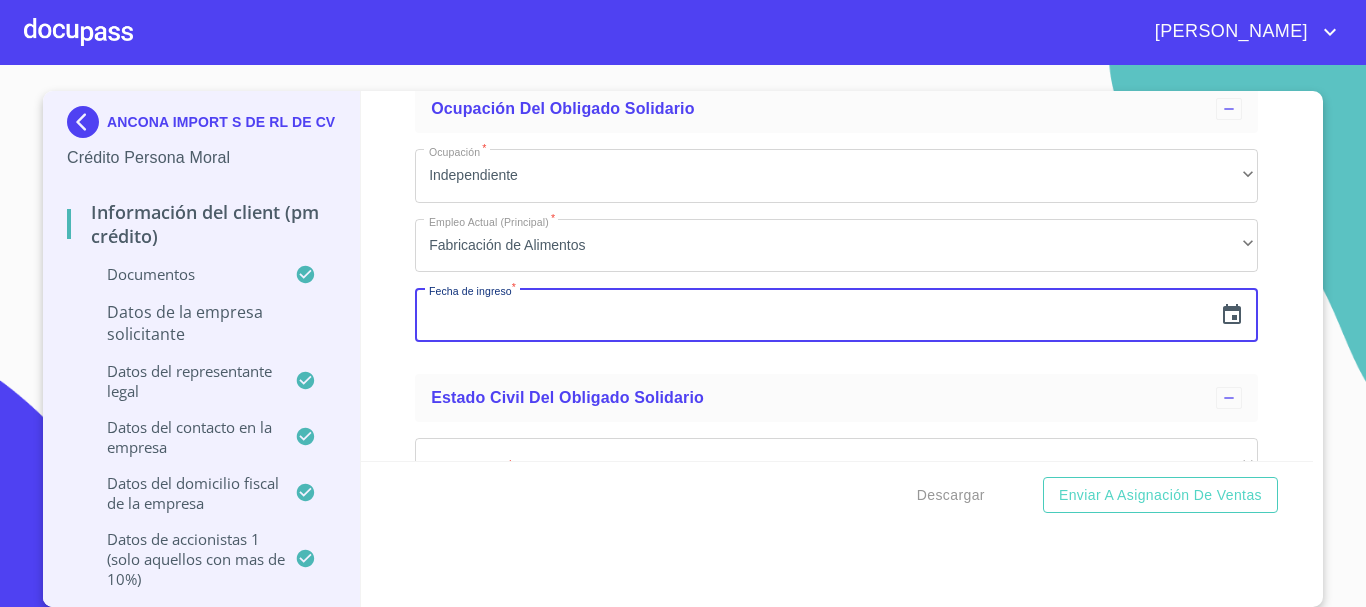 click 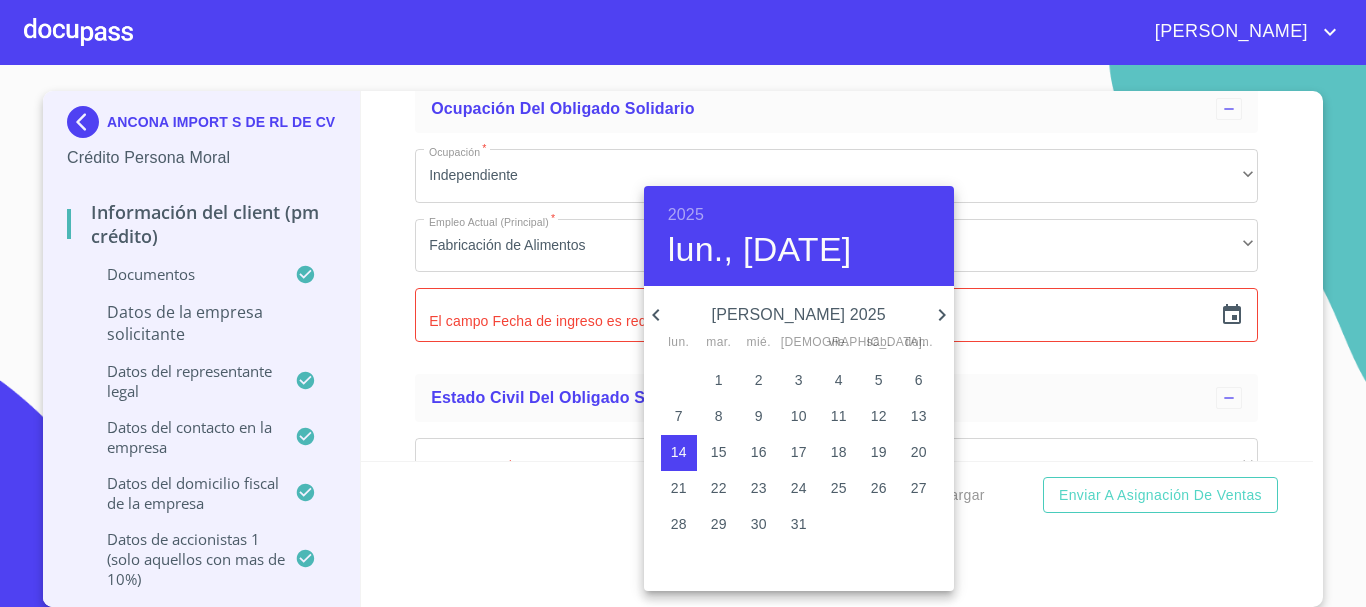 click on "2025" at bounding box center (686, 215) 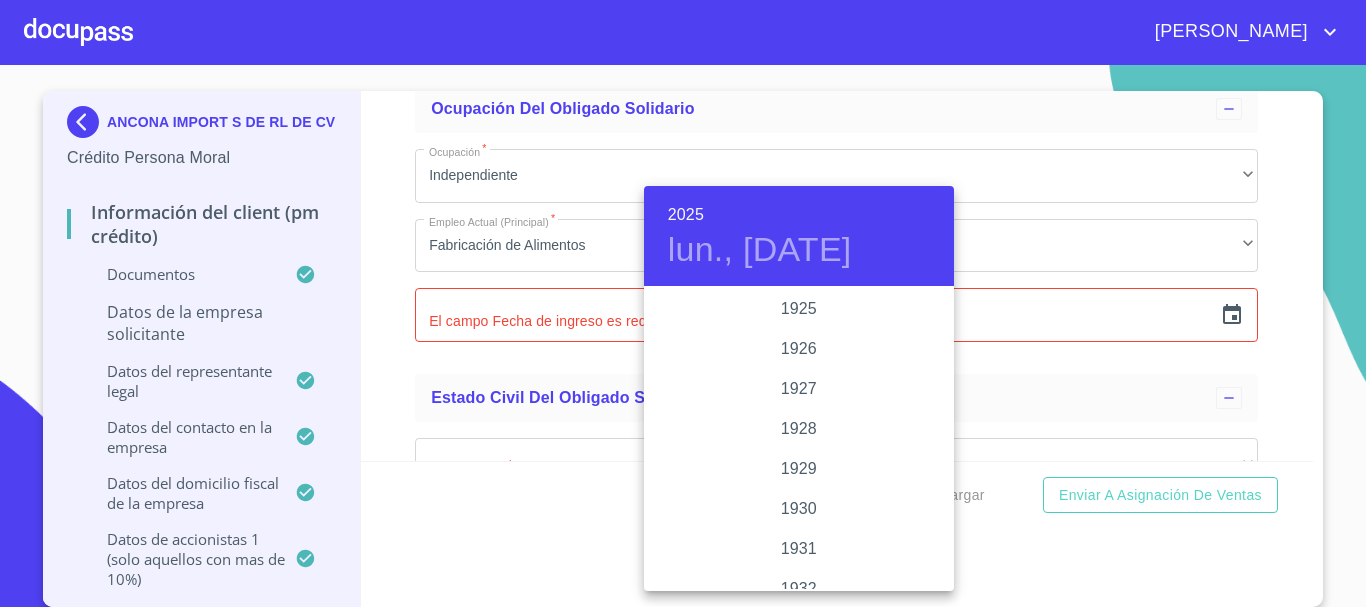 scroll, scrollTop: 3880, scrollLeft: 0, axis: vertical 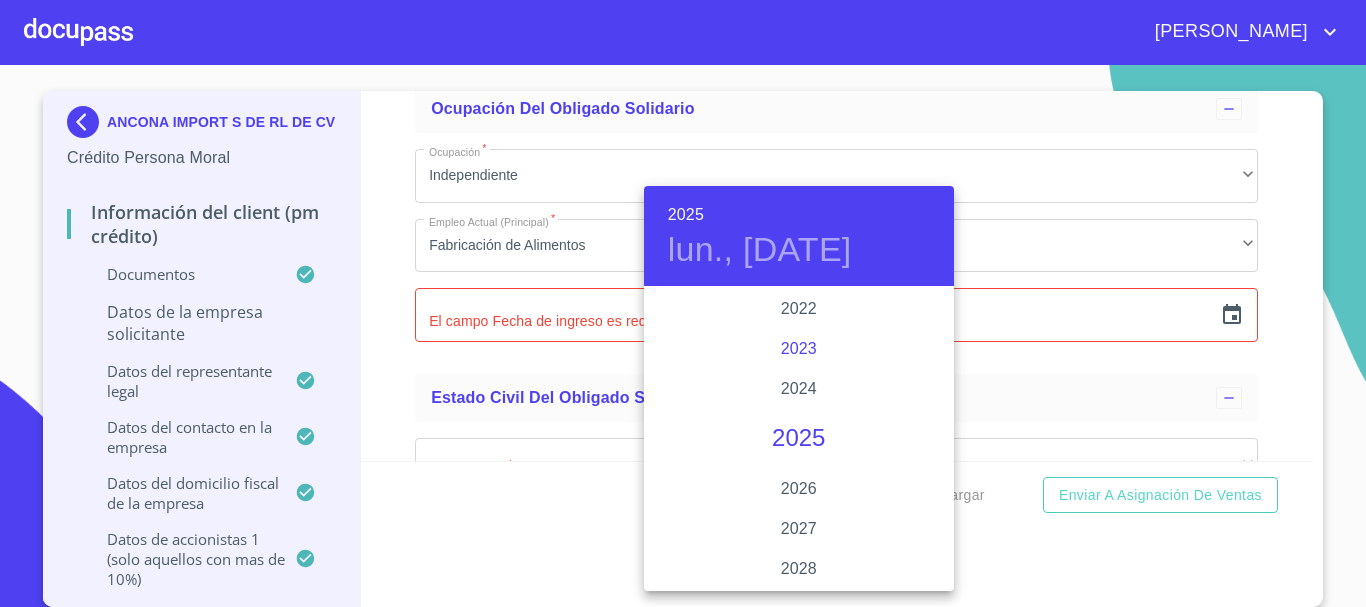 click on "2023" at bounding box center (799, 349) 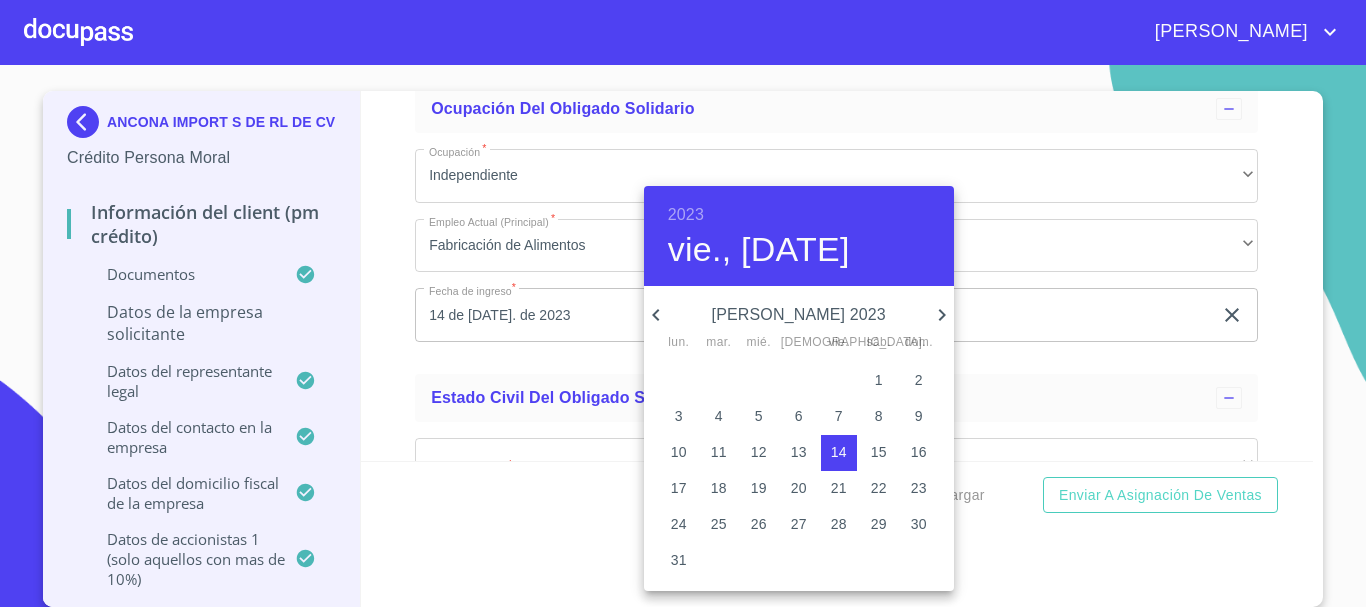 click 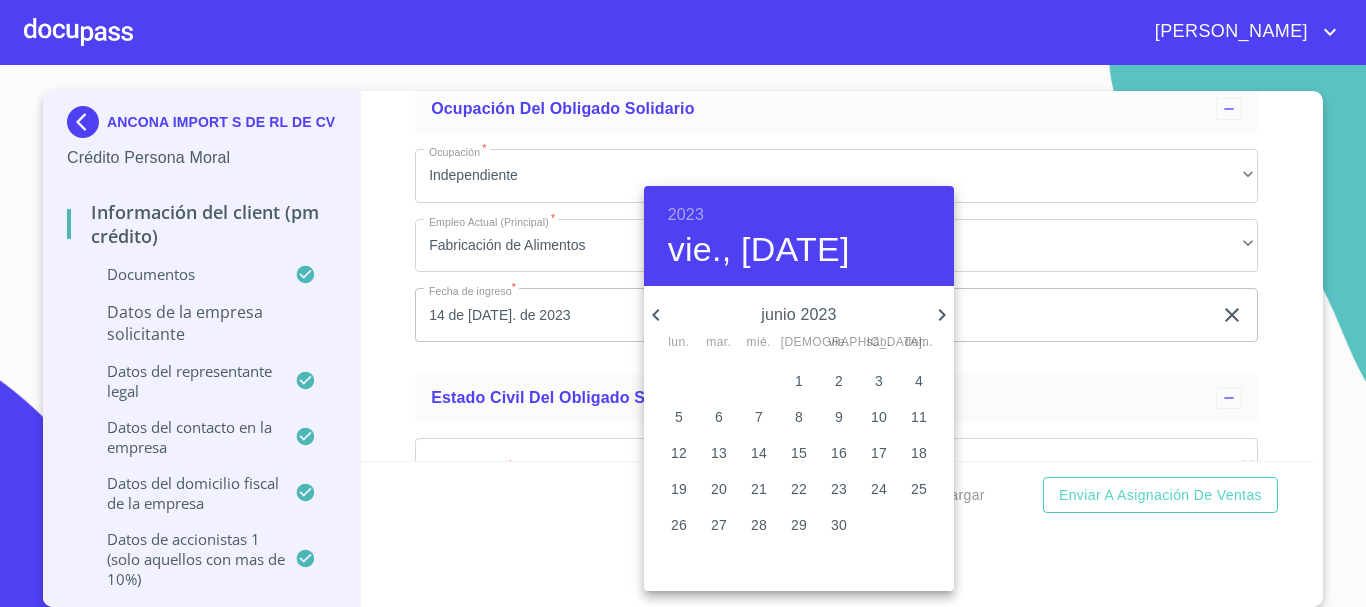 click 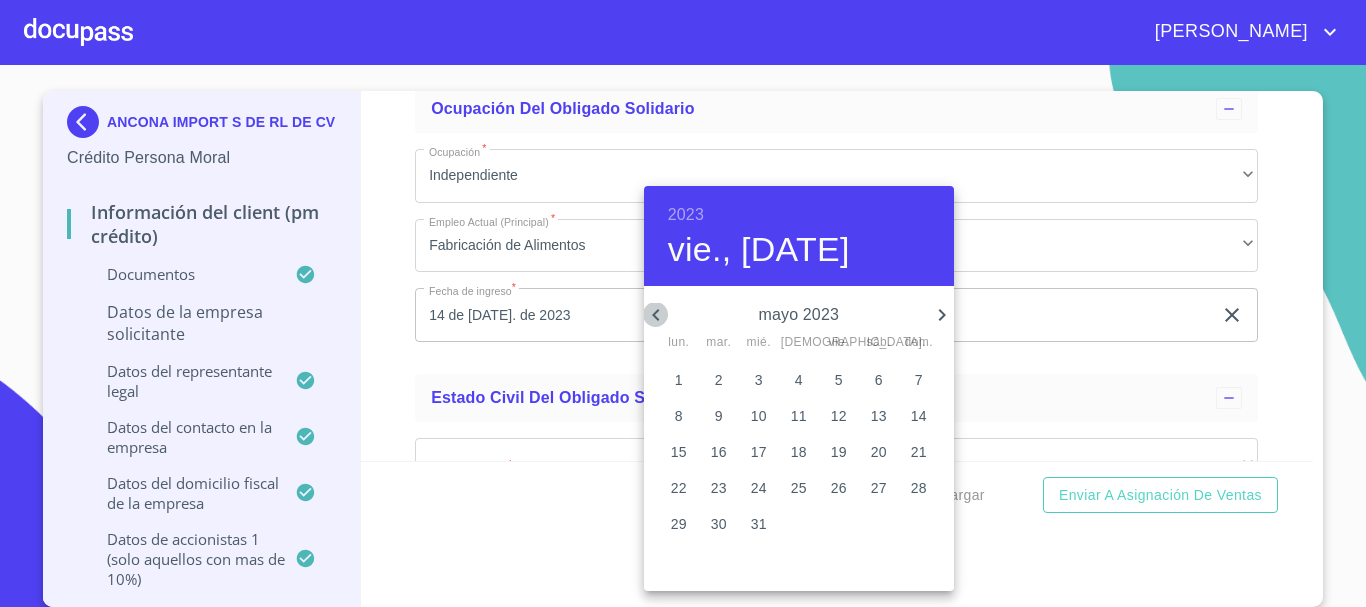click 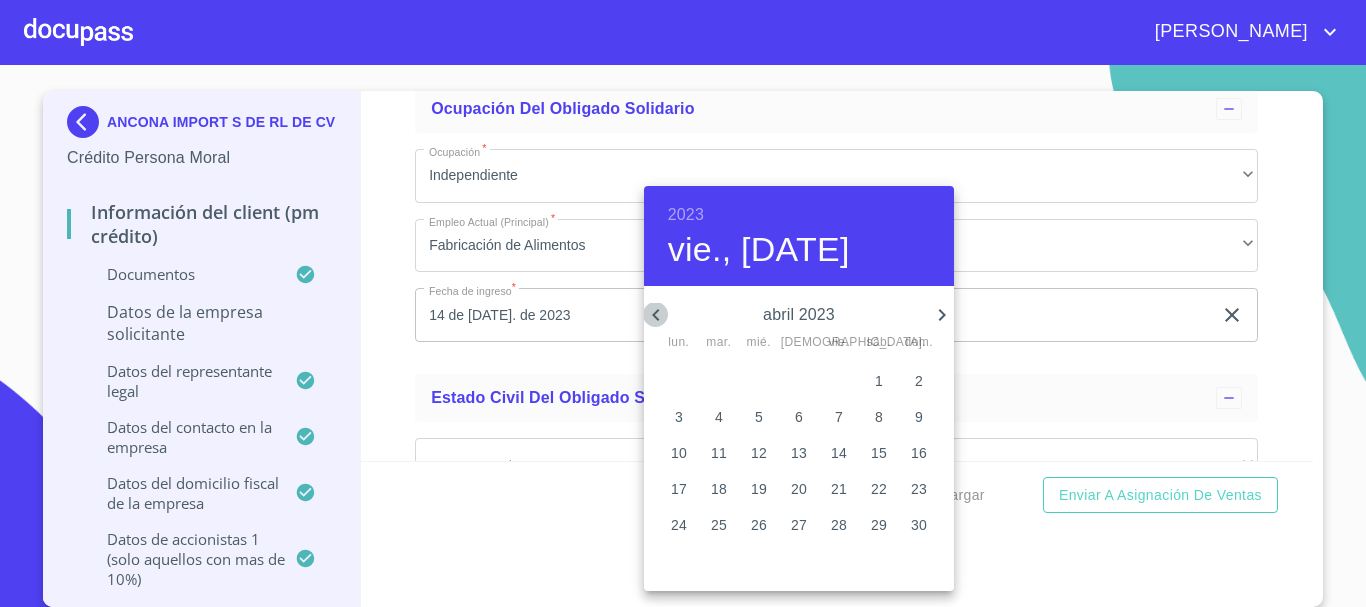 click 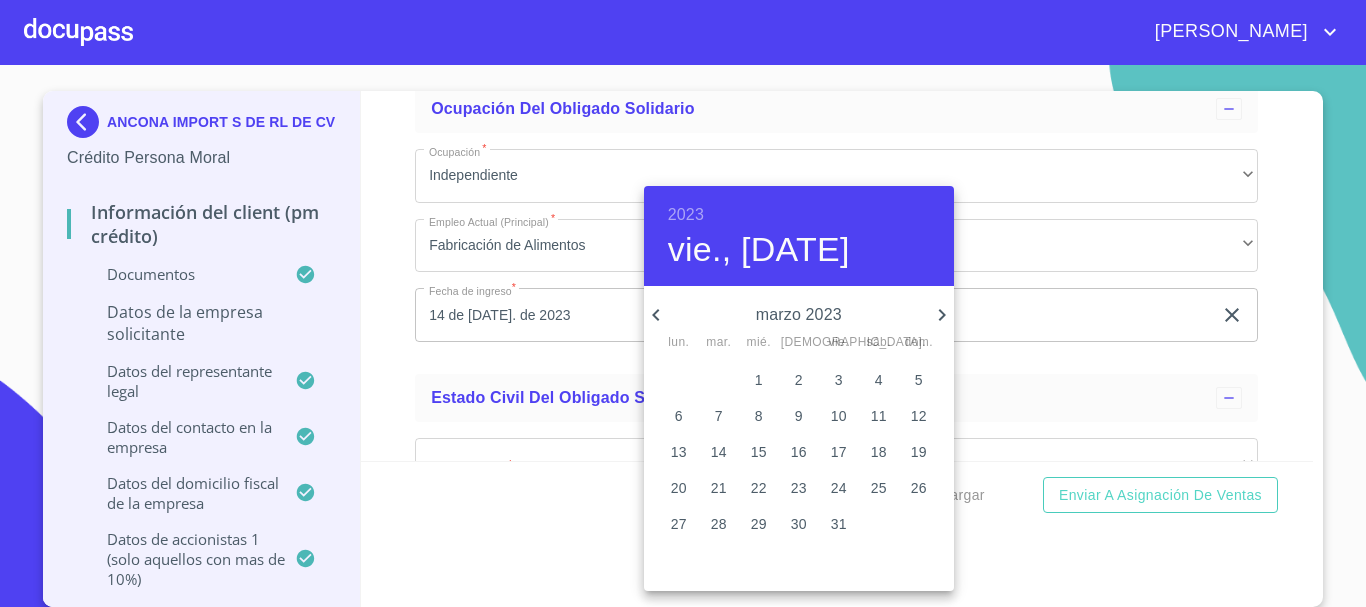 click 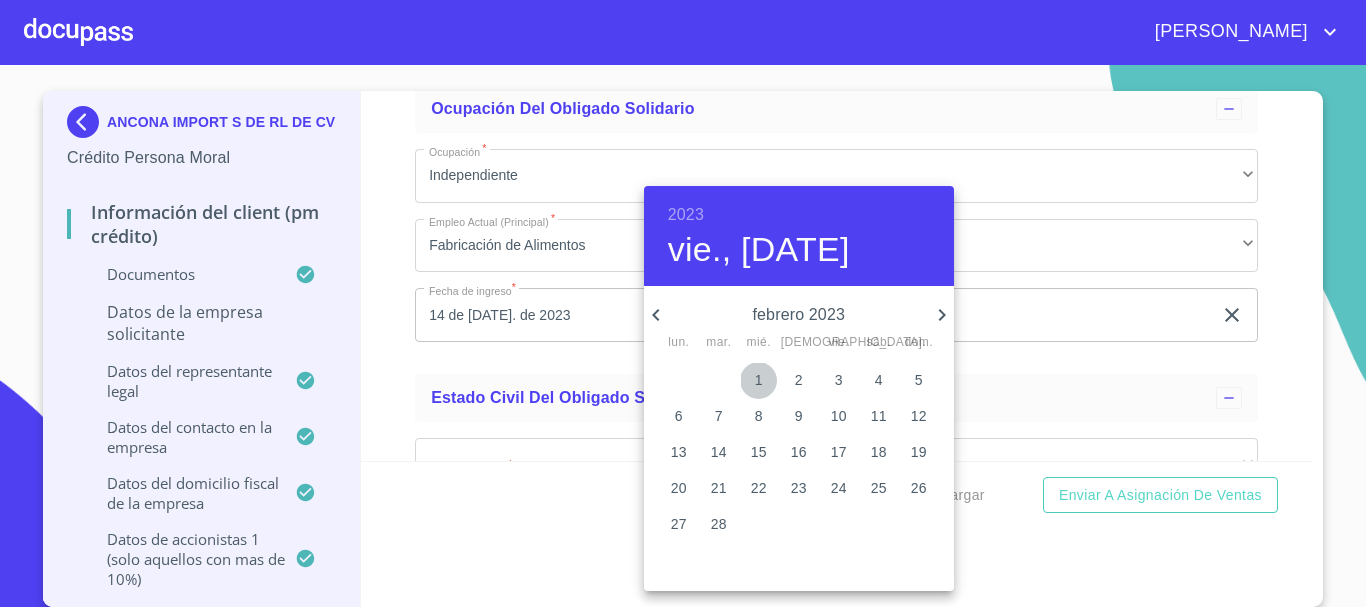 click on "1" at bounding box center (759, 380) 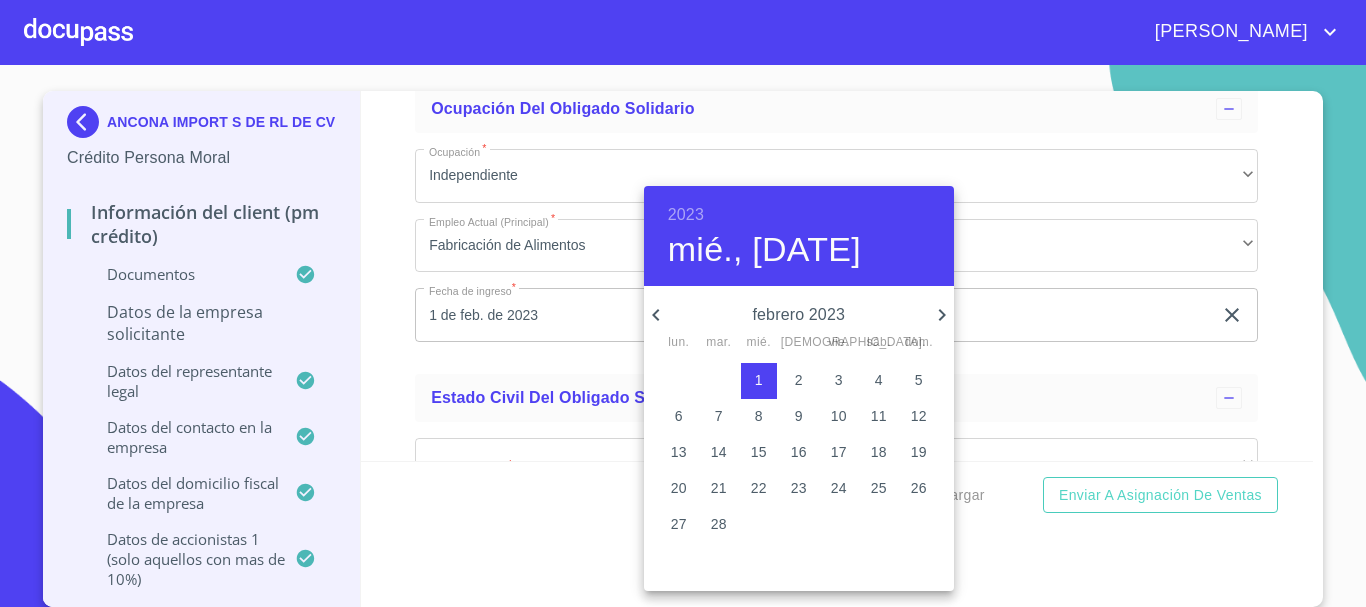 click at bounding box center [683, 303] 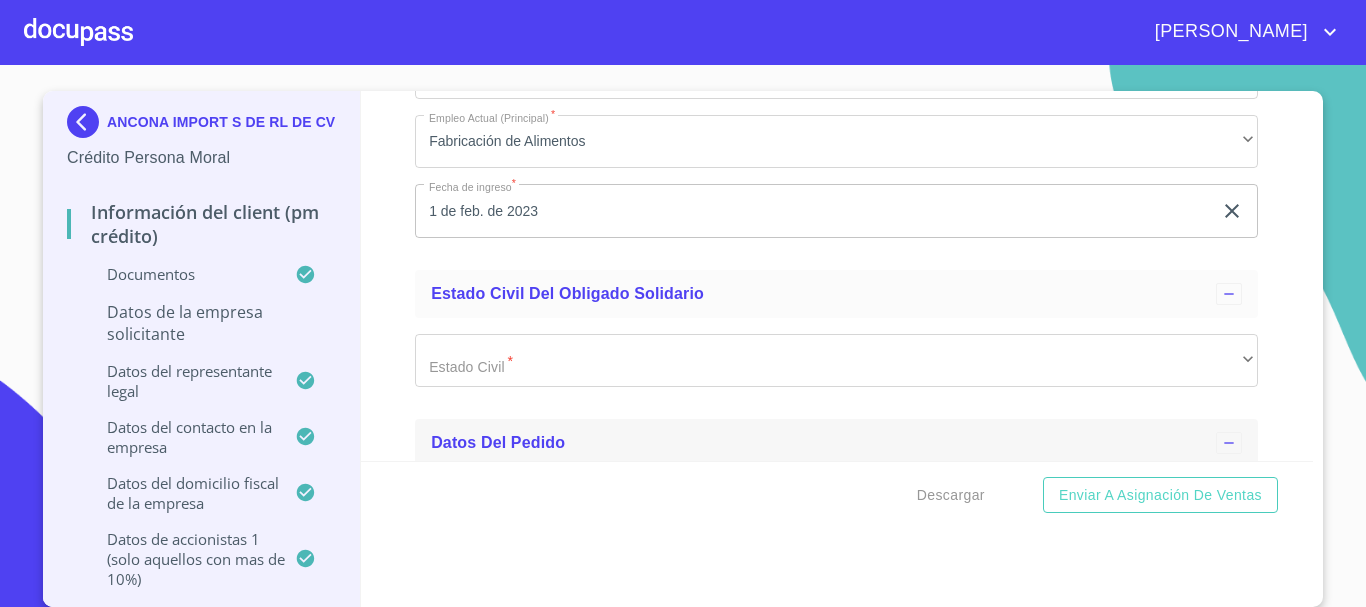 scroll, scrollTop: 17527, scrollLeft: 0, axis: vertical 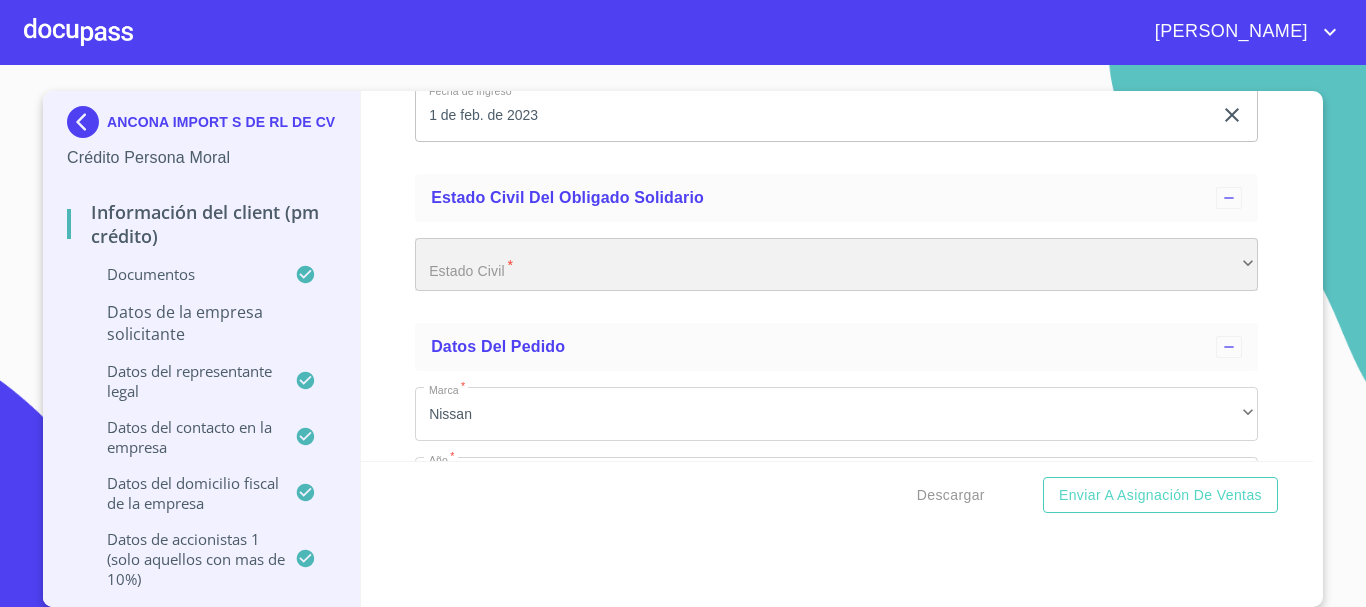 click on "​" at bounding box center [836, 265] 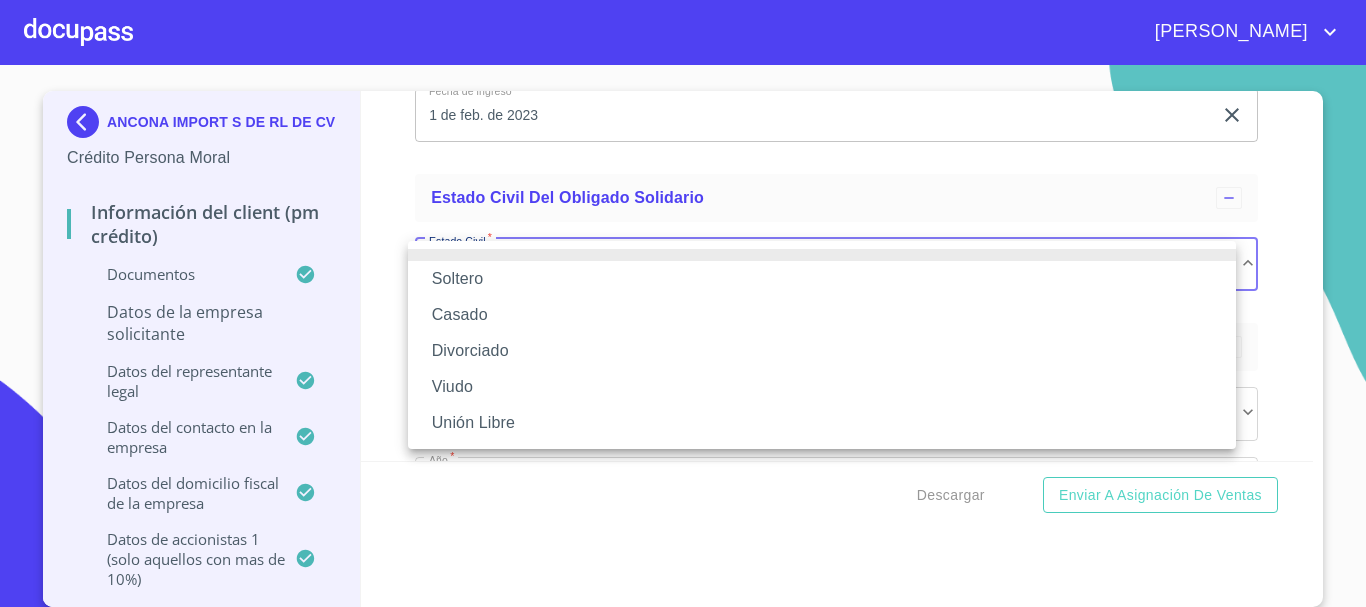 click on "Soltero" at bounding box center (822, 279) 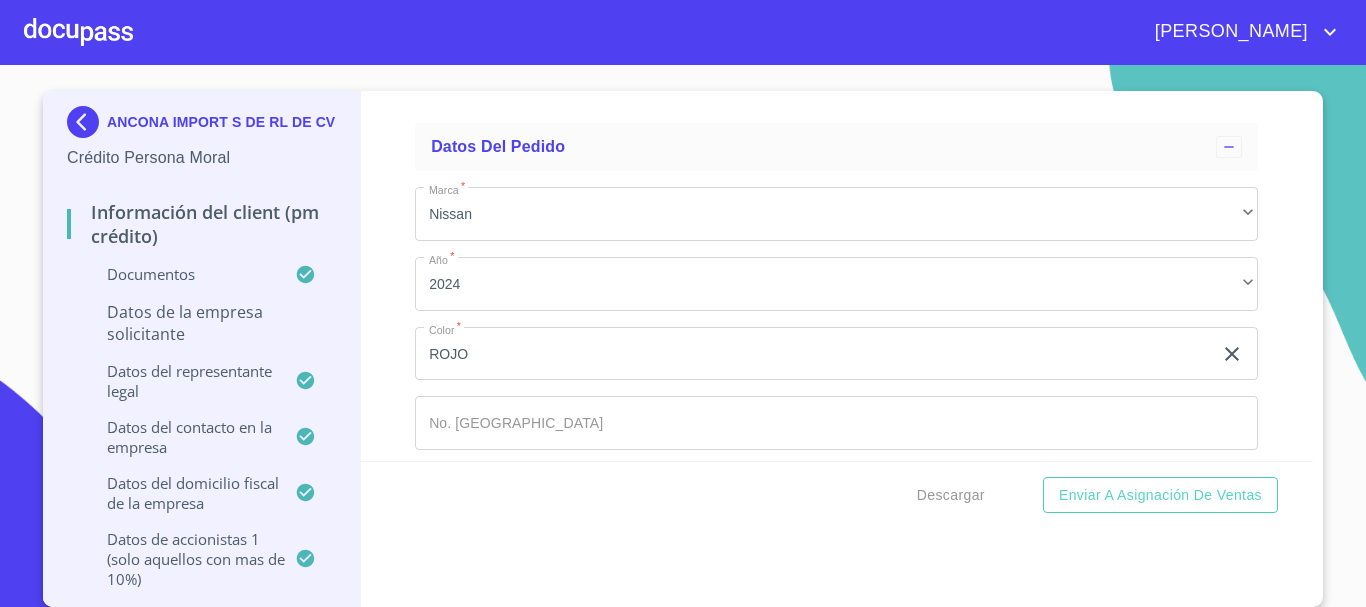 scroll, scrollTop: 17810, scrollLeft: 0, axis: vertical 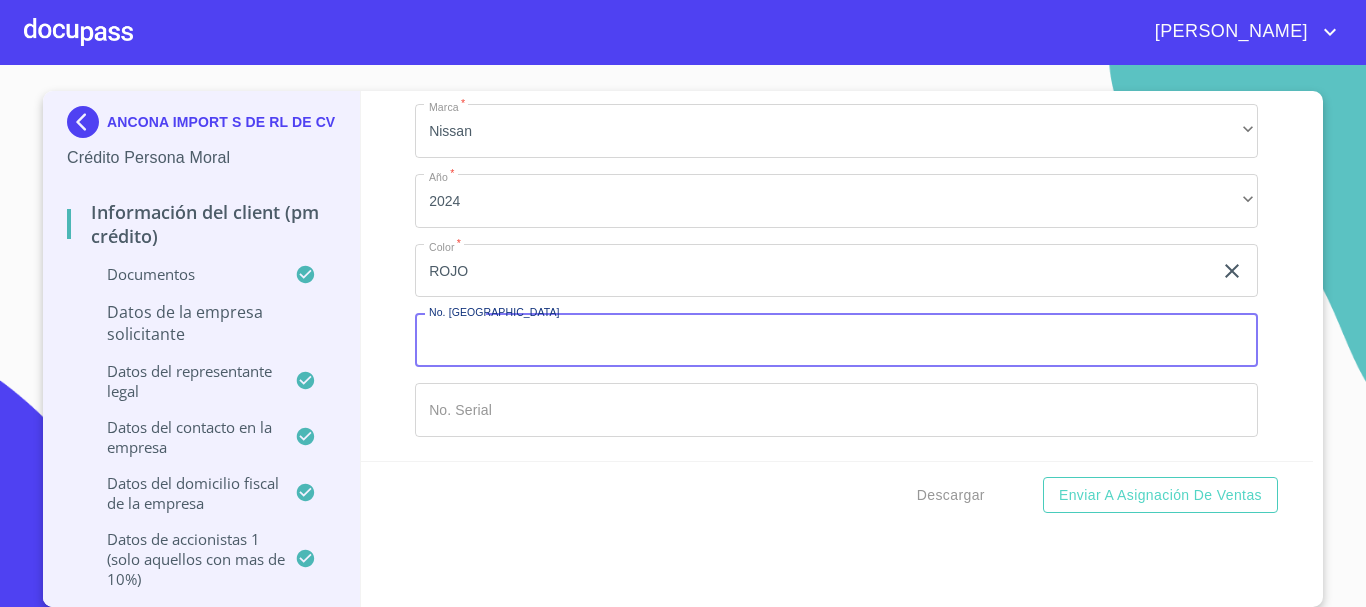 click on "Documento de identificación representante legal.   *" at bounding box center [836, 340] 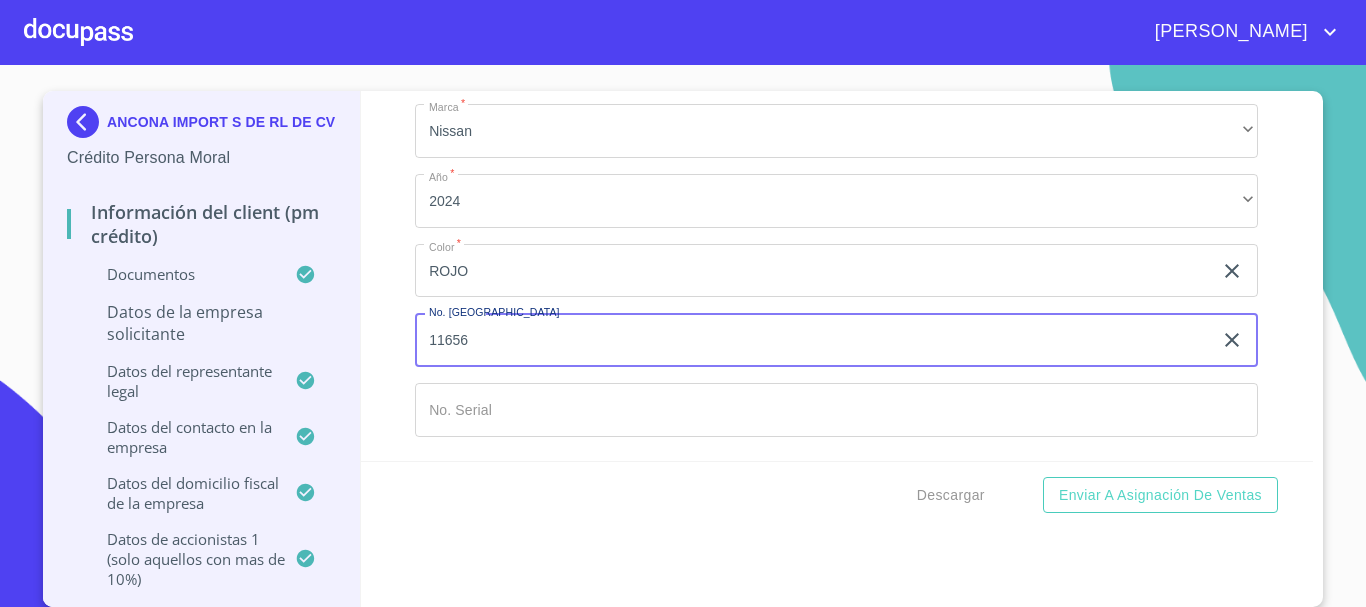 type on "11656" 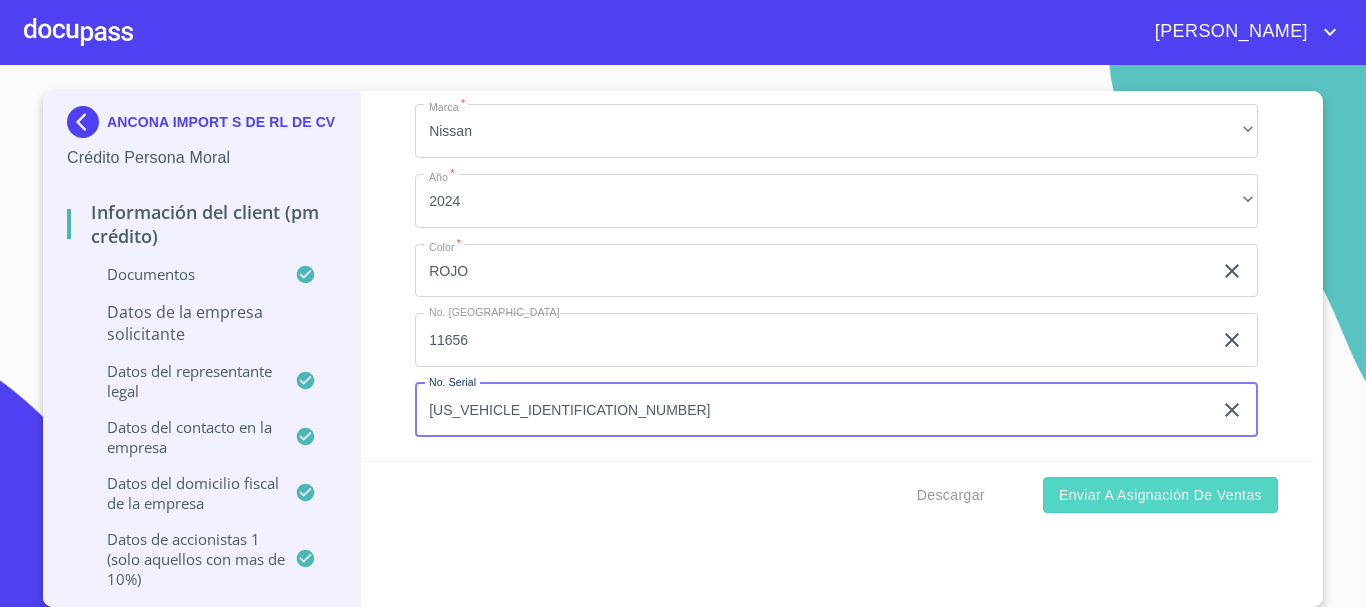 type on "[US_VEHICLE_IDENTIFICATION_NUMBER]" 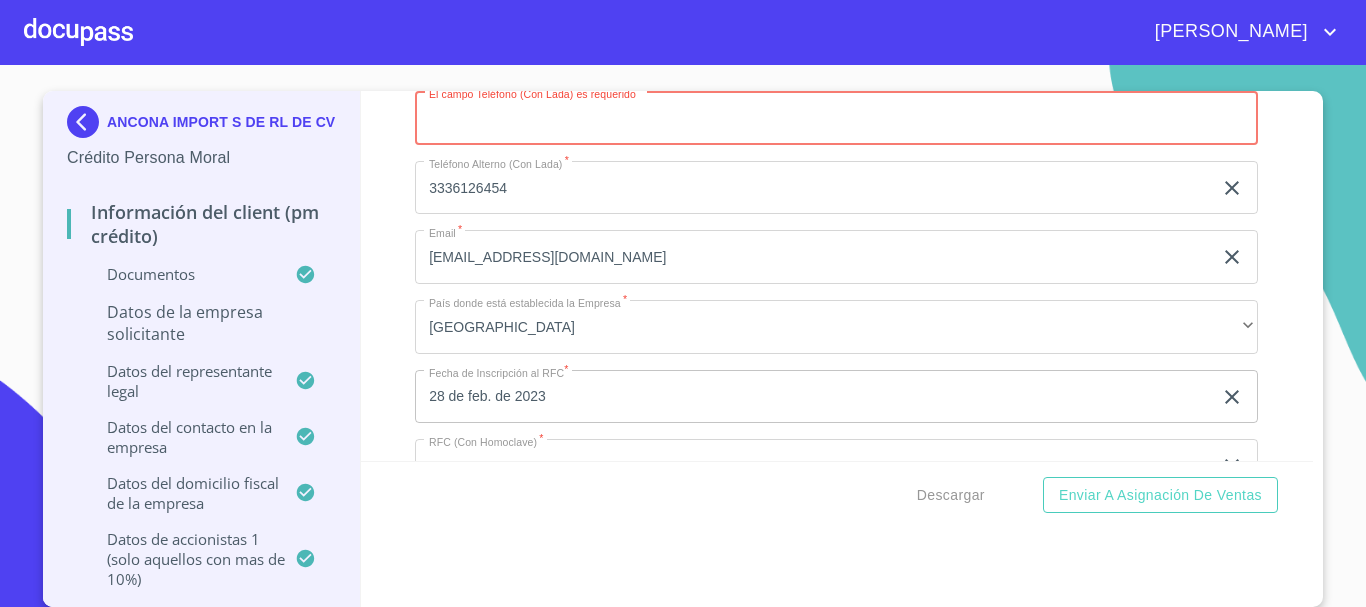 scroll, scrollTop: 12022, scrollLeft: 0, axis: vertical 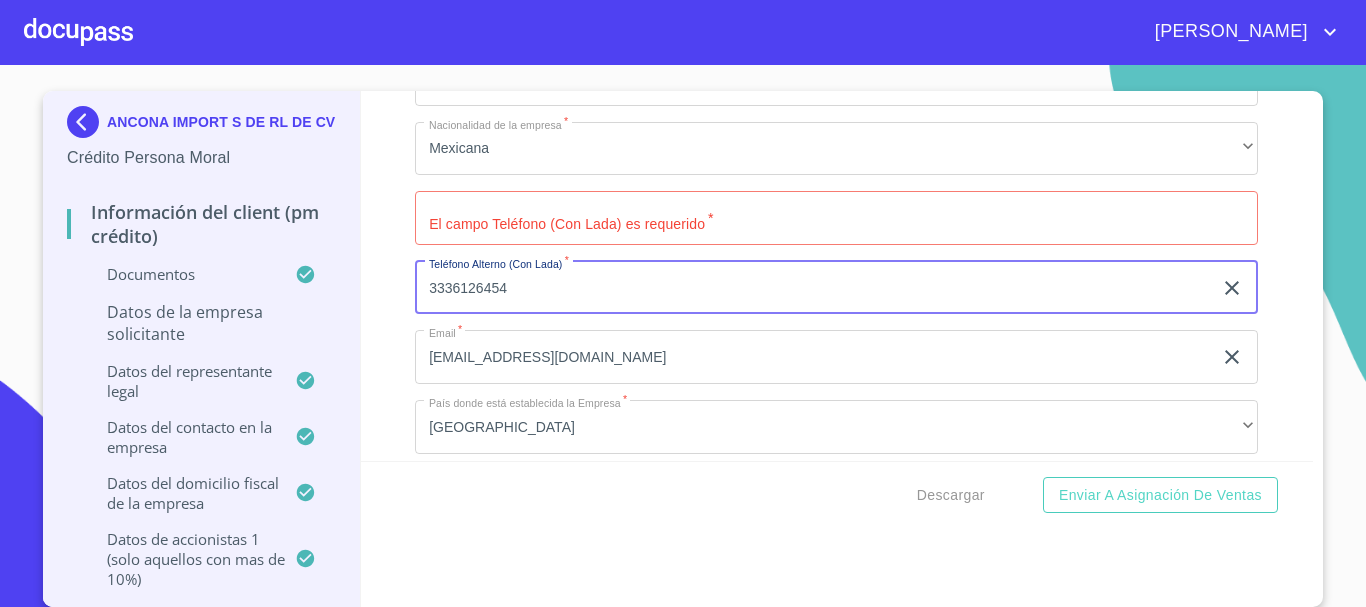 drag, startPoint x: 565, startPoint y: 284, endPoint x: 401, endPoint y: 284, distance: 164 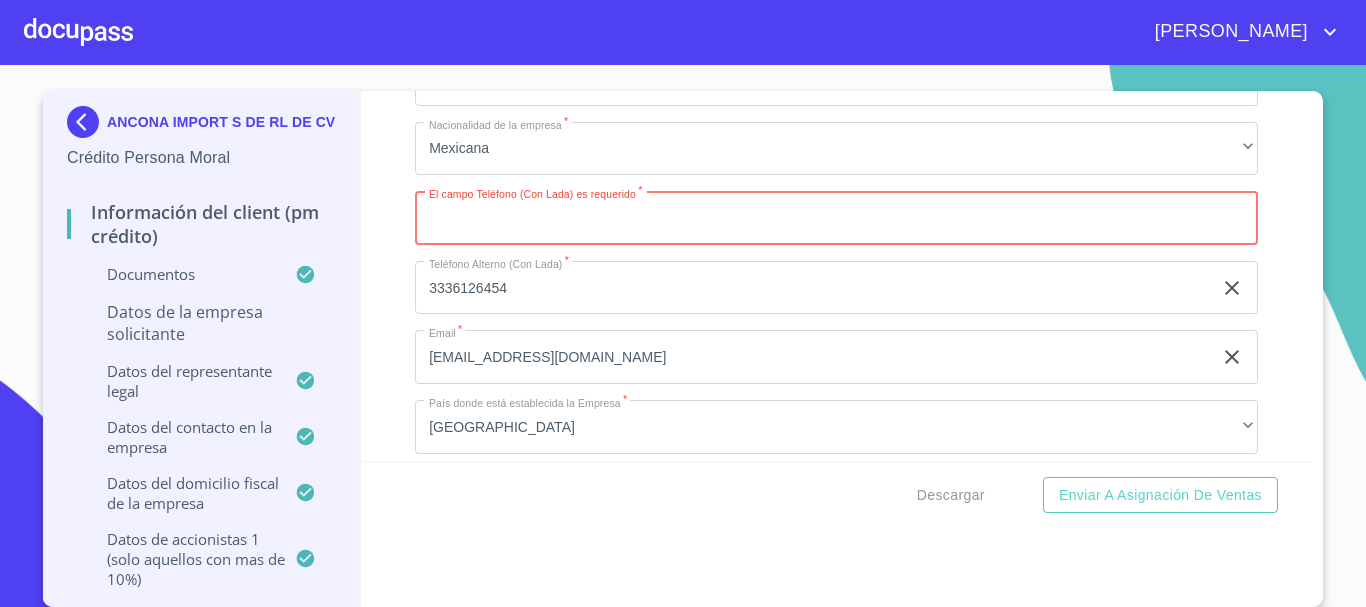 paste on "3336126454" 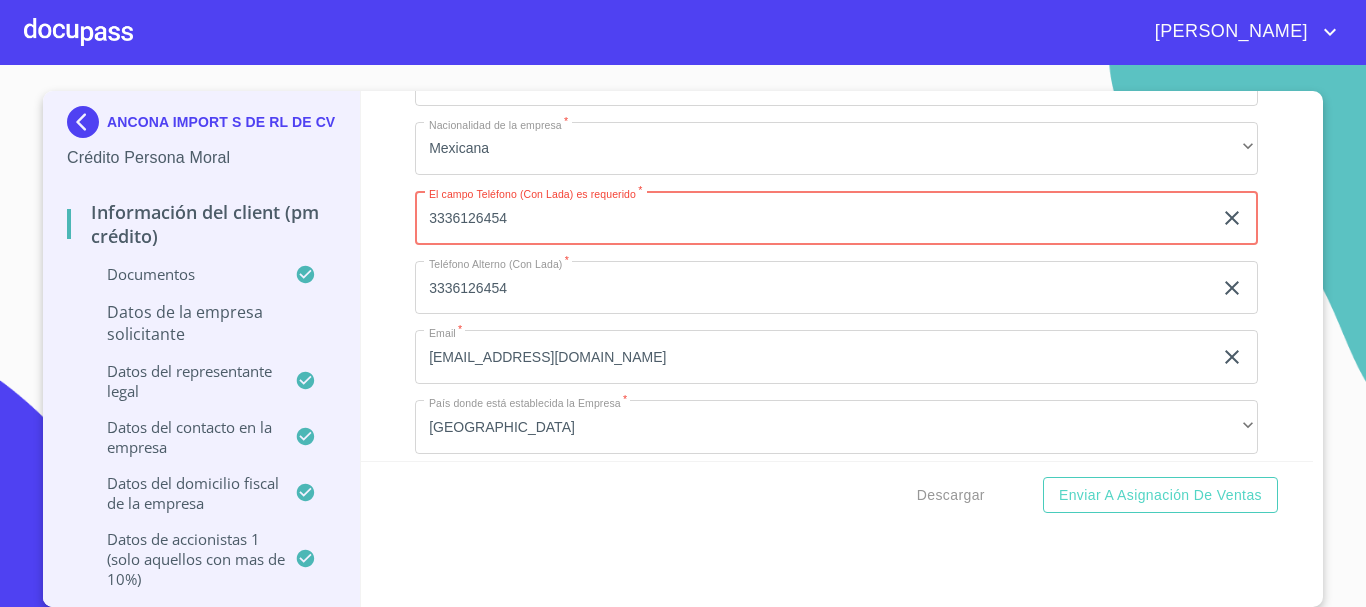 type on "3336126454" 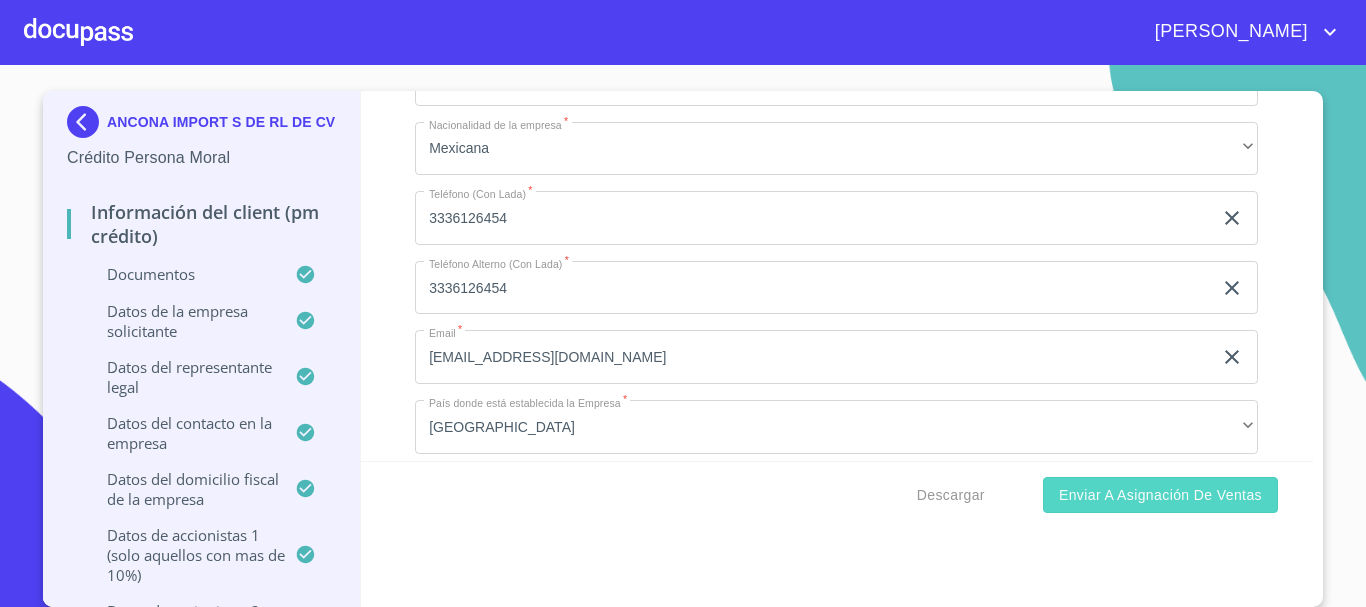 click on "Enviar a Asignación de Ventas" at bounding box center [1160, 495] 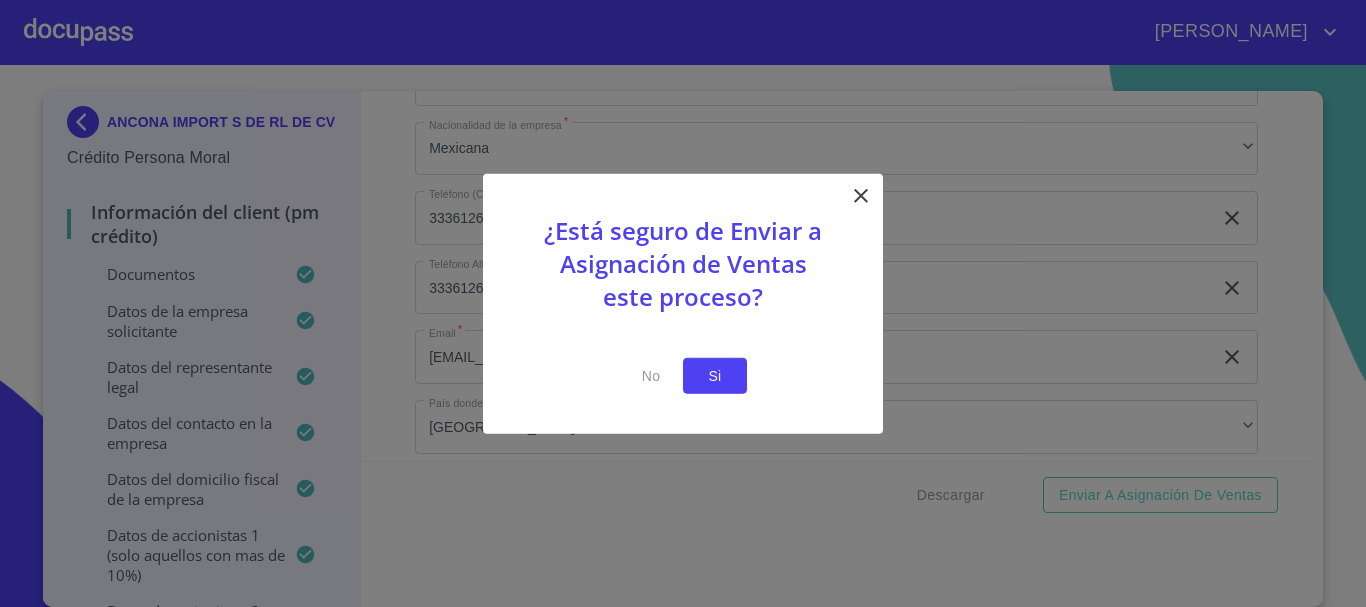 click on "Si" at bounding box center (715, 375) 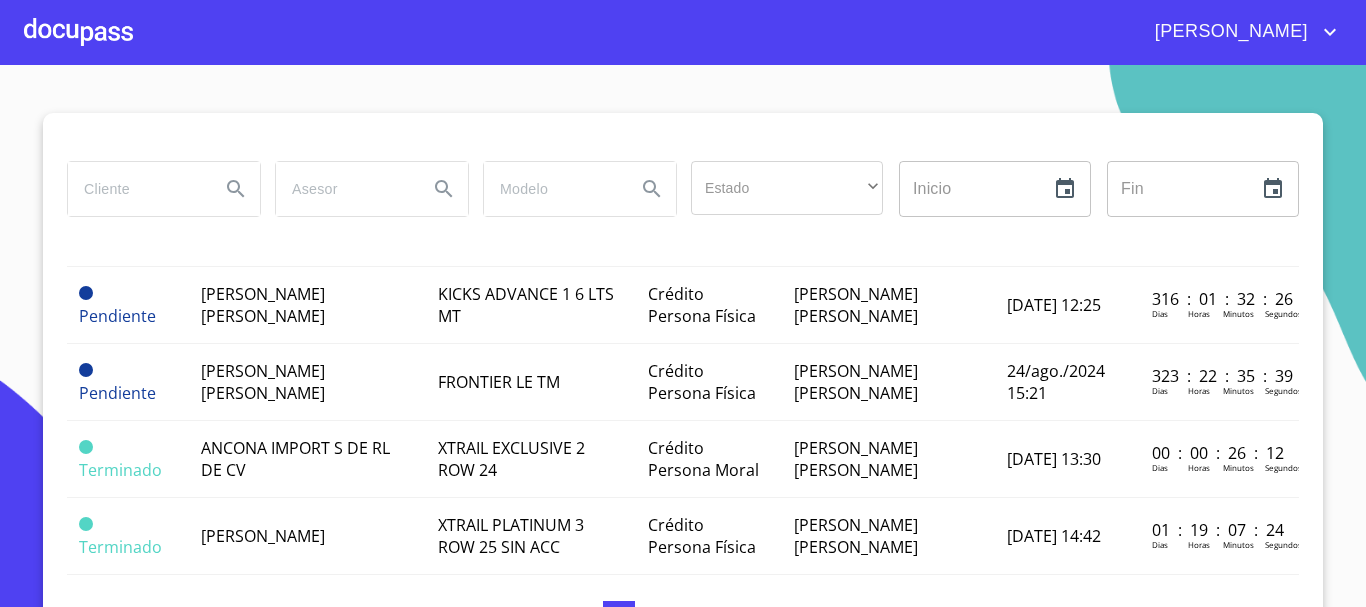 scroll, scrollTop: 700, scrollLeft: 0, axis: vertical 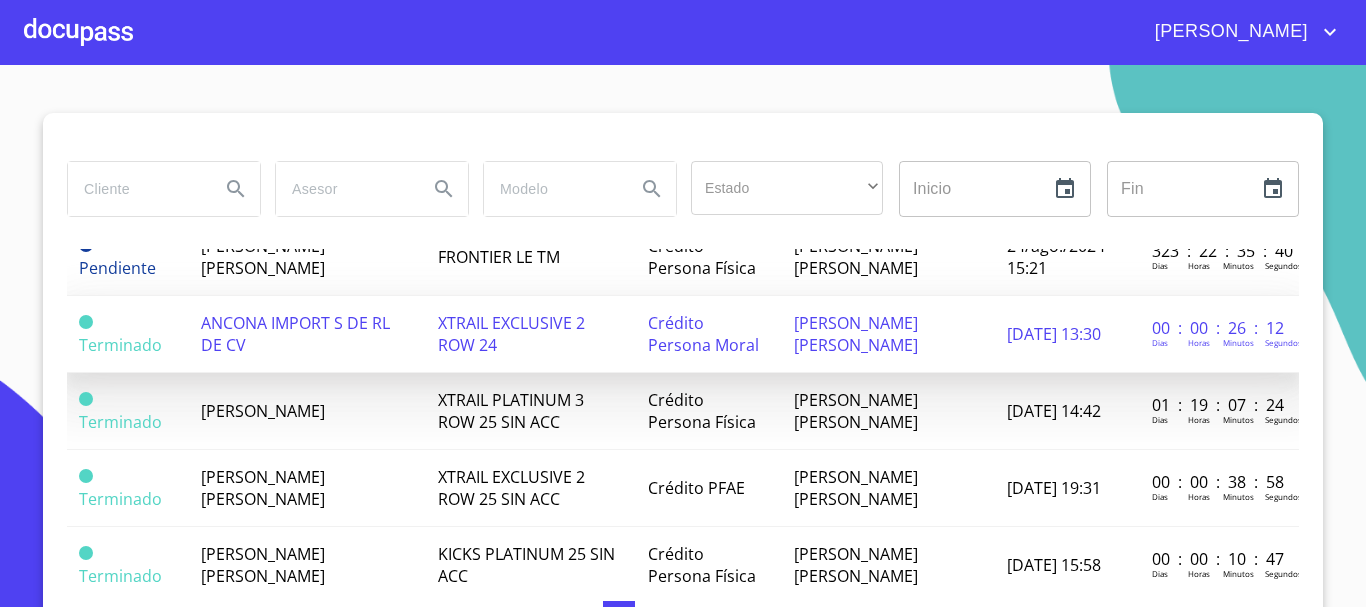 click on "ANCONA IMPORT S DE RL DE CV" at bounding box center (308, 334) 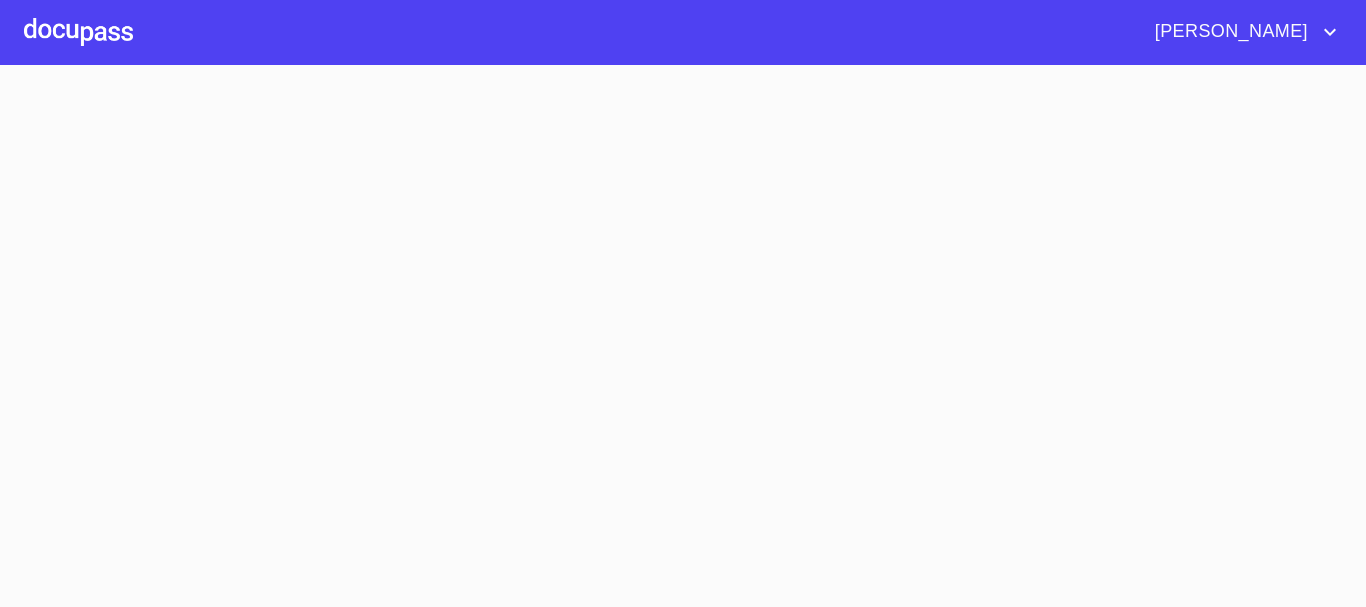 click at bounding box center [78, 32] 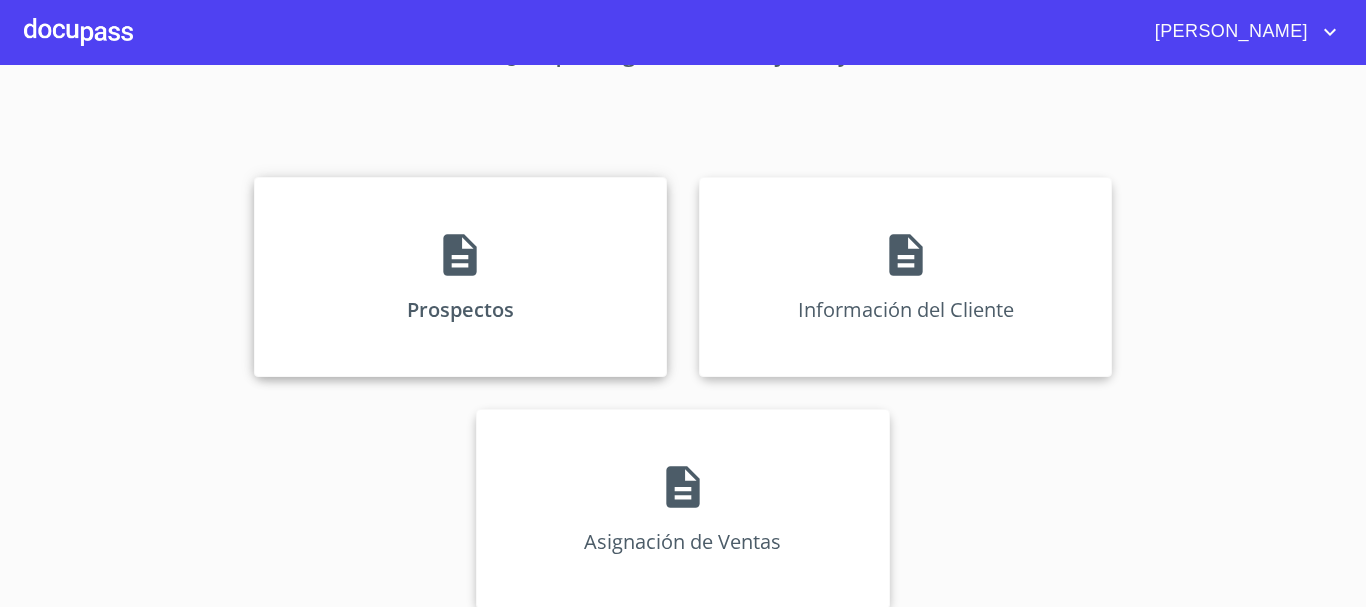 scroll, scrollTop: 166, scrollLeft: 0, axis: vertical 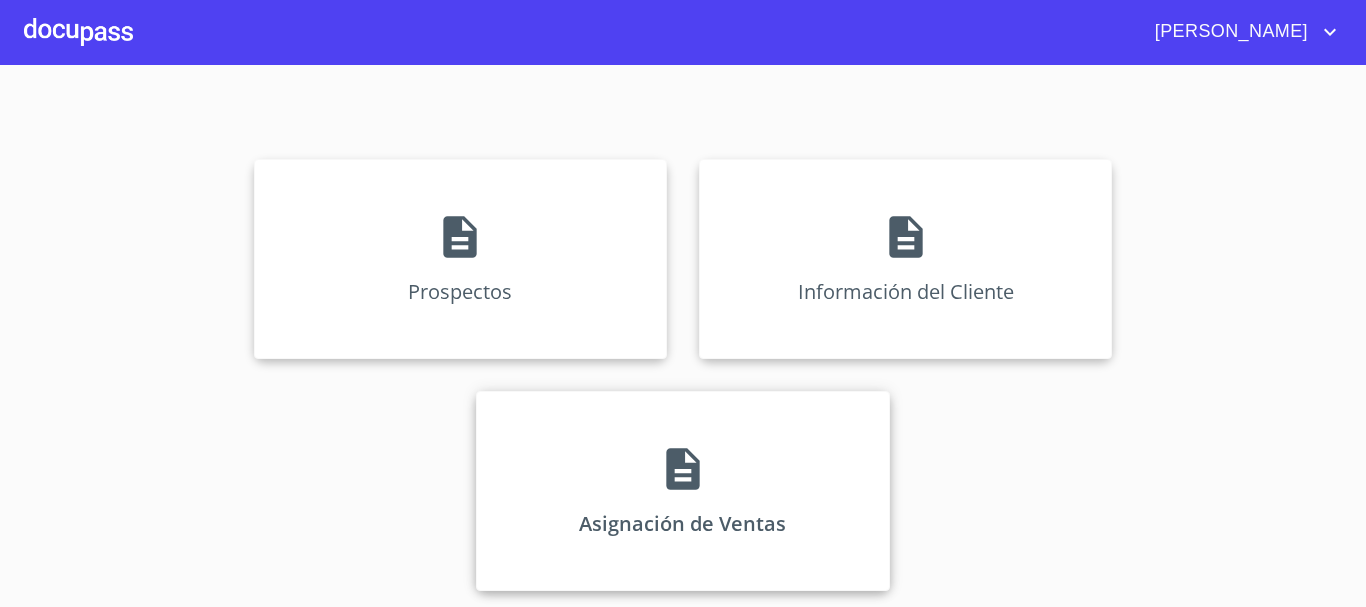 click on "Asignación de Ventas" at bounding box center [682, 491] 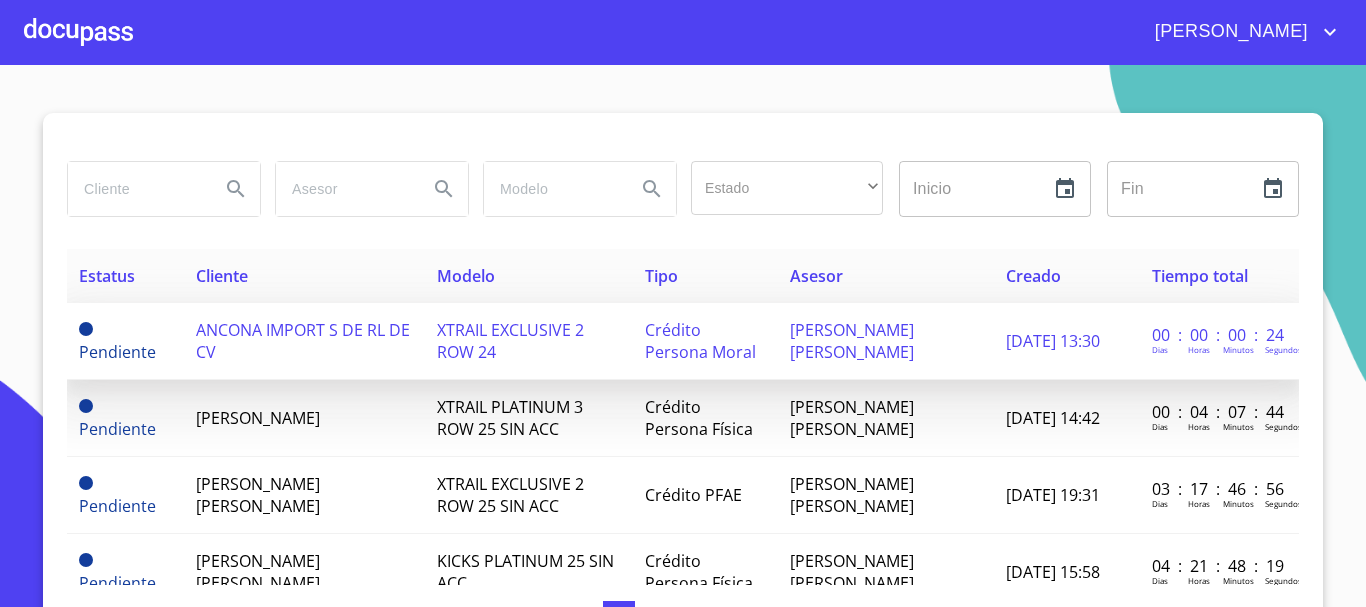 click on "ANCONA IMPORT S DE RL DE CV" at bounding box center [303, 341] 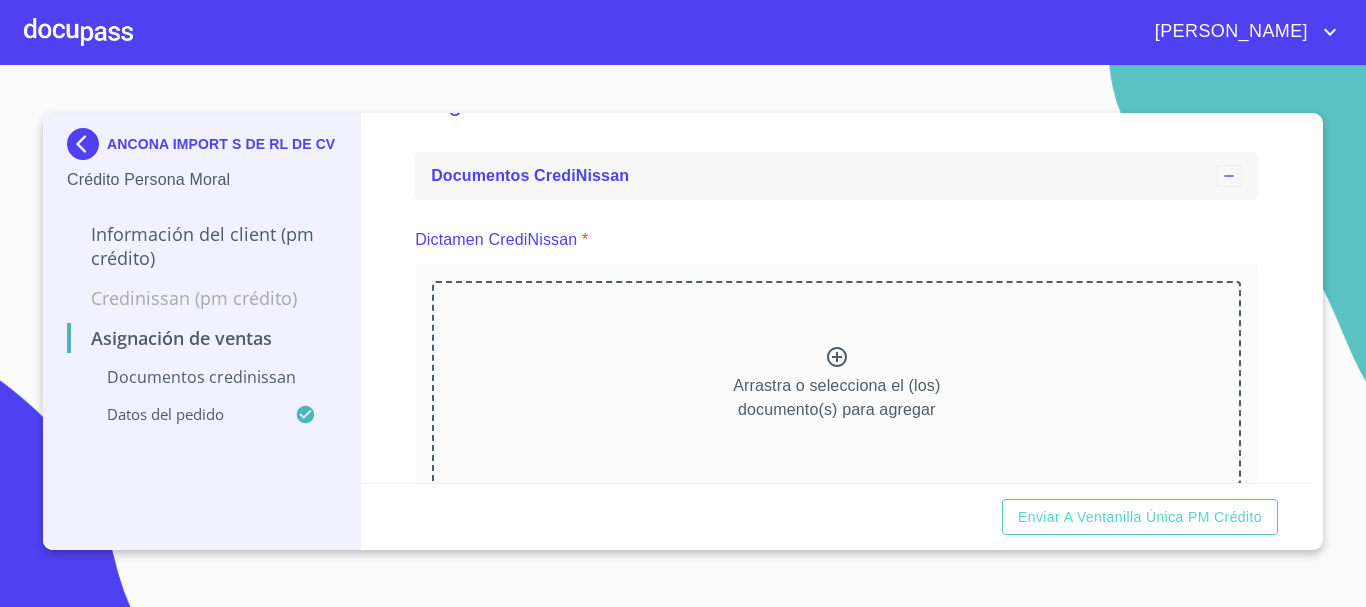 scroll, scrollTop: 100, scrollLeft: 0, axis: vertical 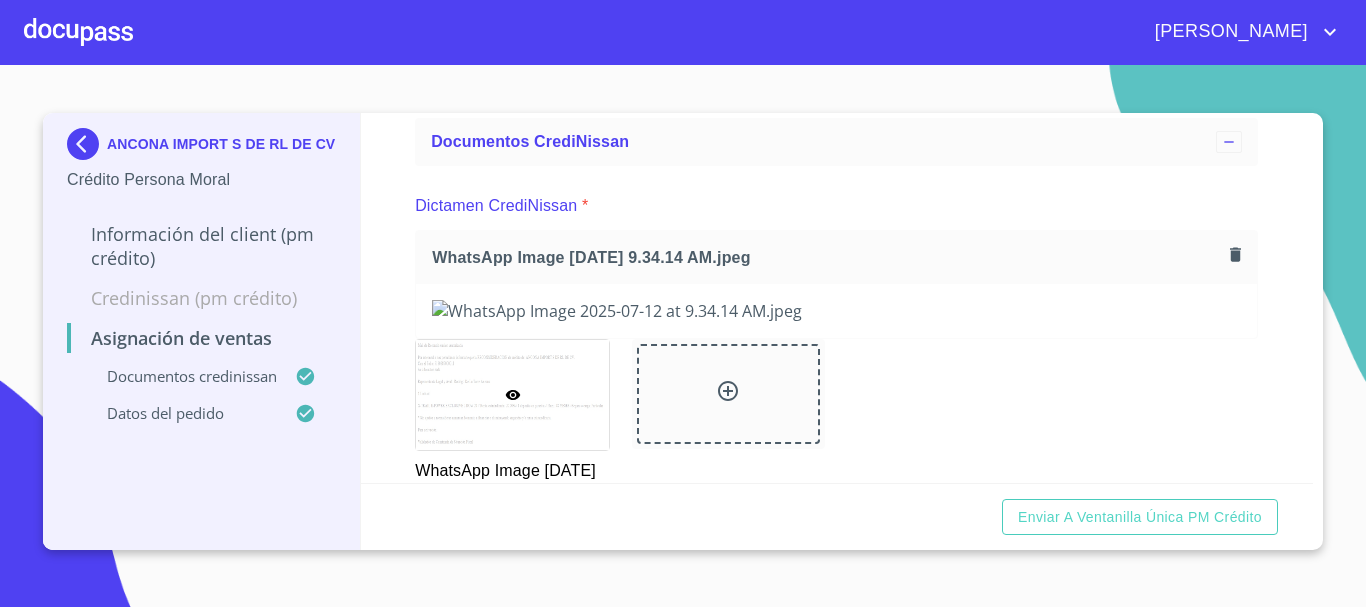 click on "WhatsApp Image [DATE] 9.34.14 AM.jpeg" at bounding box center [836, 257] 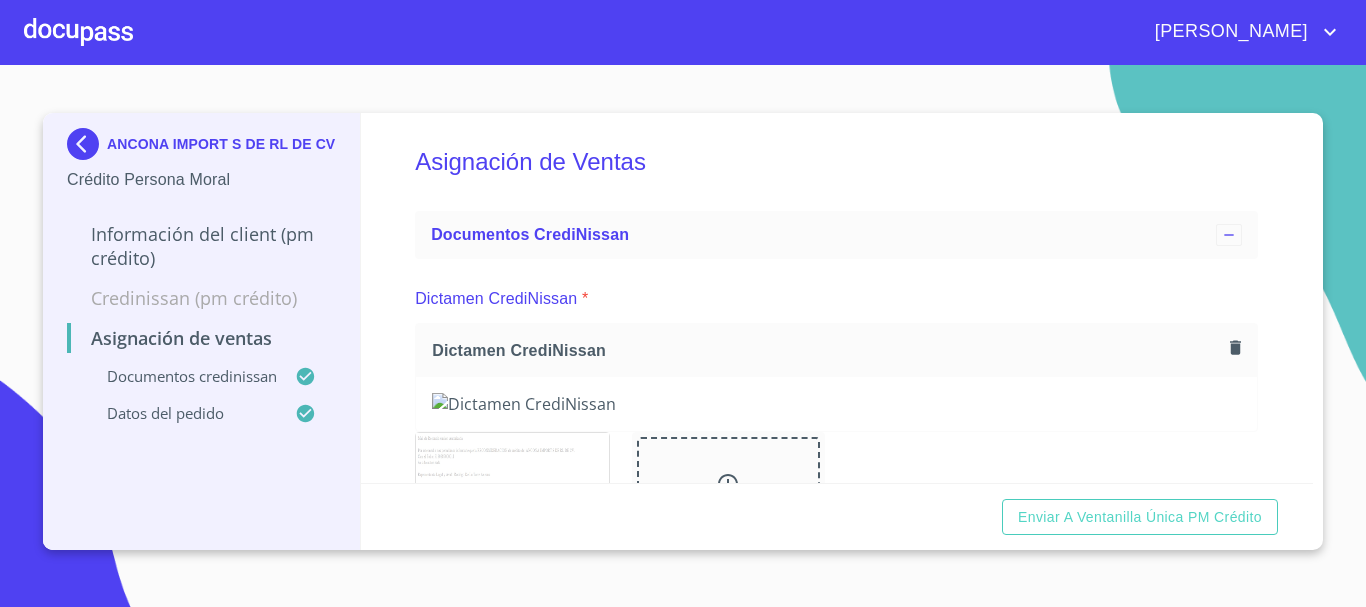 scroll, scrollTop: 0, scrollLeft: 0, axis: both 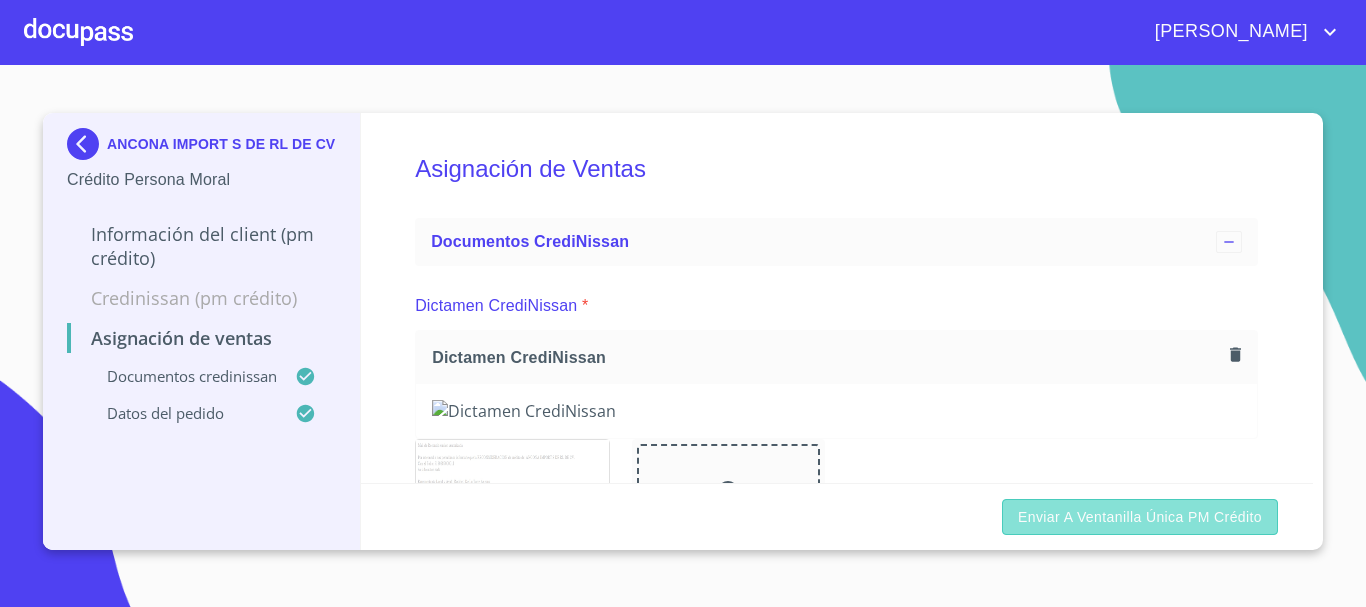 click on "Enviar a Ventanilla única PM crédito" at bounding box center [1140, 517] 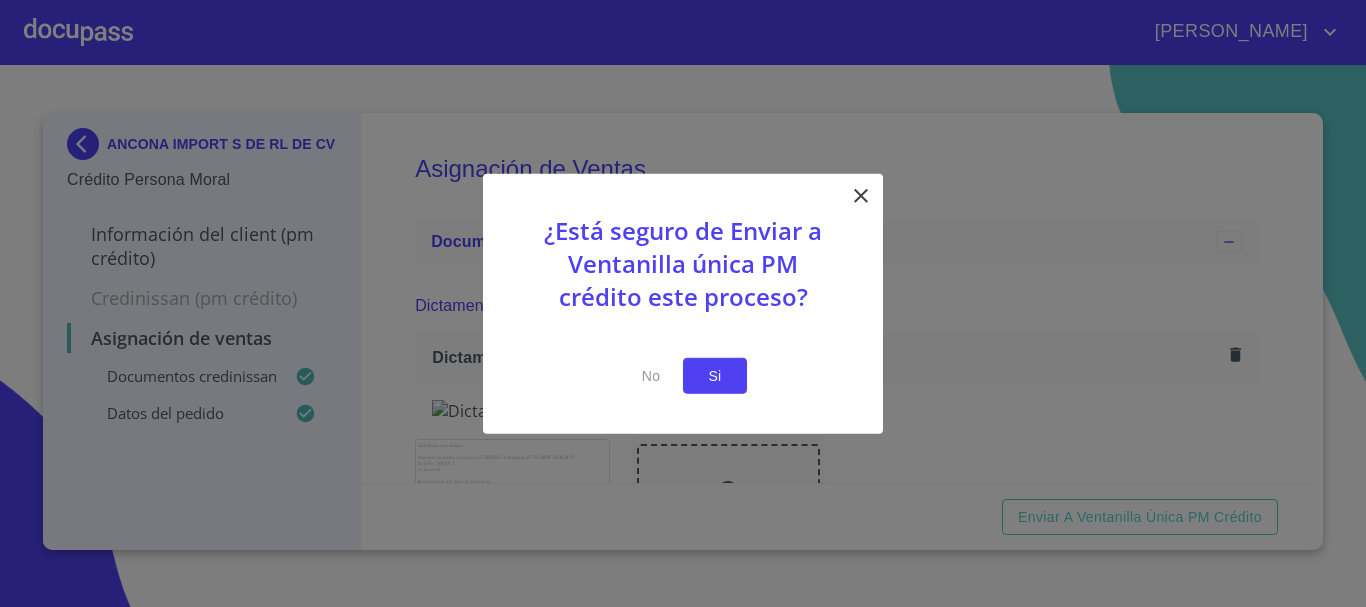 click on "Si" at bounding box center [715, 375] 